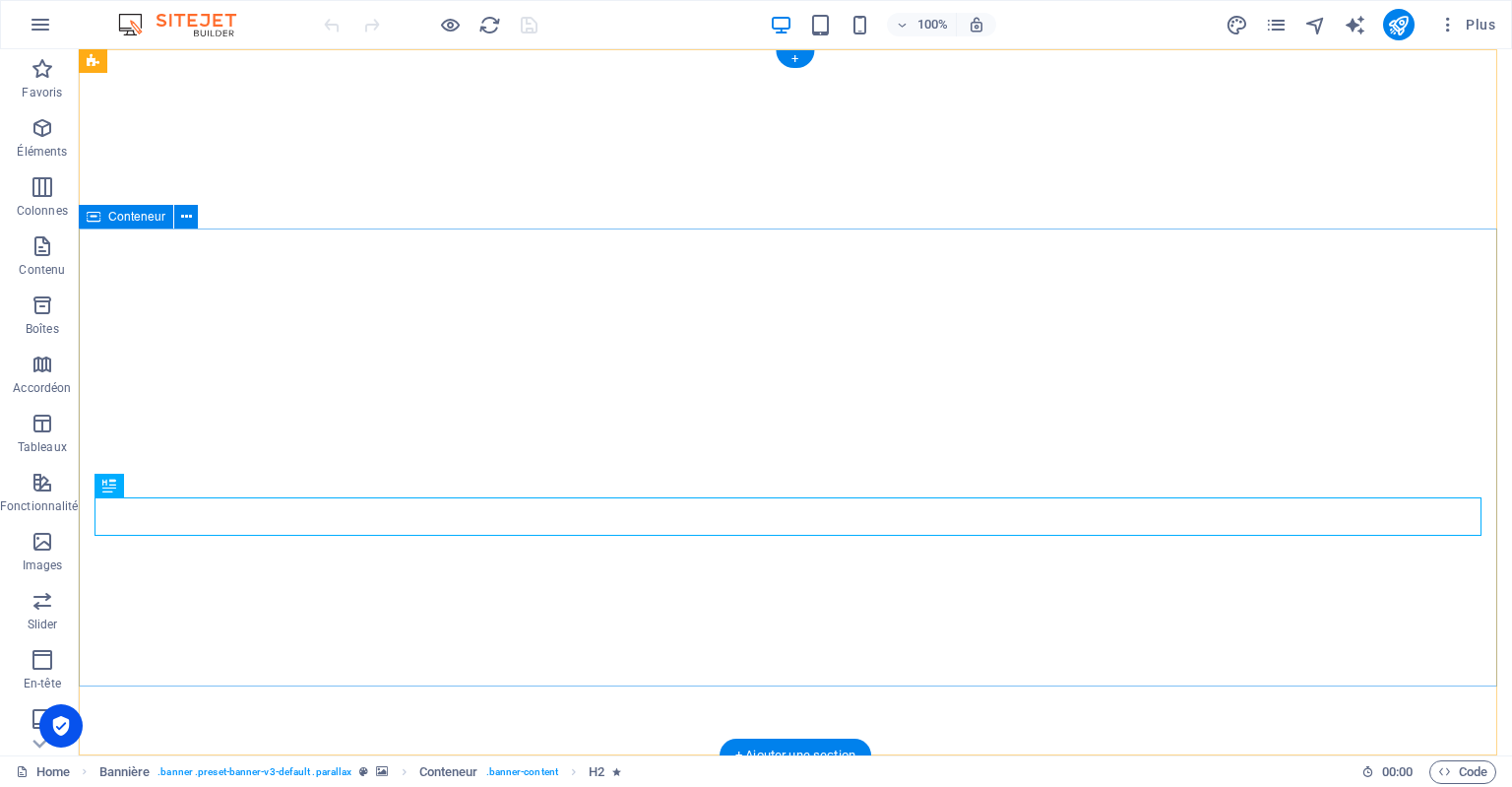 scroll, scrollTop: 0, scrollLeft: 0, axis: both 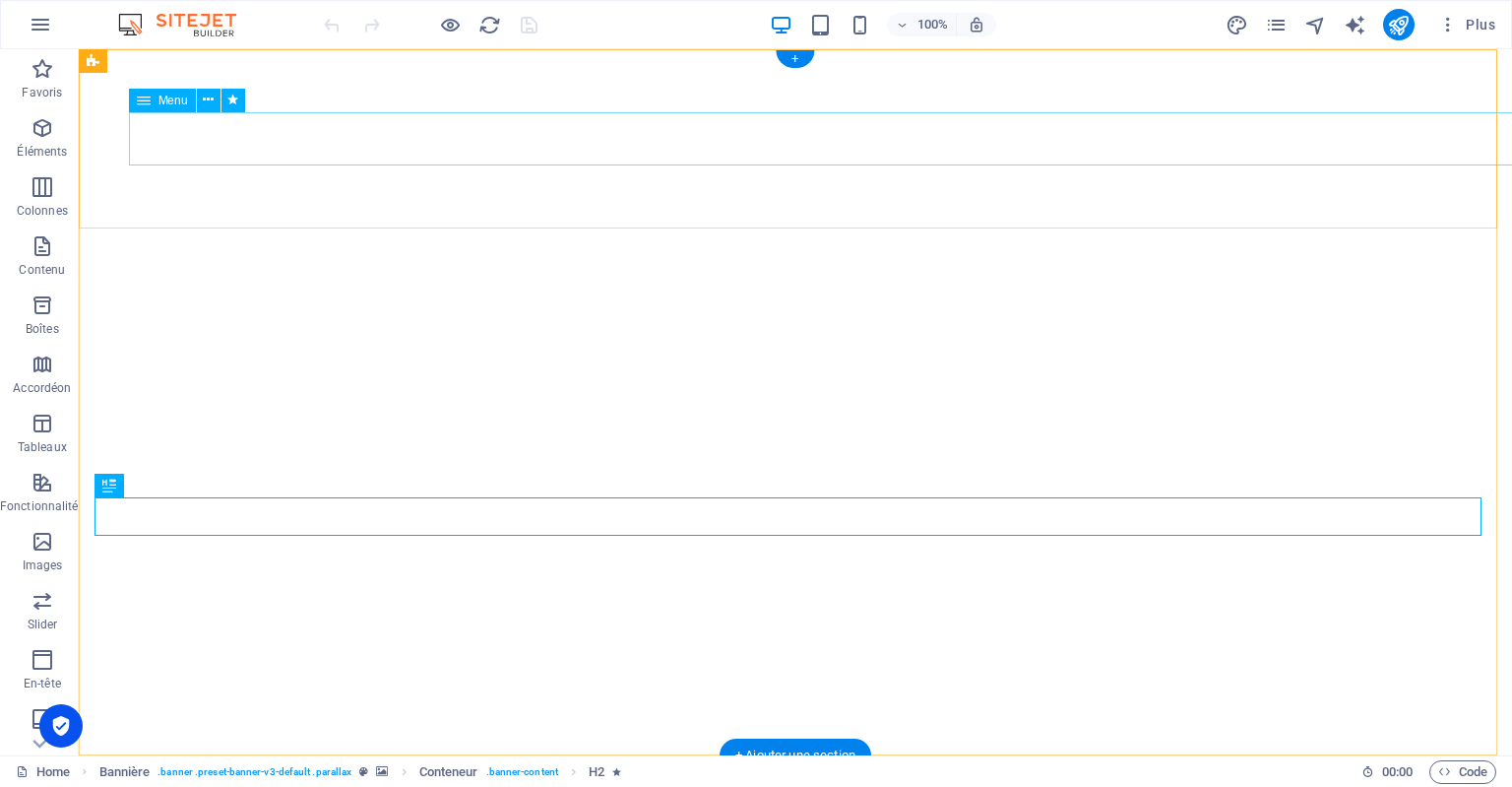 click on "ACCUEIL A PROPOS Services DEVIS Contact CANDIDAT" at bounding box center [795, 975] 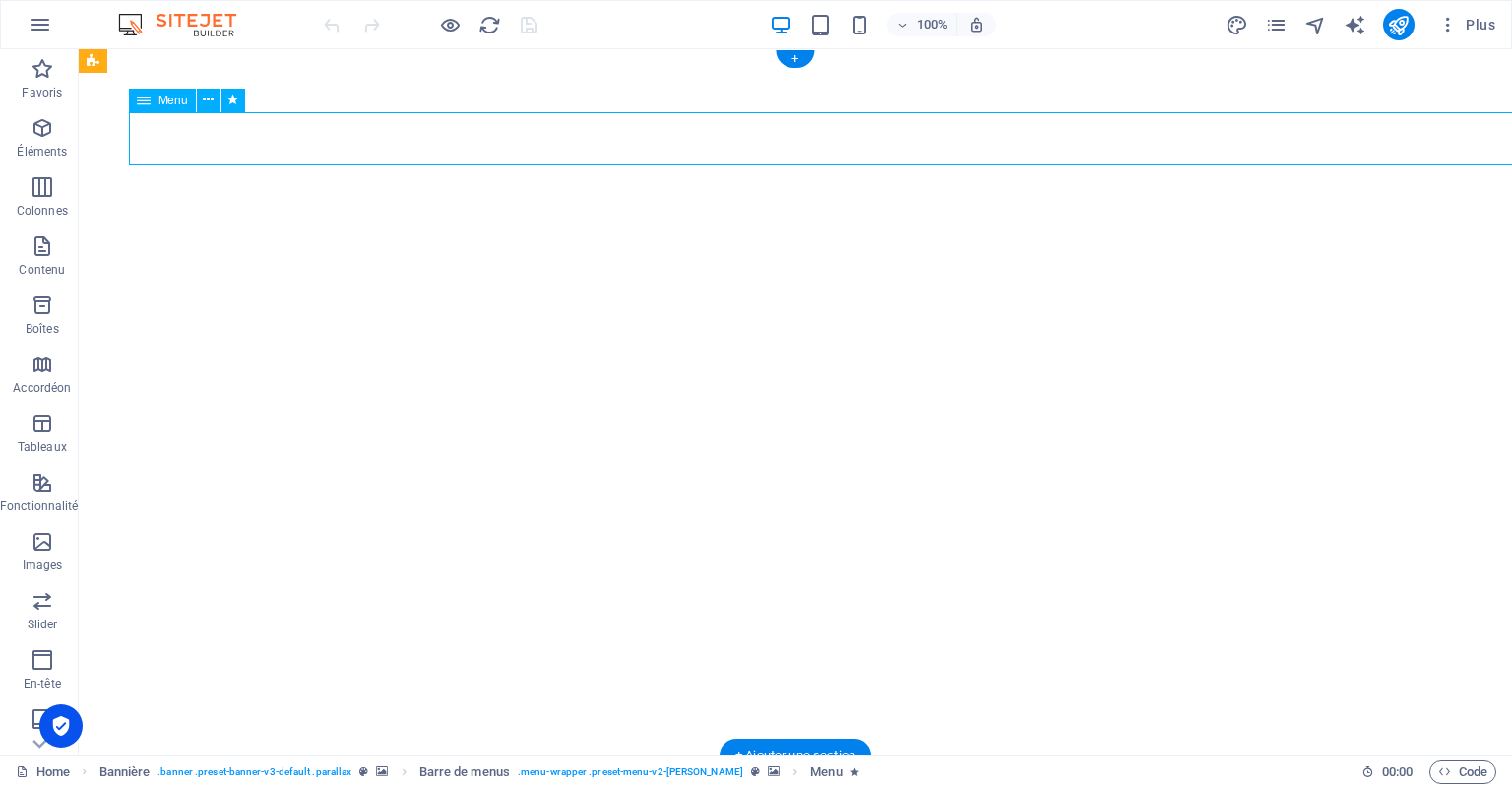 click on "ACCUEIL A PROPOS Services DEVIS Contact CANDIDAT" at bounding box center (795, 975) 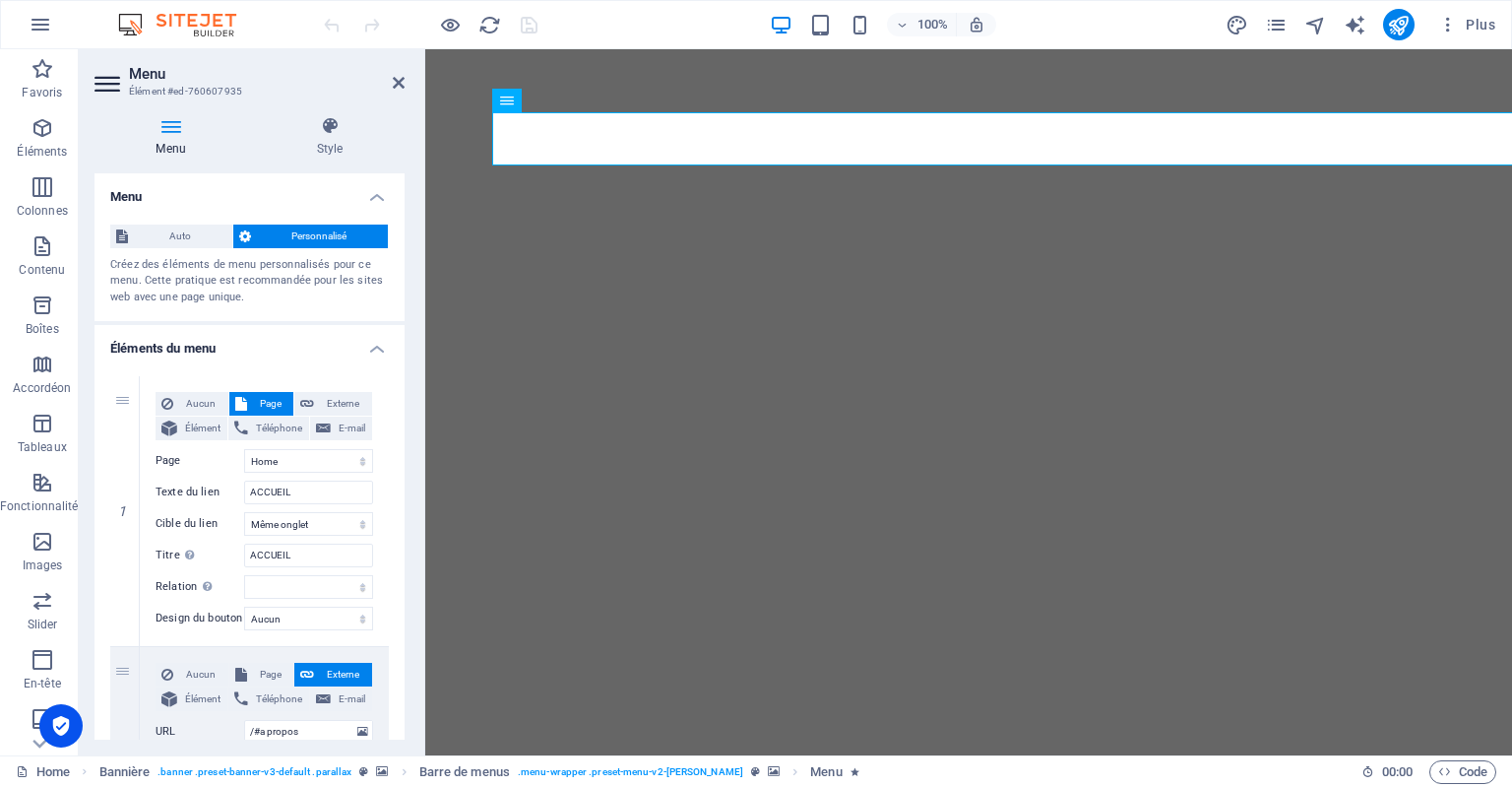 click on "Personnalisé" at bounding box center [320, 236] 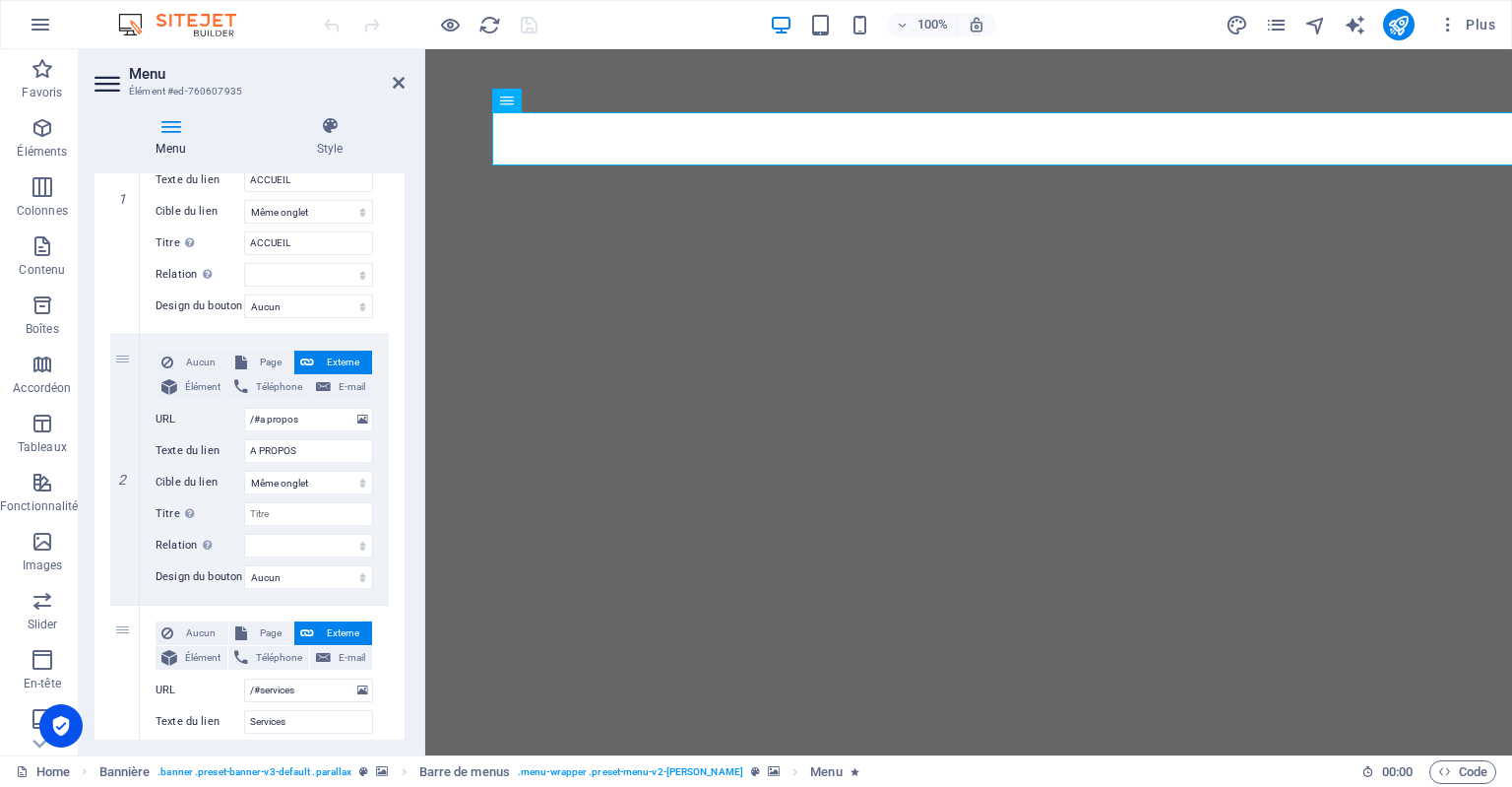scroll, scrollTop: 0, scrollLeft: 0, axis: both 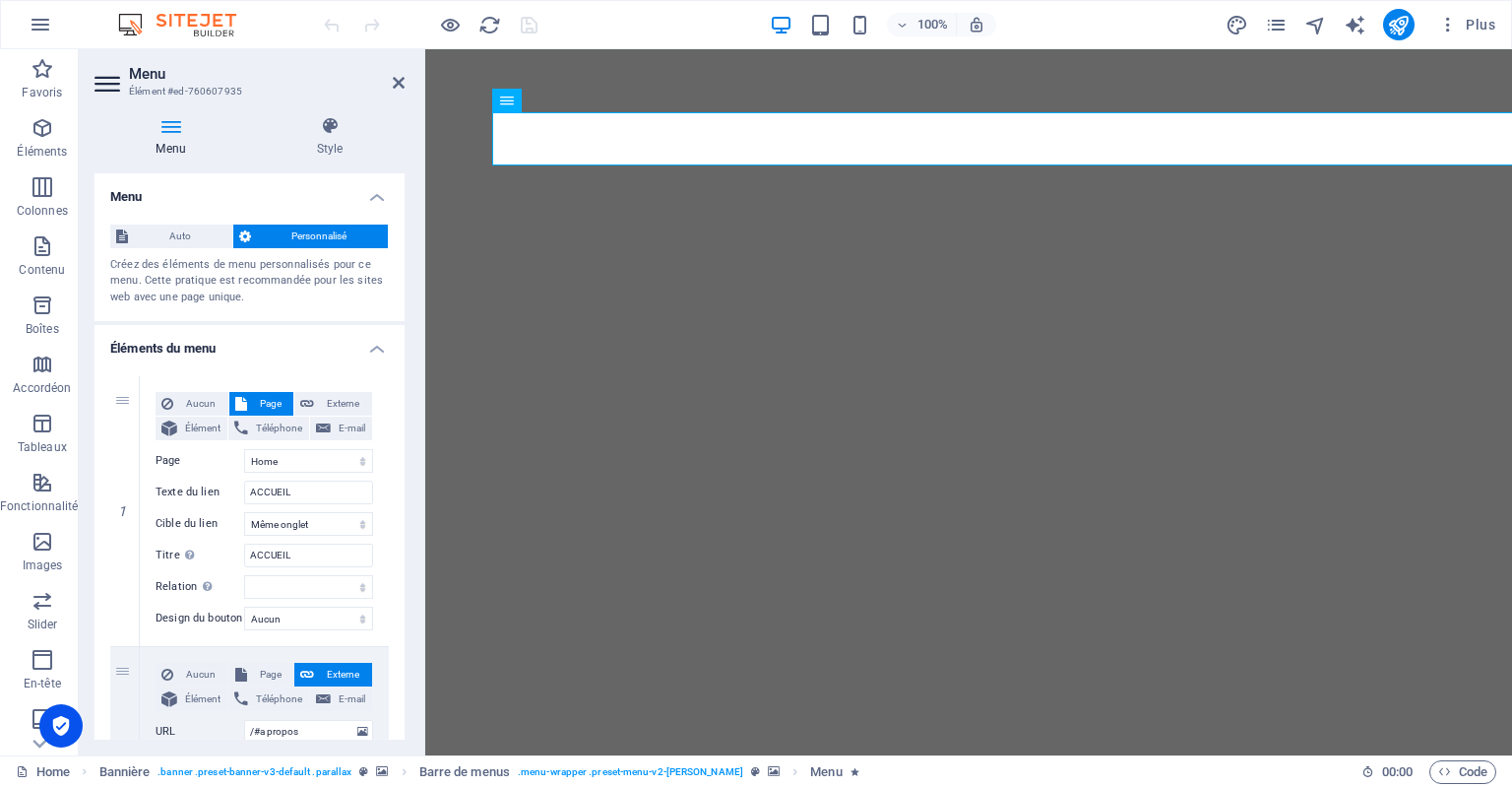 click on "Menu Style Menu Auto Personnalisé Créez des éléments de menu personnalisés pour ce menu. Cette pratique est recommandée pour les sites web avec une page unique. Gérer les pages Éléments du menu 1 Aucun Page Externe Élément Téléphone E-mail Page Home Nouvelle page -- candidat DEMANDE DE DEVIS Legal Notice Privacy accueil Nouvelle page -- candidat Élément
URL /fr/14768143 Téléphone E-mail Texte du lien ACCUEIL Cible du lien Nouvel onglet Même onglet Superposition Titre Description supplémentaire du lien. Celle-ci doit être différente du texte du lien. Le titre est souvent affiché comme Texte infobulle lorsque la souris passe sur l'élément. Laissez vide en cas de doute. ACCUEIL Relation Définit la  relation entre ce lien et la cible du lien . Par exemple, la valeur "nofollow" indique aux moteurs de recherche de ne pas suivre le lien. Vous pouvez le laisser vide. alternate author bookmark external help license next nofollow noreferrer noopener prev search tag Aucun" at bounding box center (249, 427) 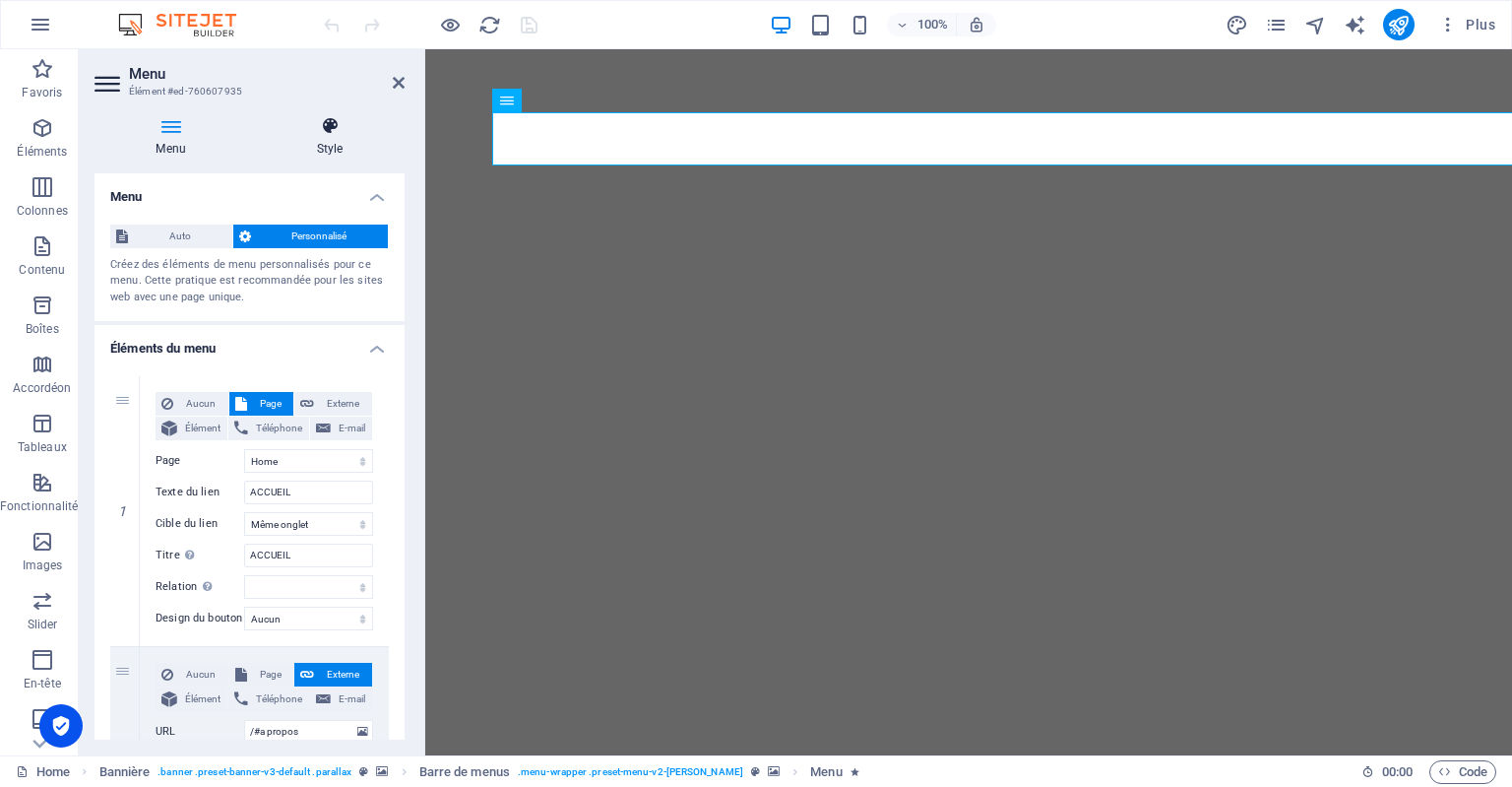 click at bounding box center (330, 126) 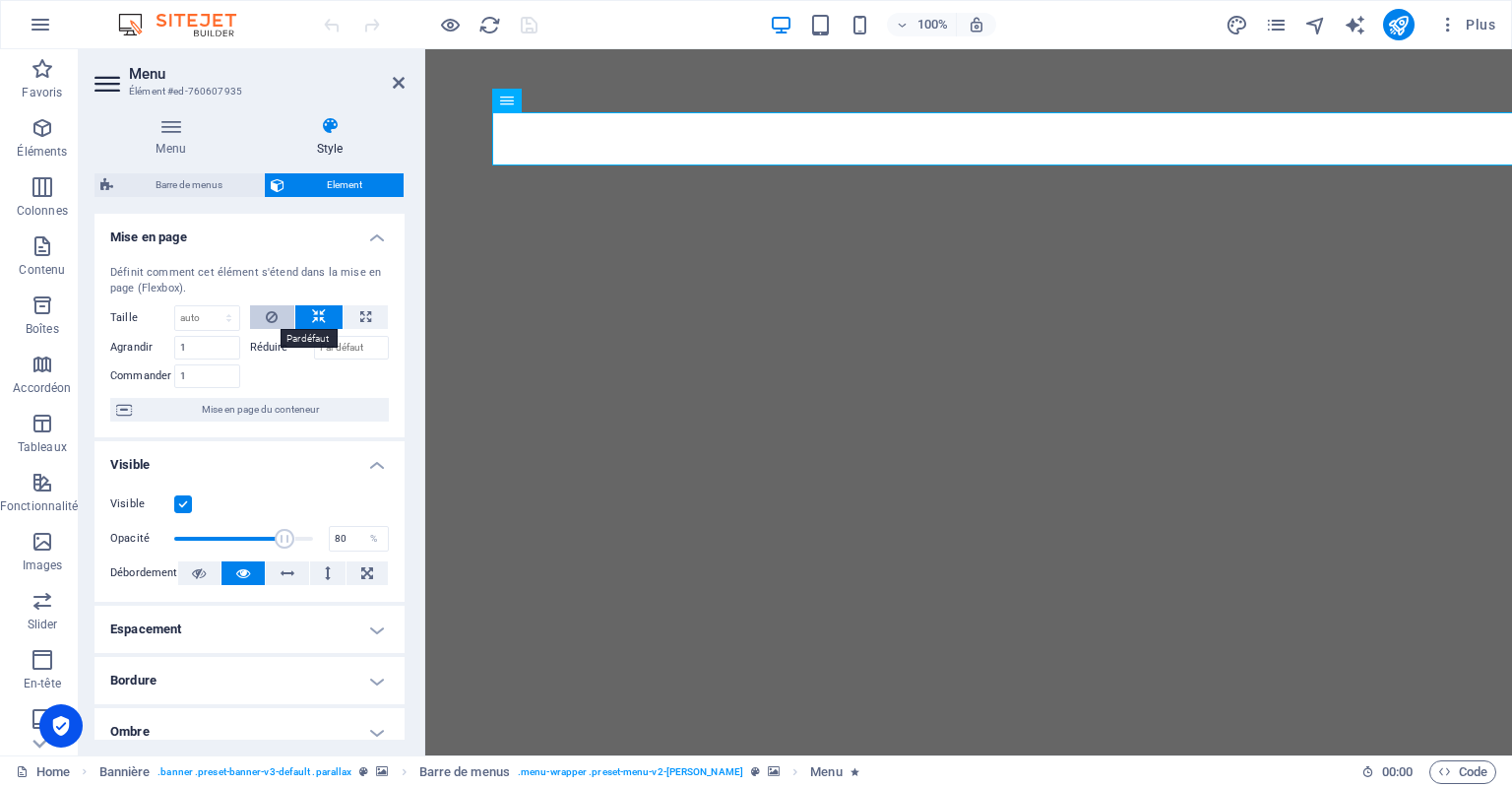 click at bounding box center [273, 317] 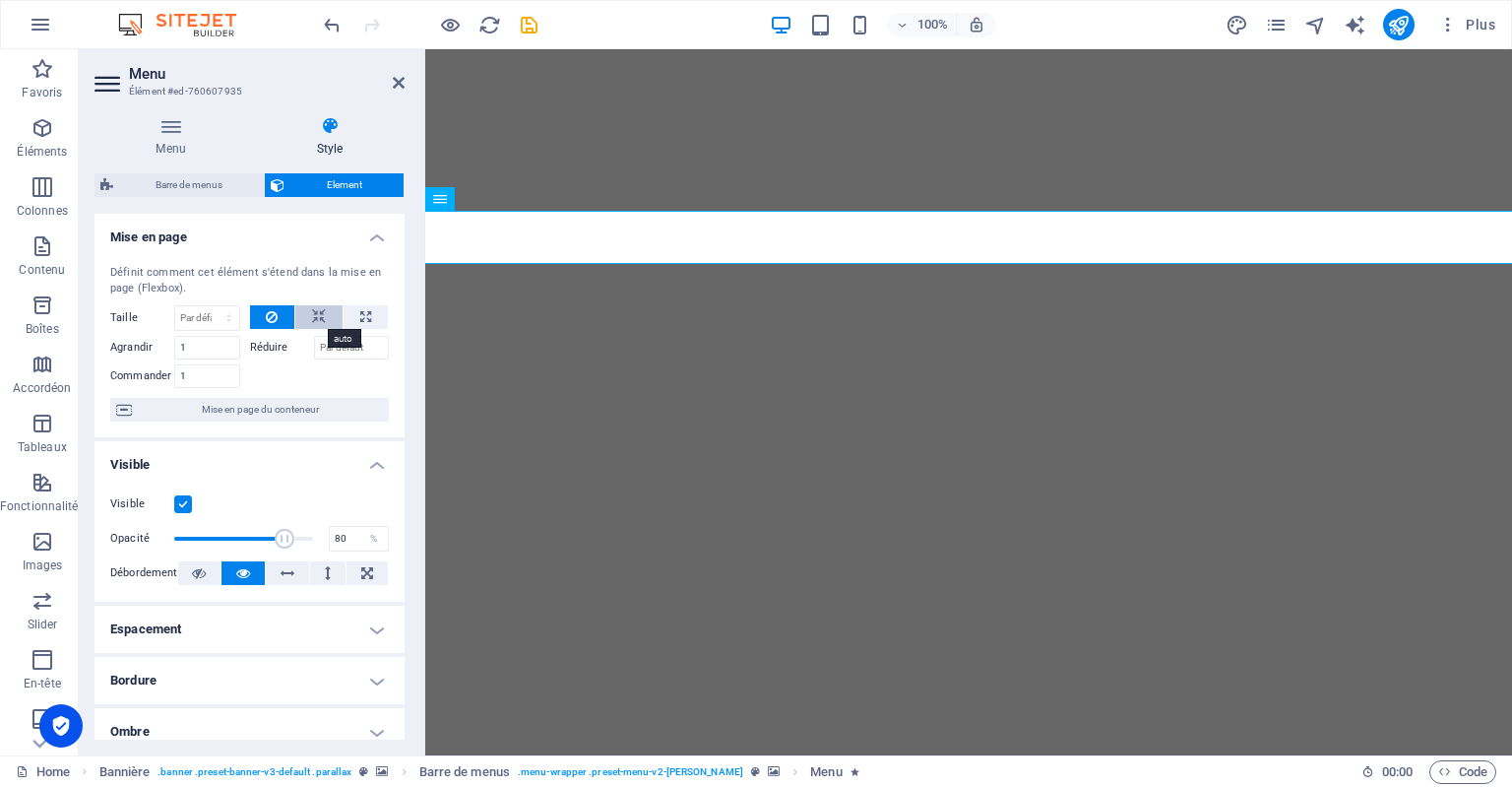 click at bounding box center [319, 317] 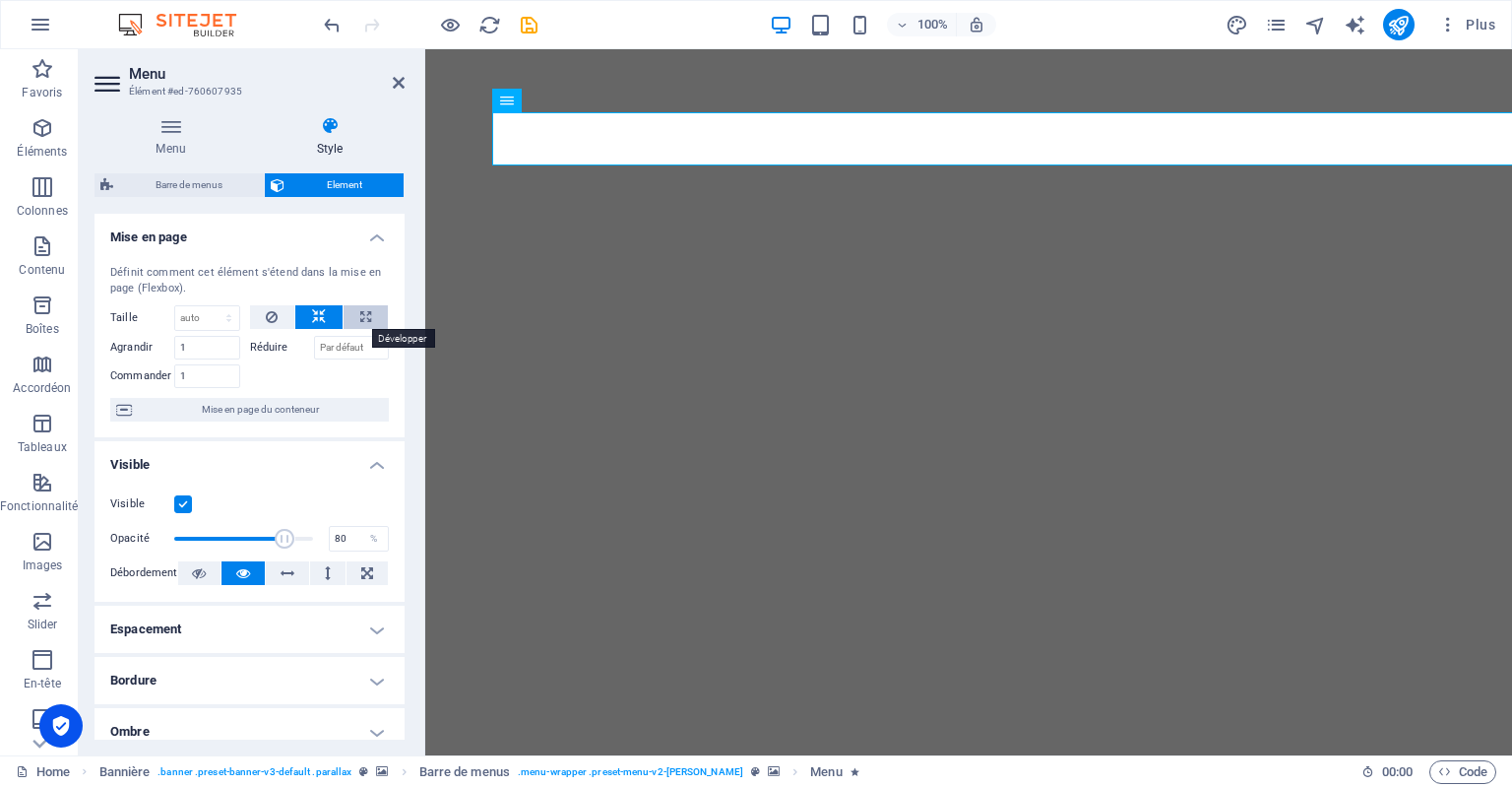 click at bounding box center [365, 317] 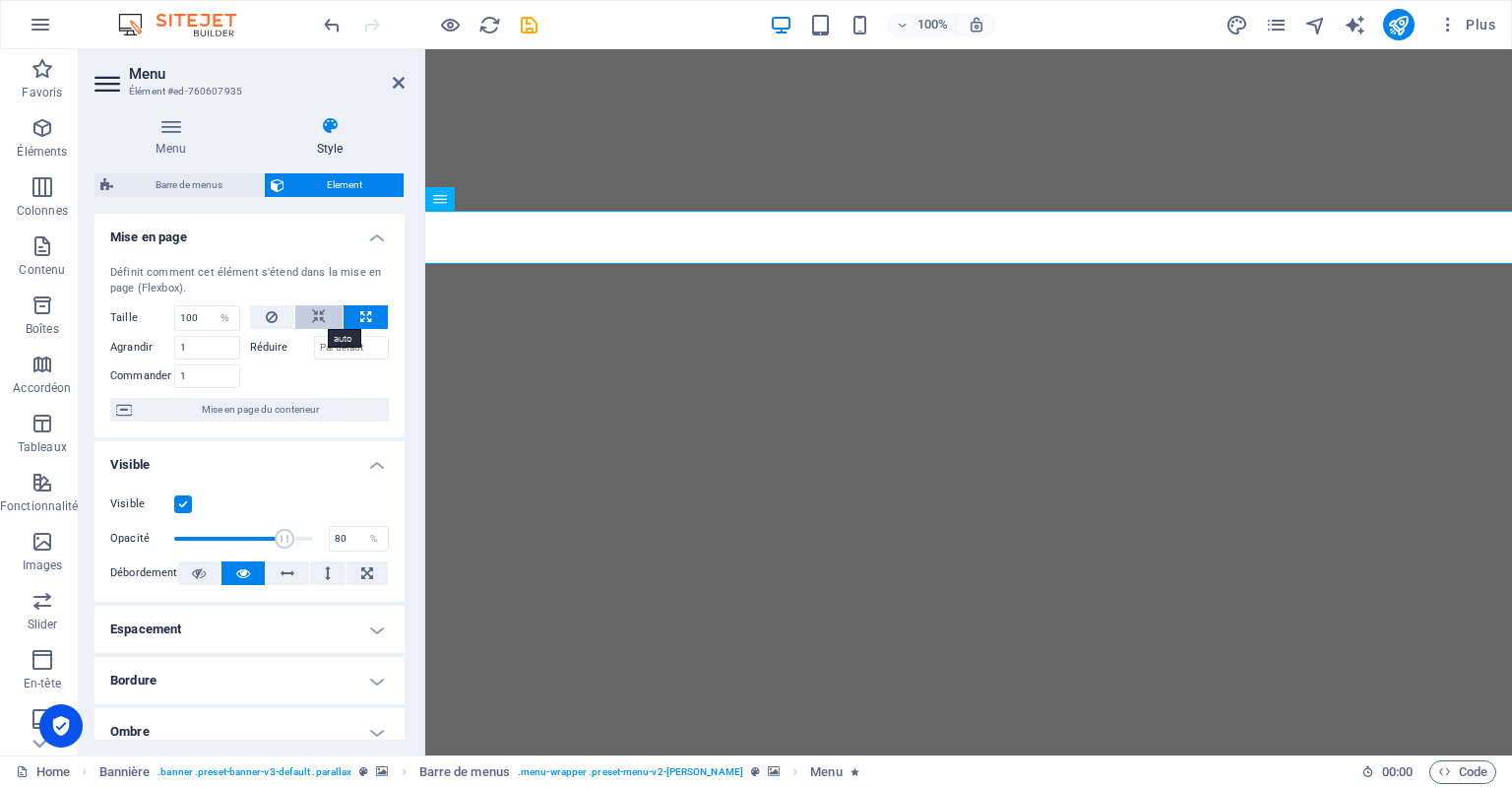 click at bounding box center [319, 317] 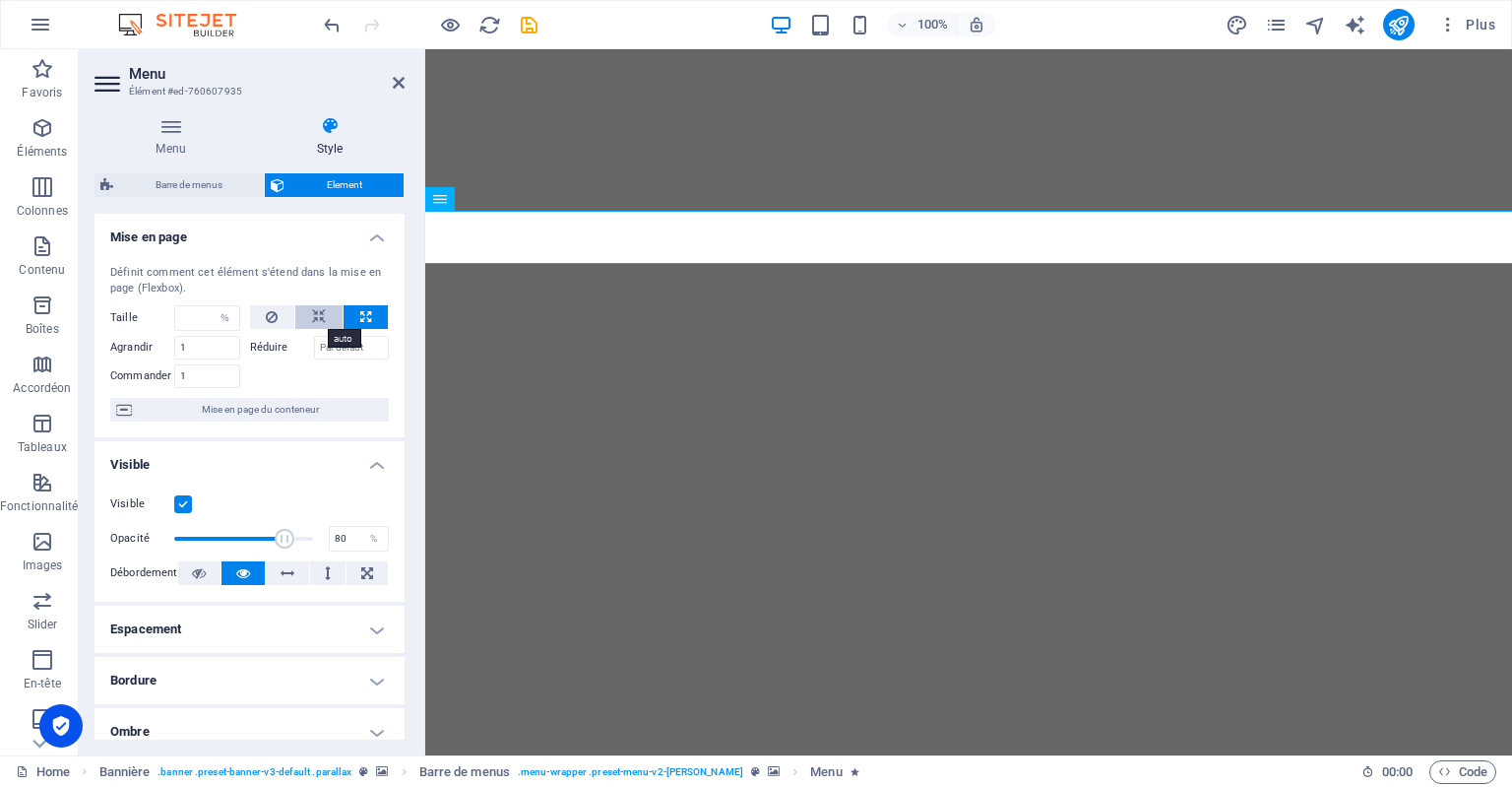 select on "DISABLED_OPTION_VALUE" 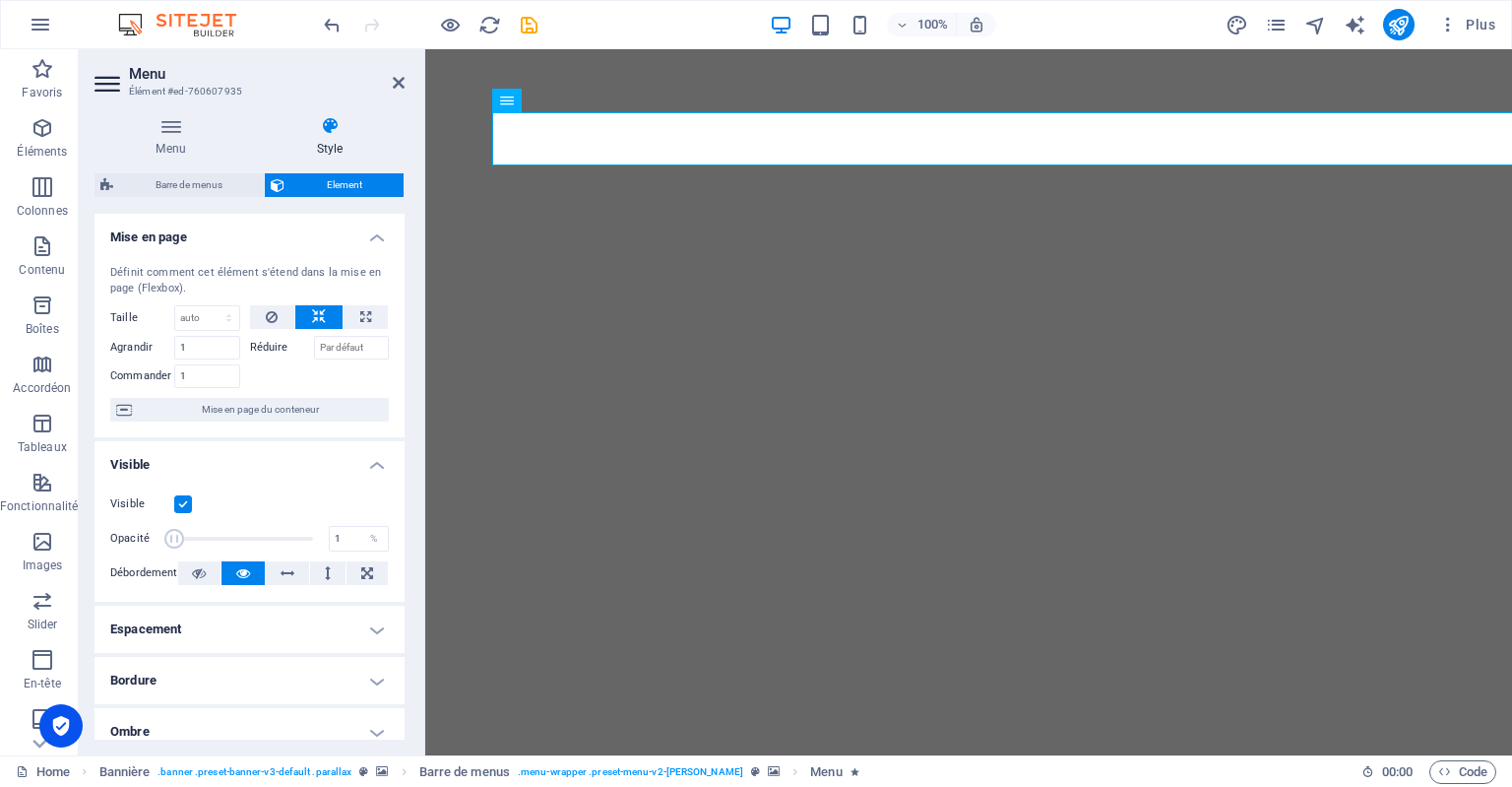 drag, startPoint x: 284, startPoint y: 535, endPoint x: 134, endPoint y: 529, distance: 150.12 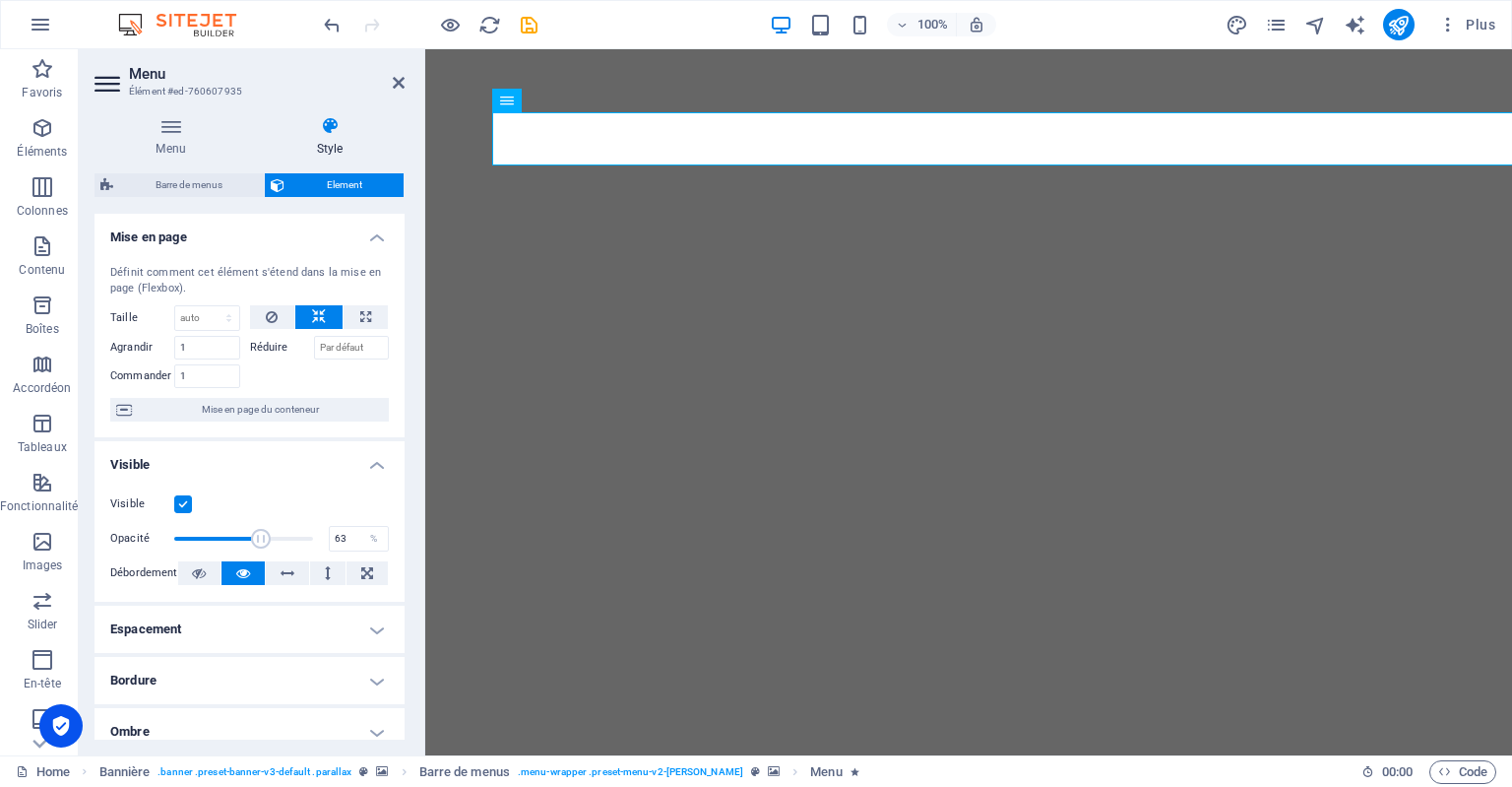 drag, startPoint x: 173, startPoint y: 541, endPoint x: 259, endPoint y: 555, distance: 87.13208 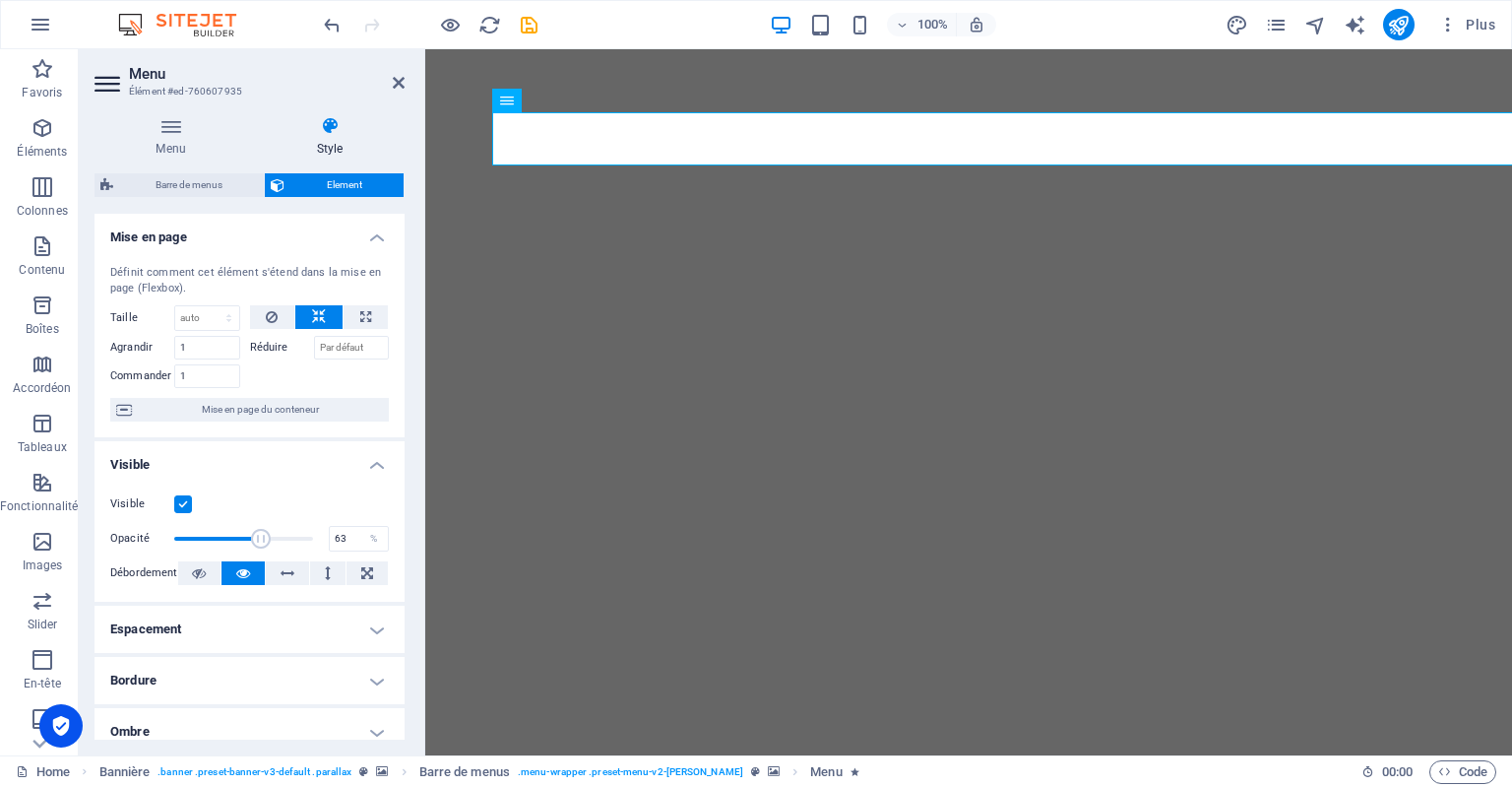 click on "Visible Opacité 63 % Débordement" at bounding box center [249, 539] 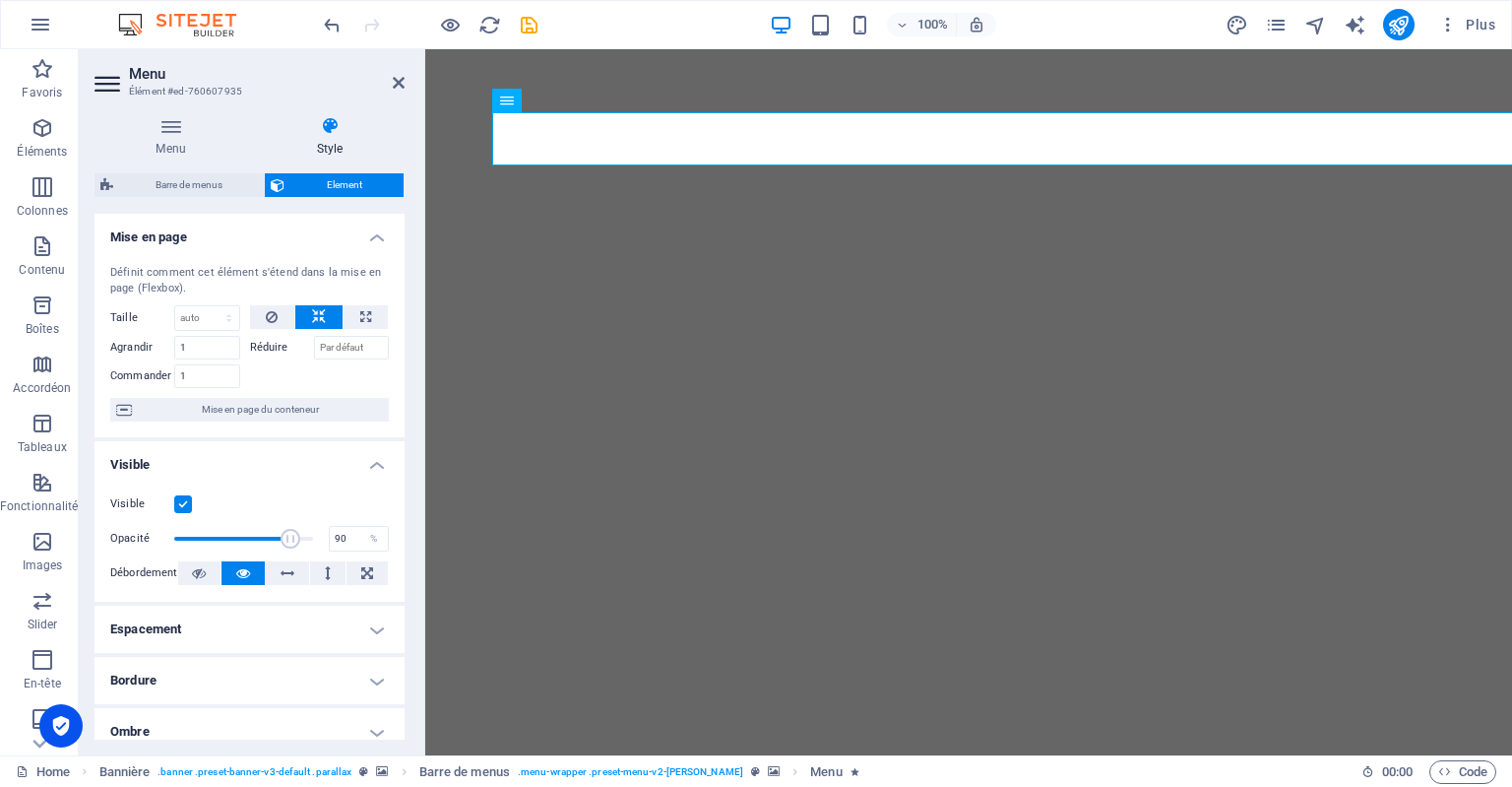 type on "91" 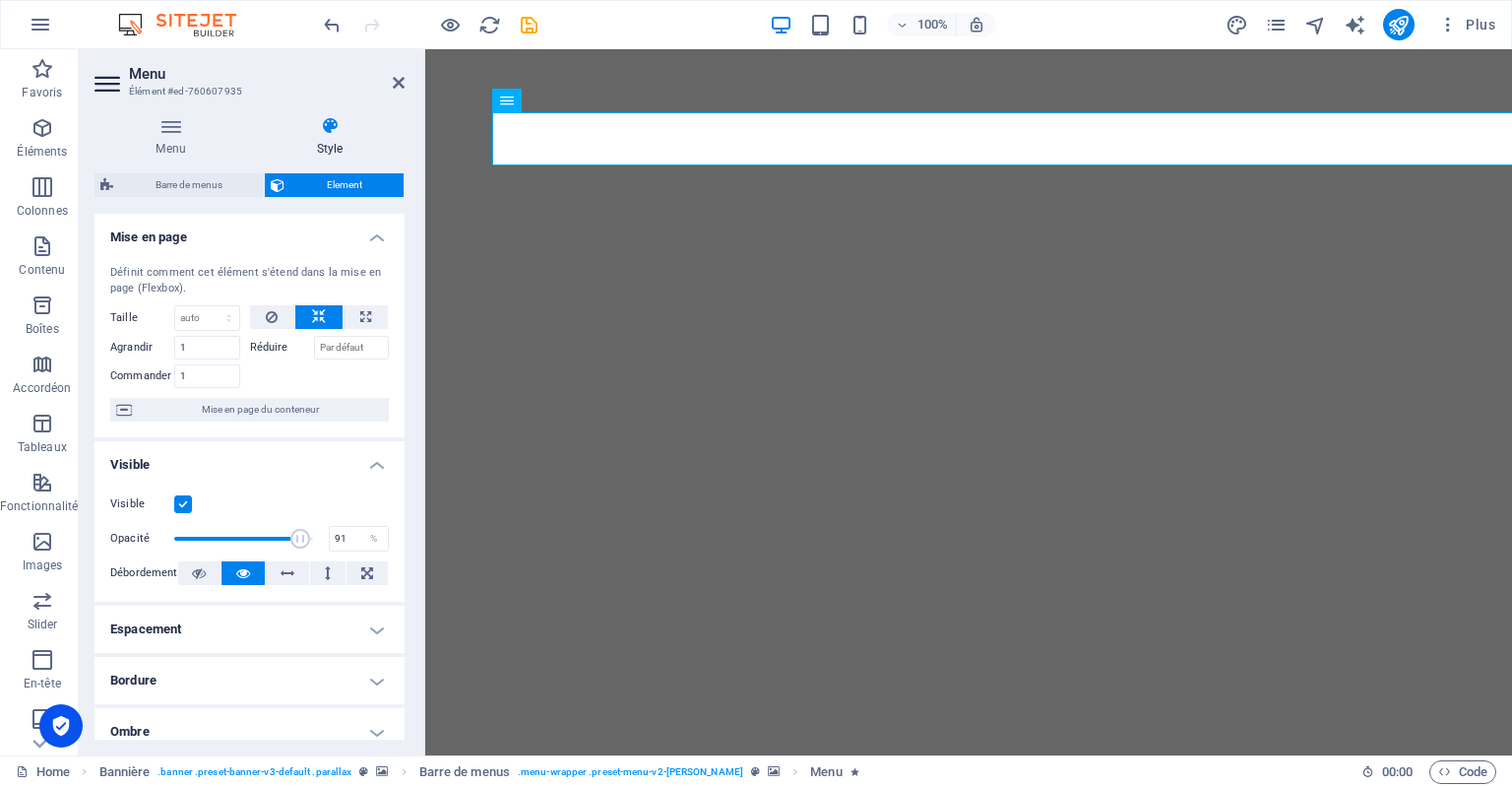 drag, startPoint x: 260, startPoint y: 536, endPoint x: 297, endPoint y: 543, distance: 37.65634 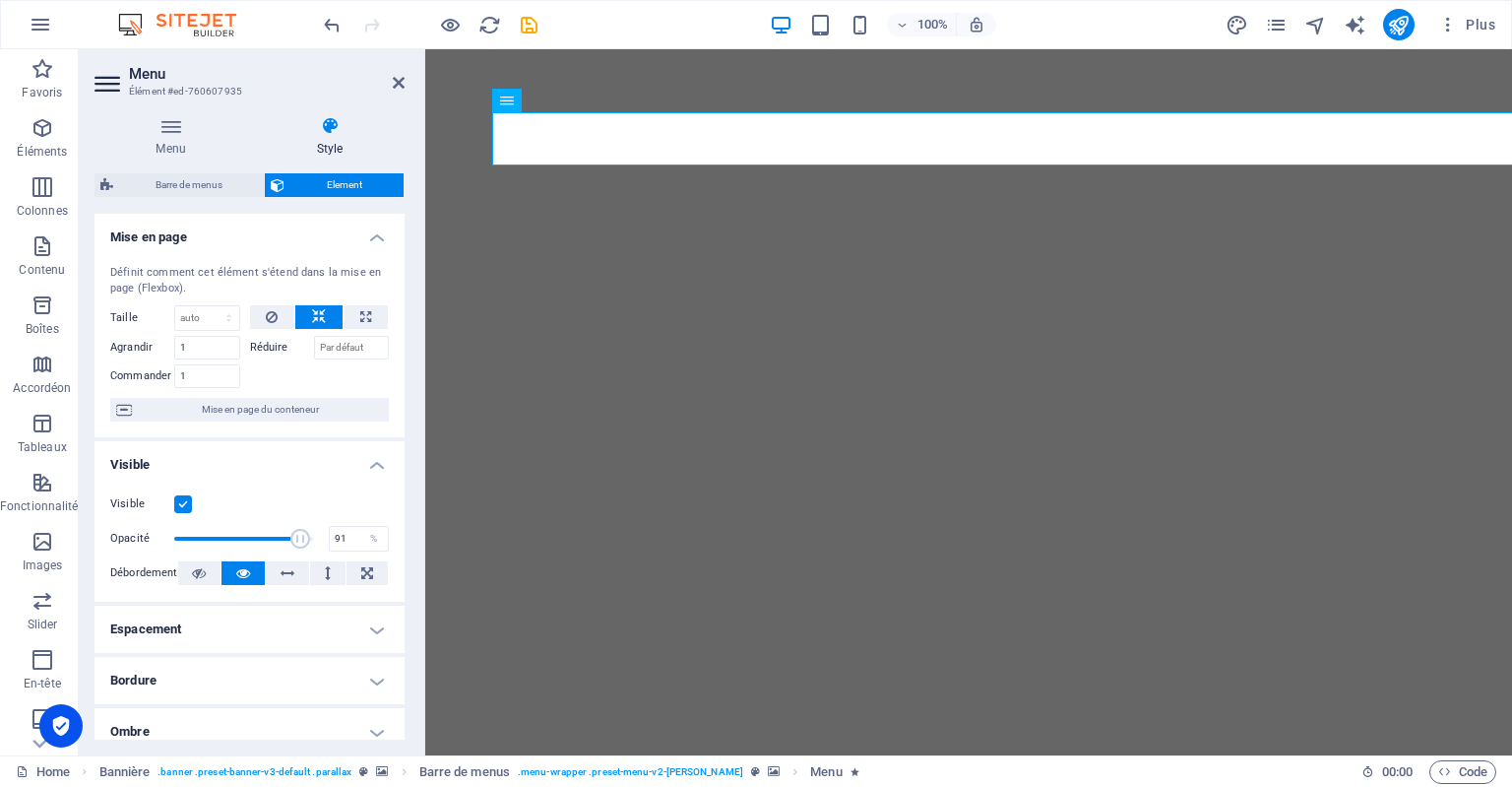 drag, startPoint x: 400, startPoint y: 530, endPoint x: 409, endPoint y: 603, distance: 73.5527 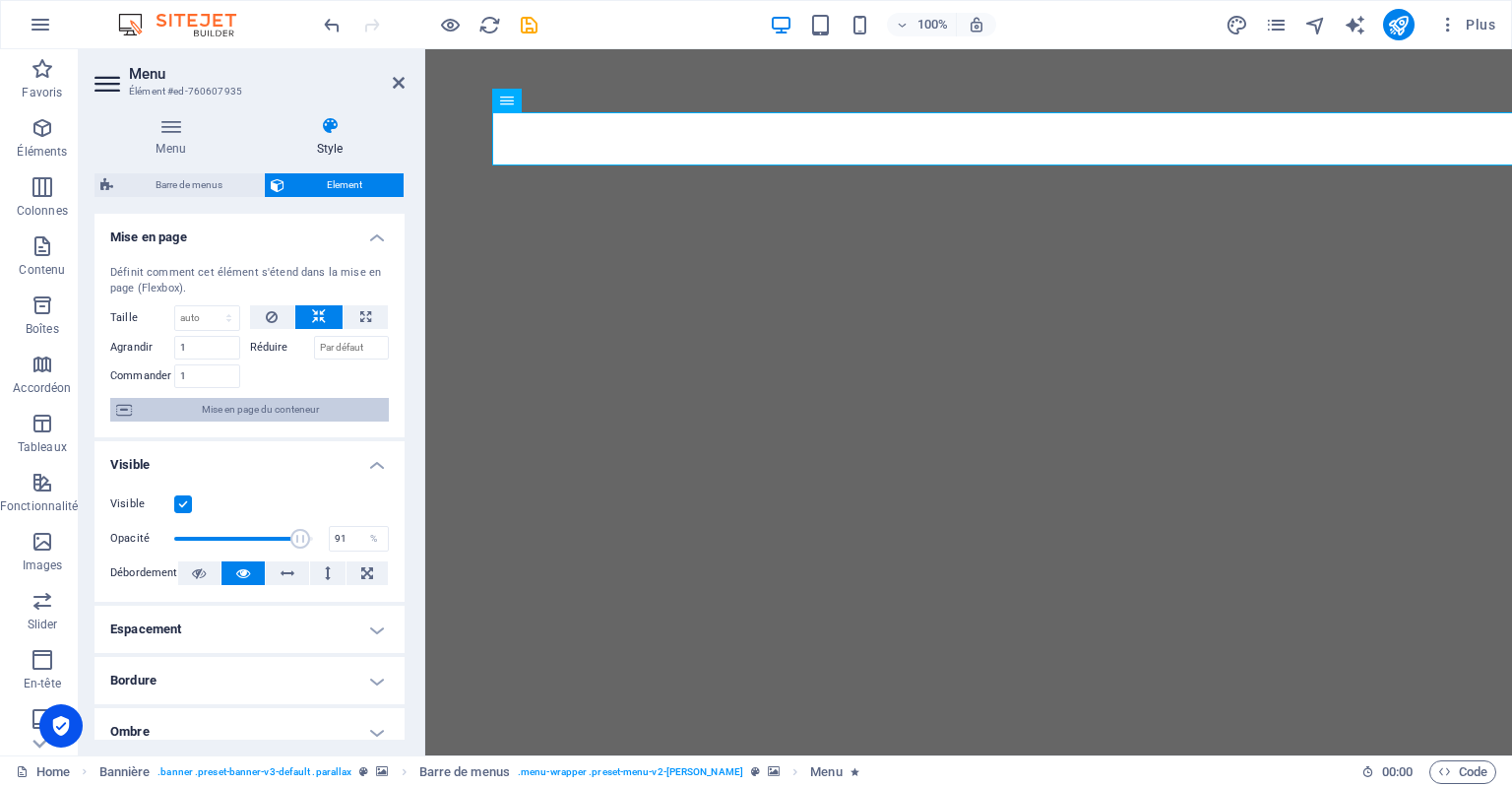click on "Mise en page du conteneur" at bounding box center (260, 410) 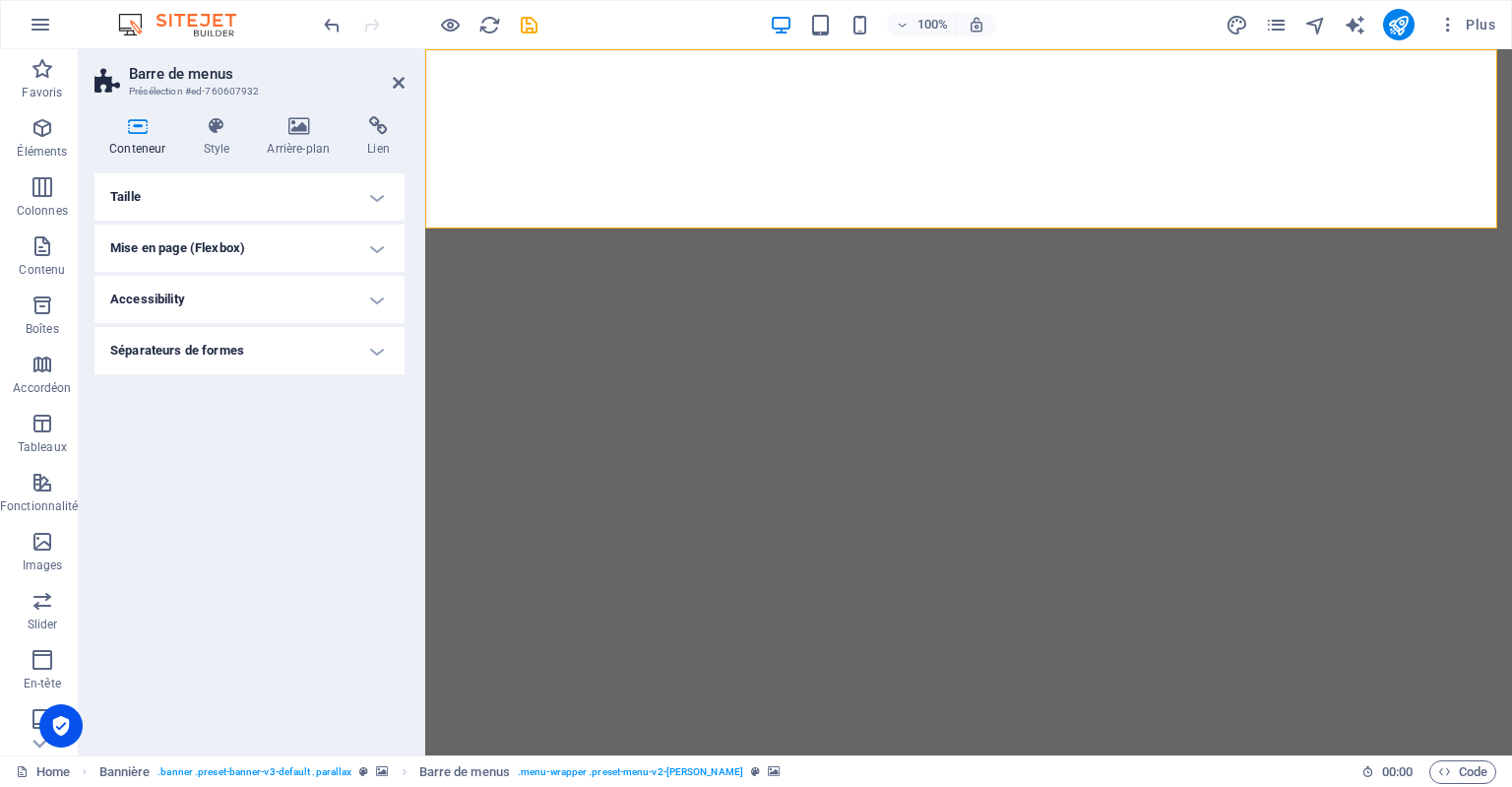 click on "Mise en page (Flexbox)" at bounding box center (249, 248) 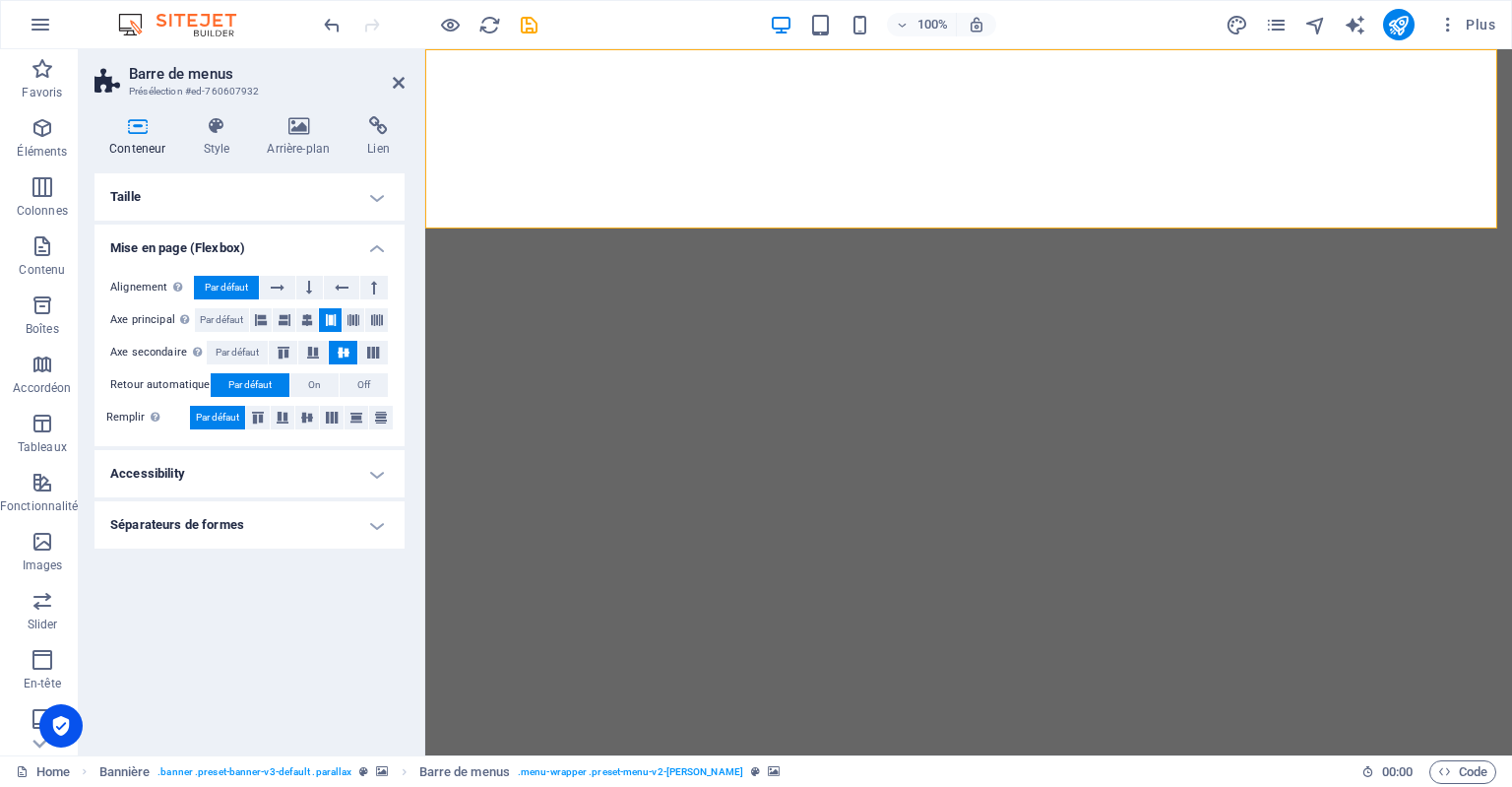 click on "Taille" at bounding box center (249, 197) 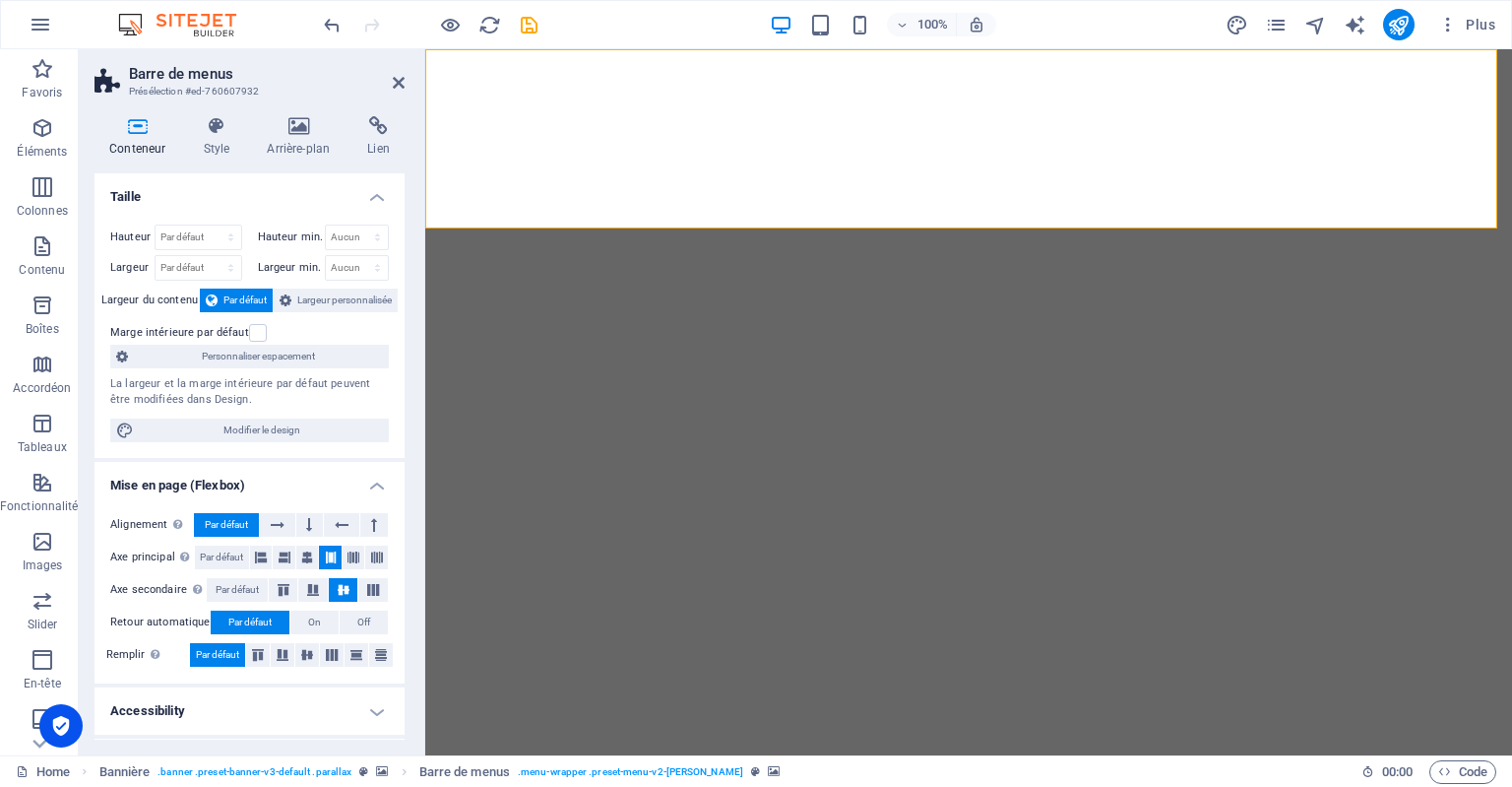 drag, startPoint x: 400, startPoint y: 289, endPoint x: 411, endPoint y: 462, distance: 173.34936 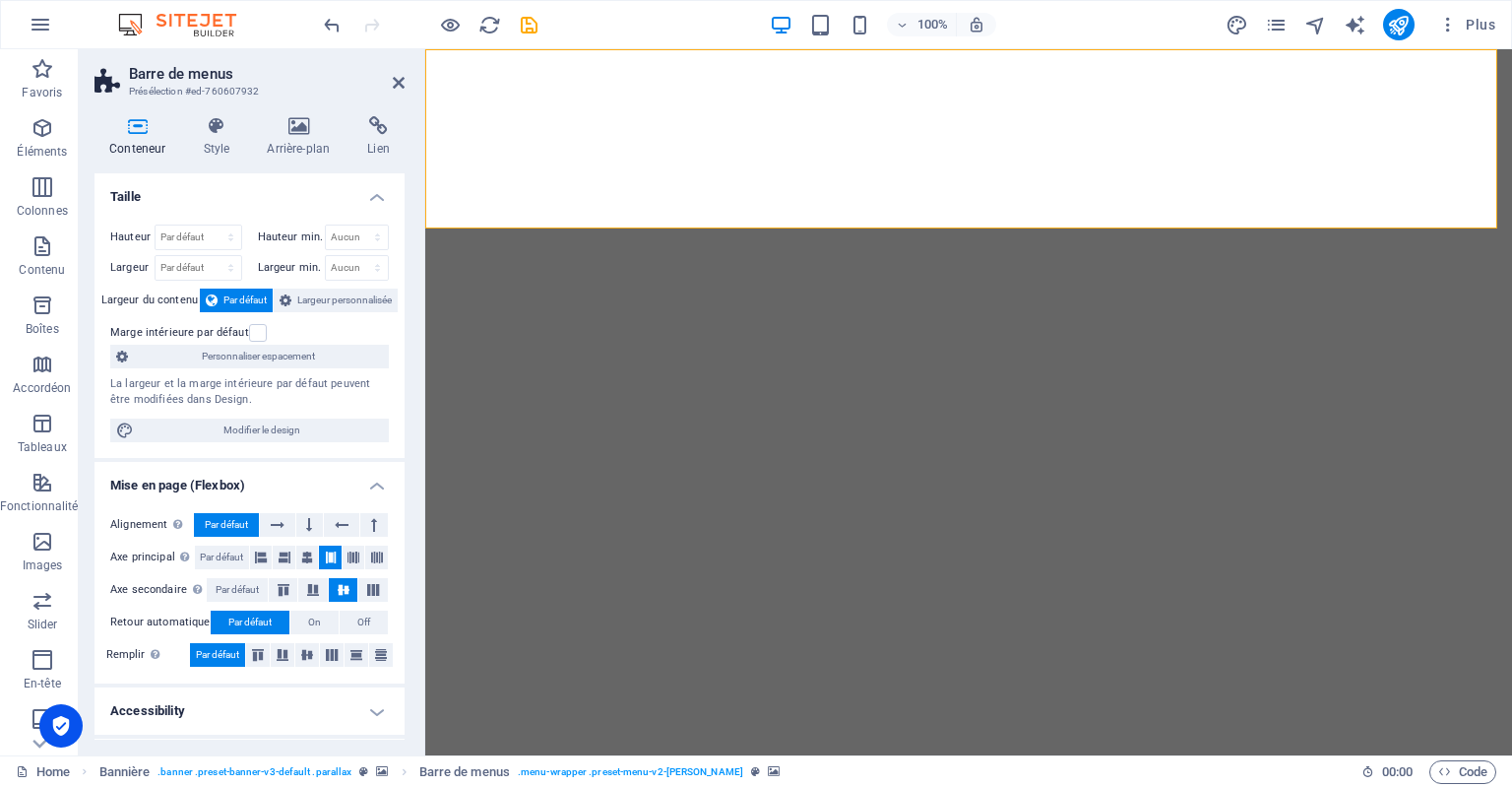 click on "Conteneur Style Arrière-plan Lien Taille Hauteur Par défaut px rem % vh vw Hauteur min. Aucun px rem % vh vw Largeur Par défaut px rem % em vh vw Largeur min. Aucun px rem % vh vw Largeur du contenu Par défaut Largeur personnalisée Largeur Par défaut px rem % em vh vw Largeur min. Aucun px rem % vh vw Marge intérieure par défaut Personnaliser espacement La largeur et la marge intérieure par défaut peuvent être modifiées dans Design. Modifier le design Mise en page (Flexbox) Alignement Détermine la direction de l'axe (flex). Par défaut Axe principal Détermine comment les éléments doivent se comporter le long de l'axe principal de ce conteneur (justify content) Par défaut Axe secondaire Contrôle la direction verticale de l'élément à l'intérieur du conteneur (align-items). Par défaut Retour automatique Par défaut On Off Remplir Contrôle les distances et la direction des éléments sur l'axe Y sur plusieurs lignes (align-content). Par défaut Accessibility Role Aucun 100" at bounding box center (249, 427) 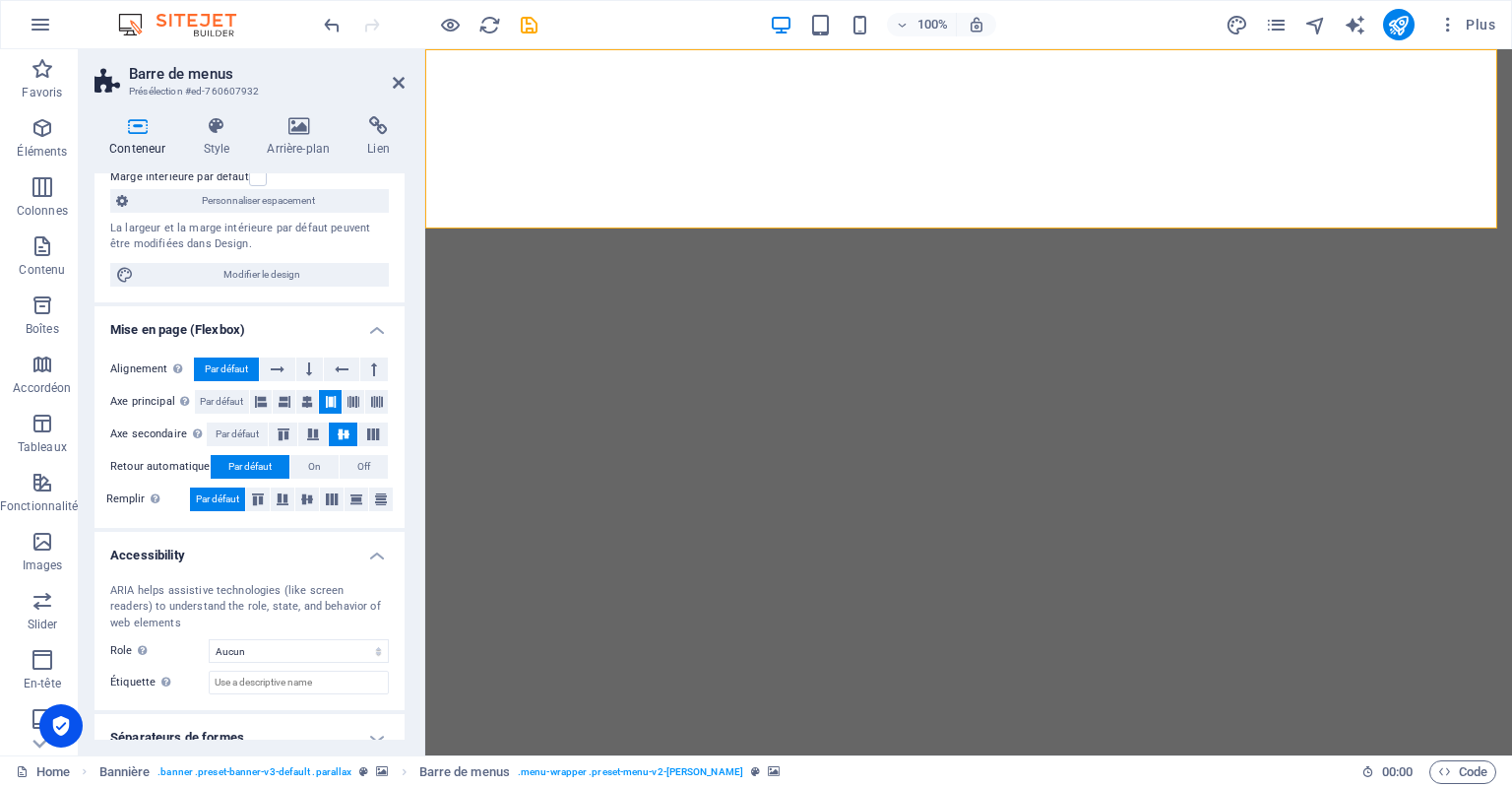 scroll, scrollTop: 176, scrollLeft: 0, axis: vertical 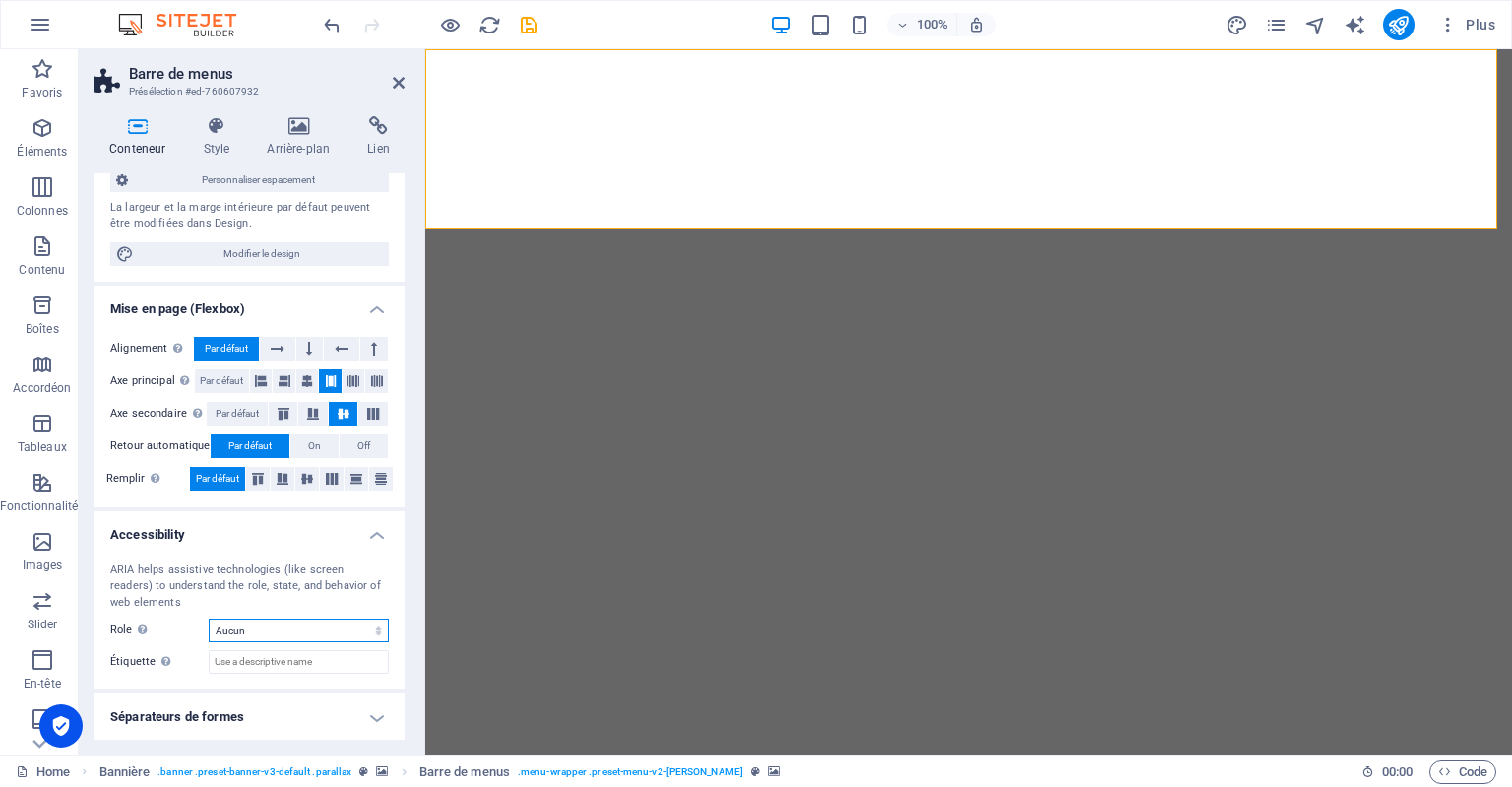 click on "Aucun Alert Article Banner Comment Complementary Dialog En-tête Marquee Pied de page Presentation Region Section Separator Status Timer" at bounding box center [298, 630] 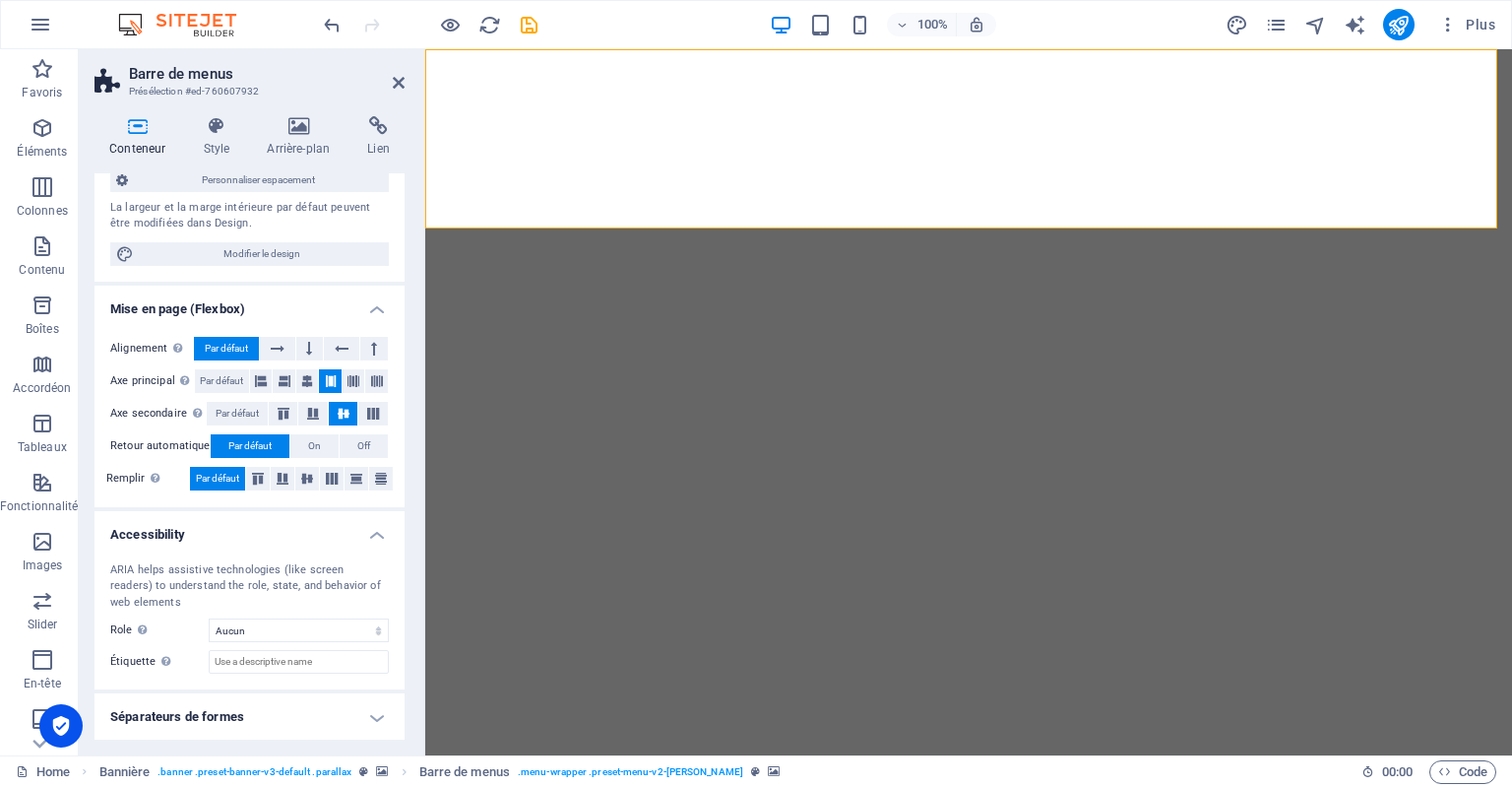 click on "Séparateurs de formes" at bounding box center (249, 717) 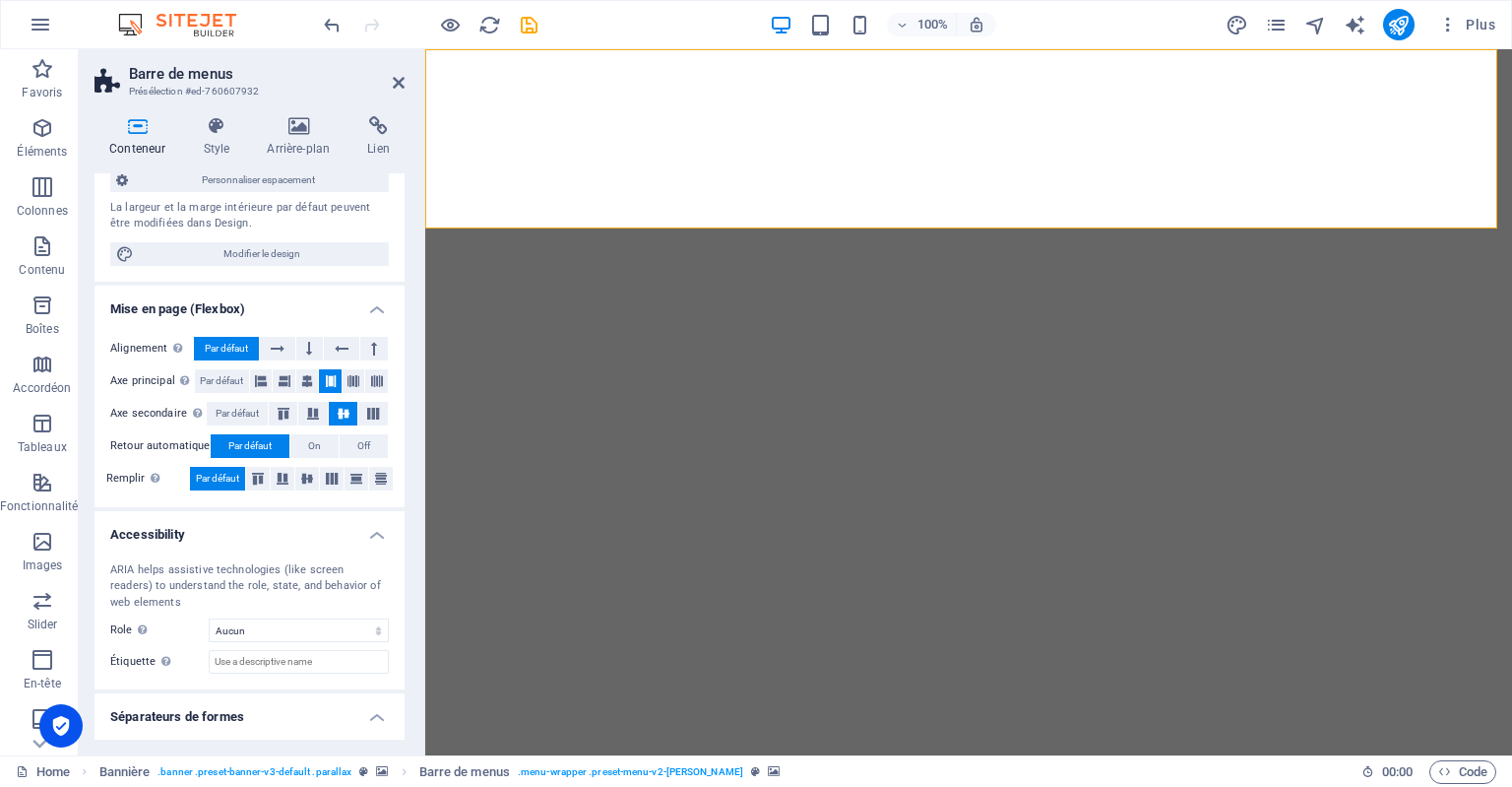 drag, startPoint x: 399, startPoint y: 592, endPoint x: 395, endPoint y: 706, distance: 114.07015 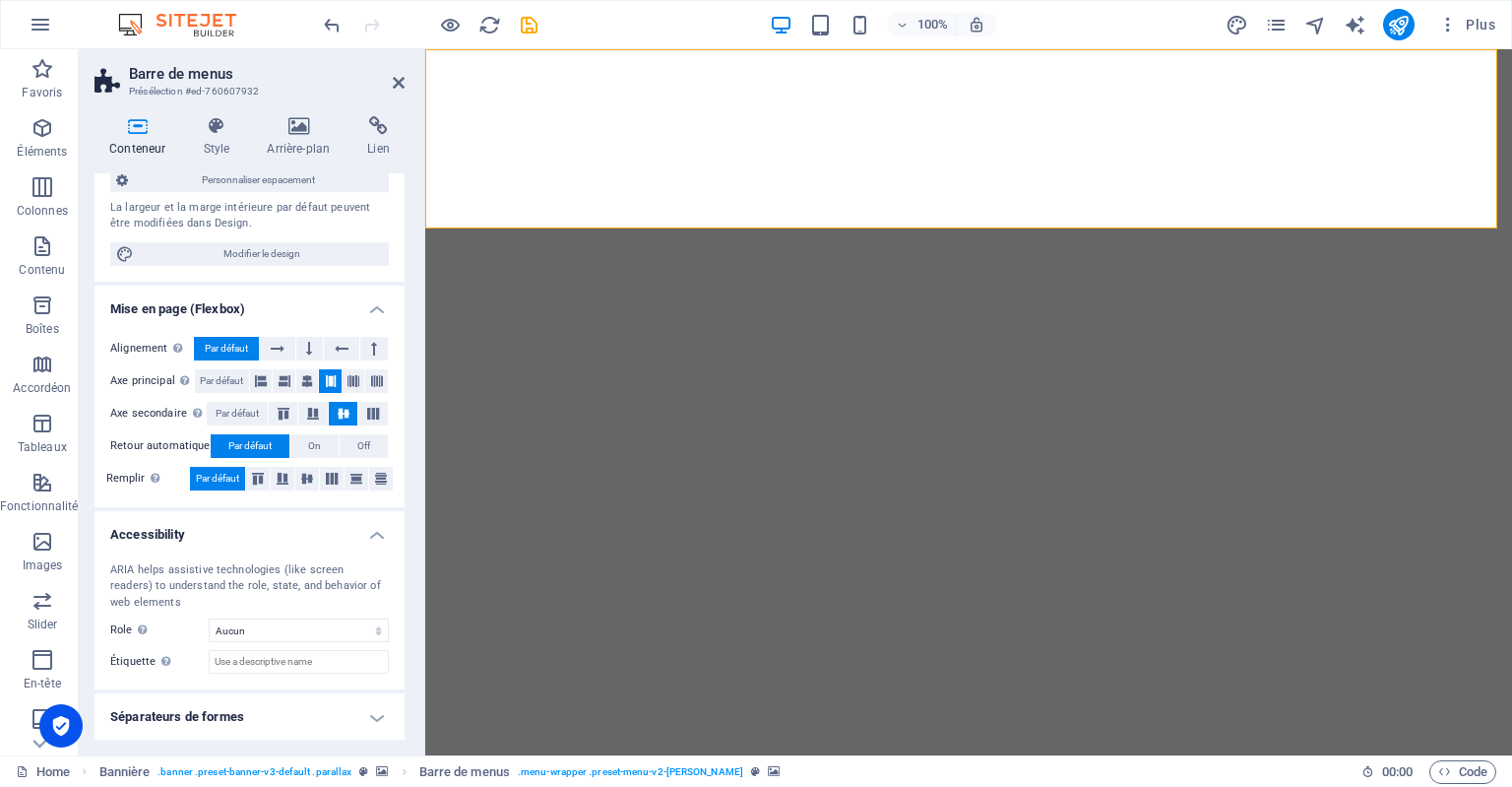 scroll, scrollTop: 0, scrollLeft: 0, axis: both 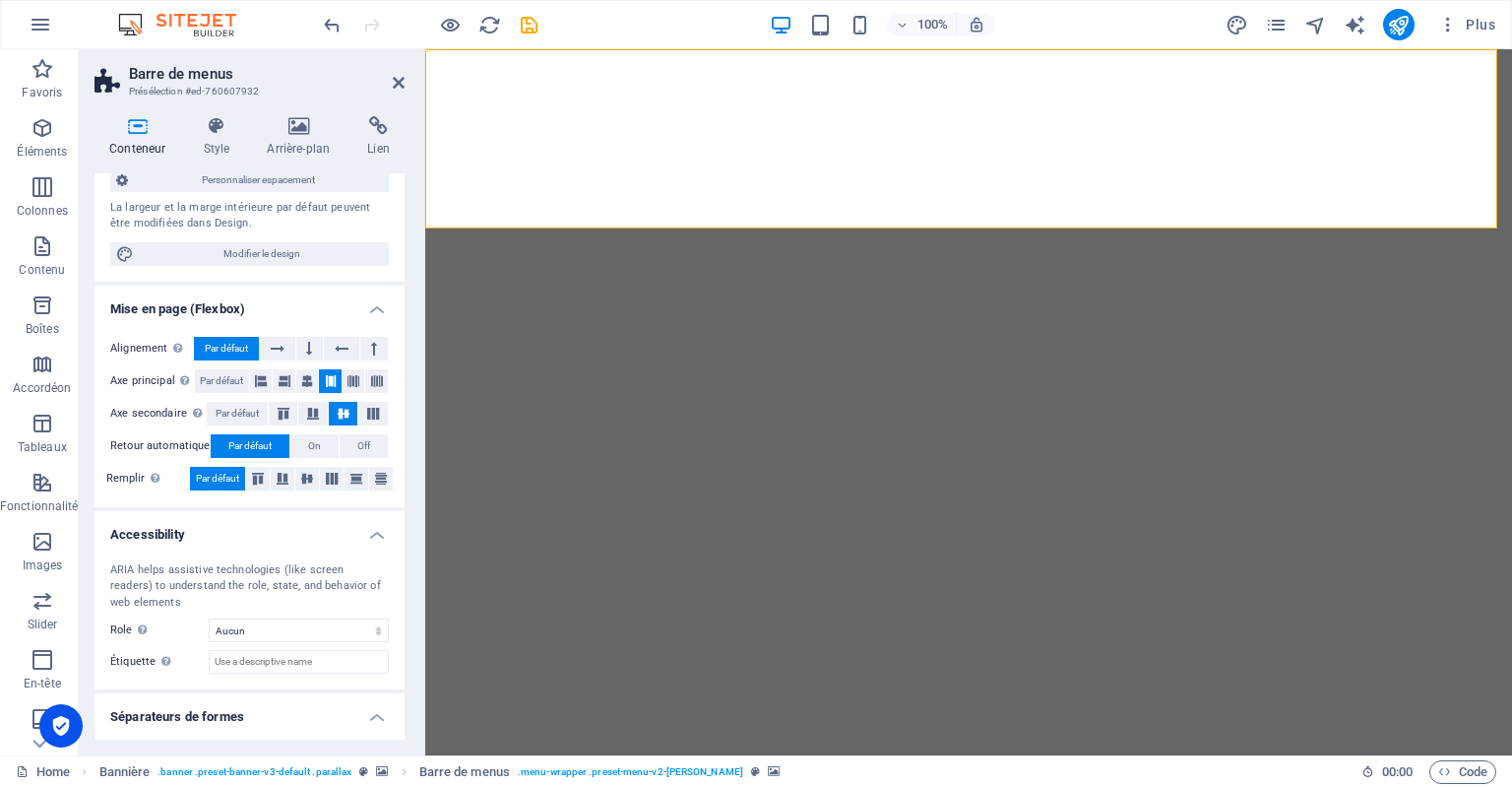 drag, startPoint x: 405, startPoint y: 696, endPoint x: 411, endPoint y: 720, distance: 25 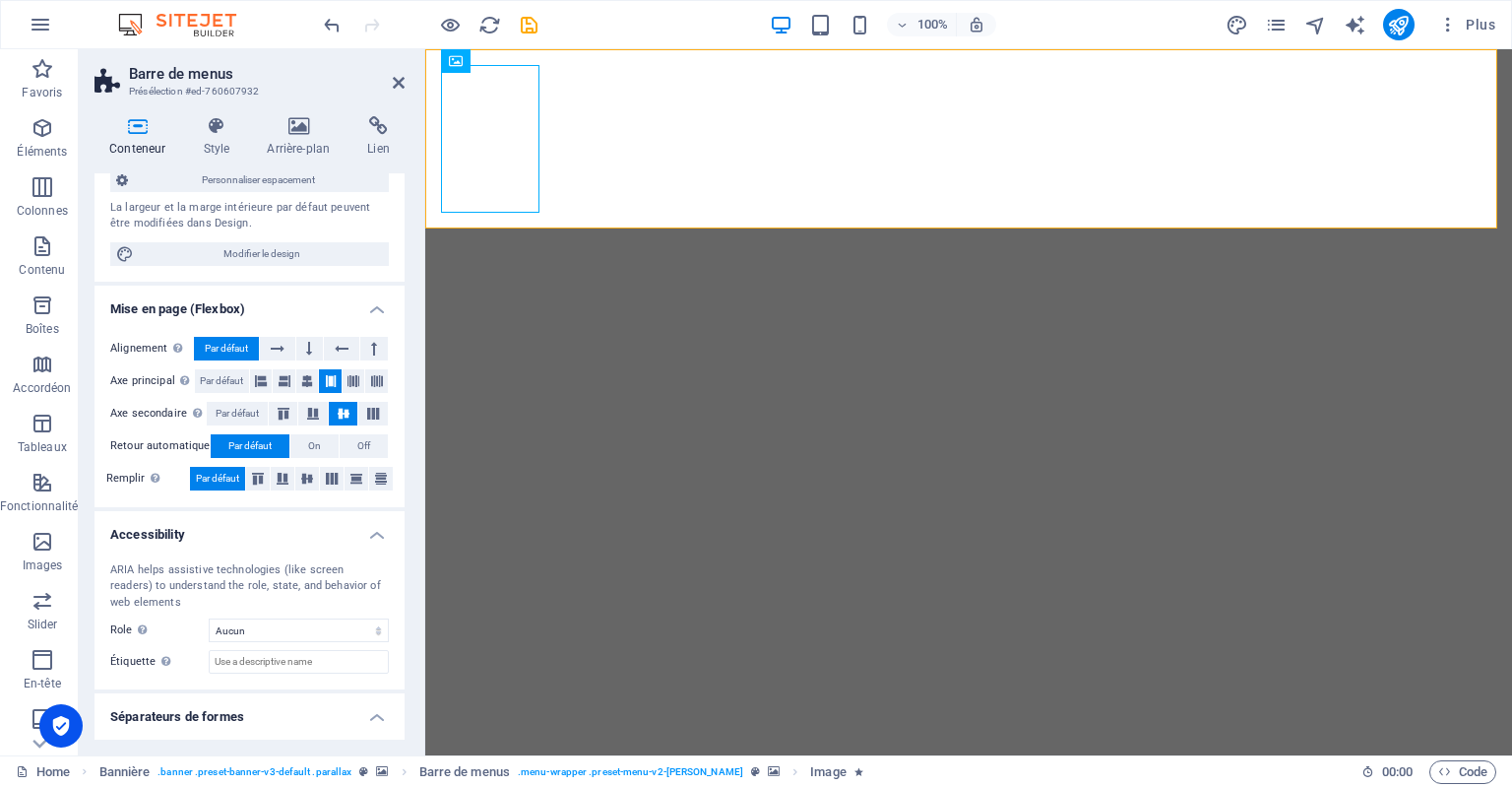 click on "Style Aucun Triangle Carré Diagonale Polygone 1 Polygone 2 Zigzag Plusieurs zigzags Vagues Plusieurs vagues Demi-cercle Rond Cercle avec ombre Immeubles Hexagones Clouds Plusieurs nuages Éventail Pyramides Livre Gouttes de peinture Flammes Papier déchiqueté Flèche Arrière-plan Modifier l'arrière-plan Couleur 2e couleur 3e couleur Largeur 100 % Hauteur auto px rem em vh vw Position horiz. 0 % Position Miroir Inverser Animation  - Direction  - Durée 60 s" at bounding box center [249, 756] 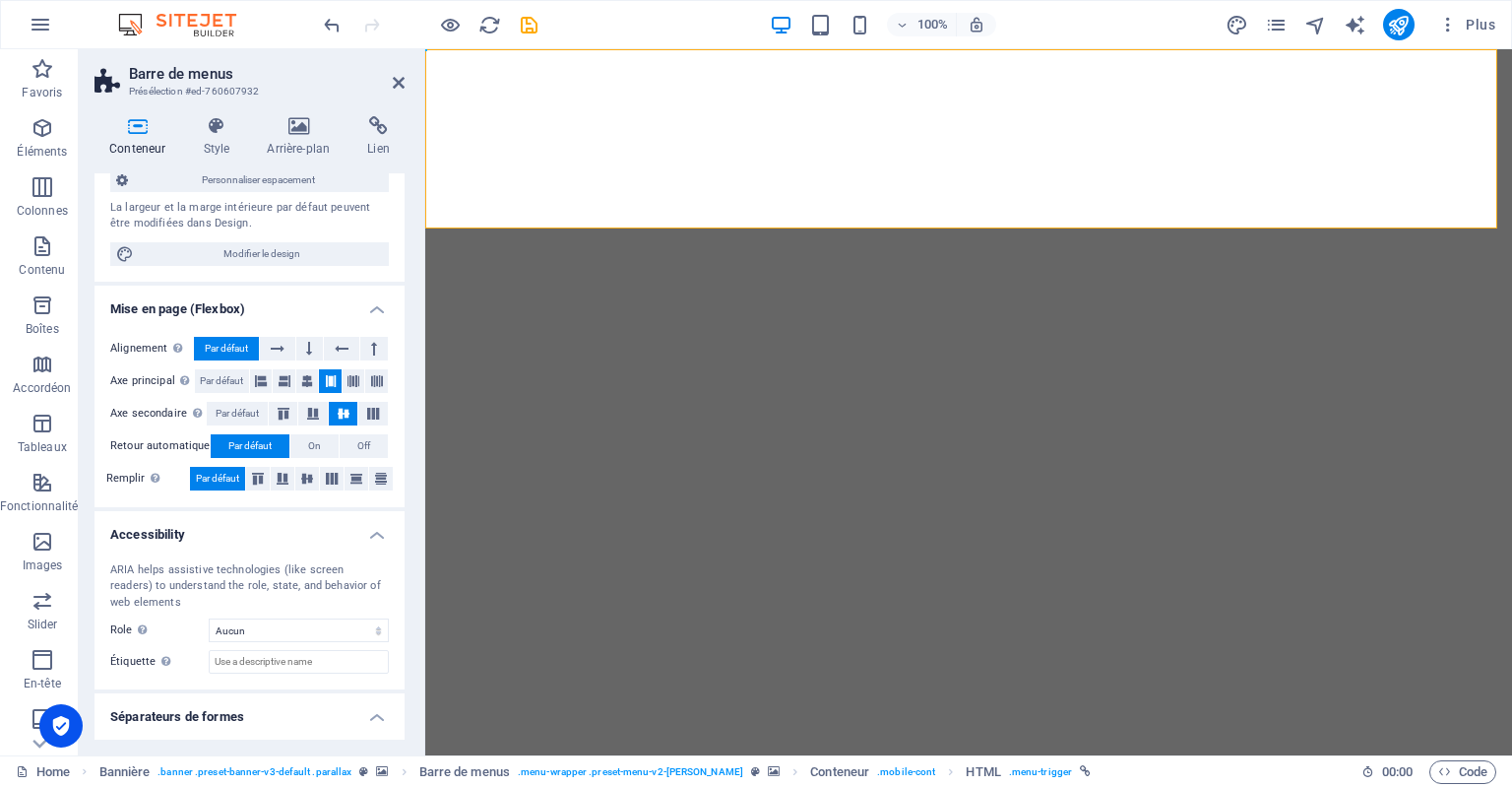 click on "ARIA helps assistive technologies (like screen readers) to understand the role, state, and behavior of web elements" at bounding box center [249, 587] 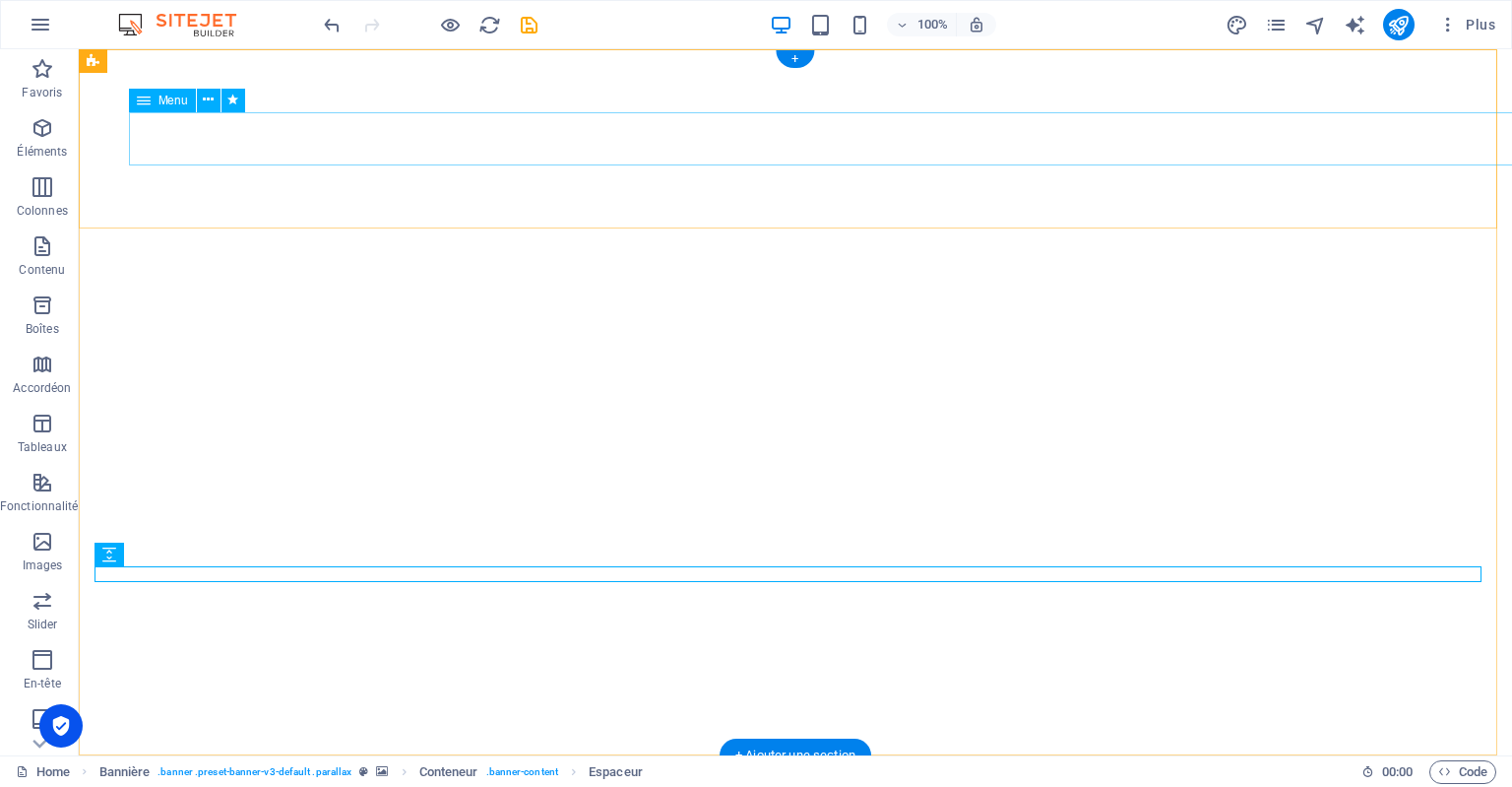 click on "ACCUEIL A PROPOS Services DEVIS Contact CANDIDAT" at bounding box center (795, 975) 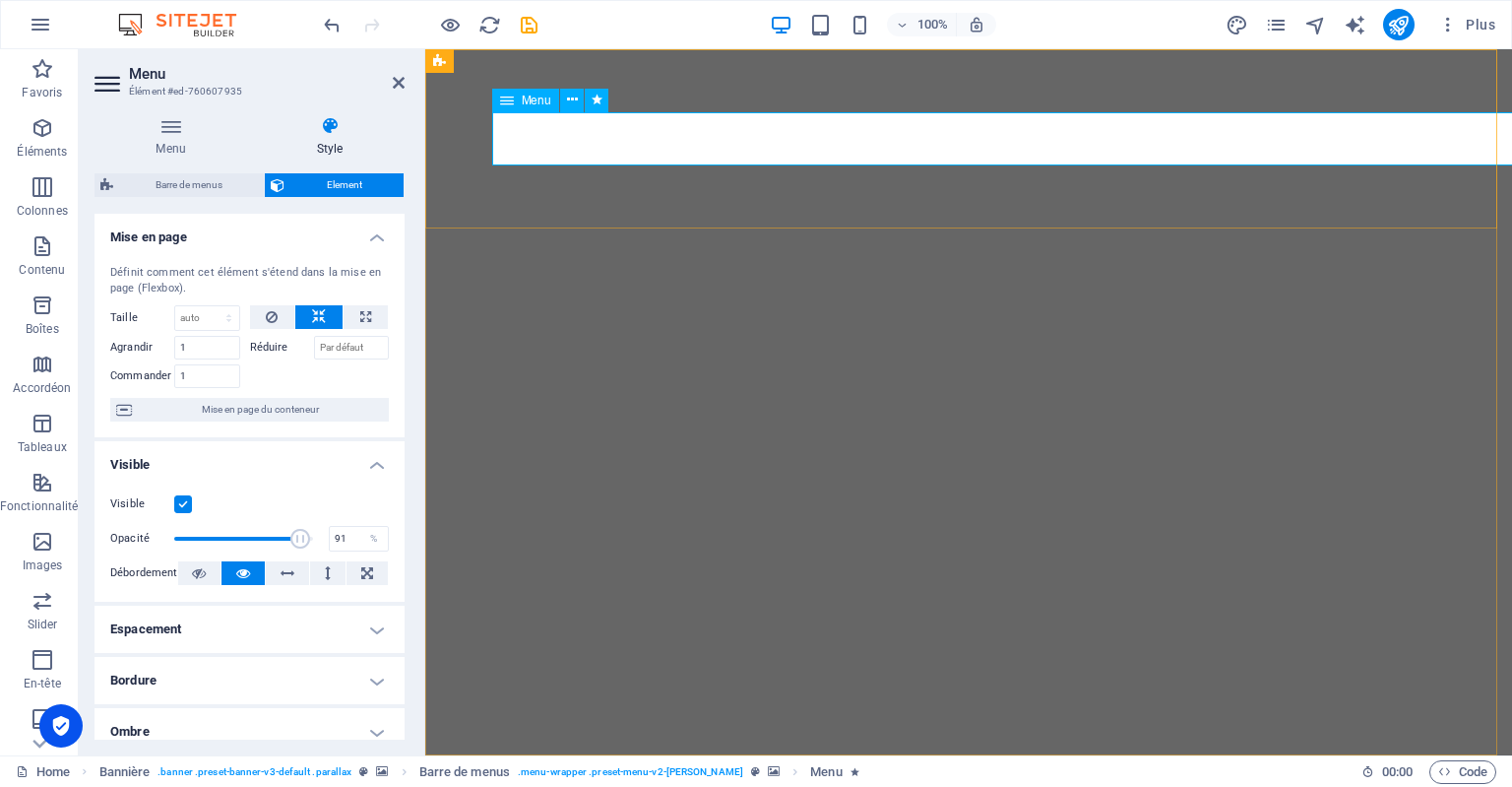 click on "Menu" at bounding box center (536, 100) 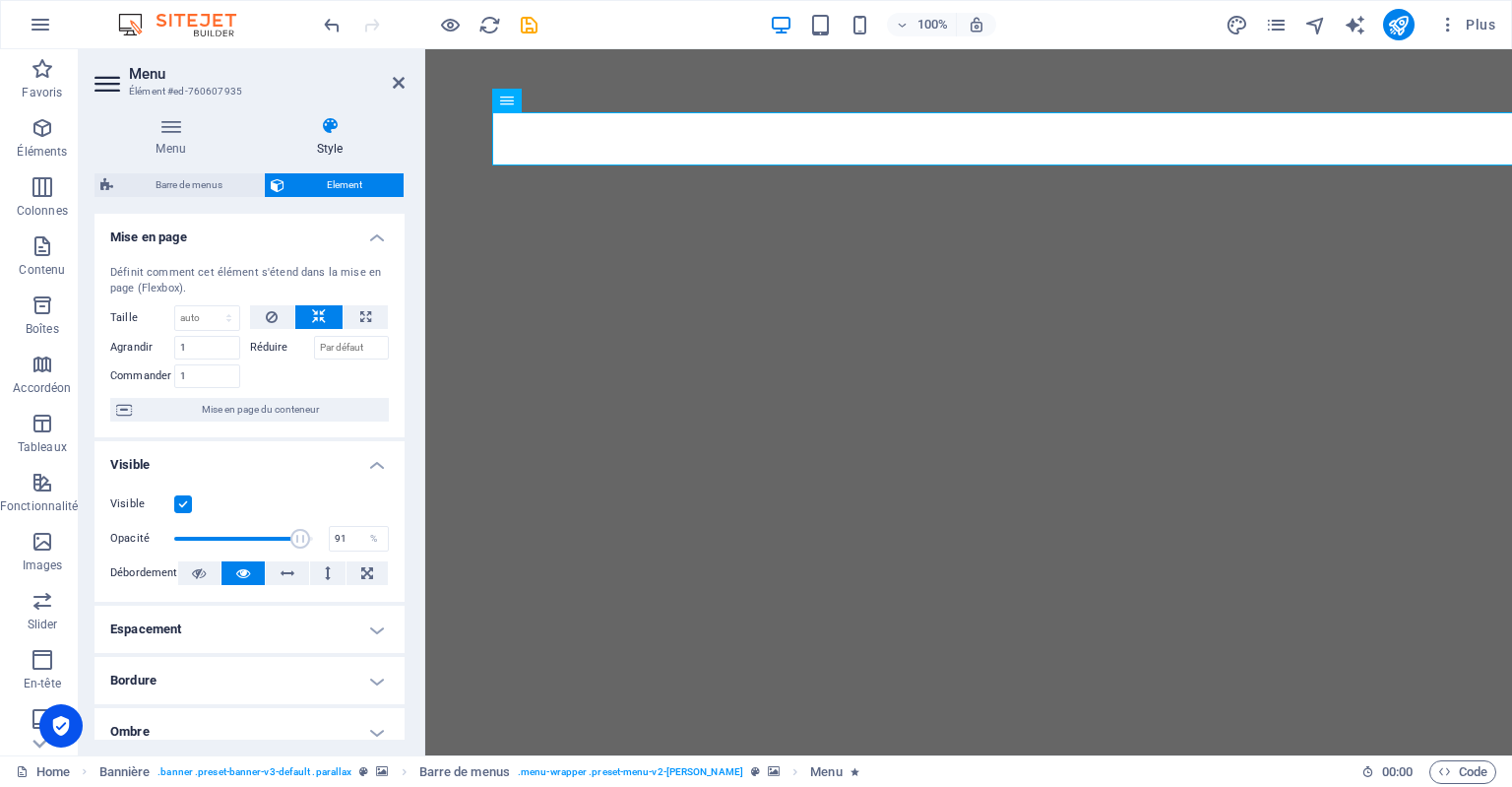scroll, scrollTop: 167, scrollLeft: 0, axis: vertical 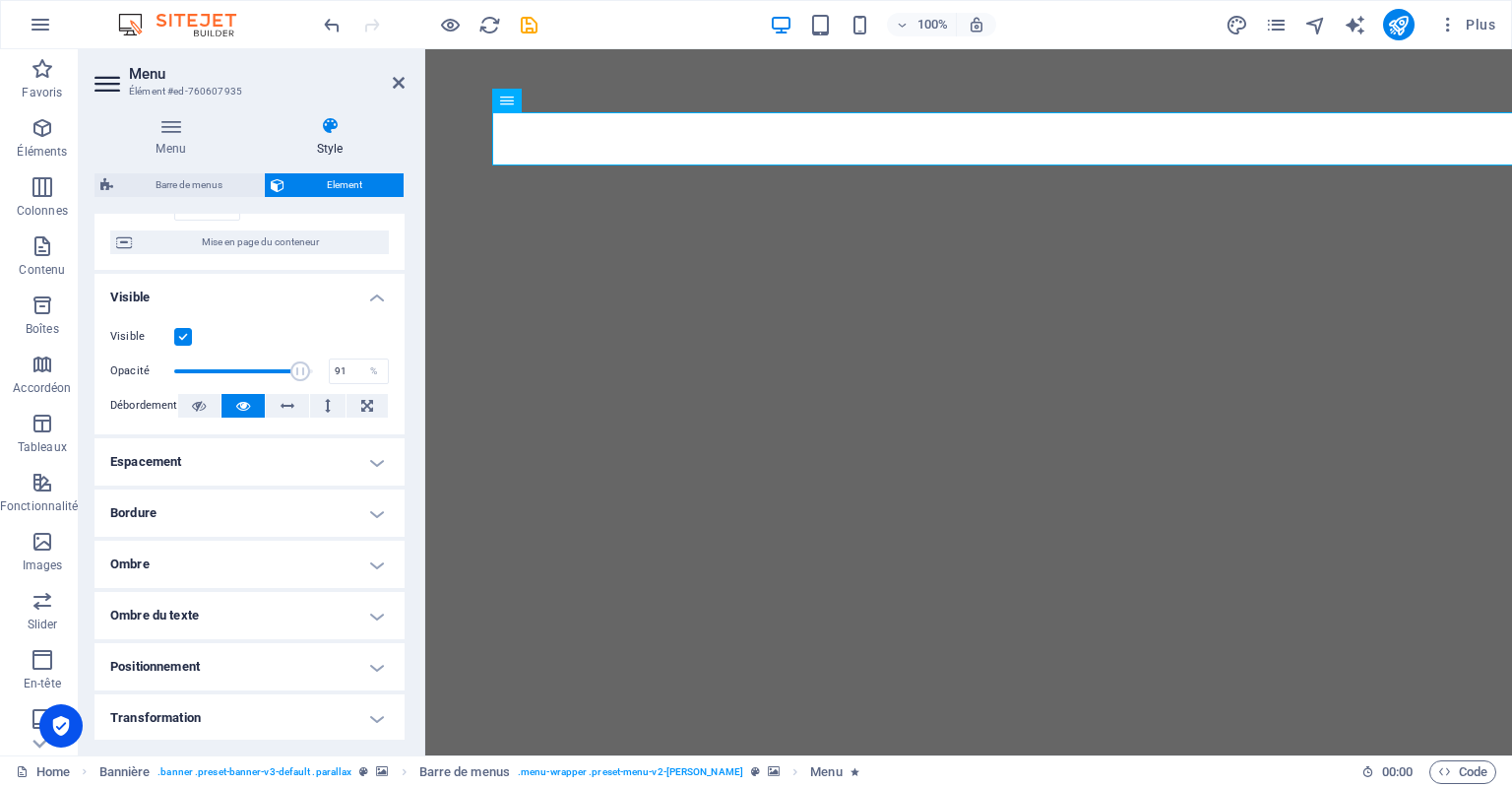 click on "Bordure" at bounding box center (249, 513) 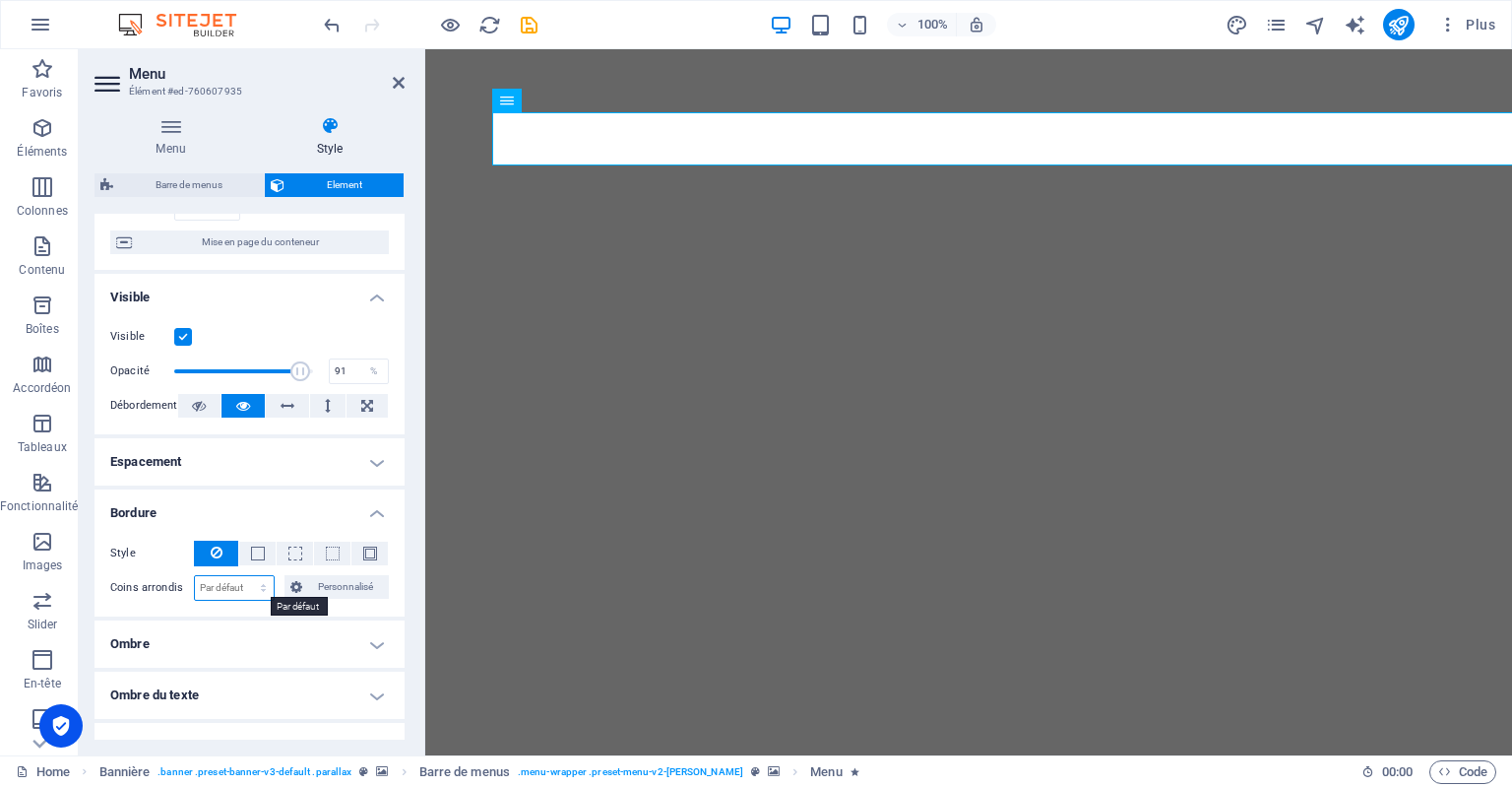 click on "Par défaut px rem % vh vw Personnalisé" at bounding box center (234, 588) 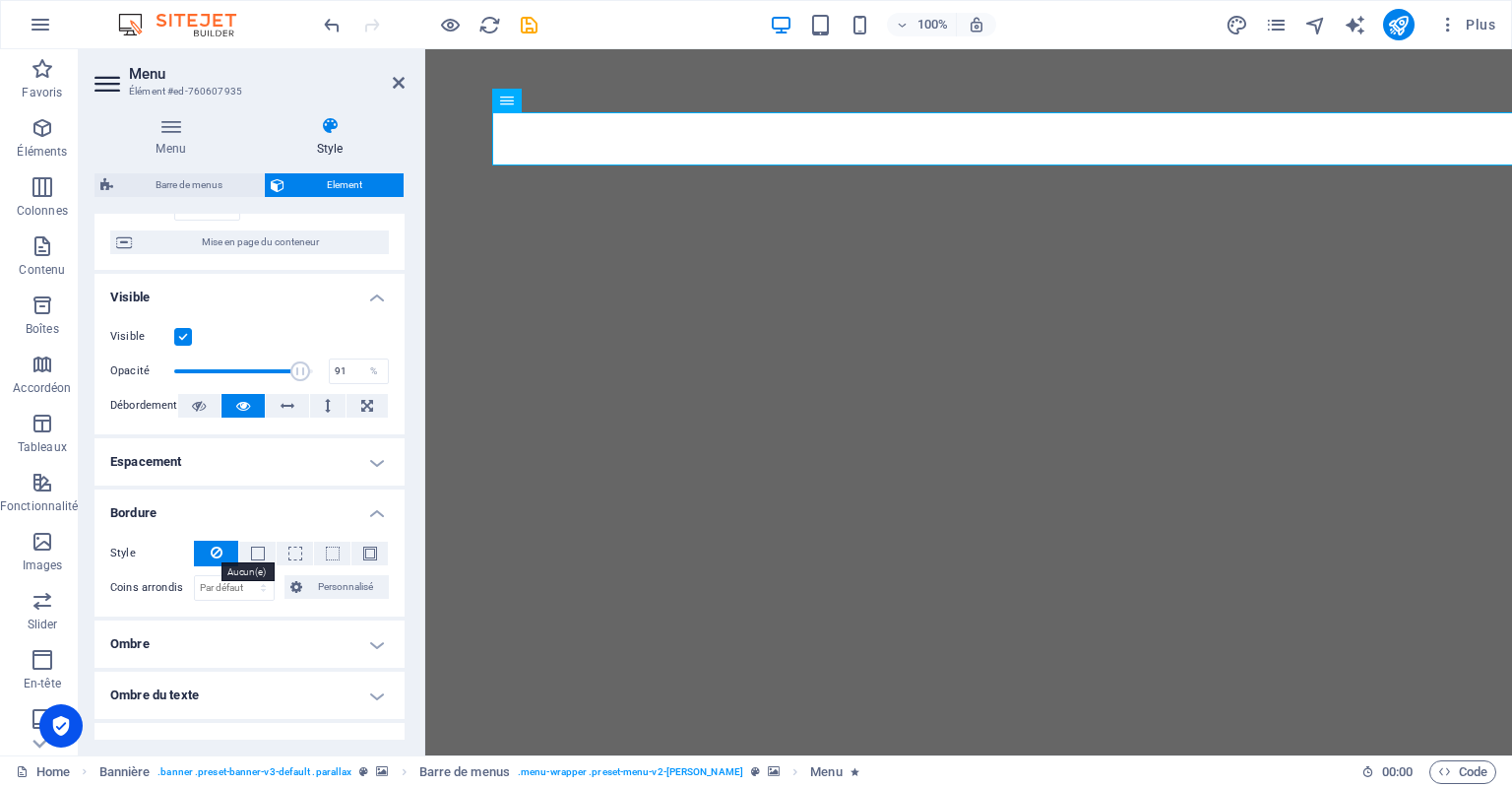 click at bounding box center [217, 553] 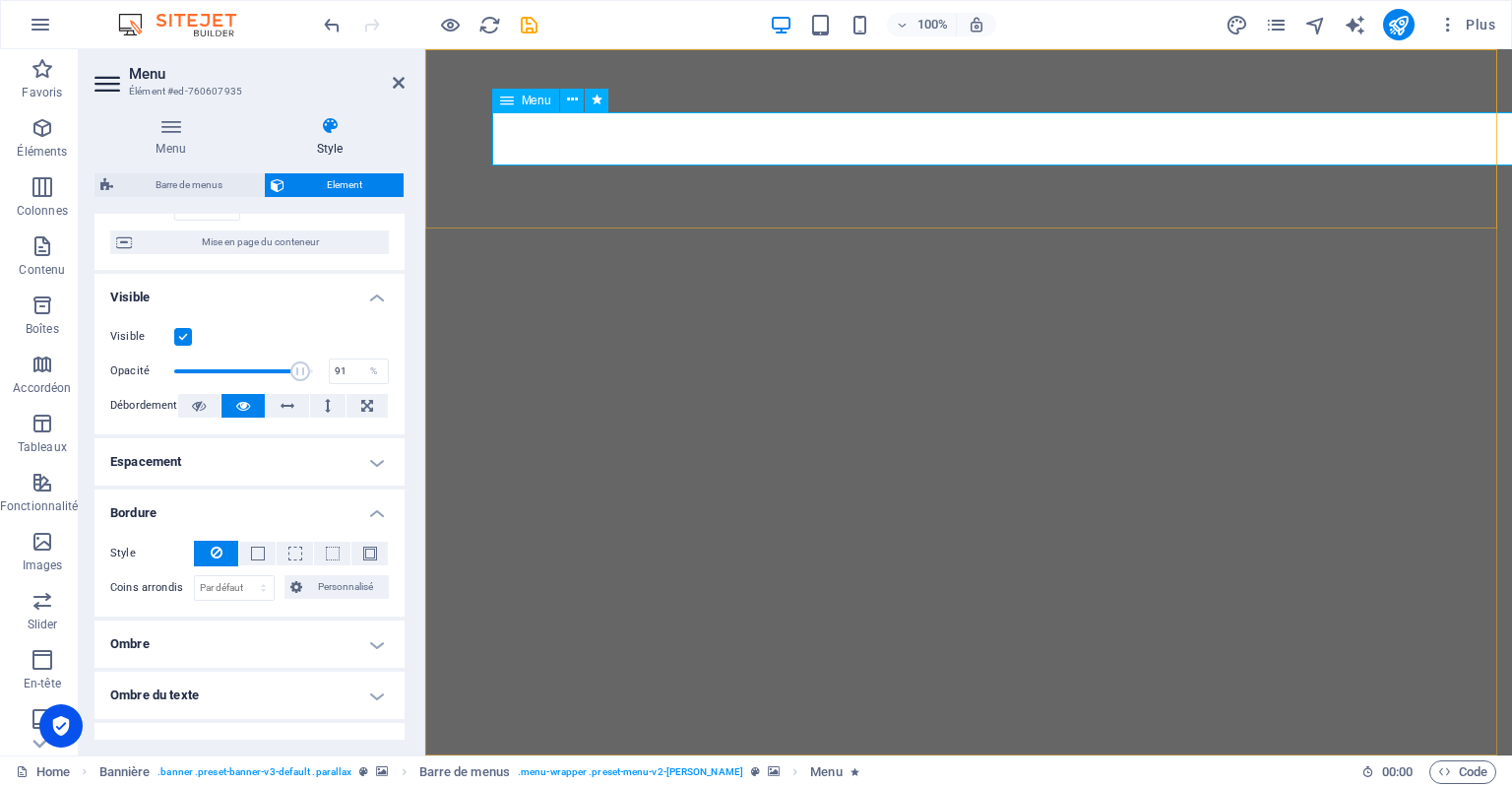 click on "ACCUEIL A PROPOS Services DEVIS Contact CANDIDAT" at bounding box center [968, 975] 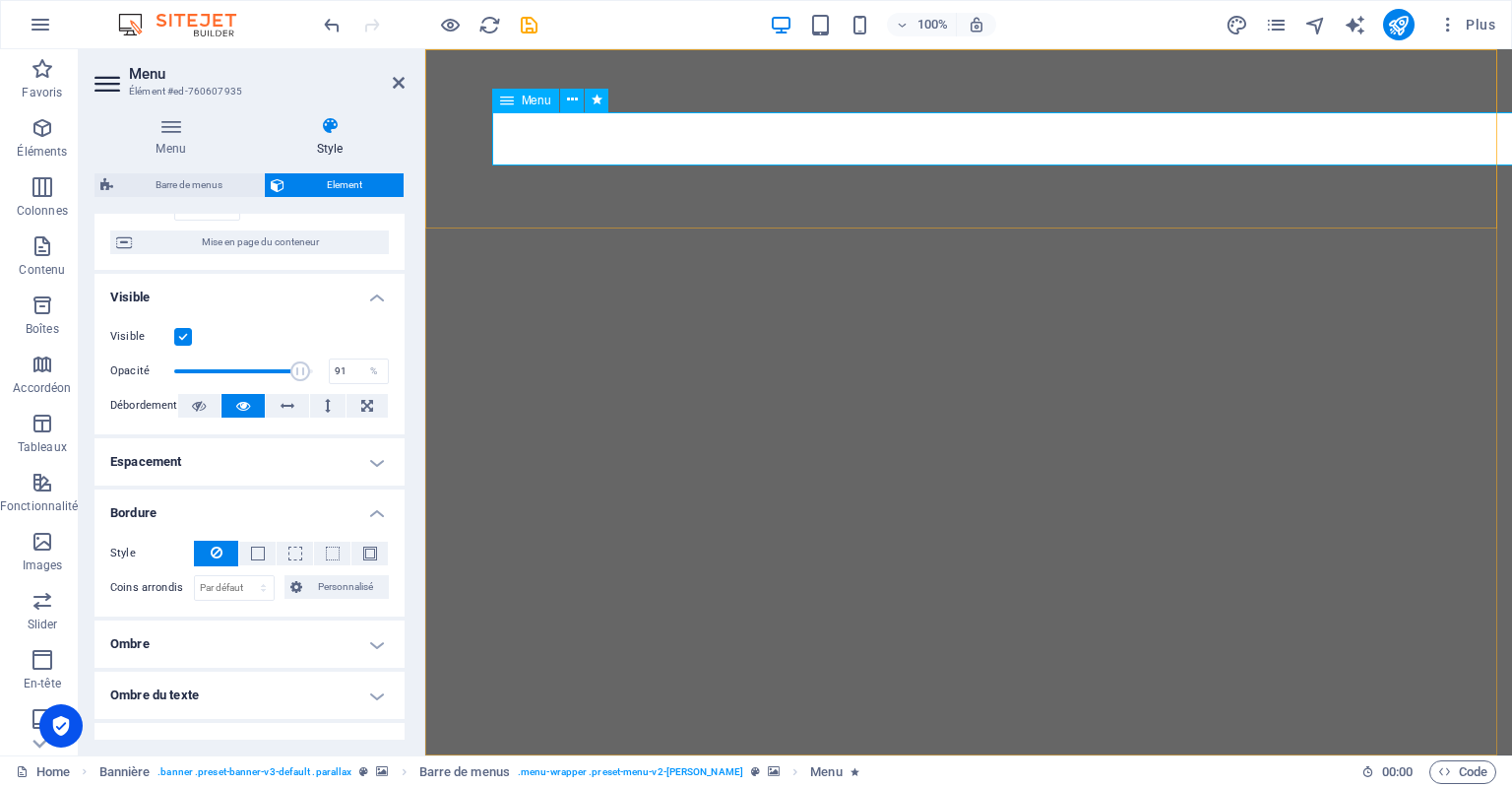 click on "ACCUEIL A PROPOS Services DEVIS Contact CANDIDAT" at bounding box center [968, 975] 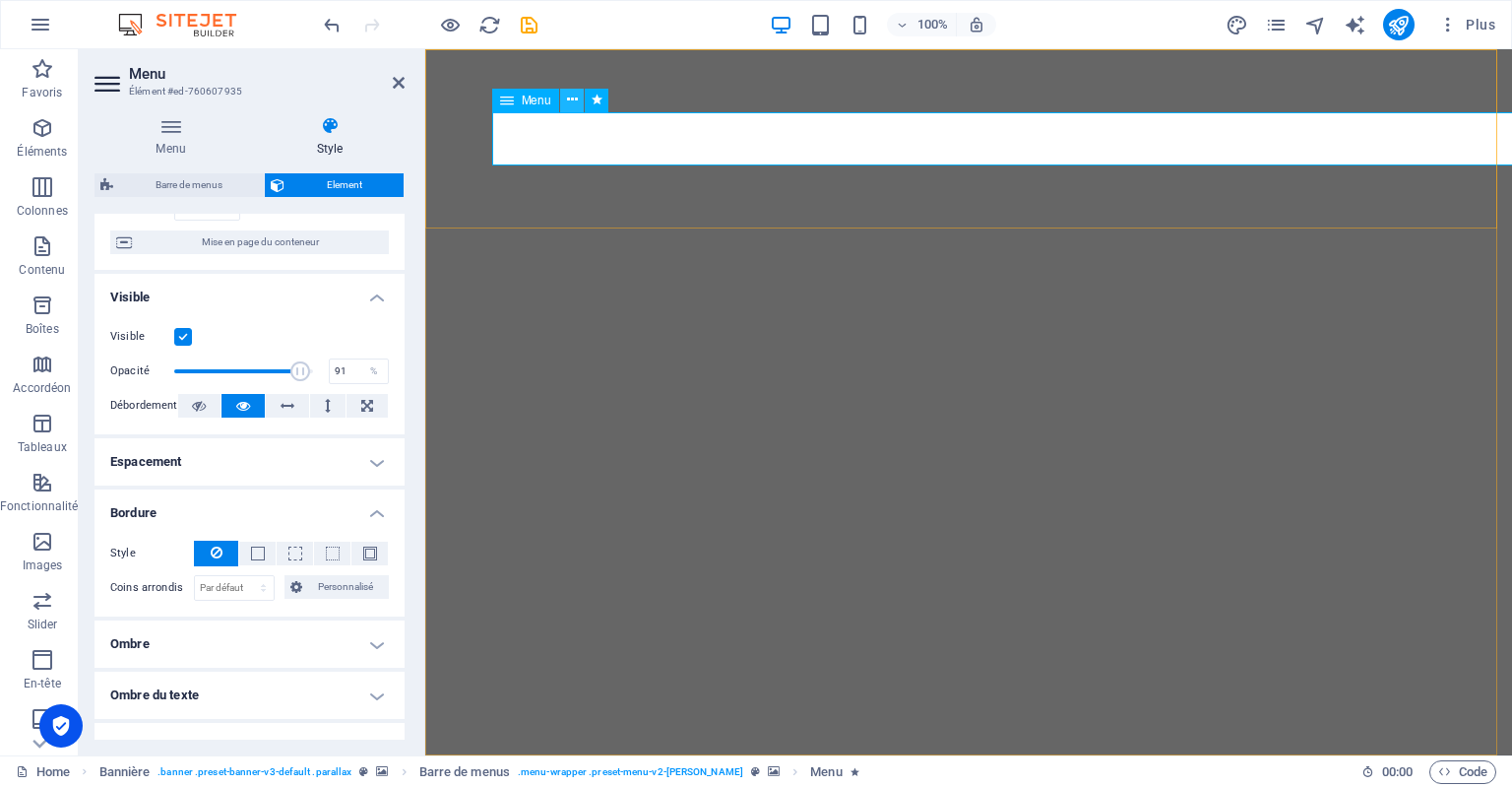 click at bounding box center [572, 99] 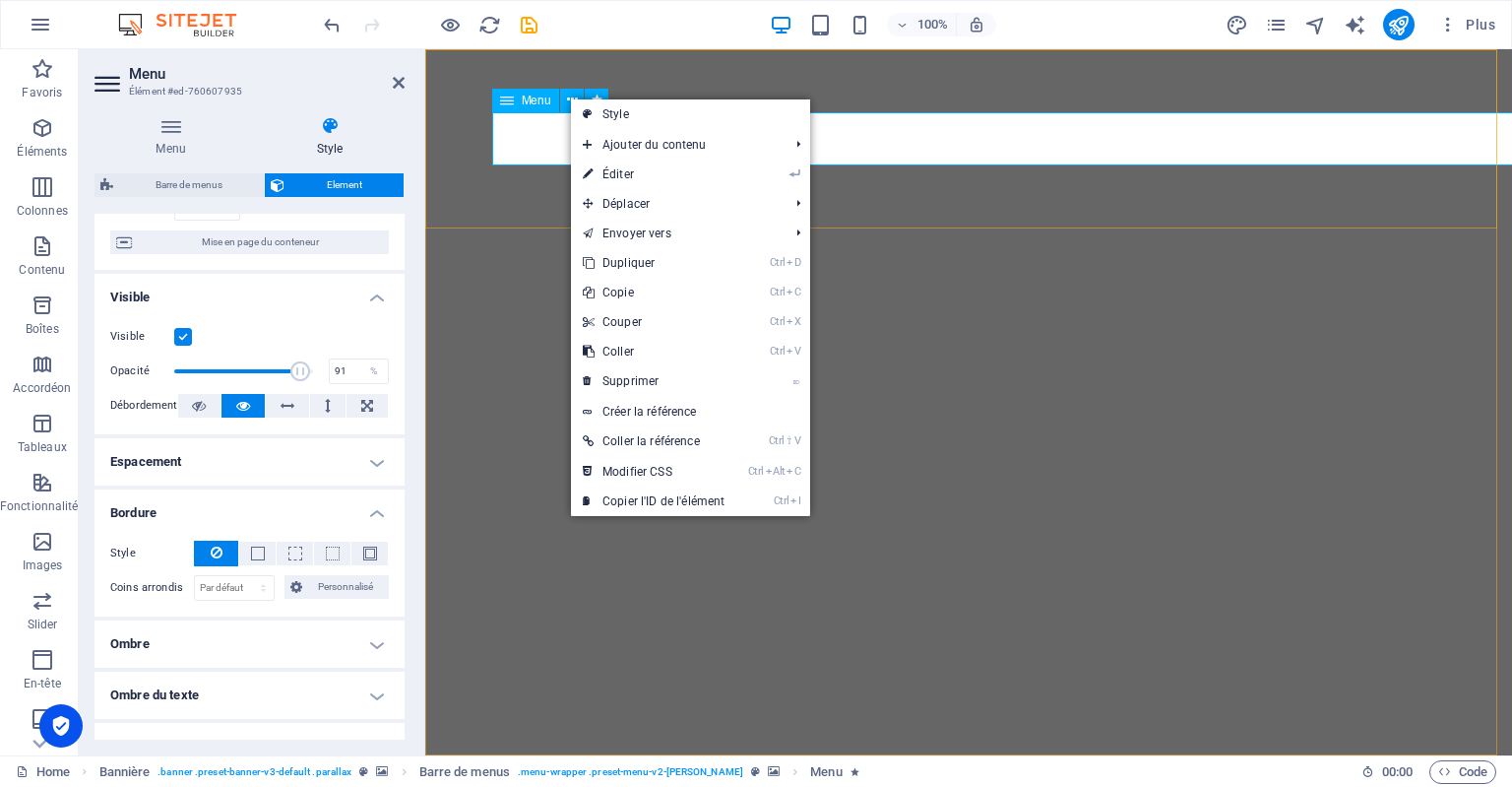 click on "Menu" at bounding box center (526, 100) 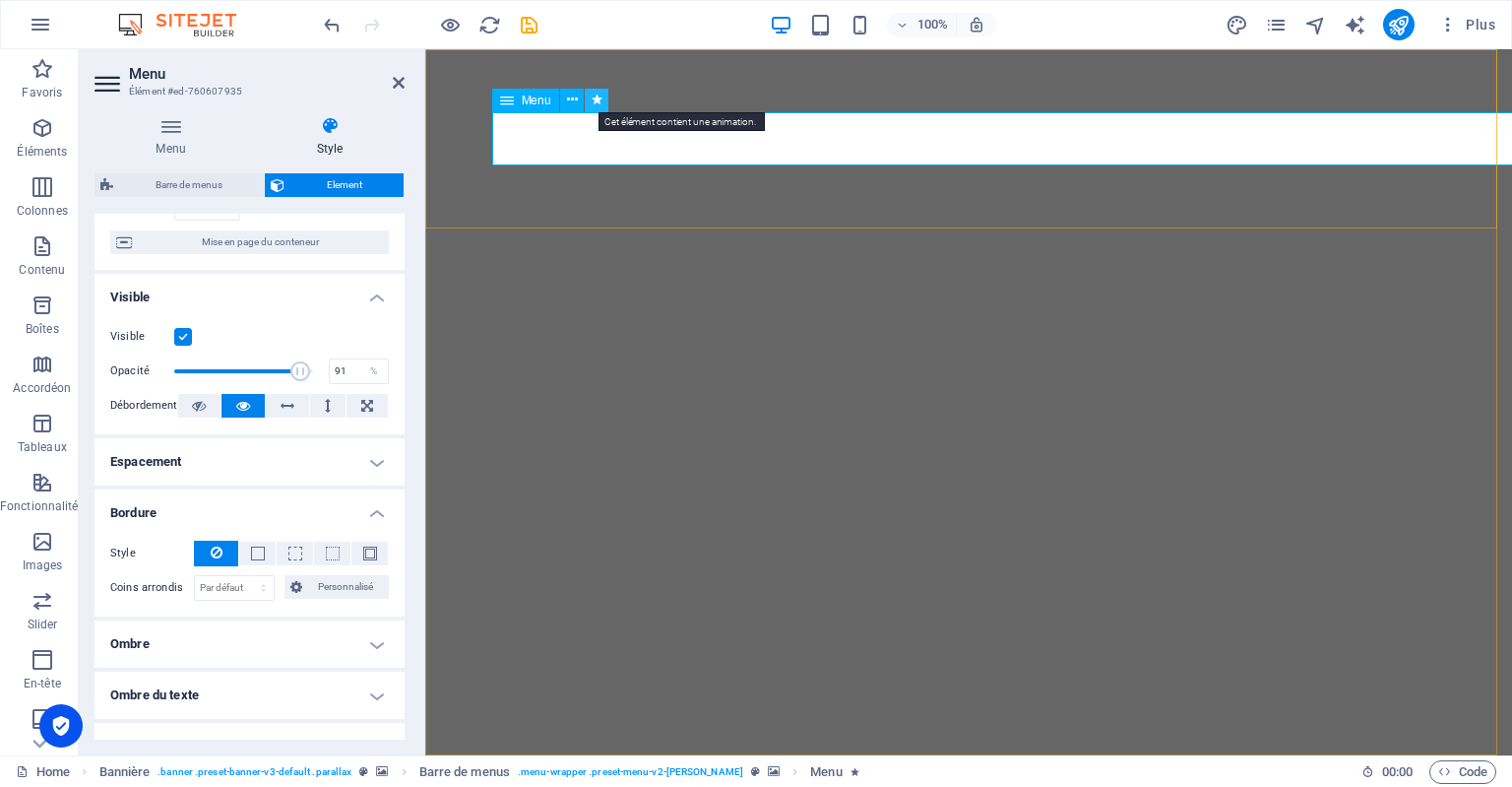click at bounding box center (597, 99) 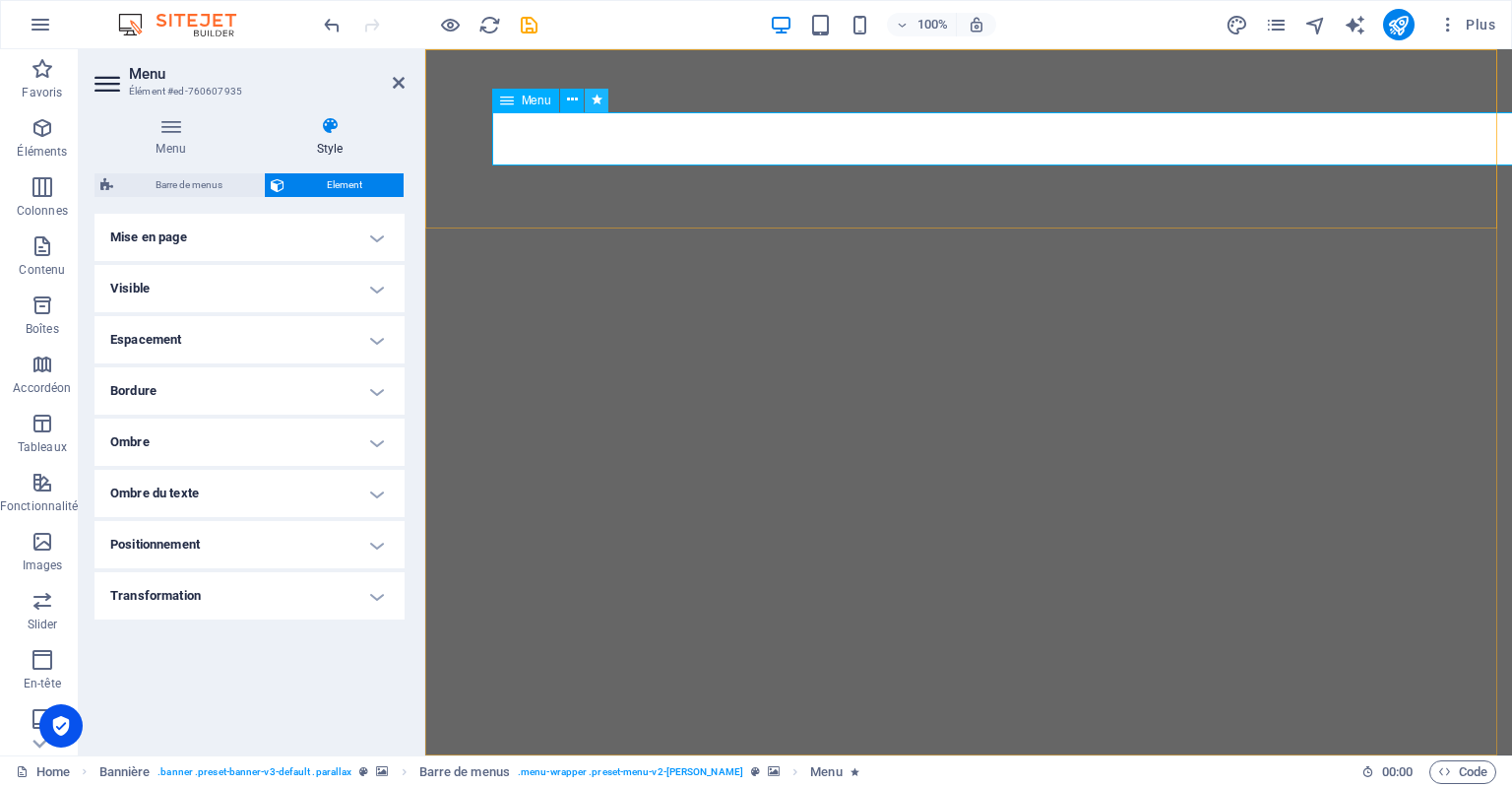 scroll, scrollTop: 0, scrollLeft: 0, axis: both 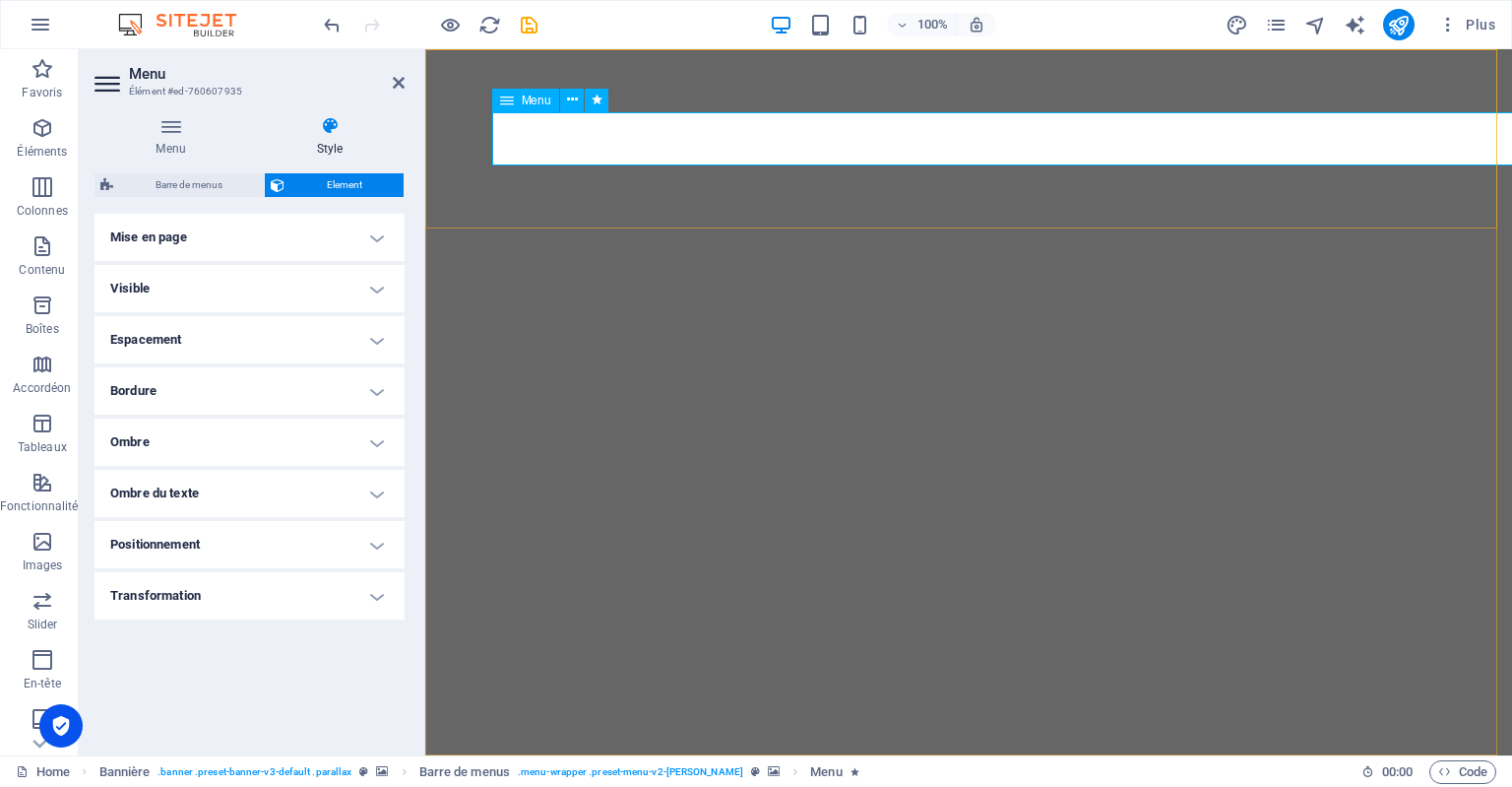 click at bounding box center (507, 100) 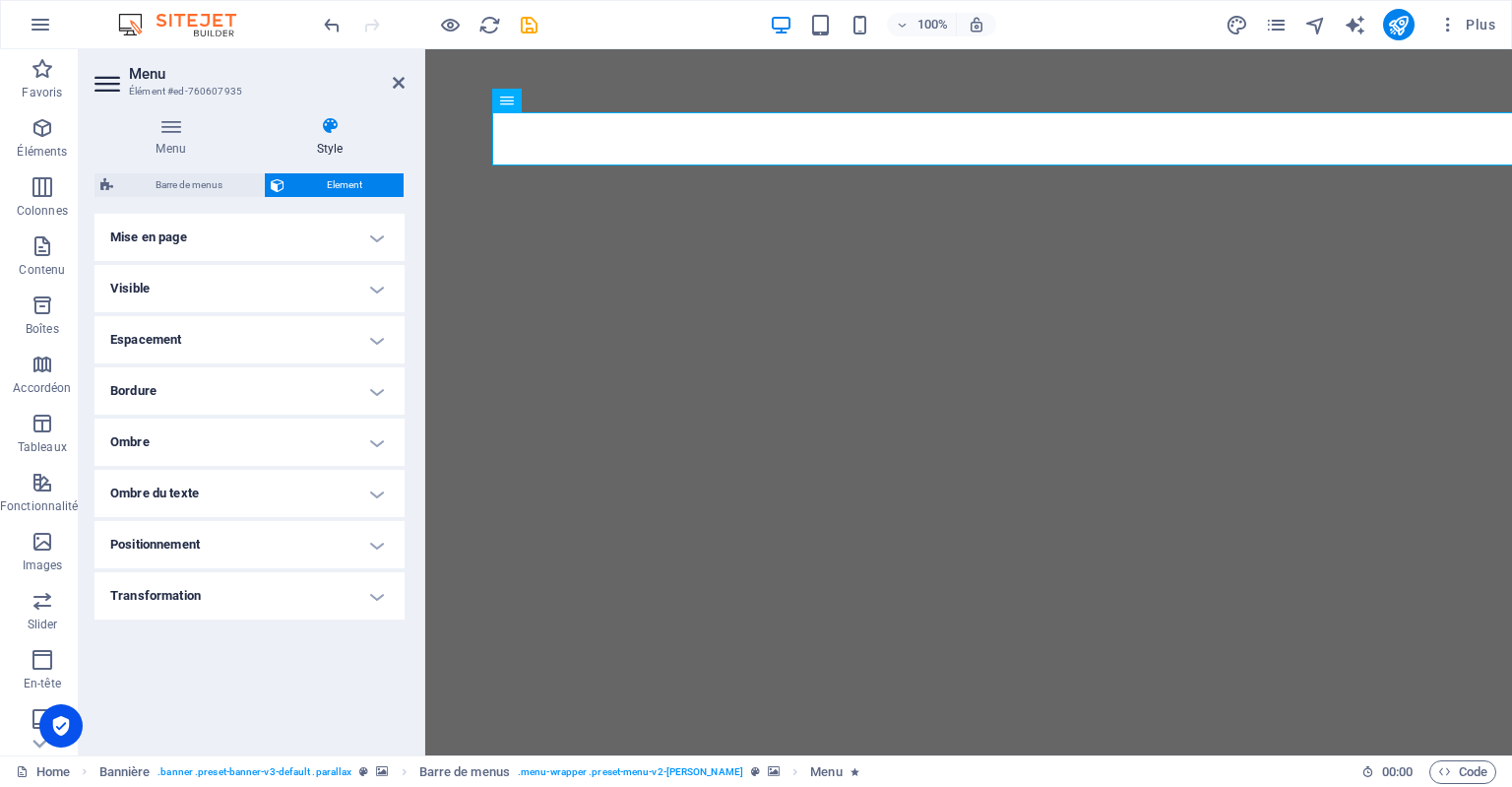 click on "Mise en page" at bounding box center [249, 237] 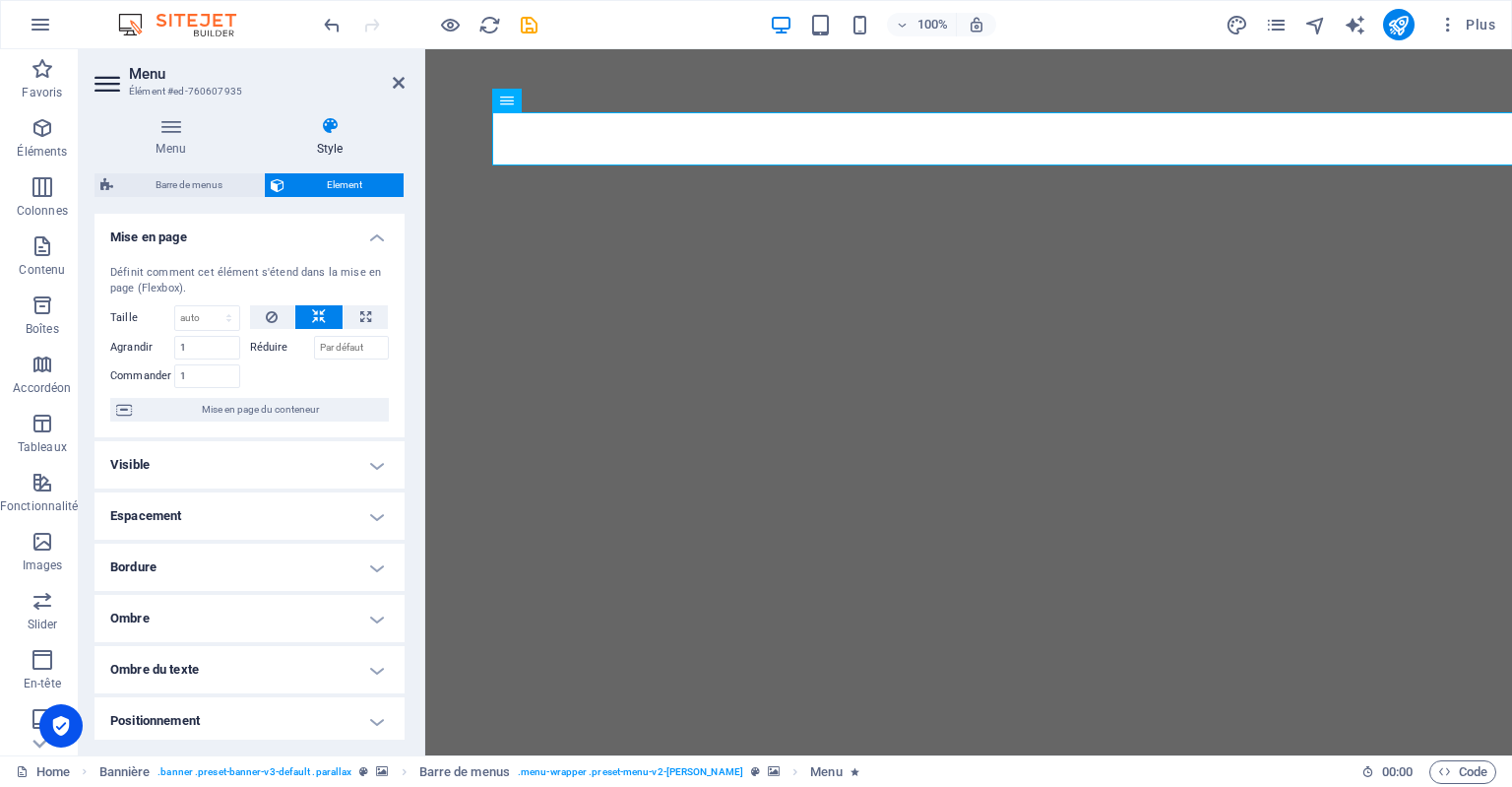 click on "Bordure" at bounding box center [249, 567] 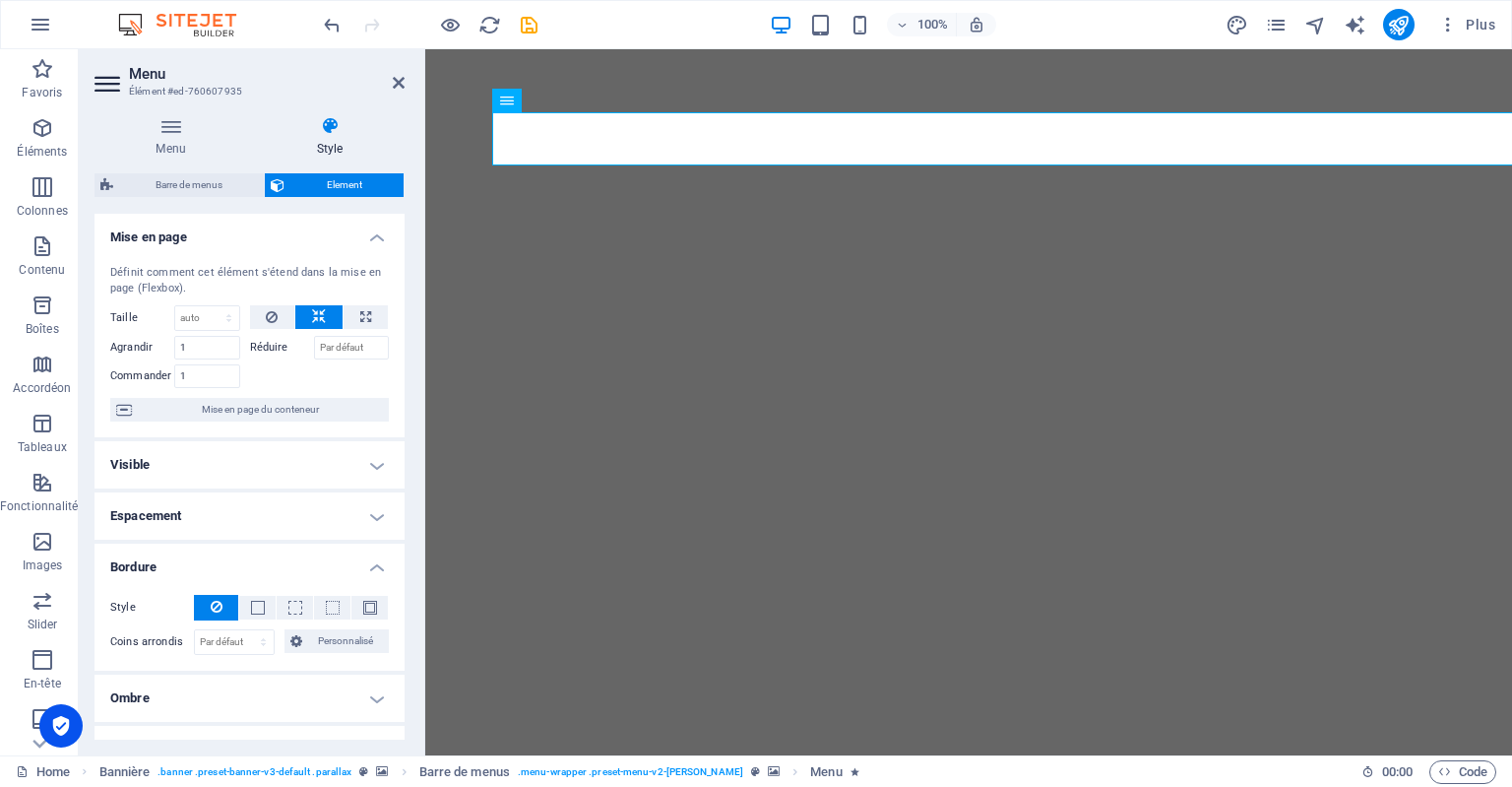 click at bounding box center [216, 608] 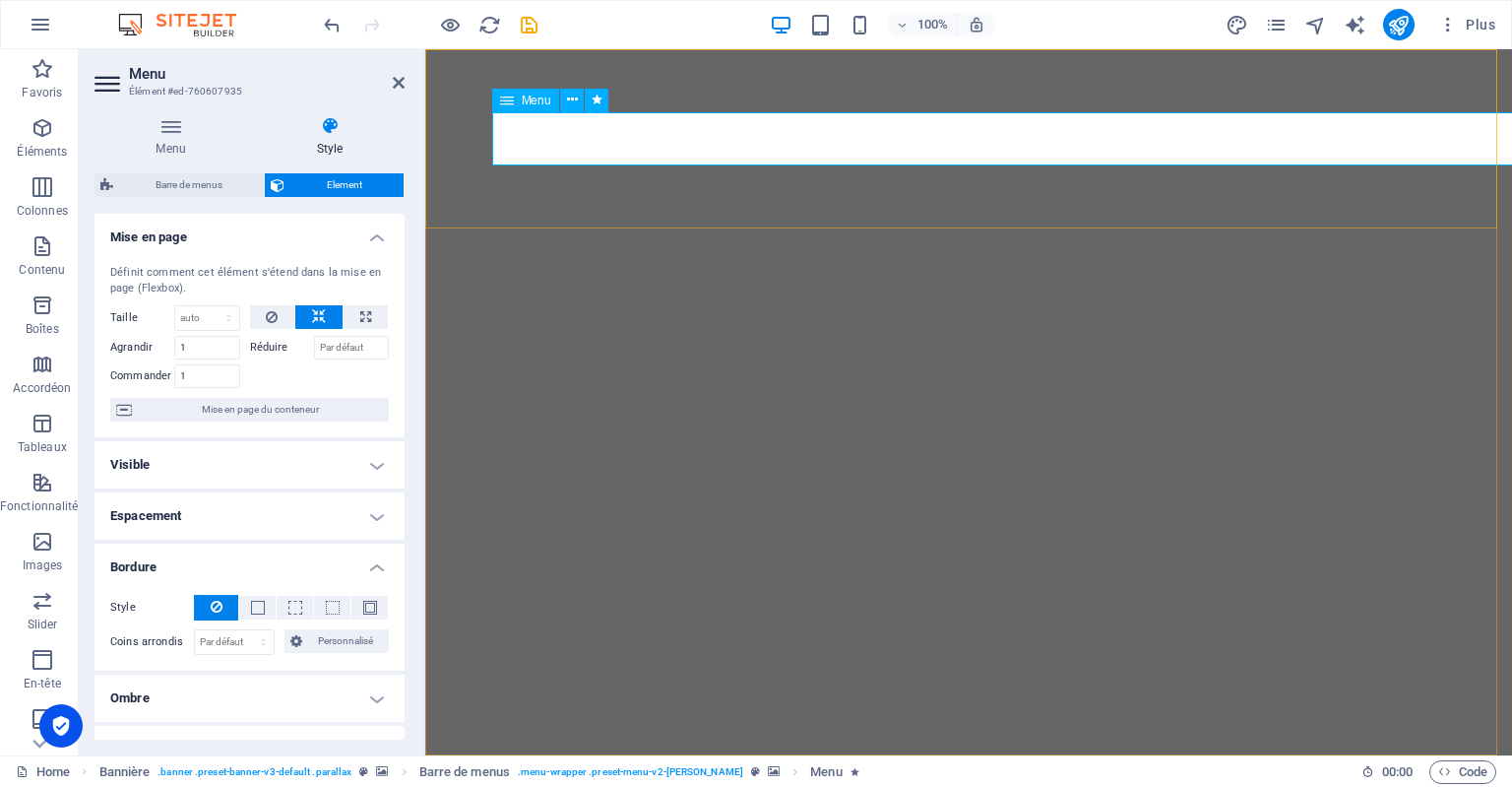 click on "ACCUEIL A PROPOS Services DEVIS Contact CANDIDAT" at bounding box center (968, 975) 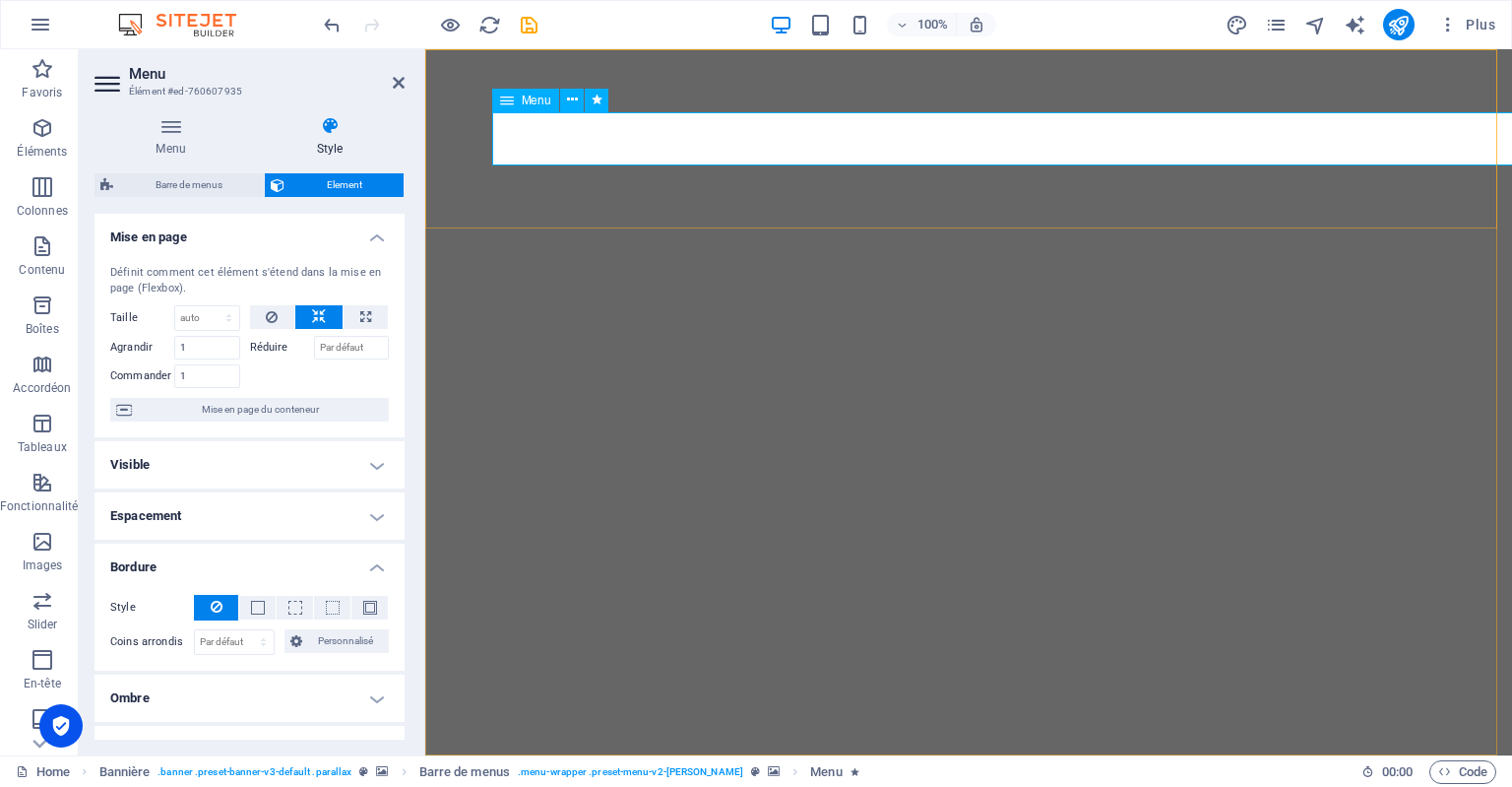 click on "ACCUEIL A PROPOS Services DEVIS Contact CANDIDAT" at bounding box center [968, 975] 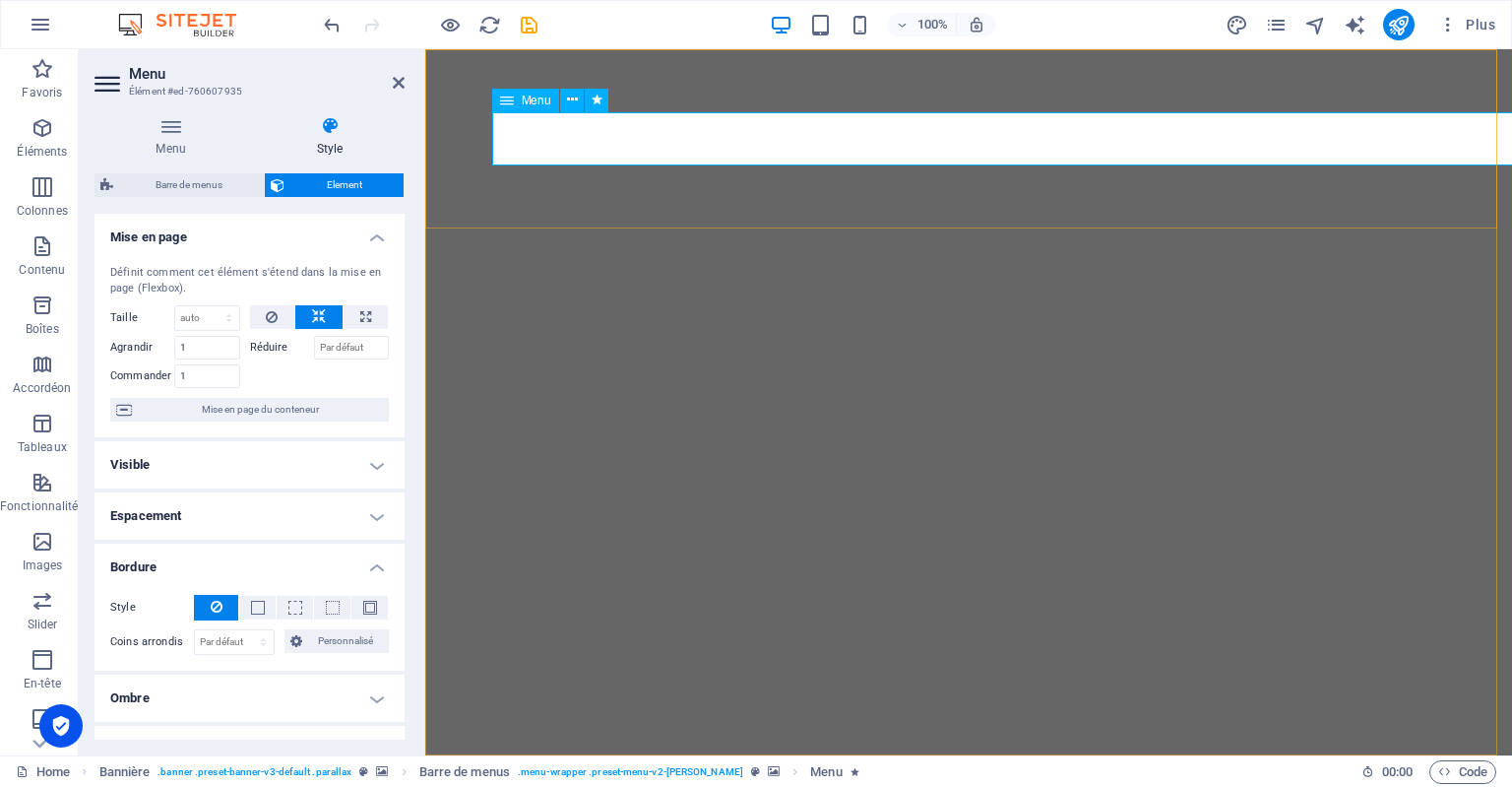 click on "ACCUEIL A PROPOS Services DEVIS Contact CANDIDAT" at bounding box center [968, 975] 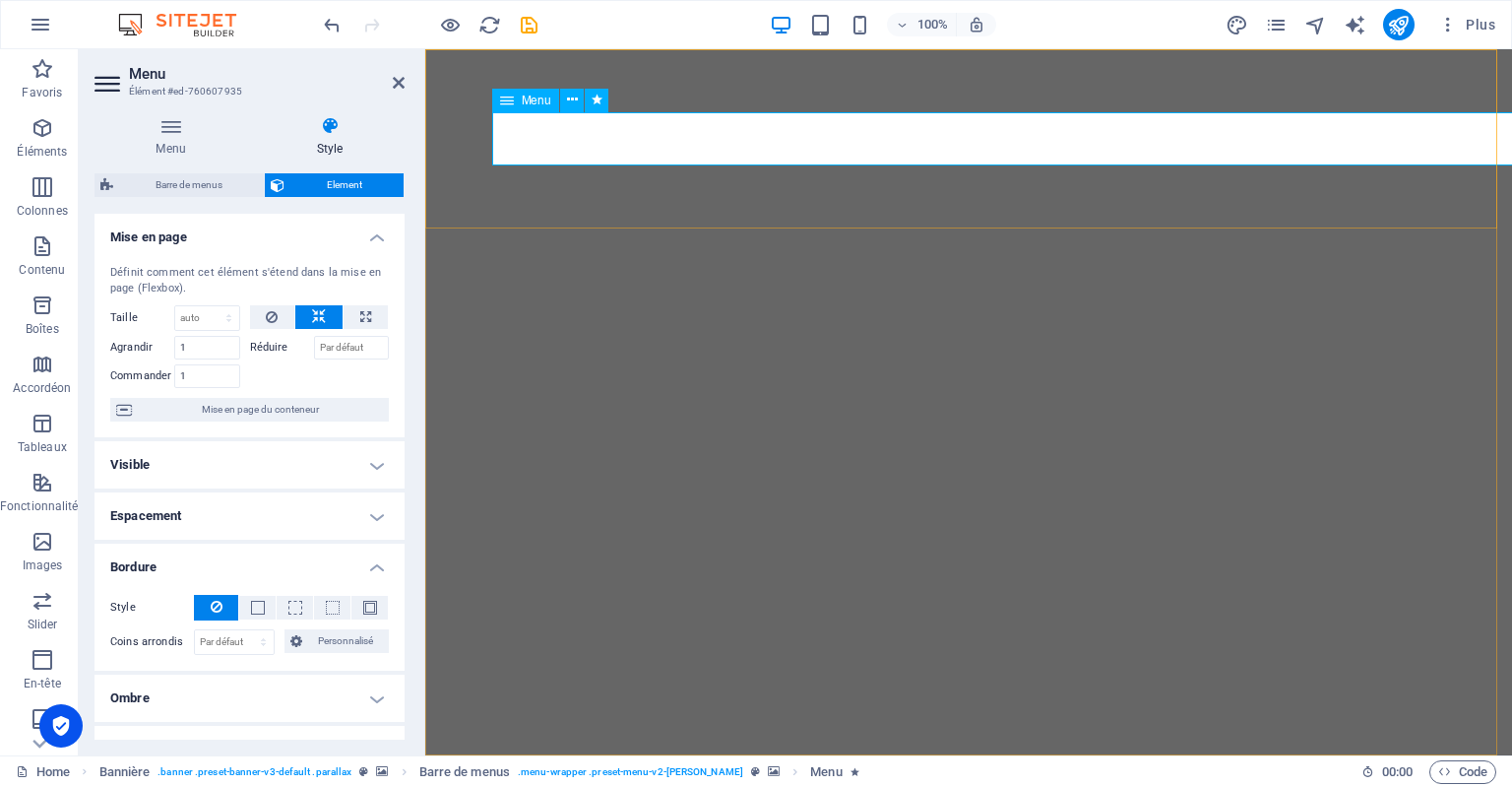 click on "ACCUEIL A PROPOS Services DEVIS Contact CANDIDAT" at bounding box center (968, 975) 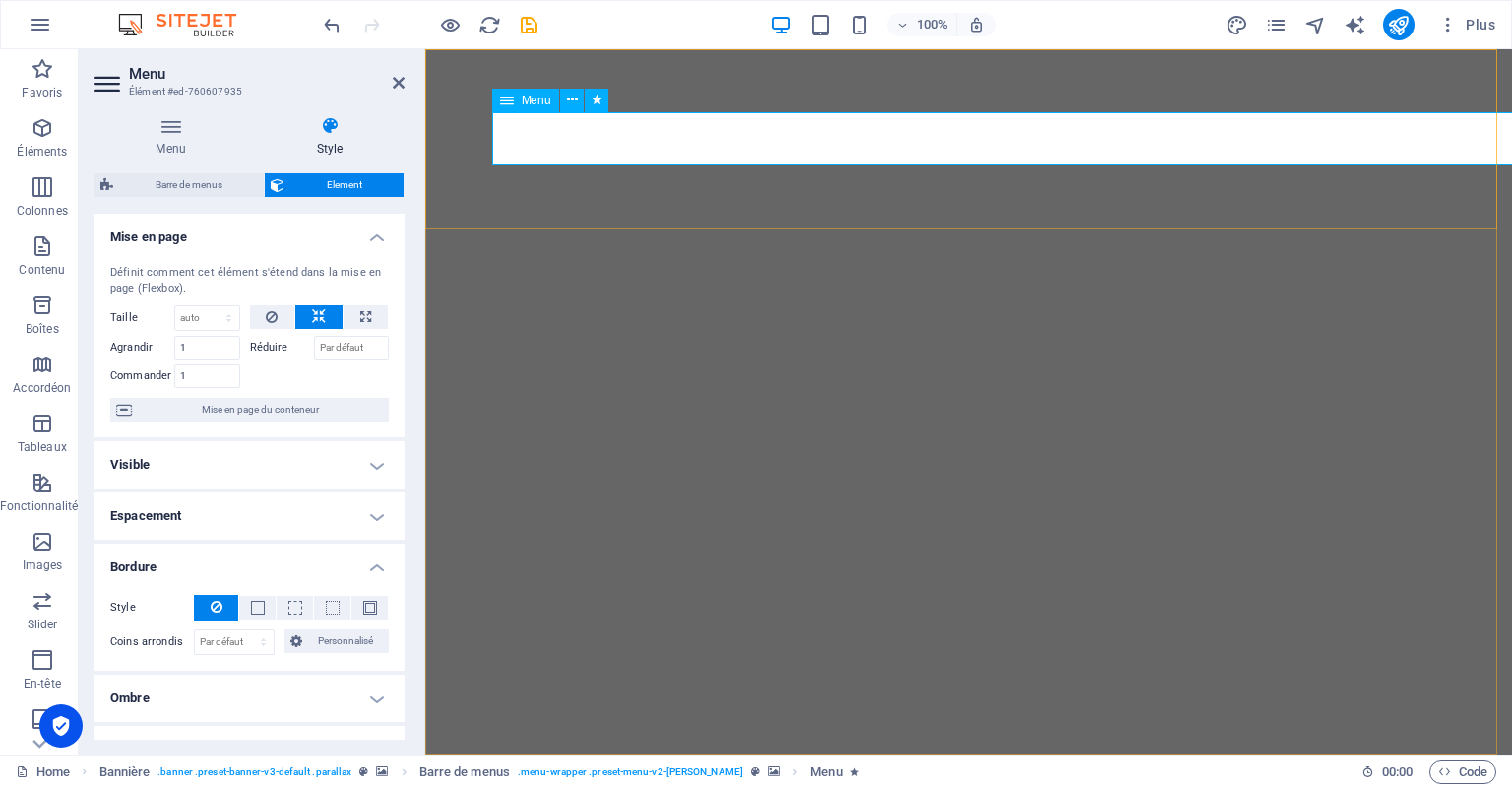 click on "ACCUEIL A PROPOS Services DEVIS Contact CANDIDAT" at bounding box center (968, 975) 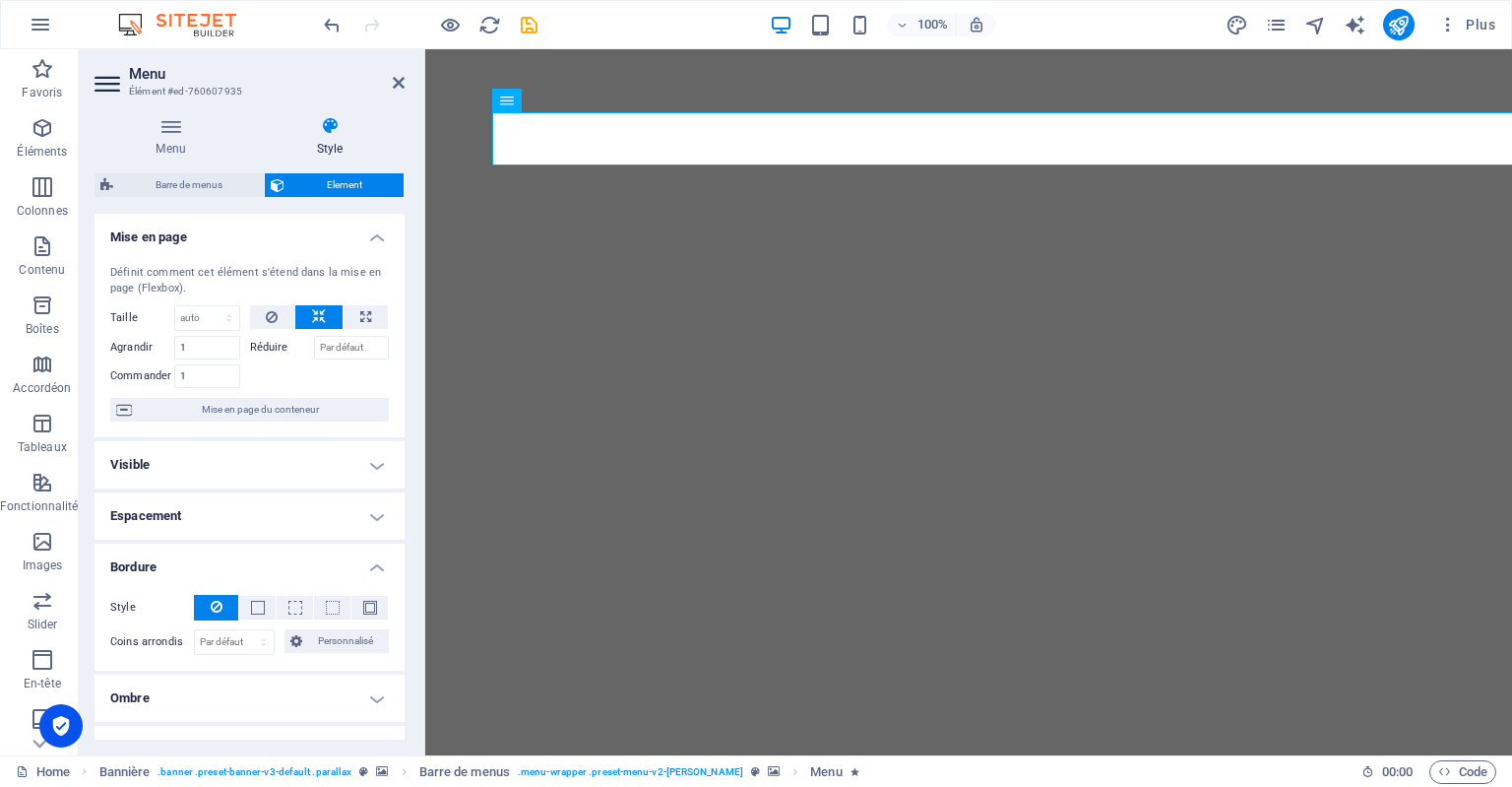 drag, startPoint x: 400, startPoint y: 466, endPoint x: 411, endPoint y: 618, distance: 152.39751 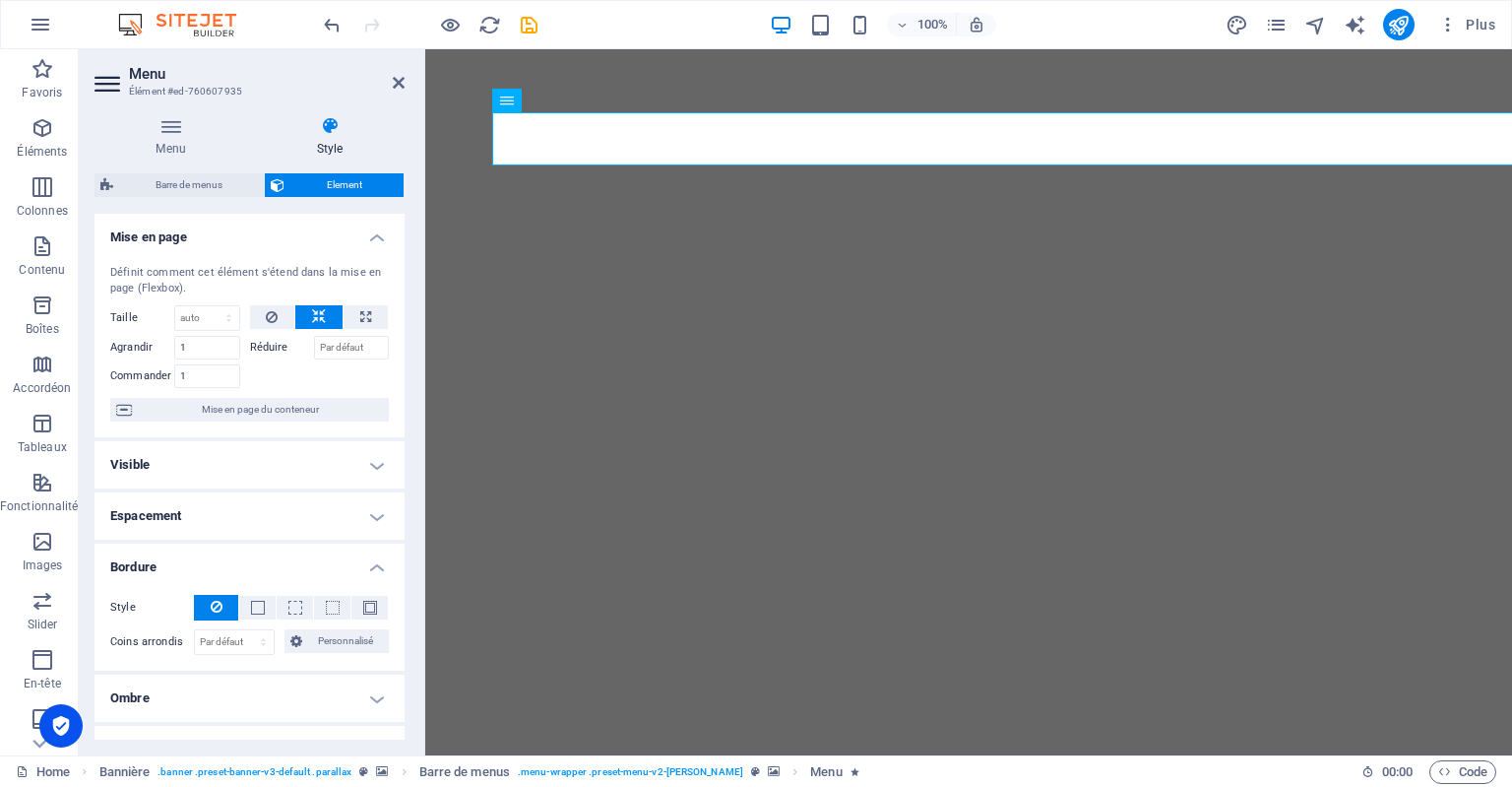click on "Menu Style Menu Auto Personnalisé Créez des éléments de menu personnalisés pour ce menu. Cette pratique est recommandée pour les sites web avec une page unique. Gérer les pages Éléments du menu 1 Aucun Page Externe Élément Téléphone E-mail Page Home Nouvelle page -- candidat DEMANDE DE DEVIS Legal Notice Privacy accueil Nouvelle page -- candidat Élément
URL /fr/14768143 Téléphone E-mail Texte du lien ACCUEIL Cible du lien Nouvel onglet Même onglet Superposition Titre Description supplémentaire du lien. Celle-ci doit être différente du texte du lien. Le titre est souvent affiché comme Texte infobulle lorsque la souris passe sur l'élément. Laissez vide en cas de doute. ACCUEIL Relation Définit la  relation entre ce lien et la cible du lien . Par exemple, la valeur "nofollow" indique aux moteurs de recherche de ne pas suivre le lien. Vous pouvez le laisser vide. alternate author bookmark external help license next nofollow noreferrer noopener prev search tag Aucun" at bounding box center [249, 427] 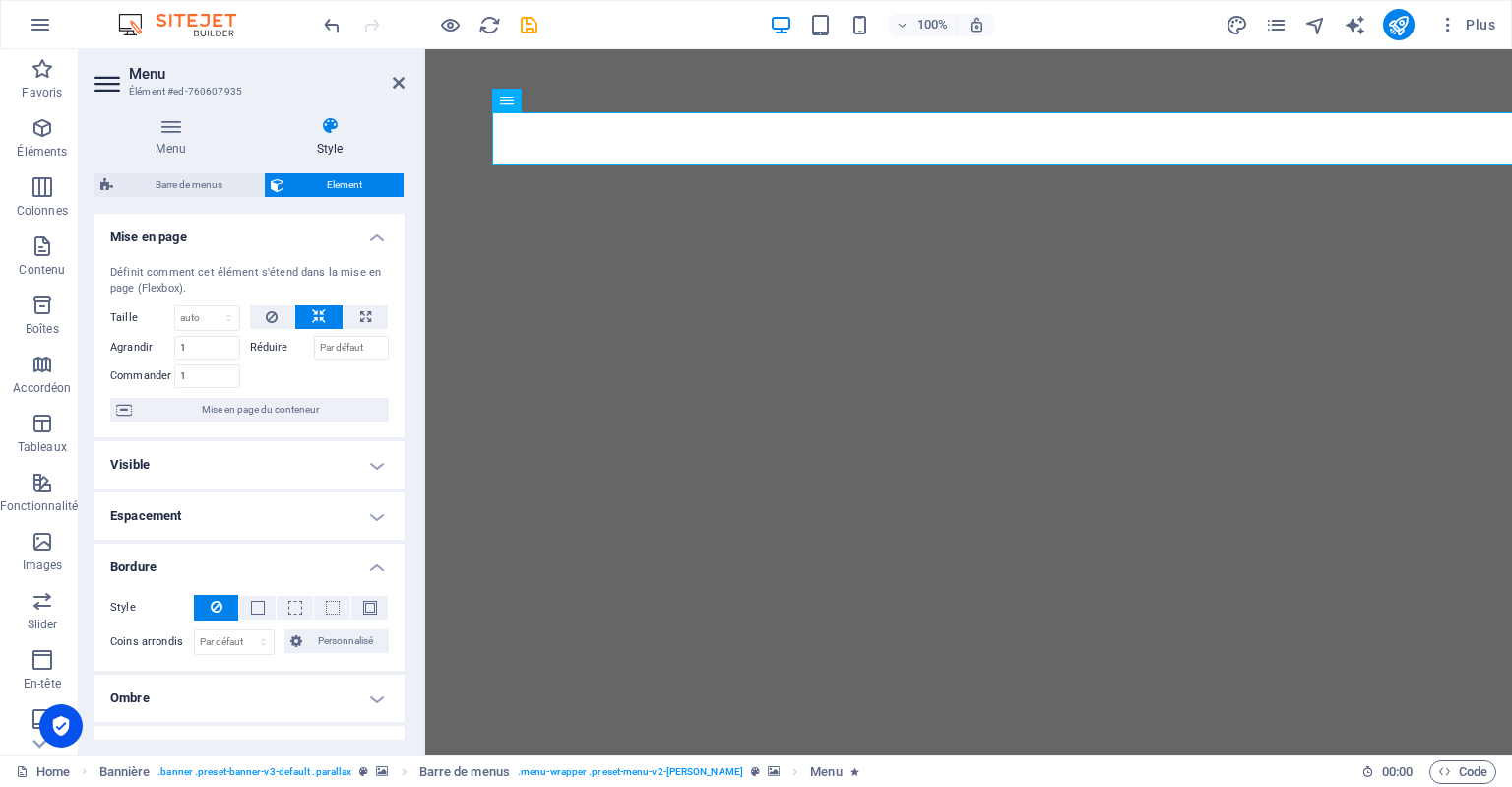 scroll, scrollTop: 133, scrollLeft: 0, axis: vertical 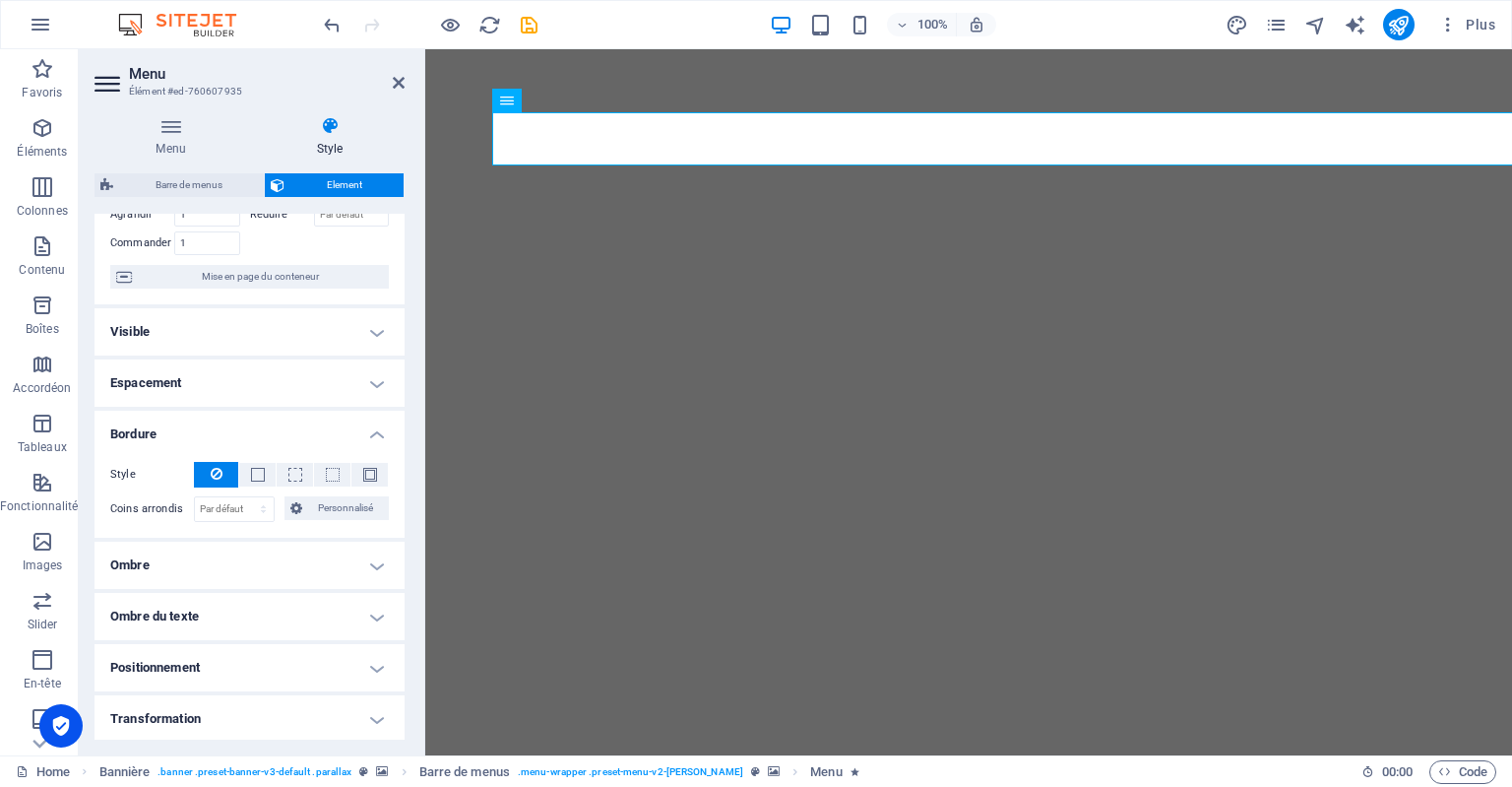 click on "Positionnement" at bounding box center [249, 668] 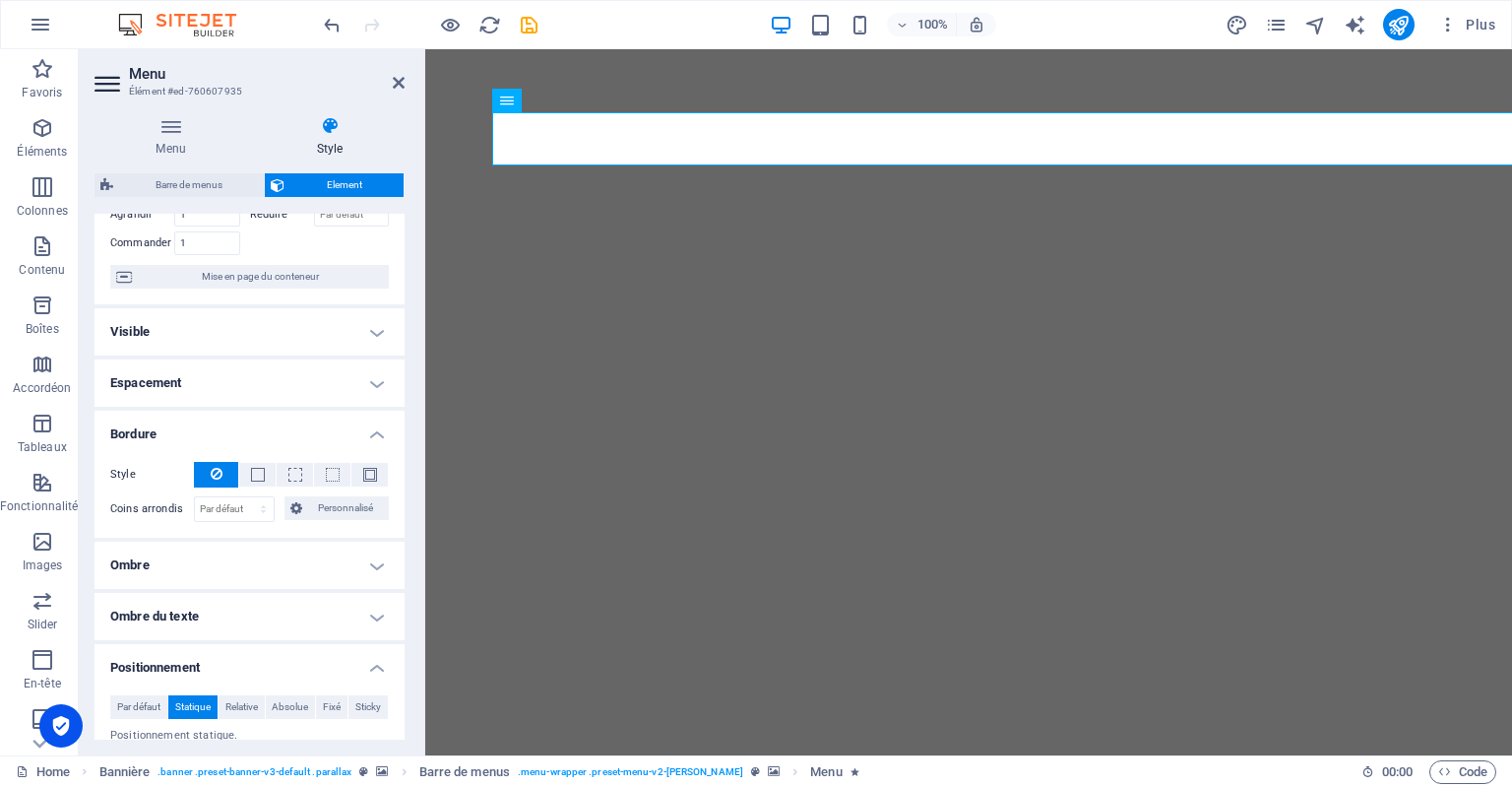 scroll, scrollTop: 202, scrollLeft: 0, axis: vertical 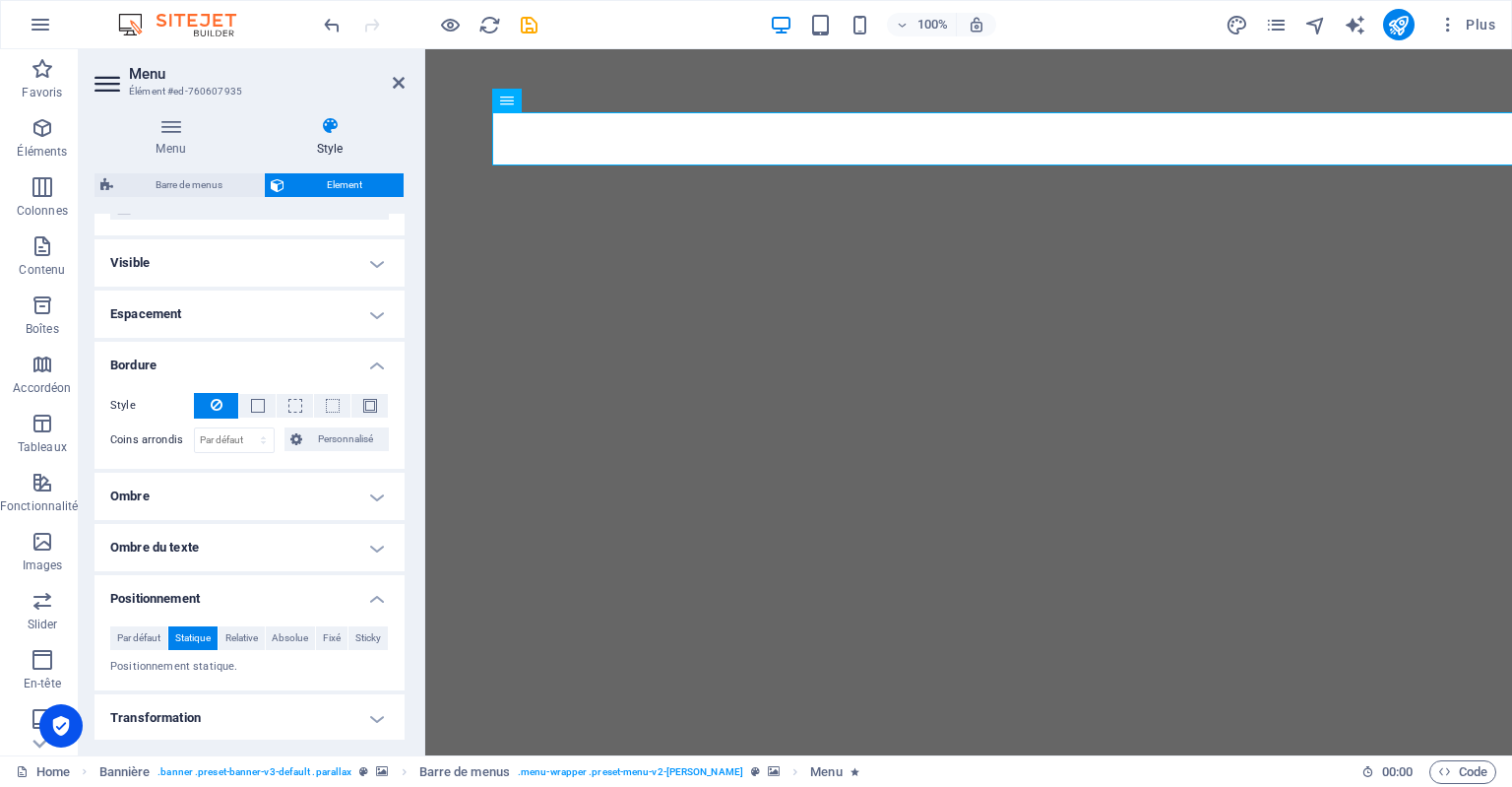 click on "Transformation" at bounding box center [249, 718] 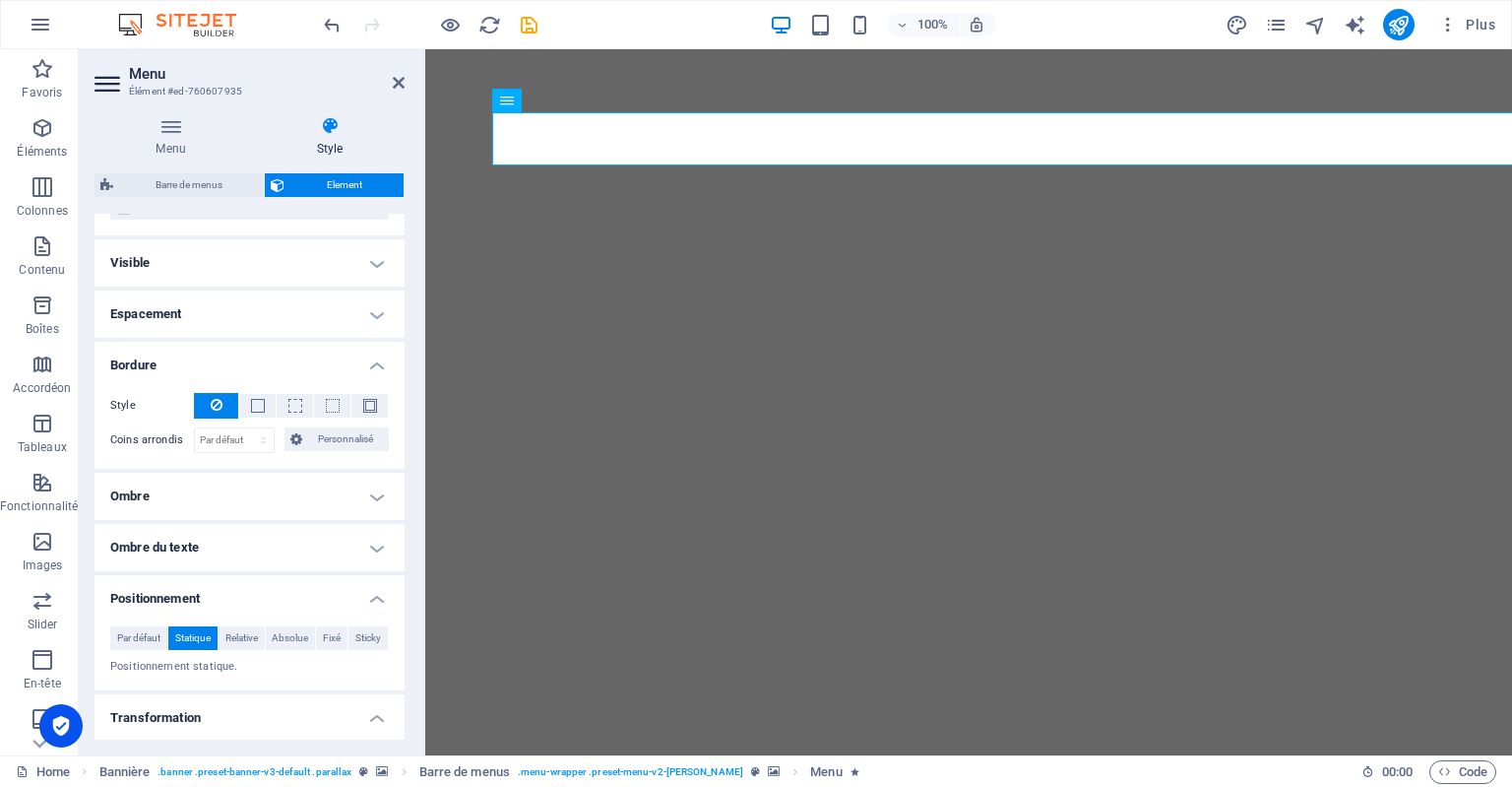 scroll, scrollTop: 0, scrollLeft: 0, axis: both 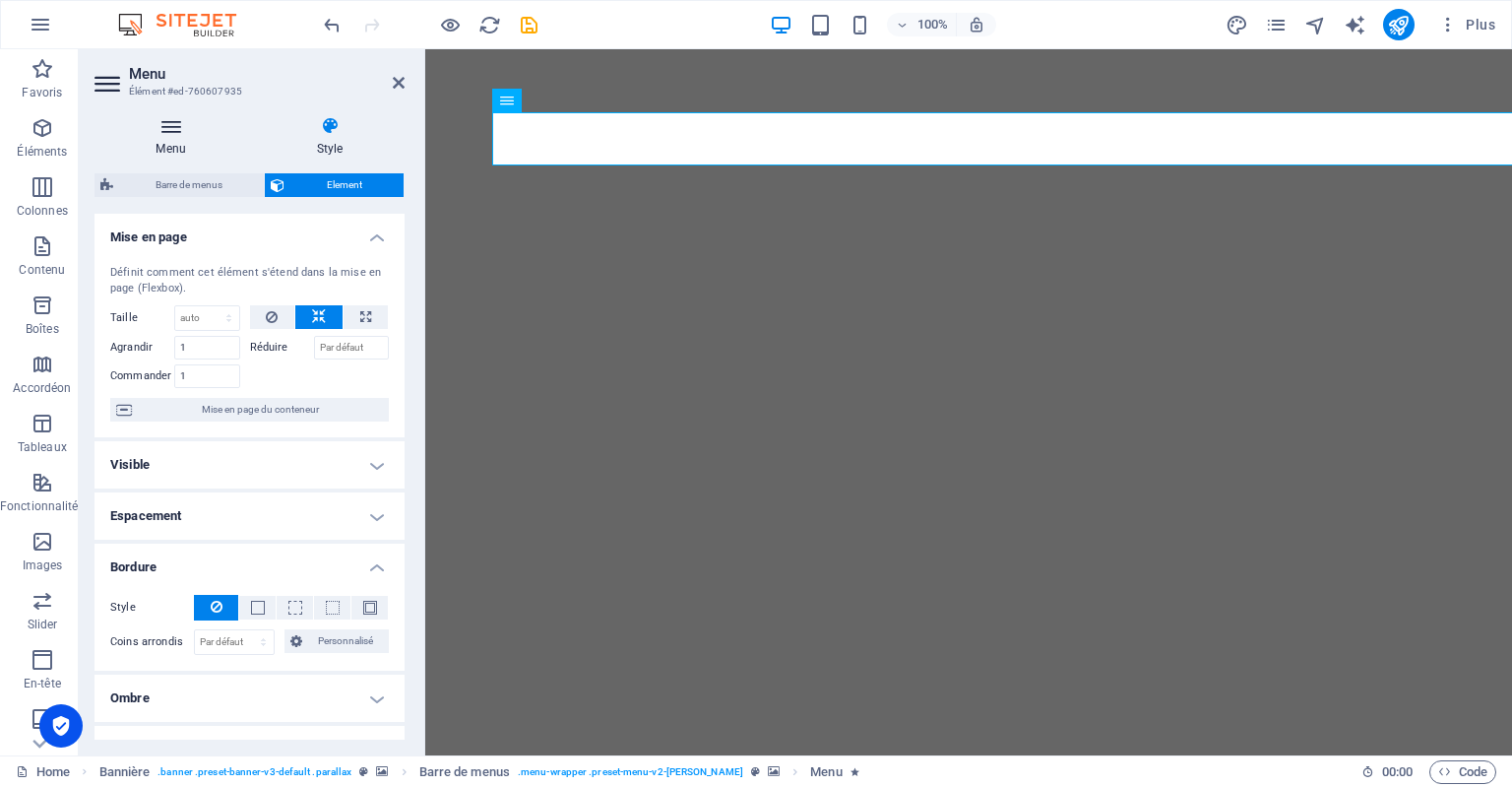 click on "Menu" at bounding box center [174, 137] 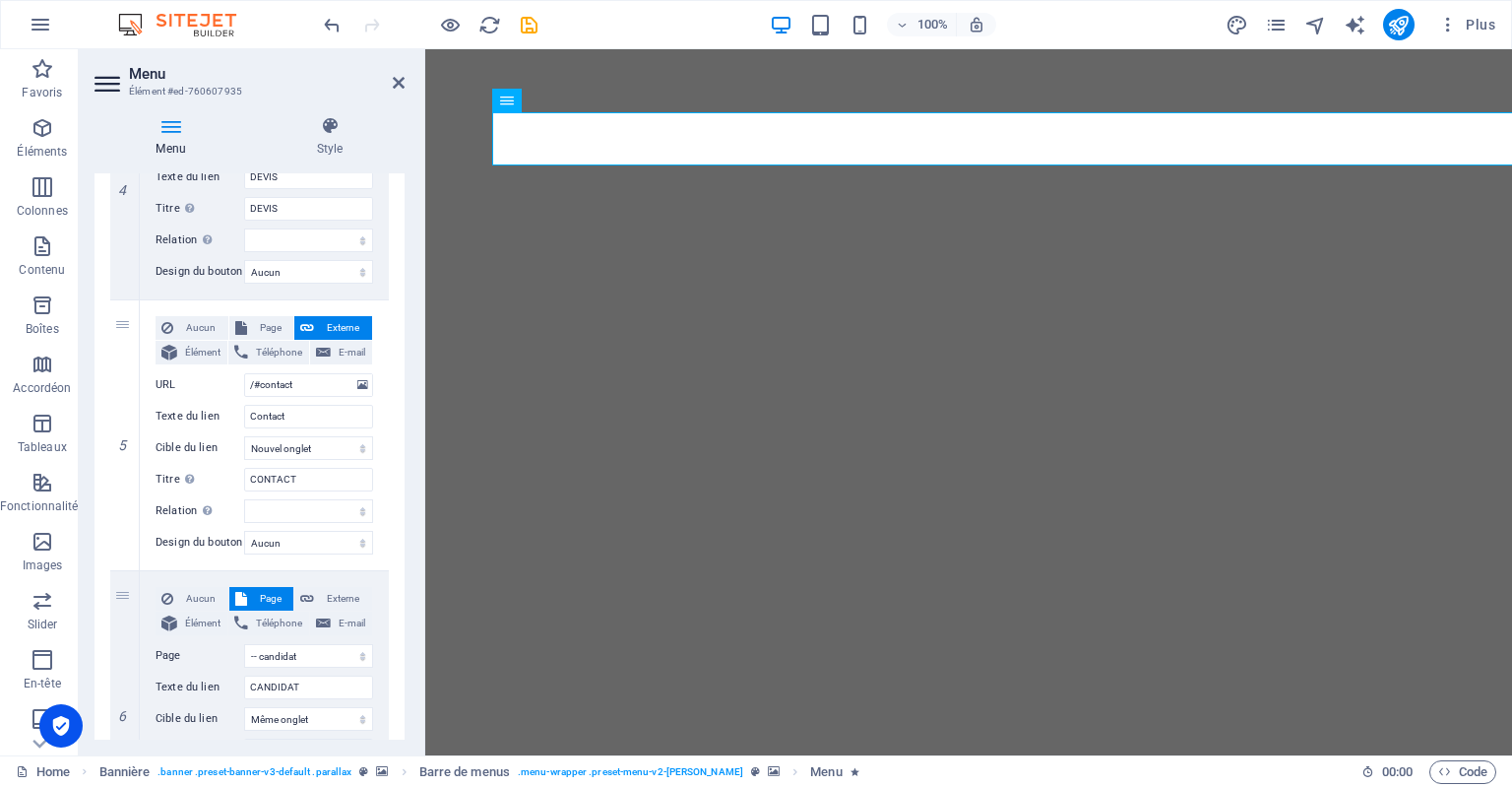 scroll, scrollTop: 1299, scrollLeft: 0, axis: vertical 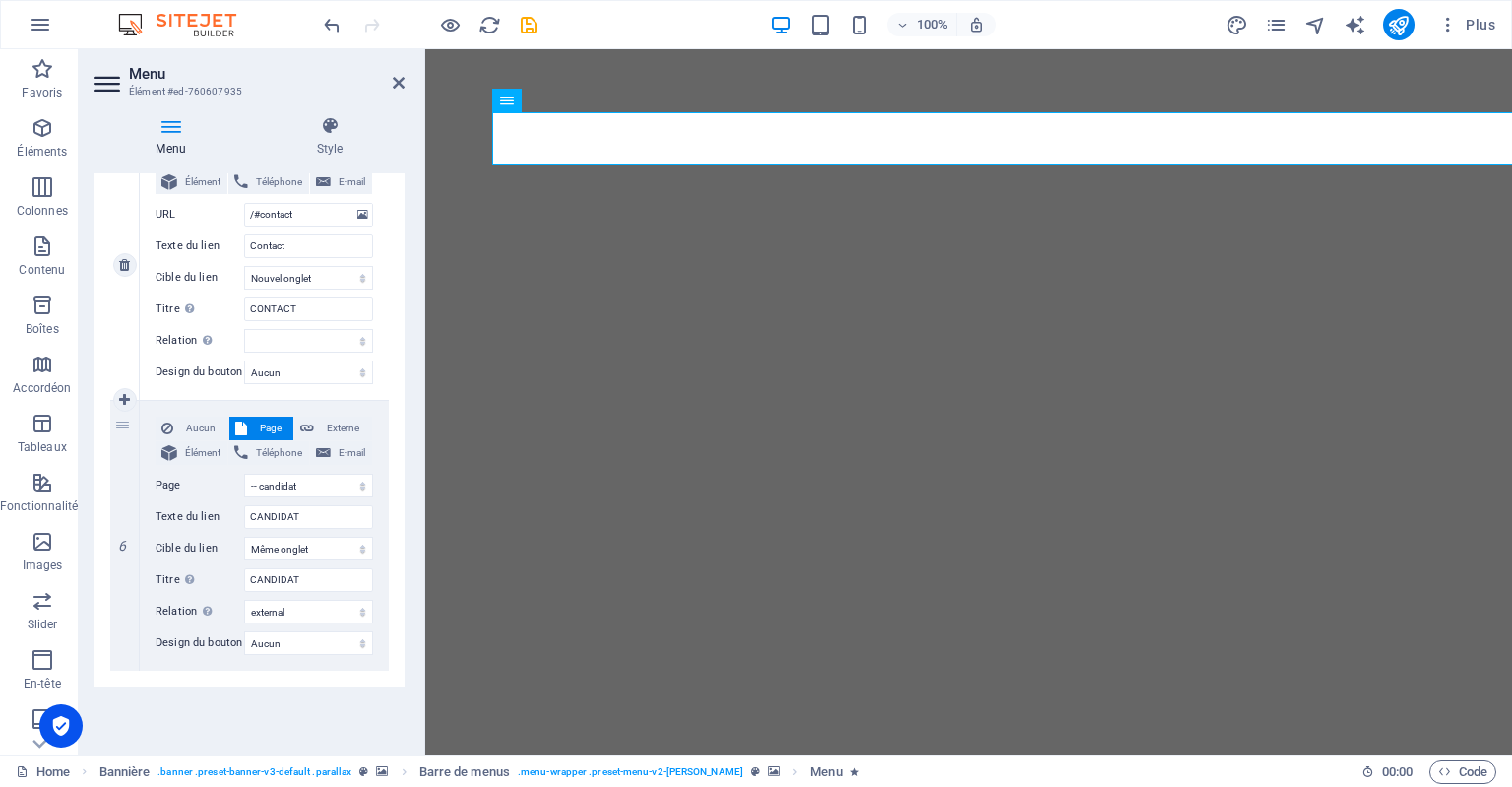 click on "Élément" at bounding box center (202, 182) 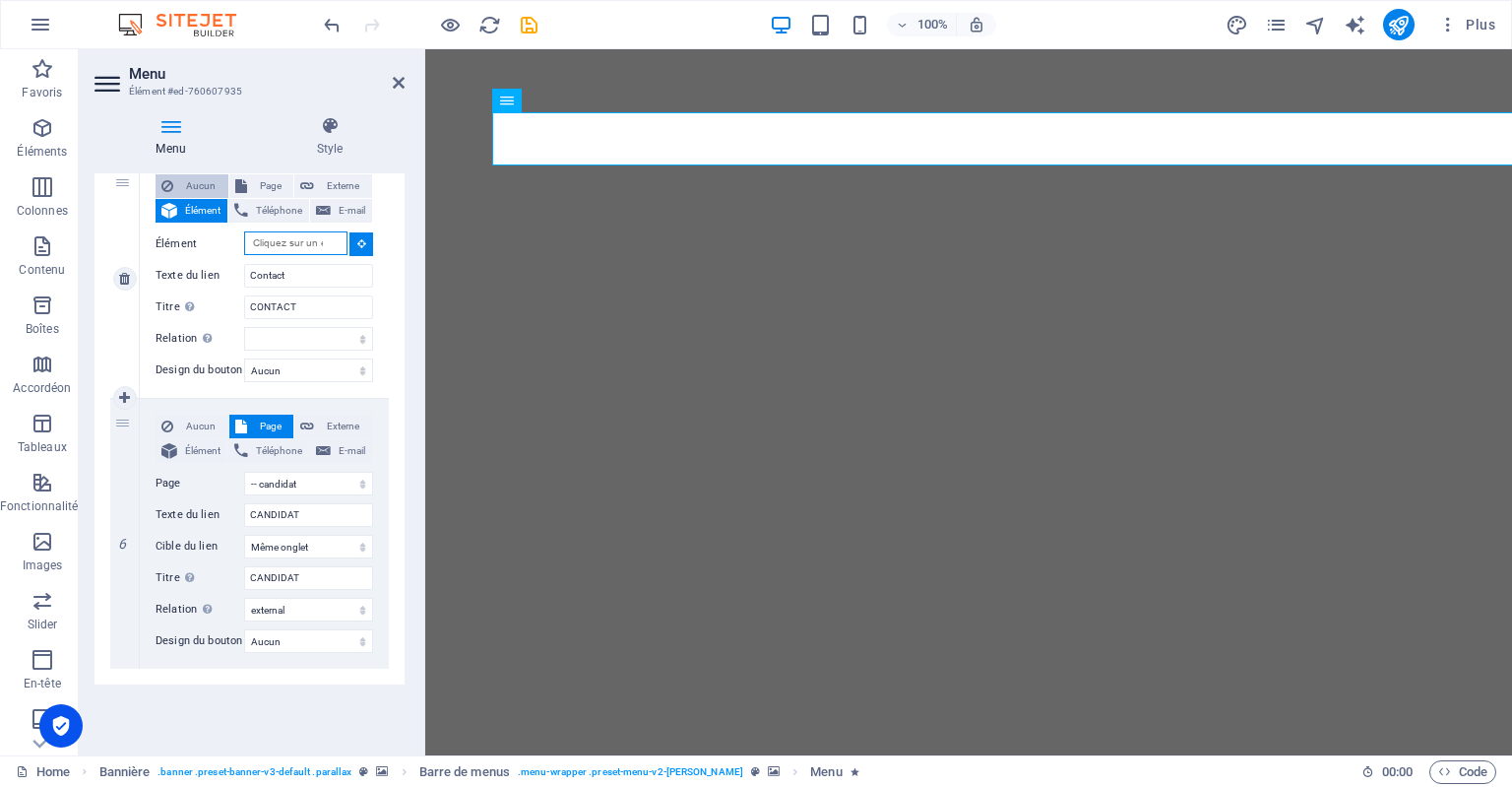scroll, scrollTop: 1269, scrollLeft: 0, axis: vertical 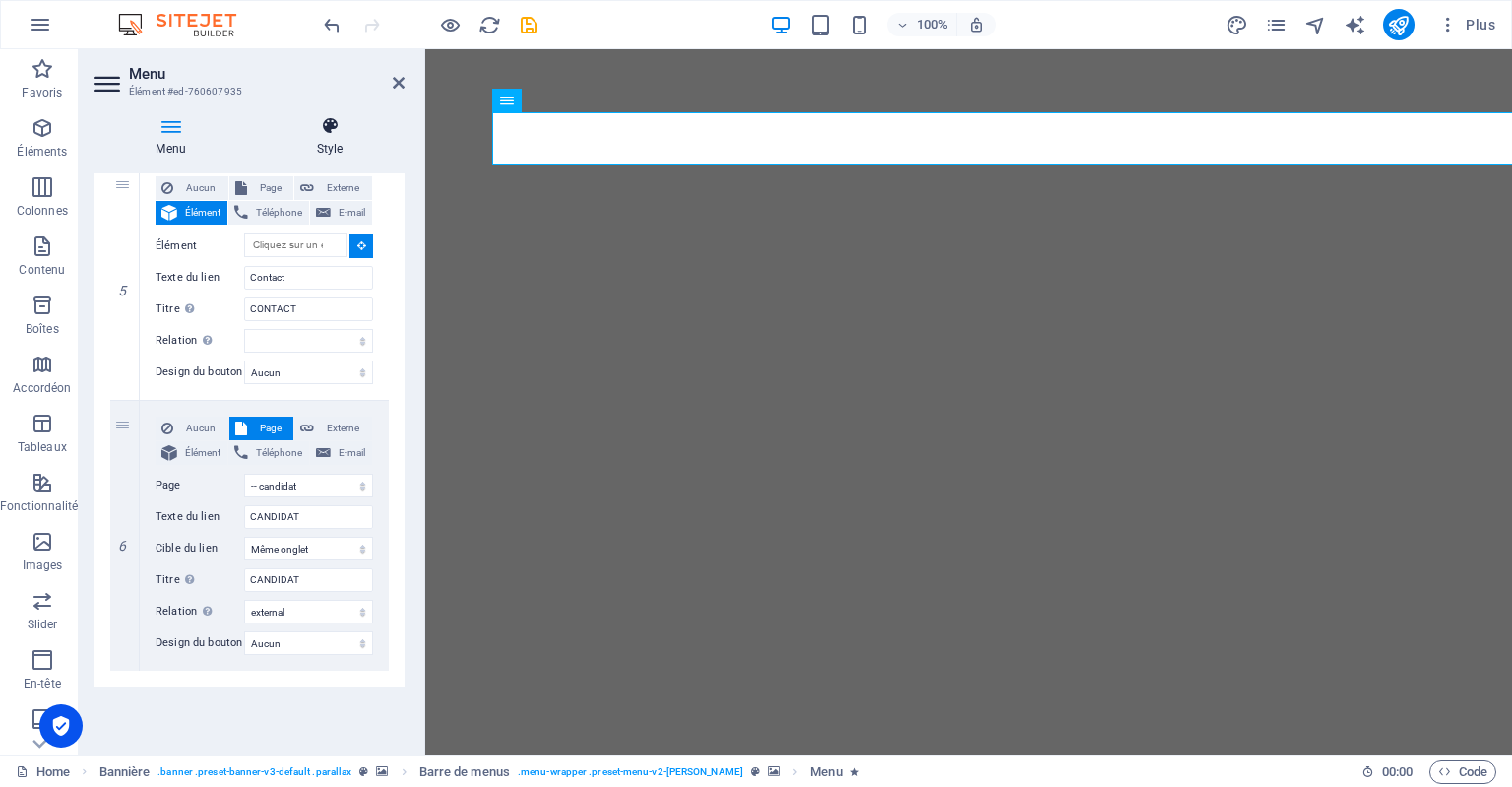 click at bounding box center (330, 126) 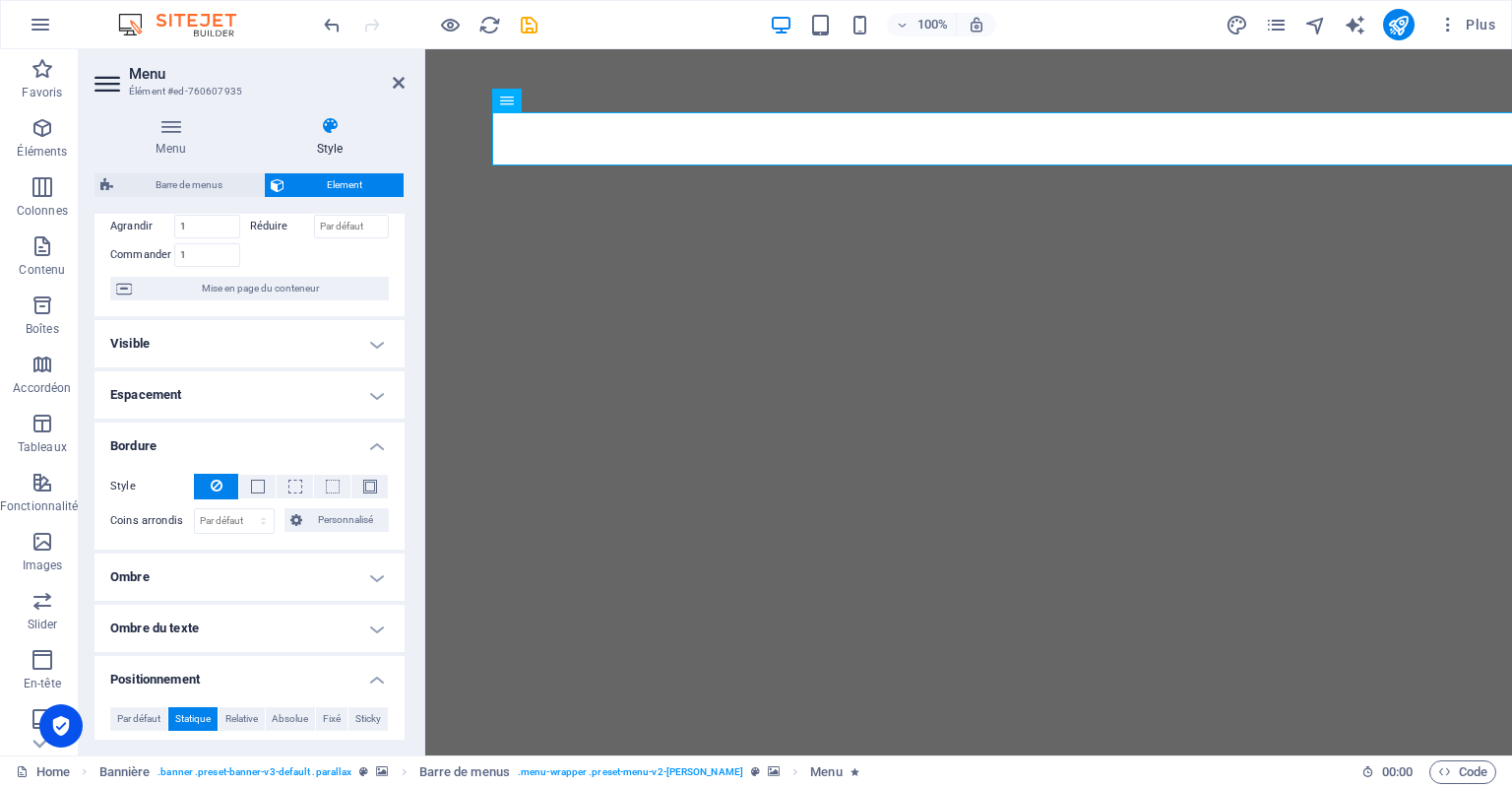 scroll, scrollTop: 121, scrollLeft: 0, axis: vertical 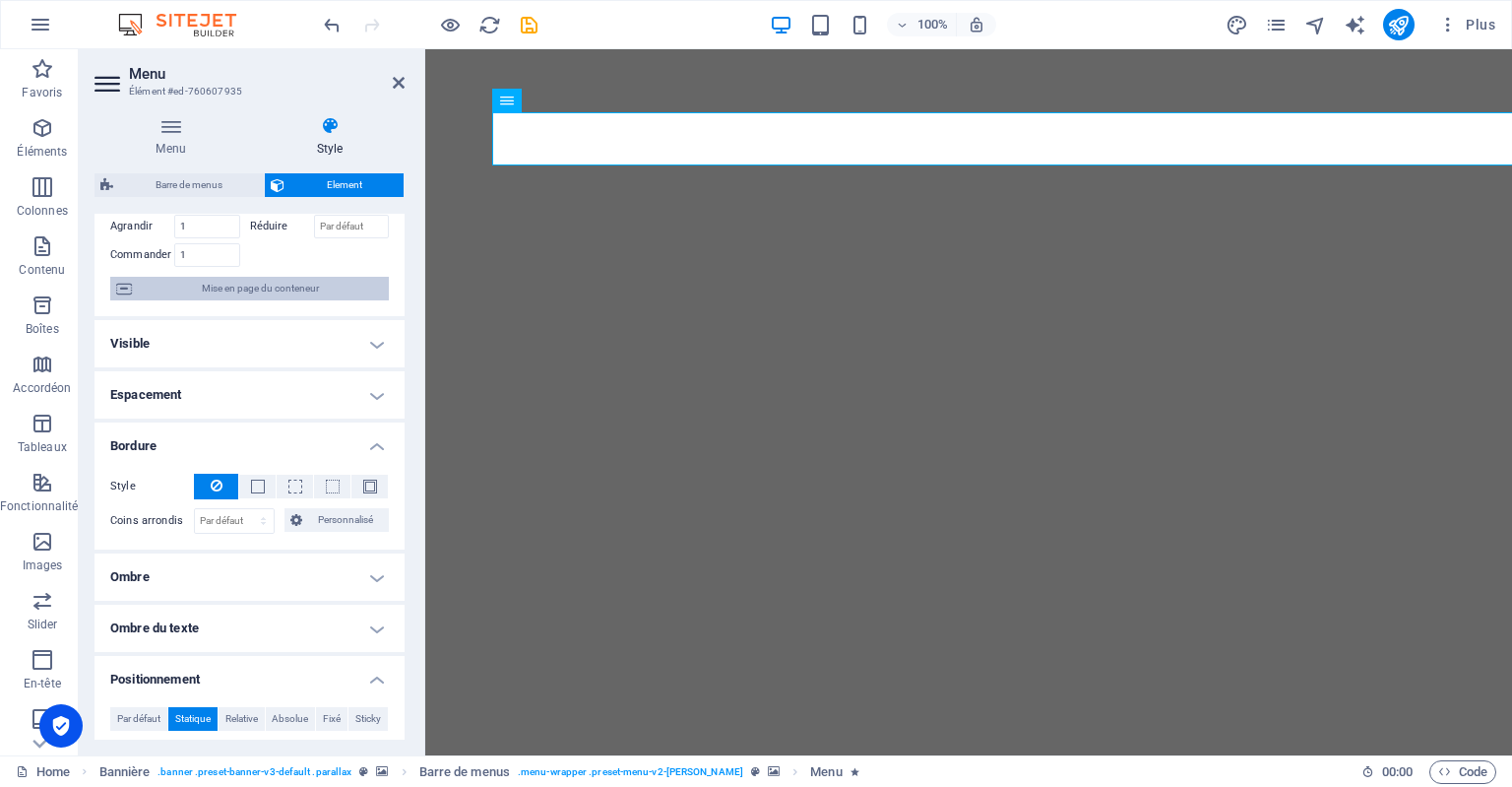 click on "Mise en page du conteneur" at bounding box center [260, 289] 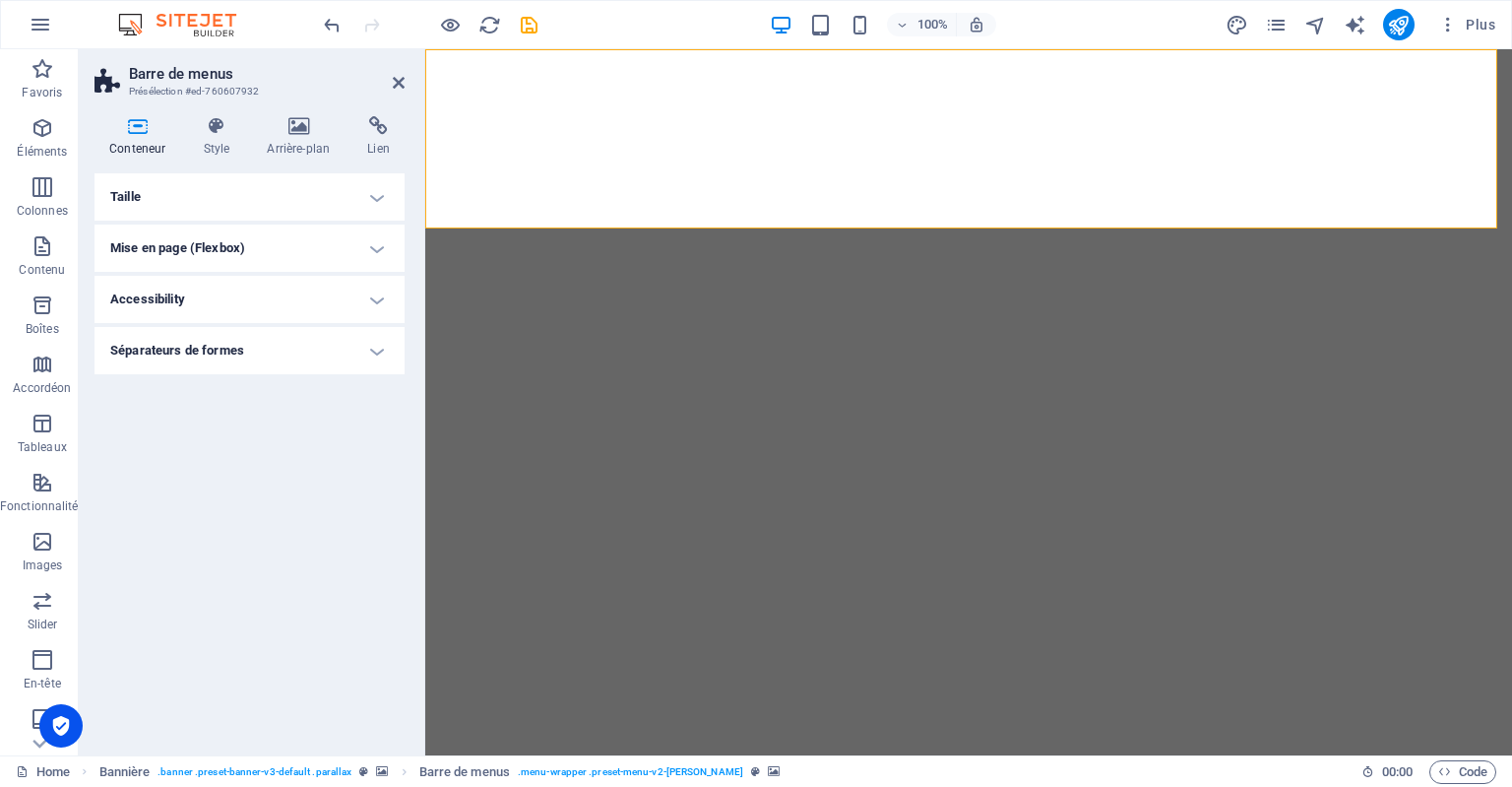 click on "Séparateurs de formes" at bounding box center [249, 351] 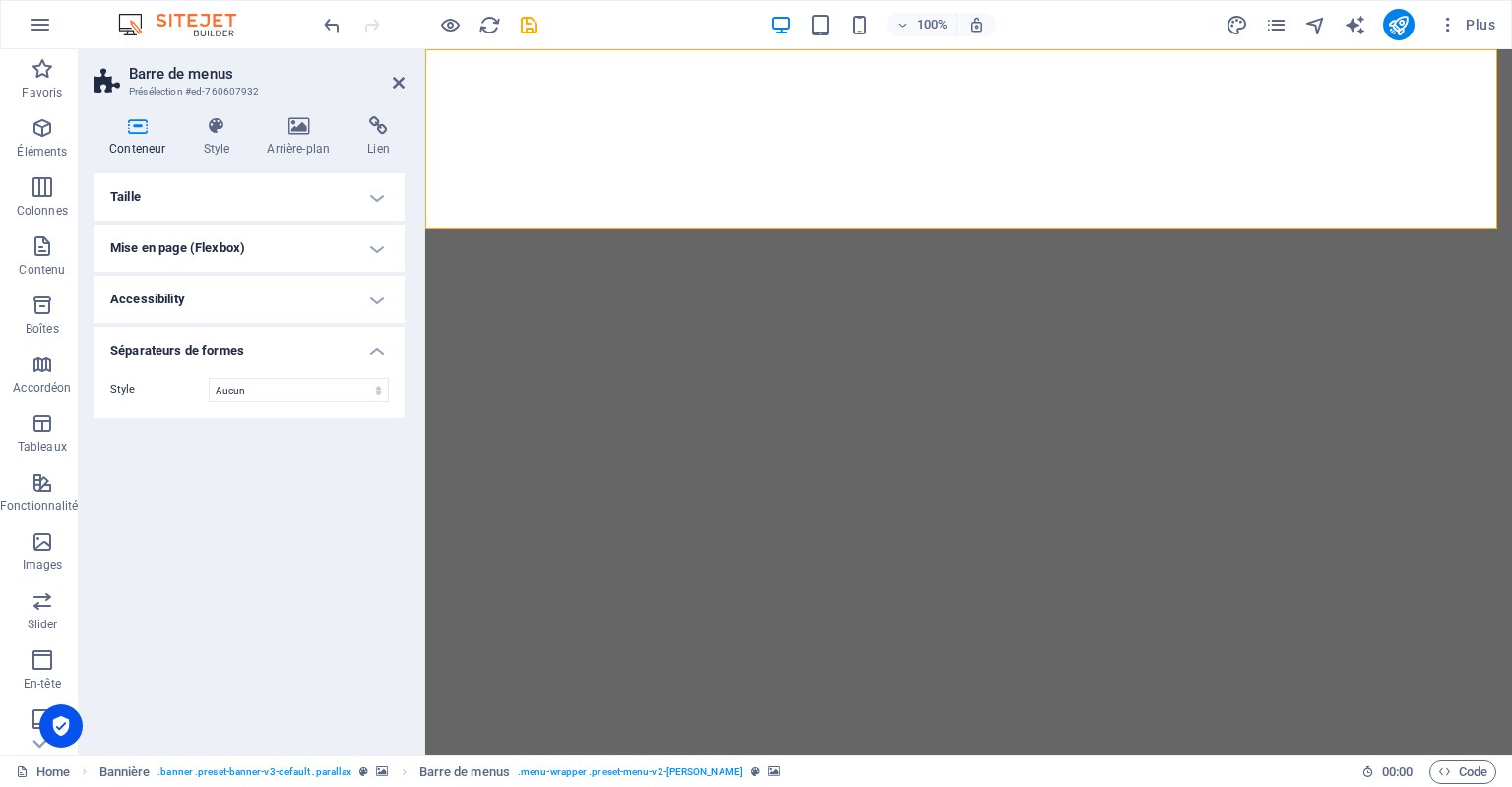 click on "Accessibility" at bounding box center (249, 299) 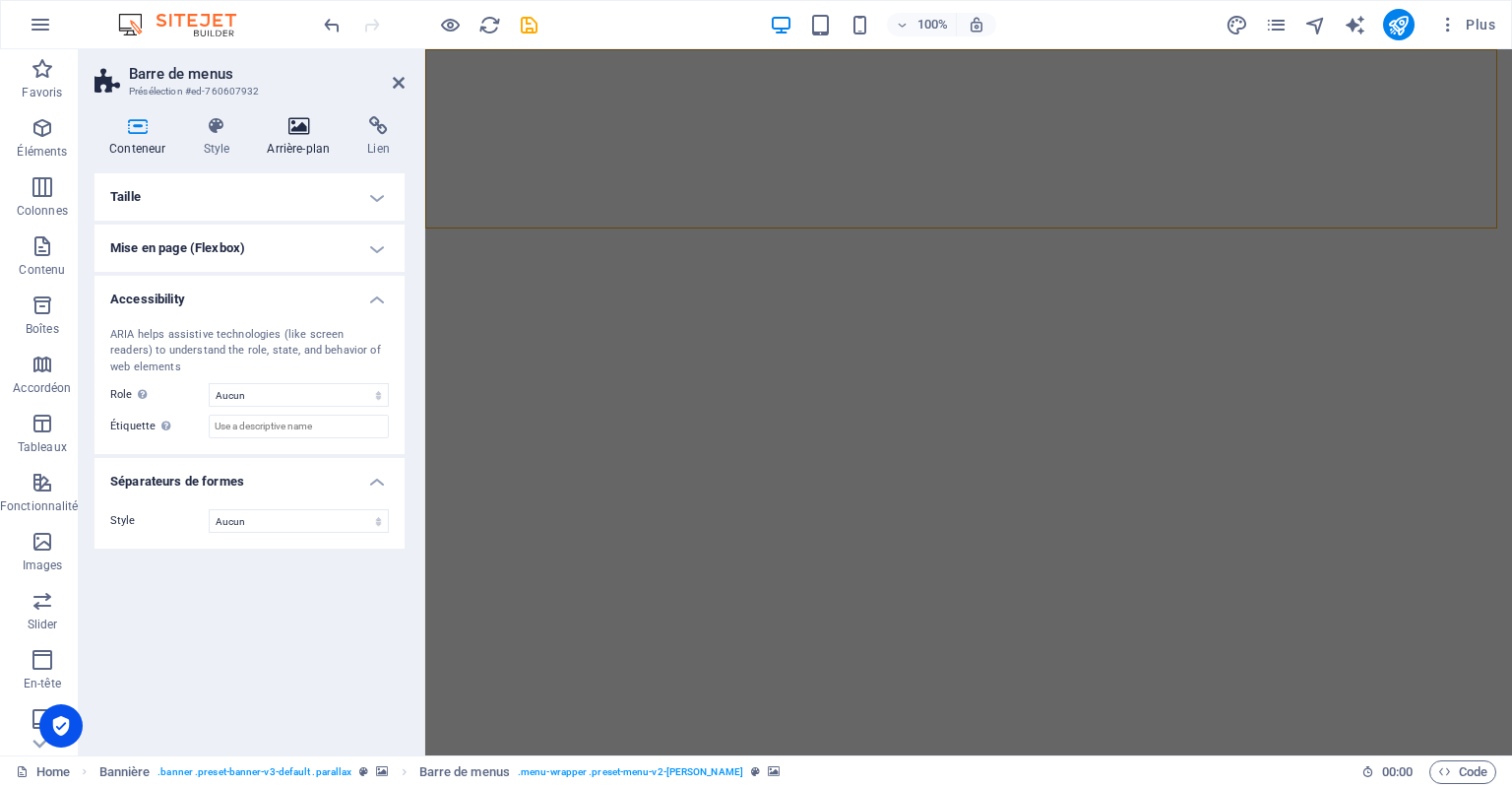 click at bounding box center (298, 126) 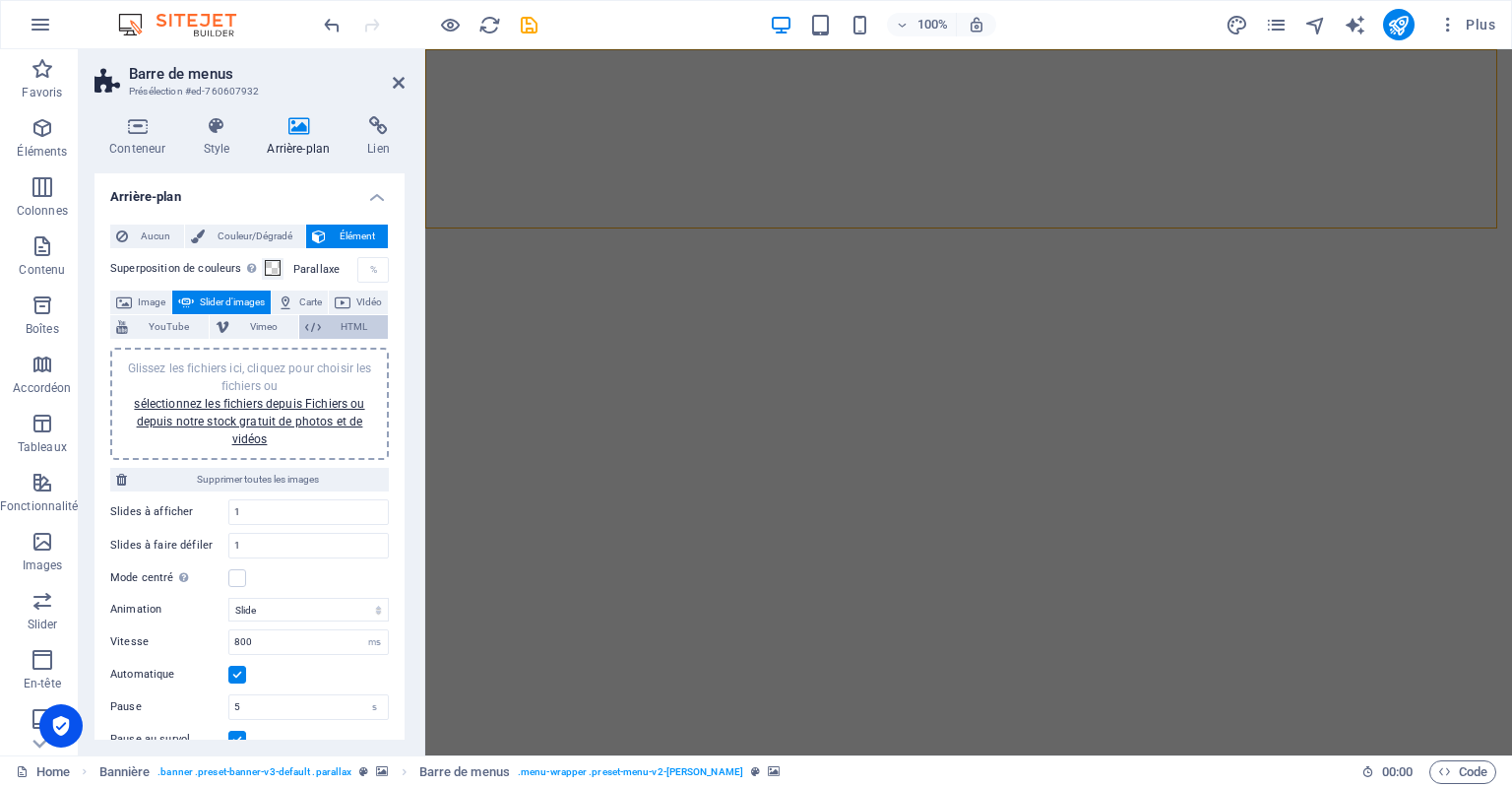 click on "HTML" at bounding box center [344, 327] 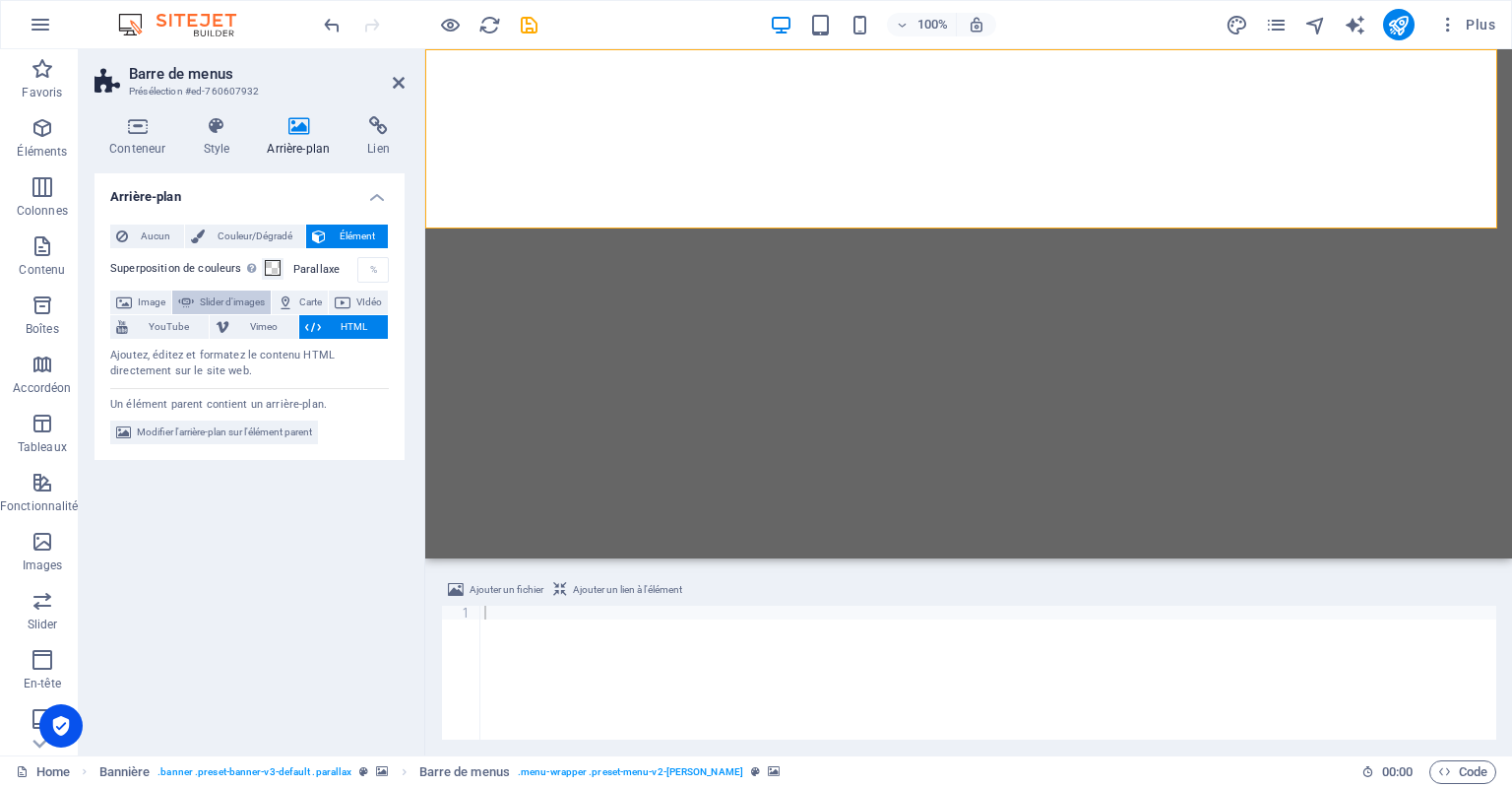 click on "Slider d'images" at bounding box center [232, 302] 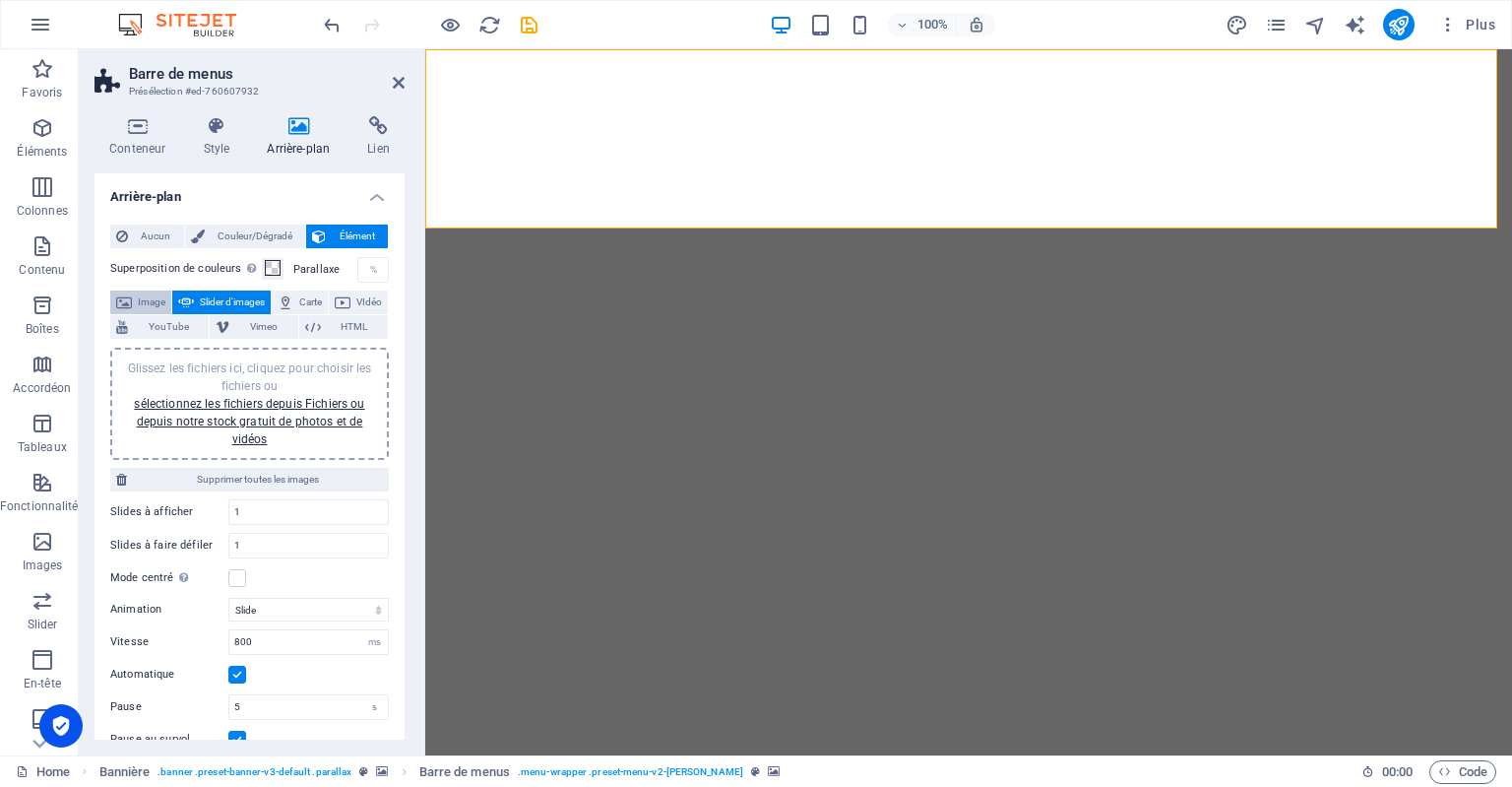 click on "Image" at bounding box center (152, 302) 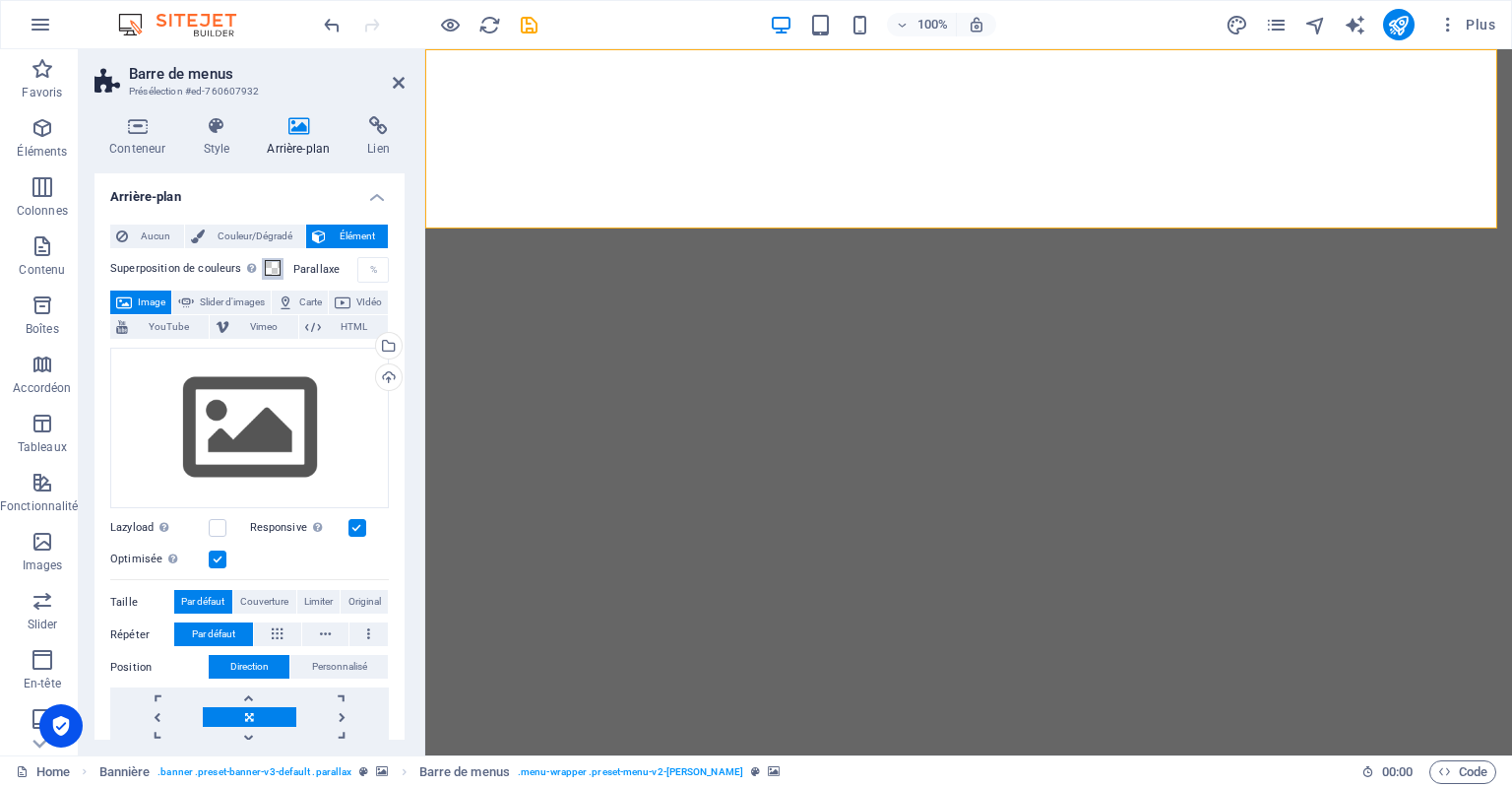 click on "Superposition de couleurs Ajoute une superposition sur l'arrière-plan pour le colorer" at bounding box center (273, 269) 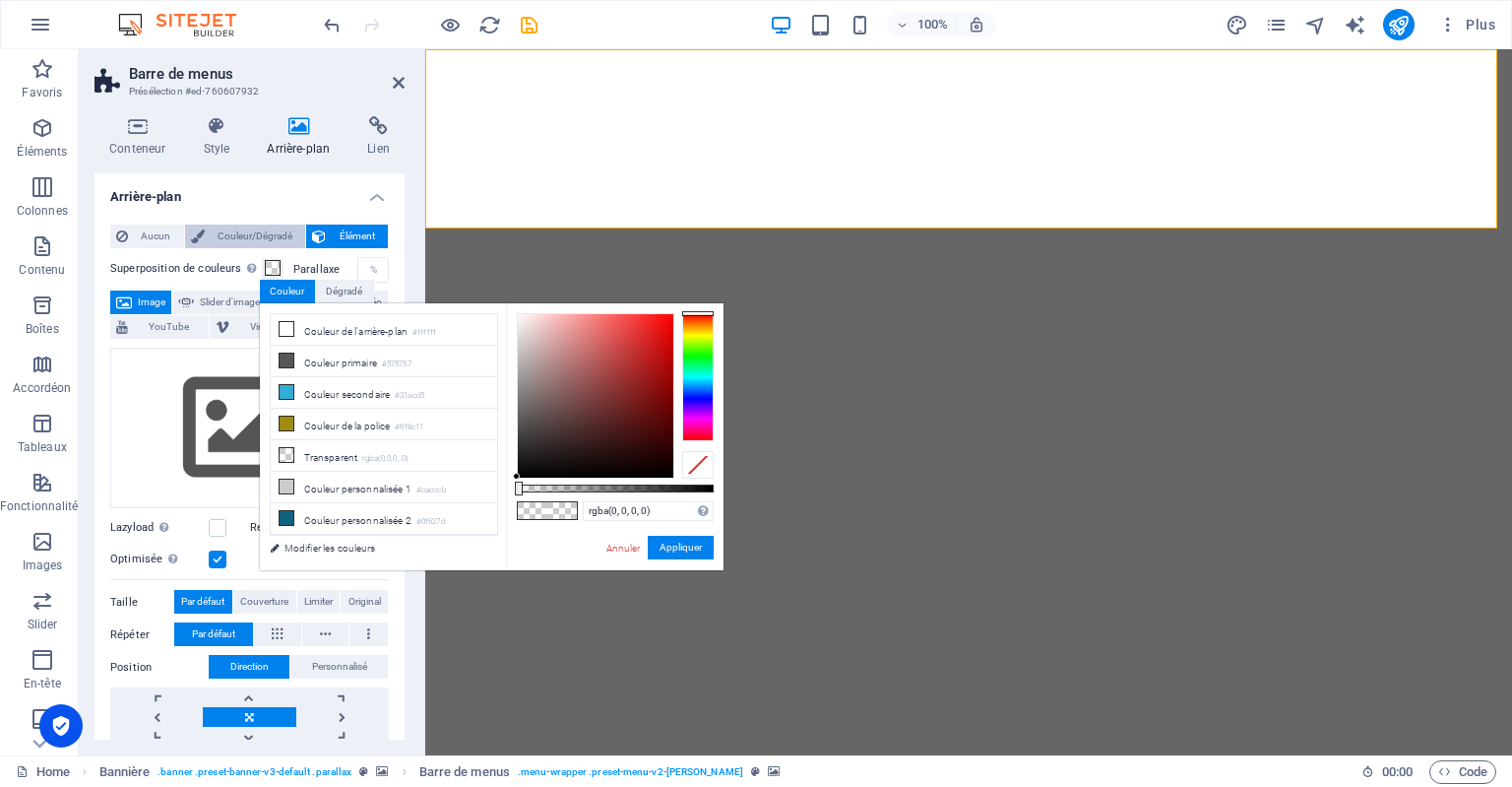 click on "Couleur/Dégradé" at bounding box center (255, 236) 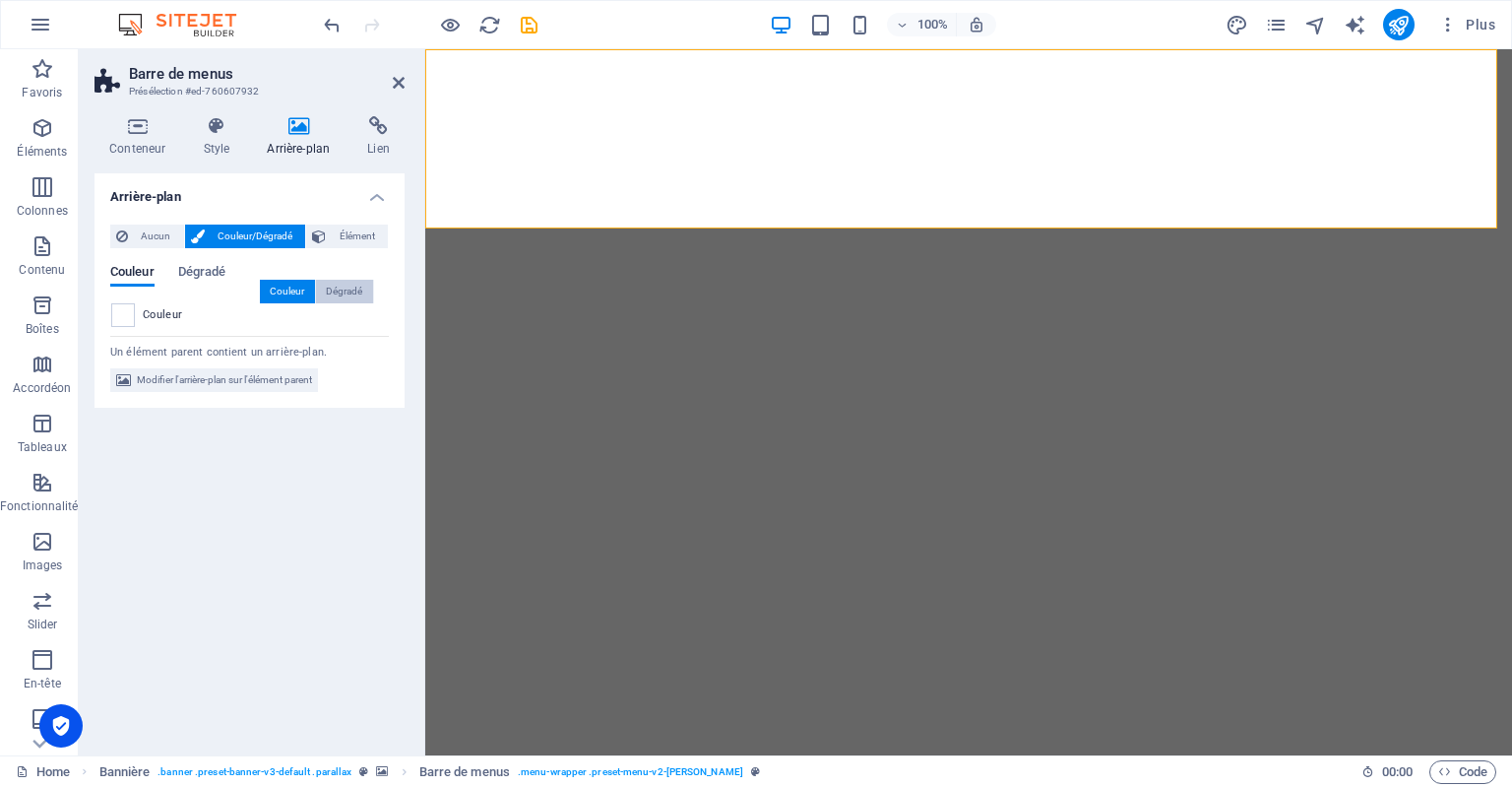 click on "Dégradé" at bounding box center [345, 292] 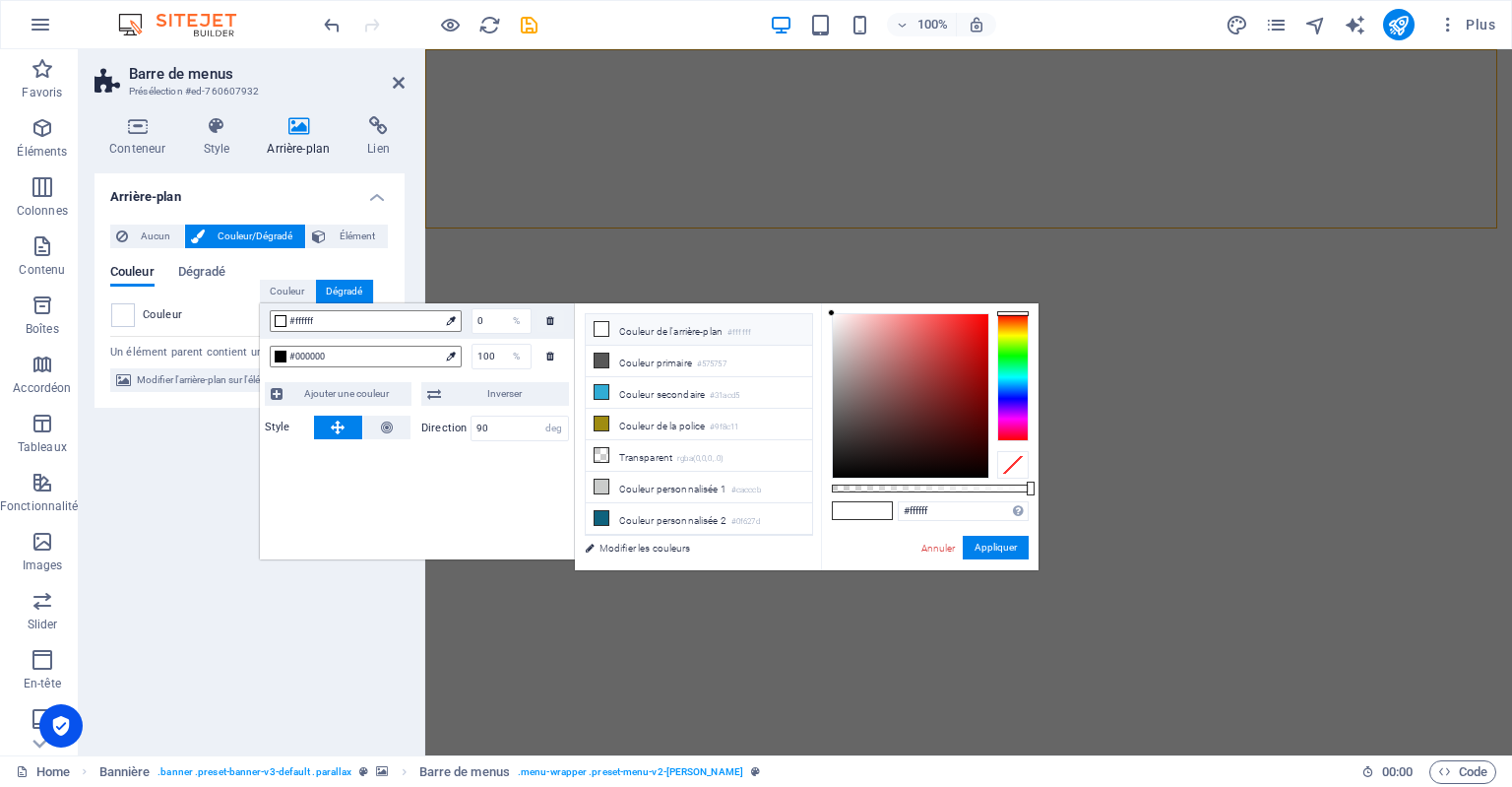 click on "Annuler Appliquer" at bounding box center (974, 548) 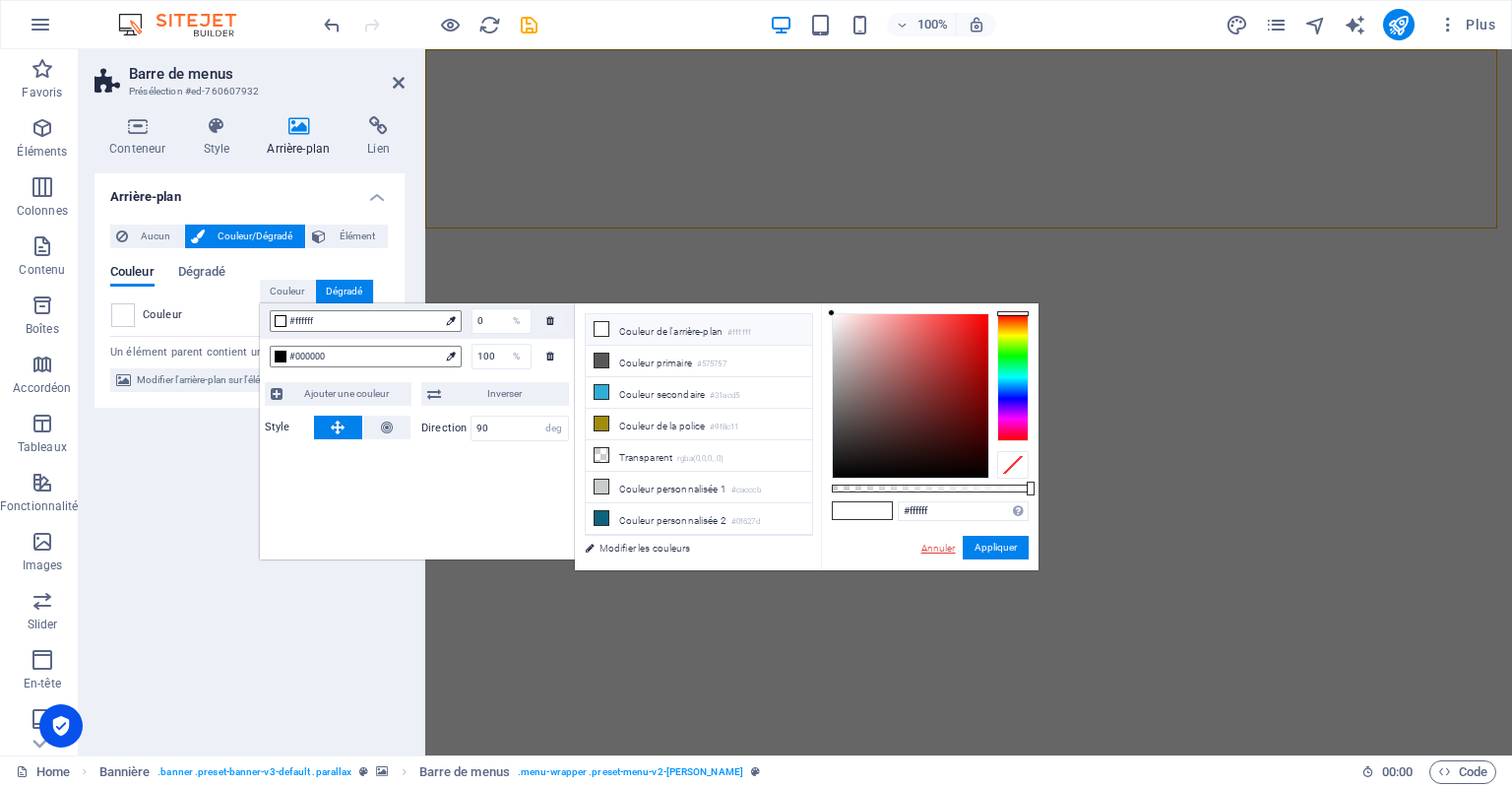drag, startPoint x: 934, startPoint y: 542, endPoint x: 509, endPoint y: 492, distance: 427.93107 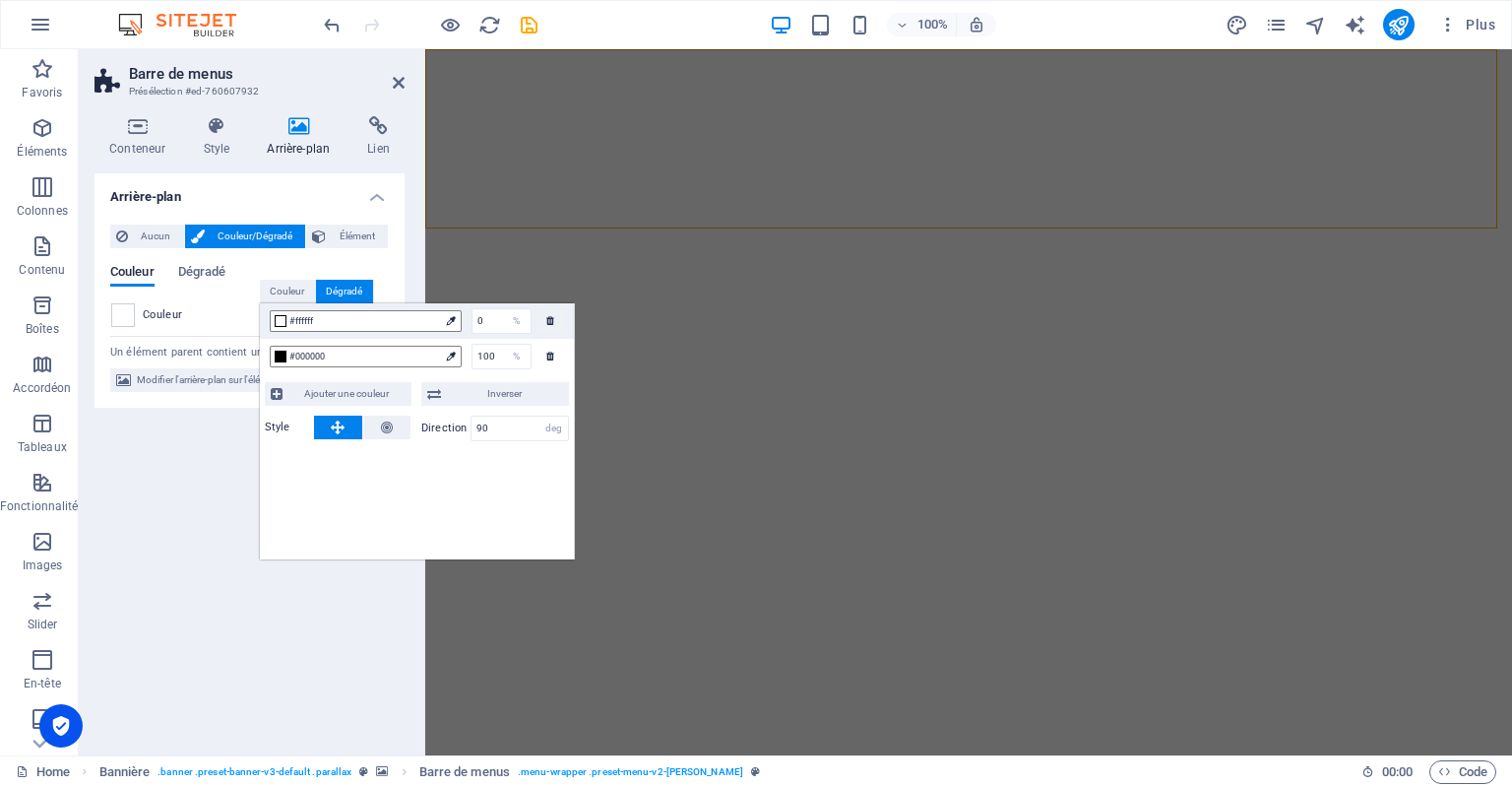 click on "Arrière-plan Aucun Couleur/Dégradé Élément Étendre l'arrière-plan pour occuper toute la largeur Superposition de couleurs Ajoute une superposition sur l'arrière-plan pour le colorer Parallaxe 0 % Image Slider d'images Carte VIdéo YouTube Vimeo HTML Glissez les fichiers ici, cliquez pour choisir les fichiers ou  sélectionnez les fichiers depuis Fichiers ou depuis notre stock gratuit de photos et de vidéos Sélectionnez les fichiers depuis le Gestionnaire de fichiers, les photos du stock ou téléversez un ou plusieurs fichiers Téléverser Lazyload Charger les images après la page améliore le temps de chargement (vitesse). Responsive Chargez automatiquement des images Retina et les formats optimisés pour les smartphones. Optimisée Les images sont compressées pour améliorer la vitesse de la page. Taille Par défaut Couverture Limiter Original Répéter Par défaut Position Direction Personnalisé Décalage X 50 px rem % vh vw Décalage Y 50 px rem % vh vw Texte alternatif Légende de l'image 8" at bounding box center [249, 456] 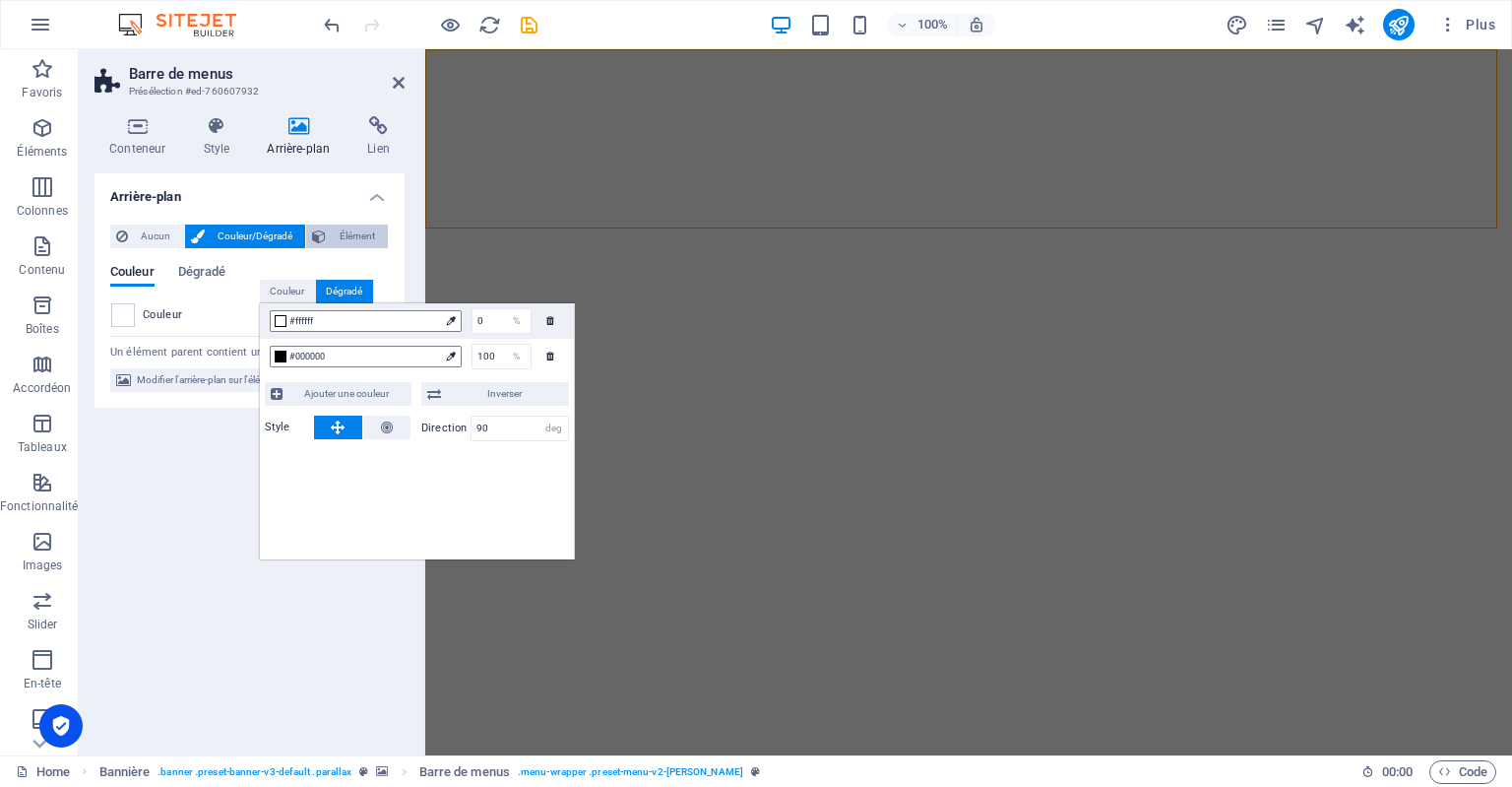 click on "Élément" at bounding box center (356, 236) 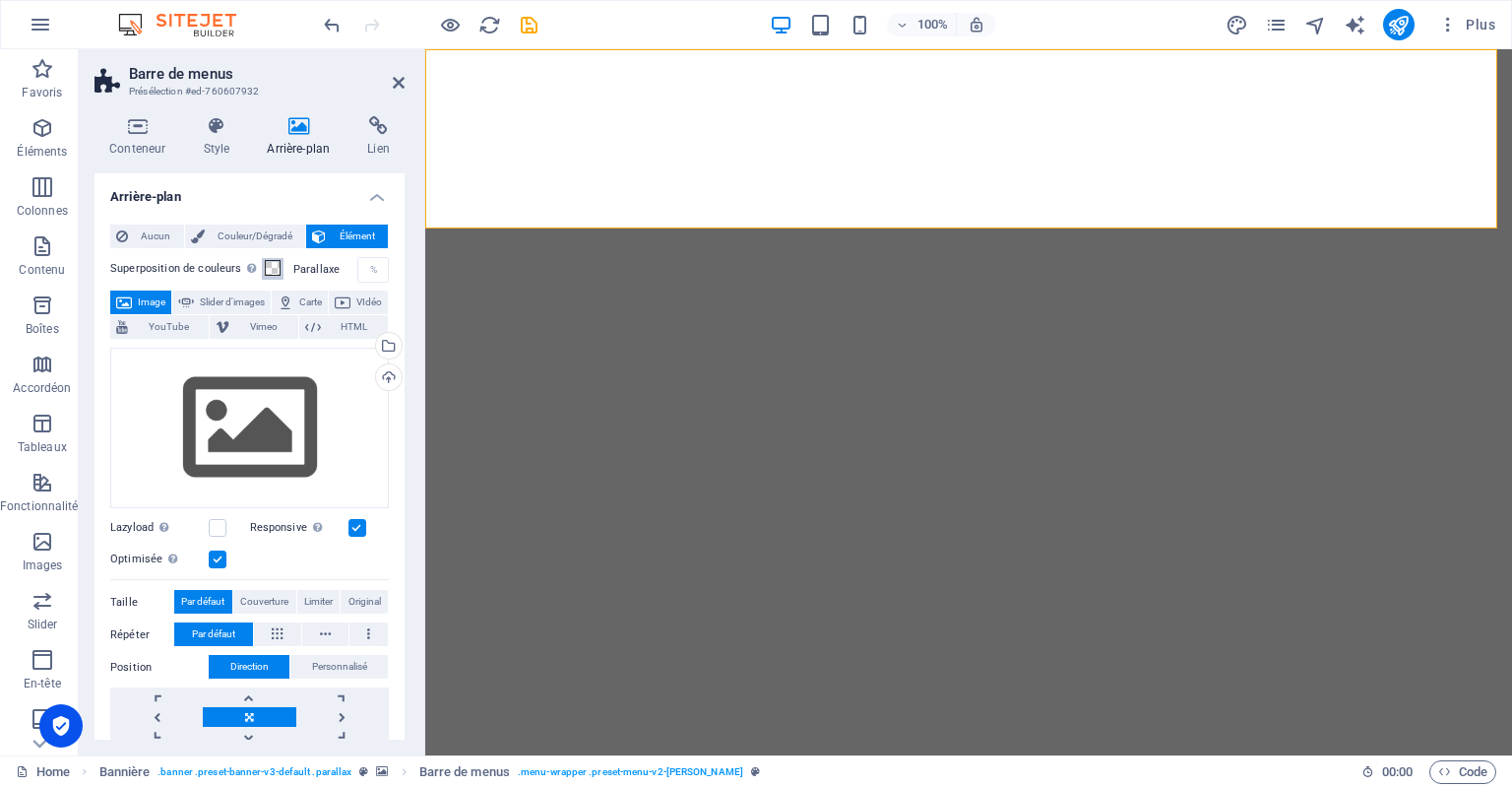 click at bounding box center [273, 268] 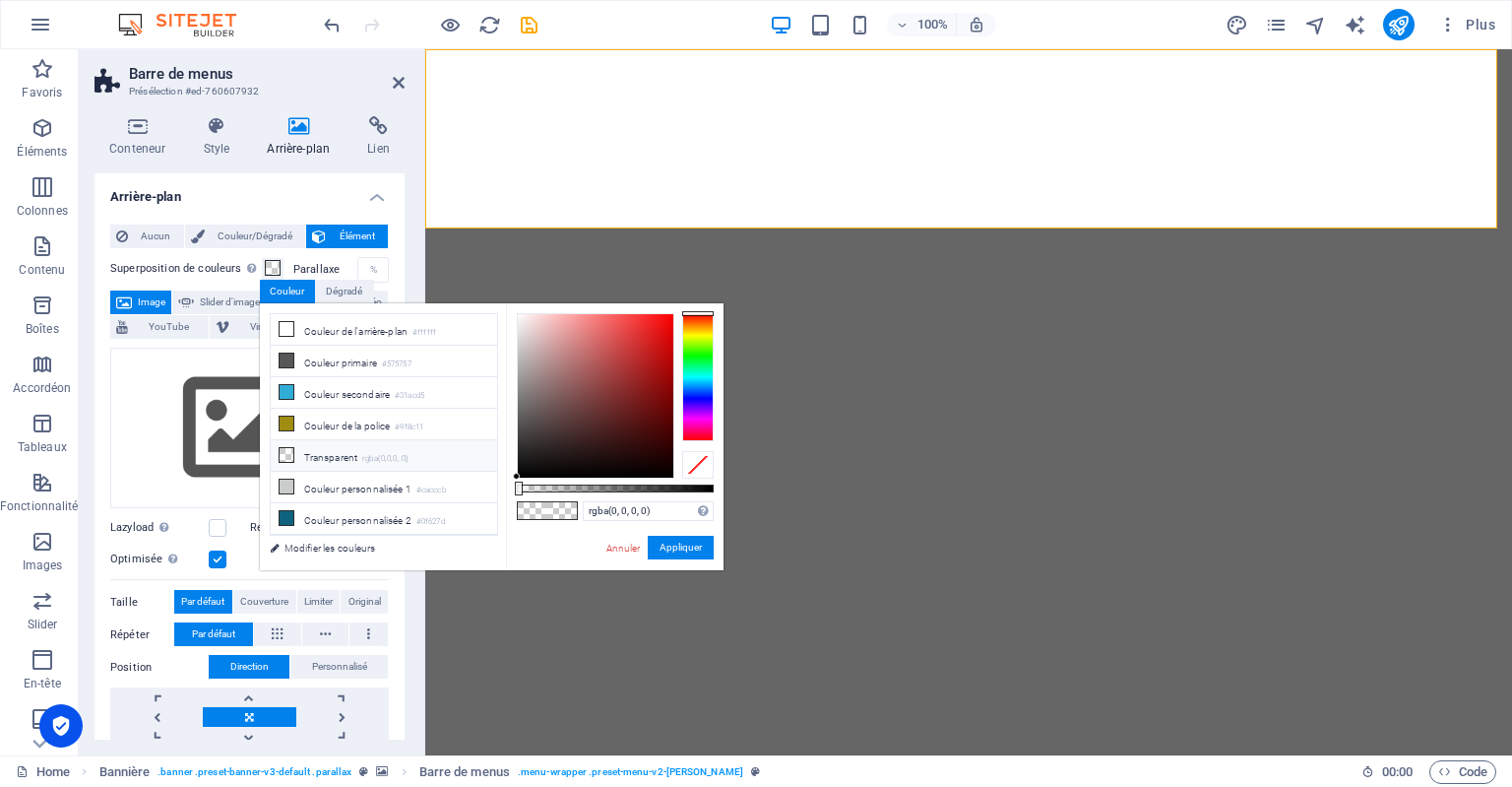 click on "Transparent
rgba(0,0,0,.0)" at bounding box center (384, 456) 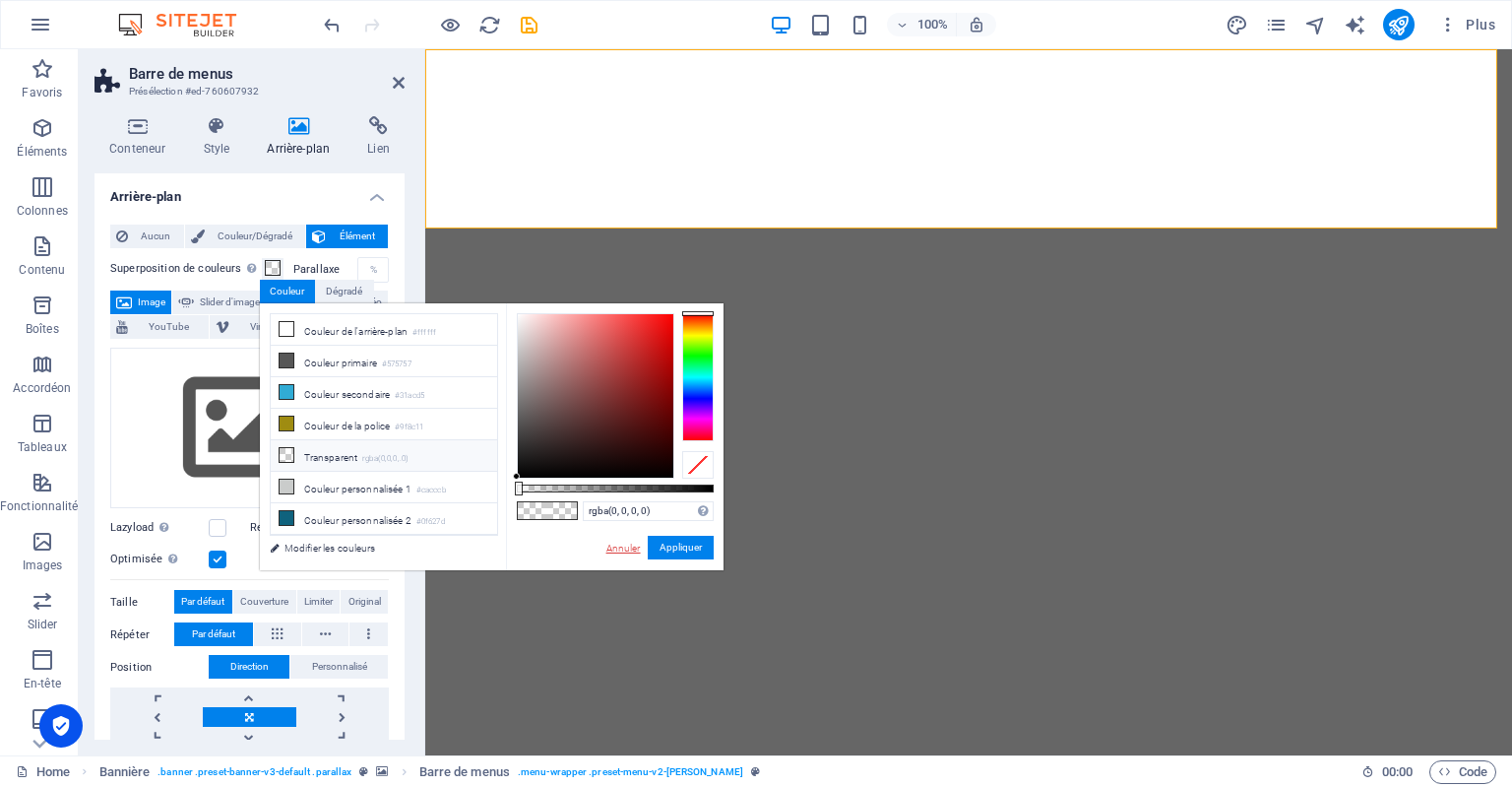 click on "Annuler" at bounding box center [623, 548] 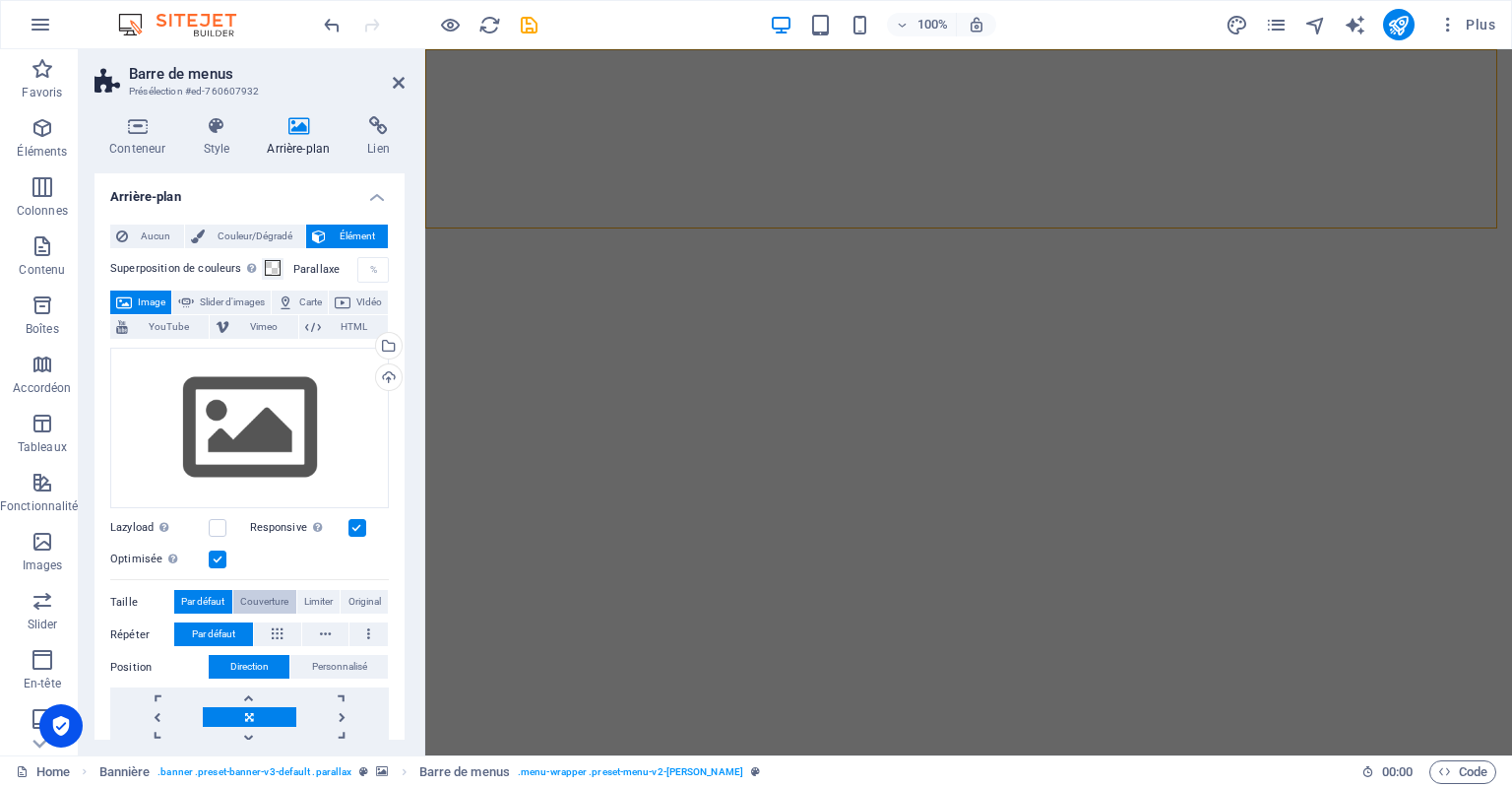 click on "Couverture" at bounding box center [264, 602] 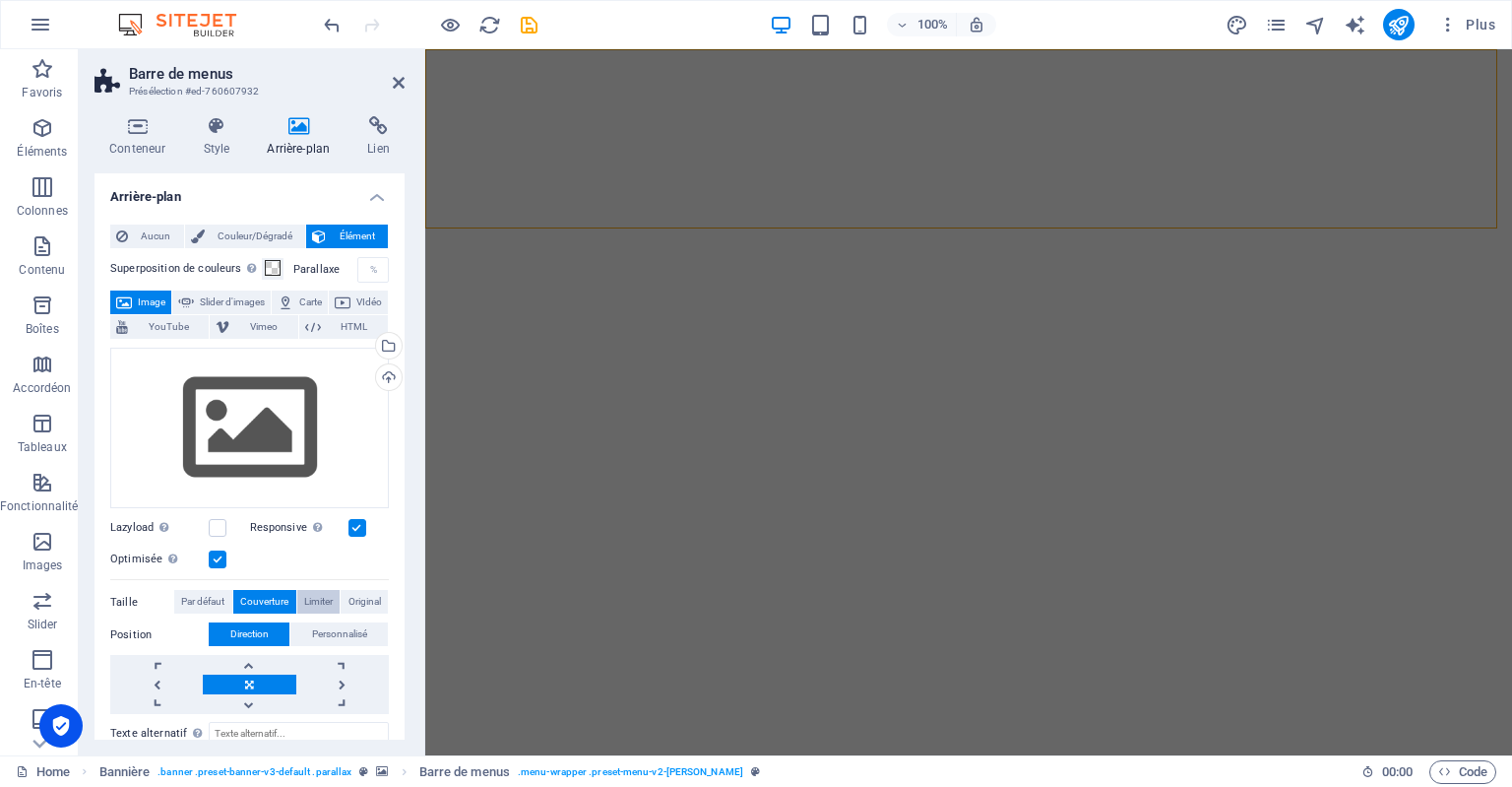 click on "Limiter" at bounding box center (319, 602) 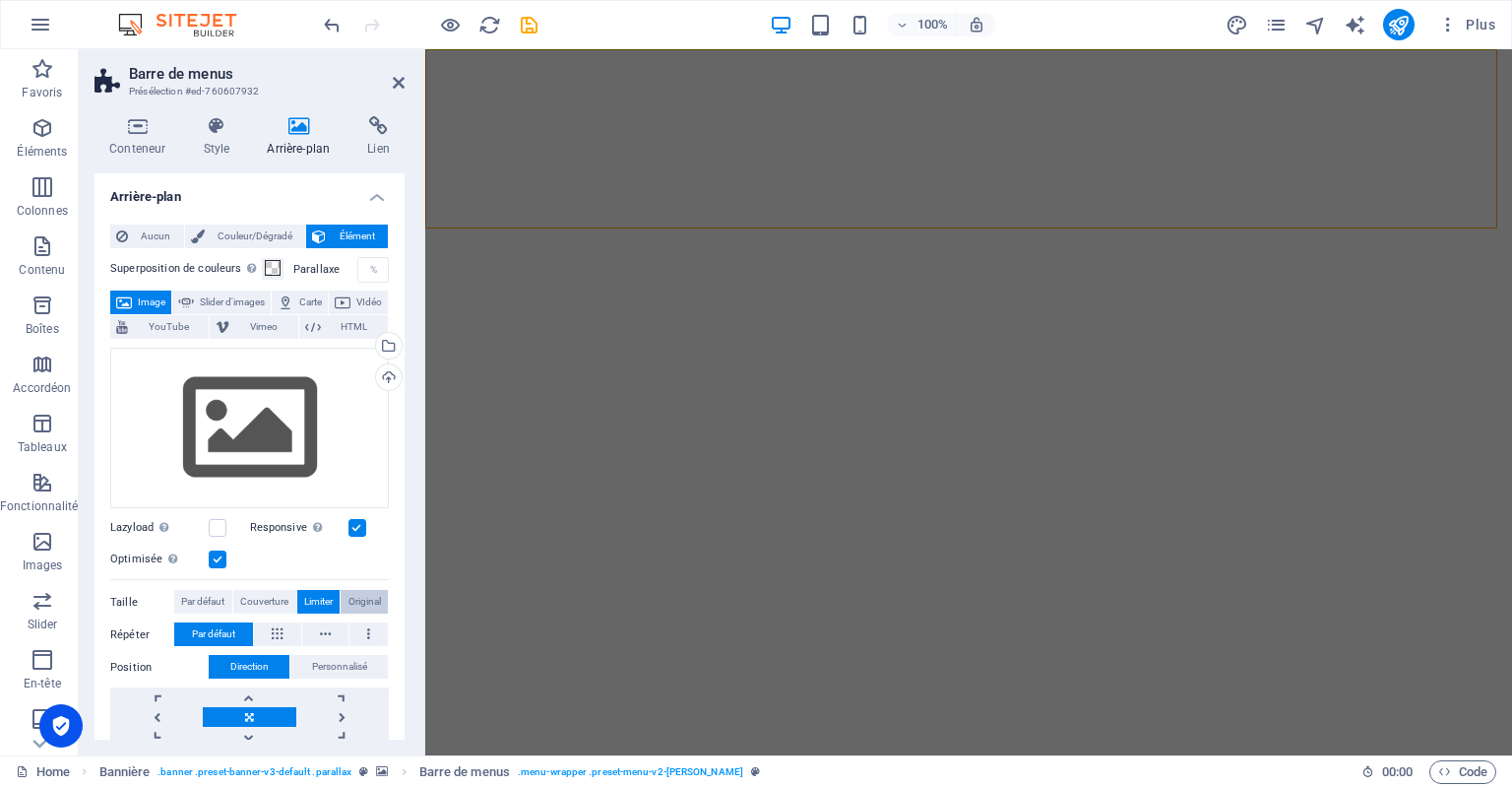 click on "Original" at bounding box center [364, 602] 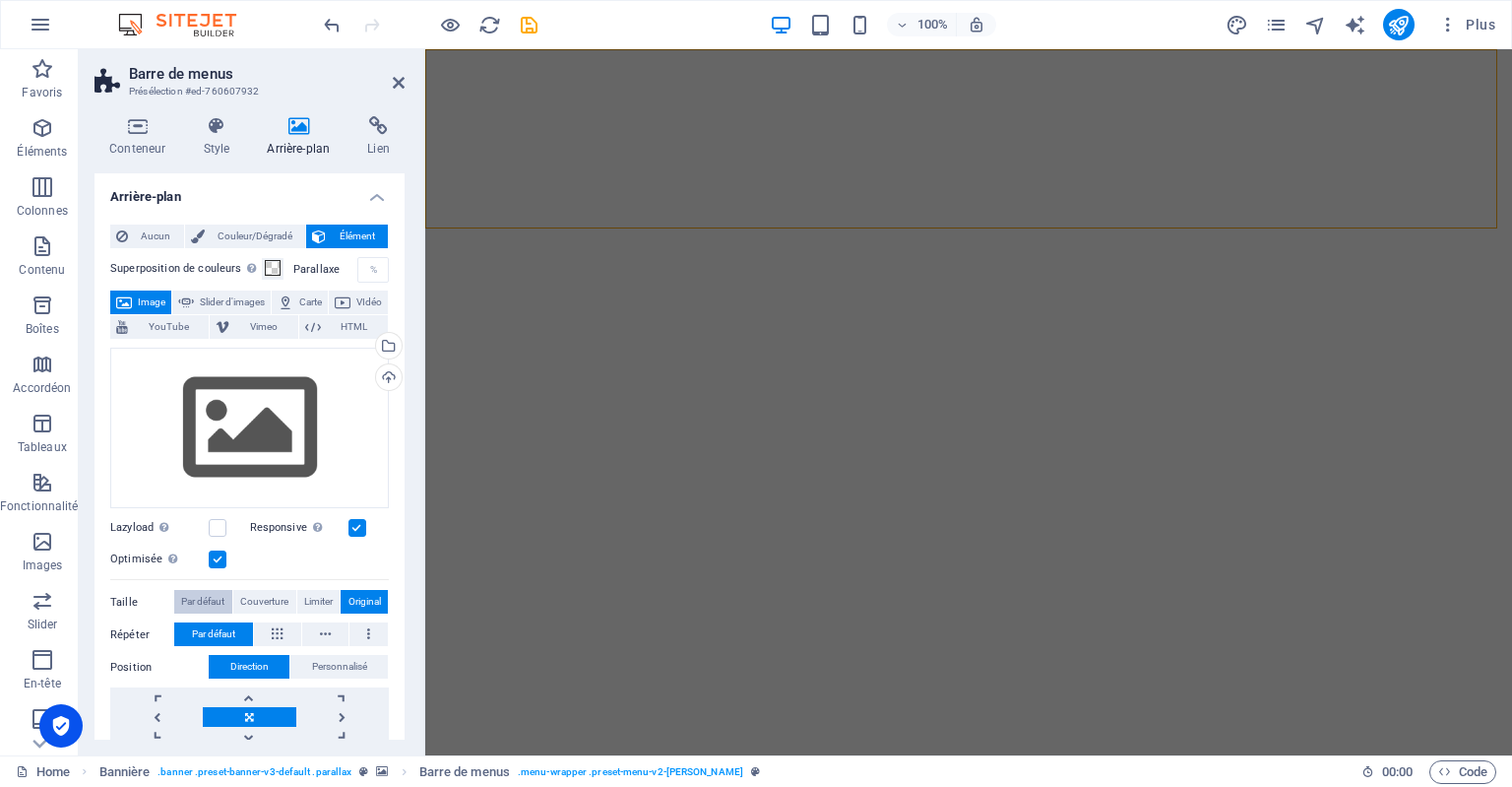 click on "Par défaut" at bounding box center [203, 602] 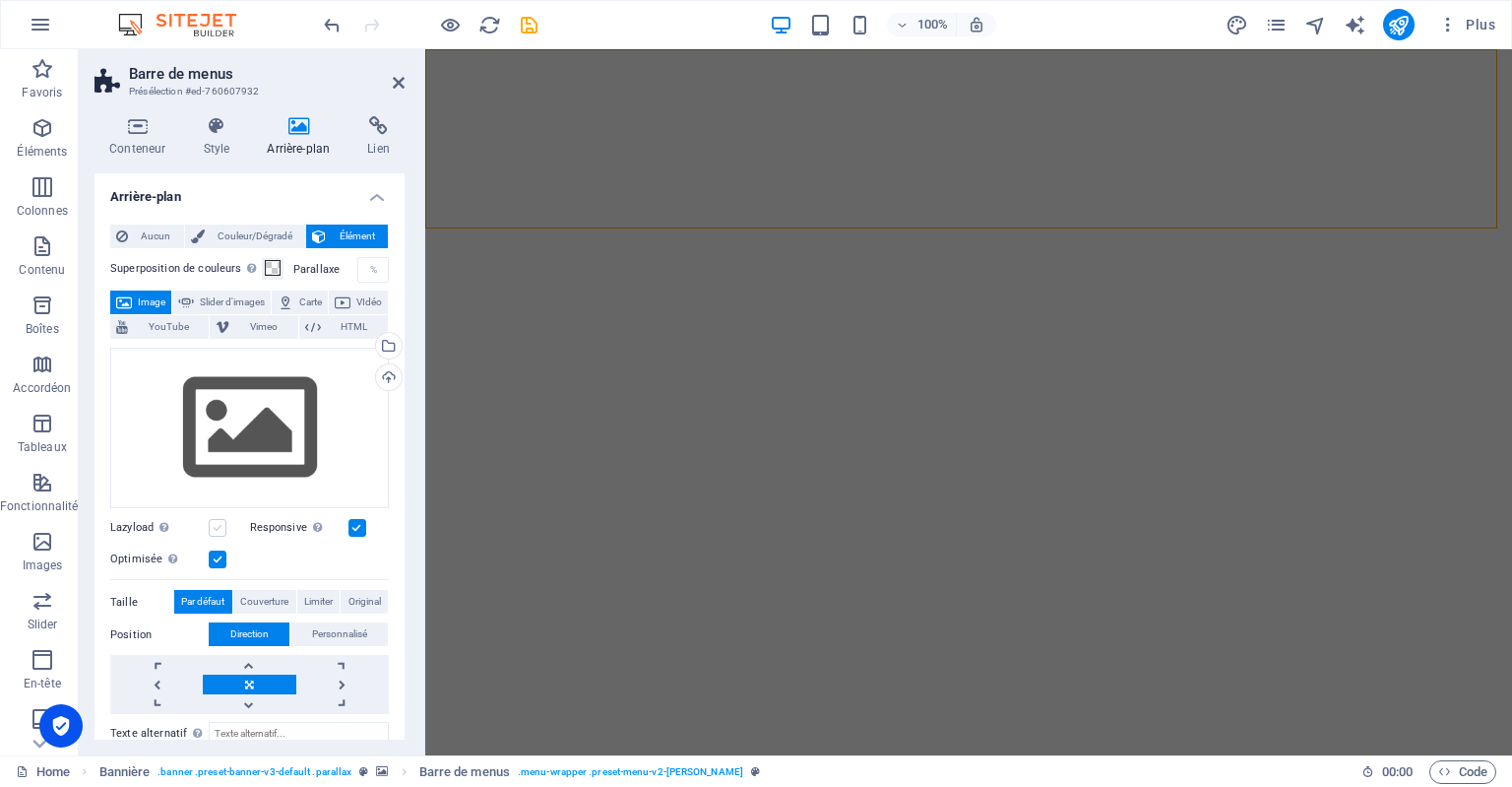 click at bounding box center (218, 528) 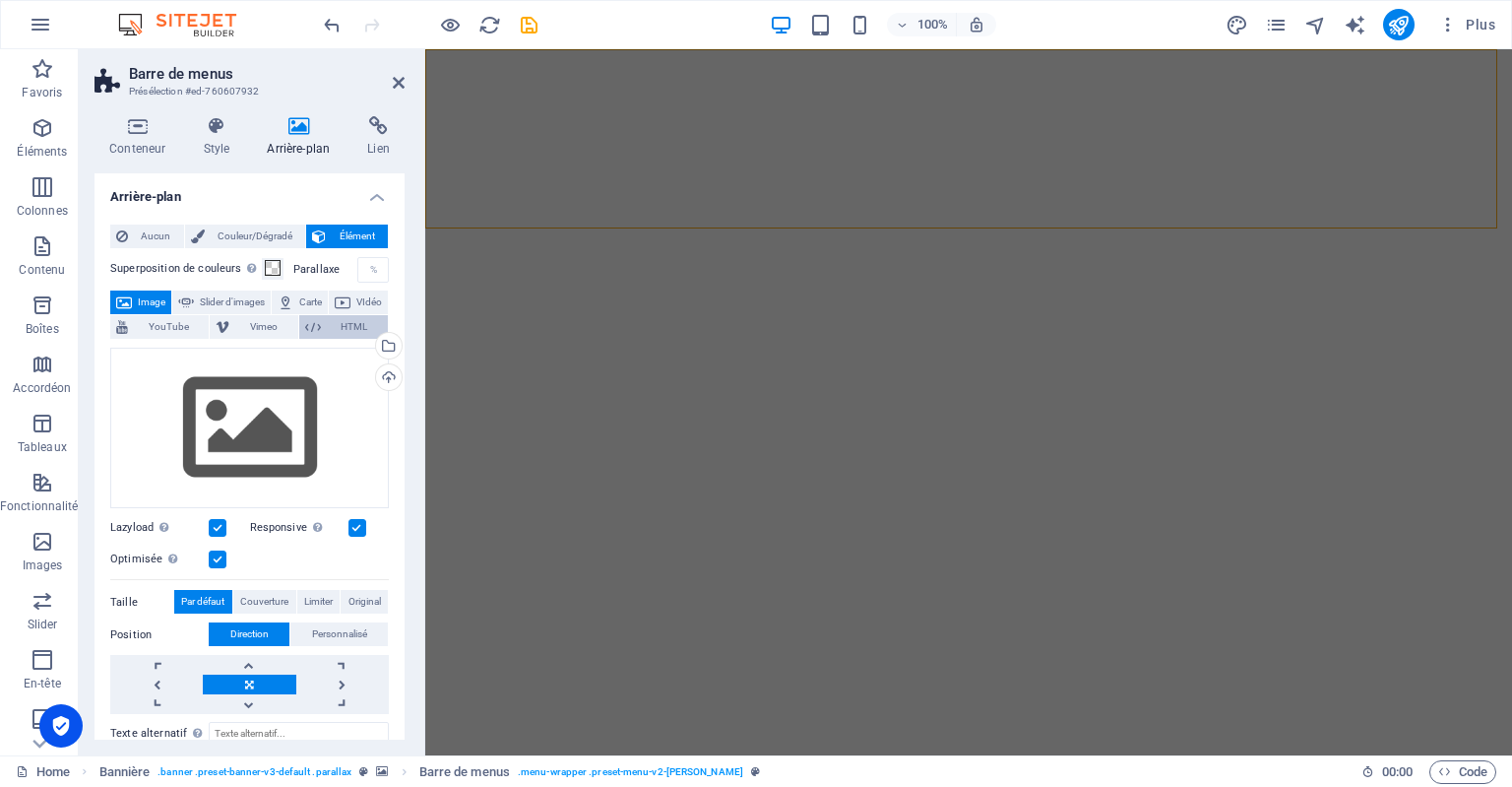 click at bounding box center [313, 327] 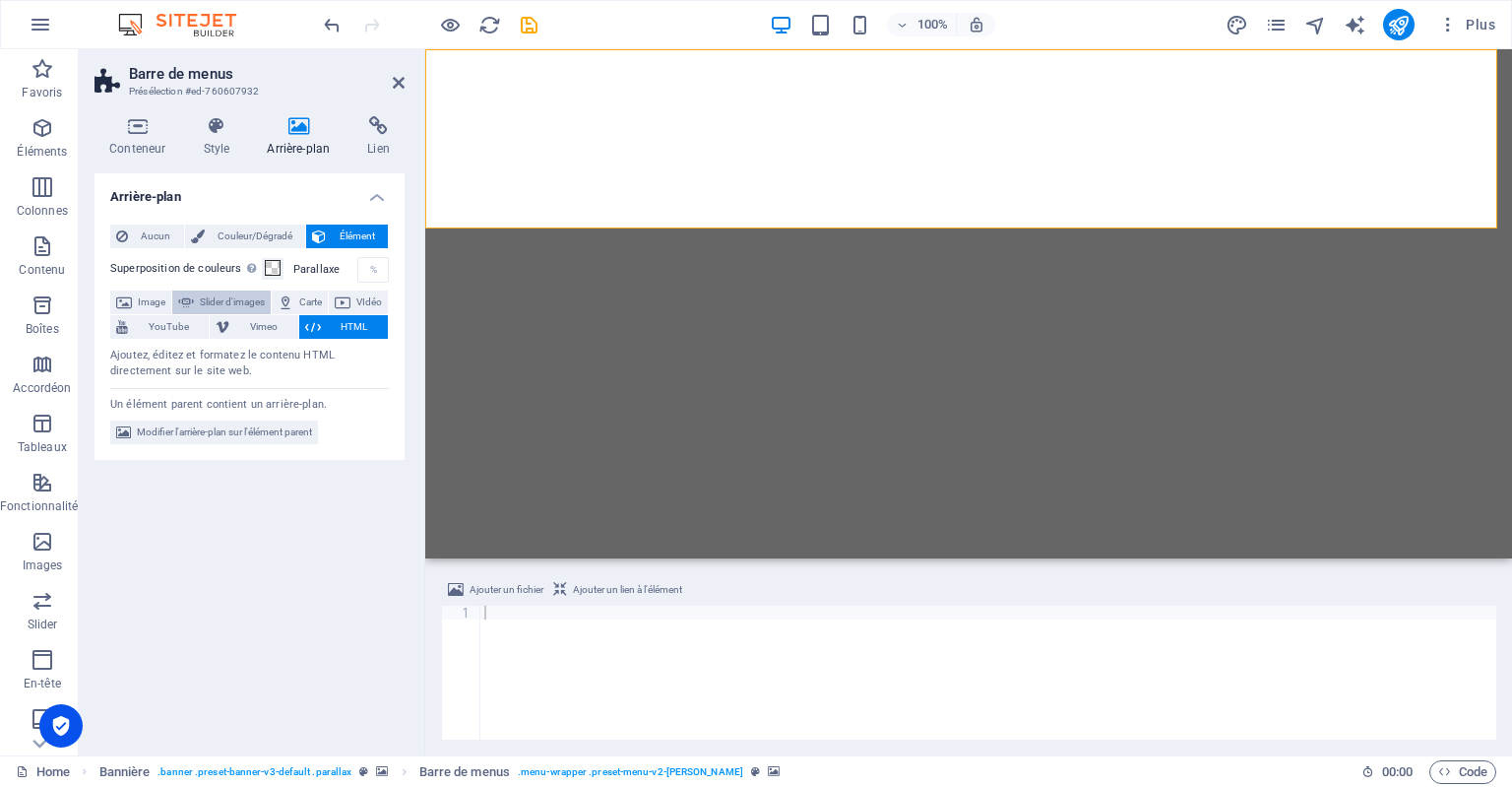 click on "Slider d'images" at bounding box center (232, 302) 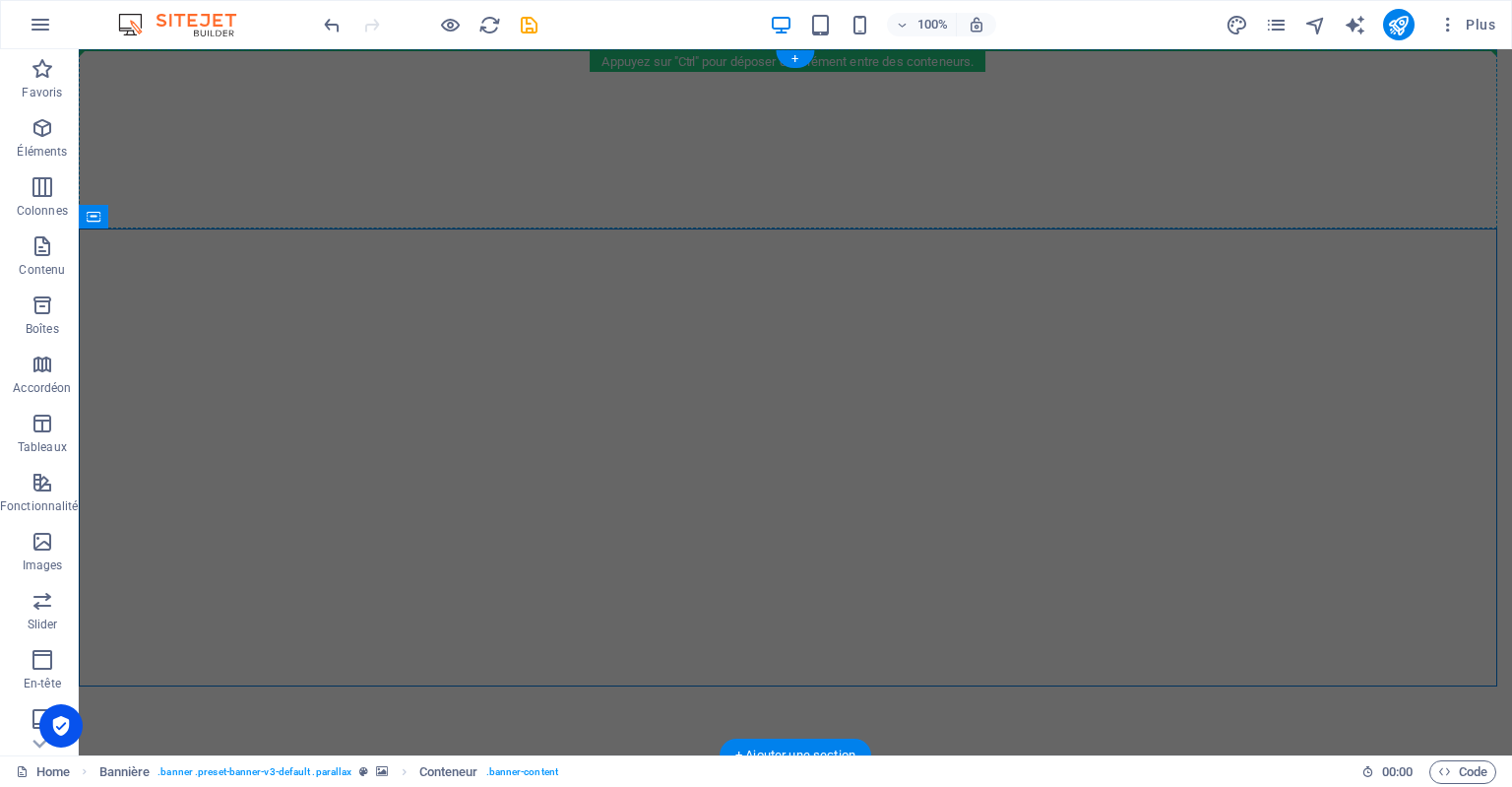 drag, startPoint x: 251, startPoint y: 326, endPoint x: 598, endPoint y: 141, distance: 393.2353 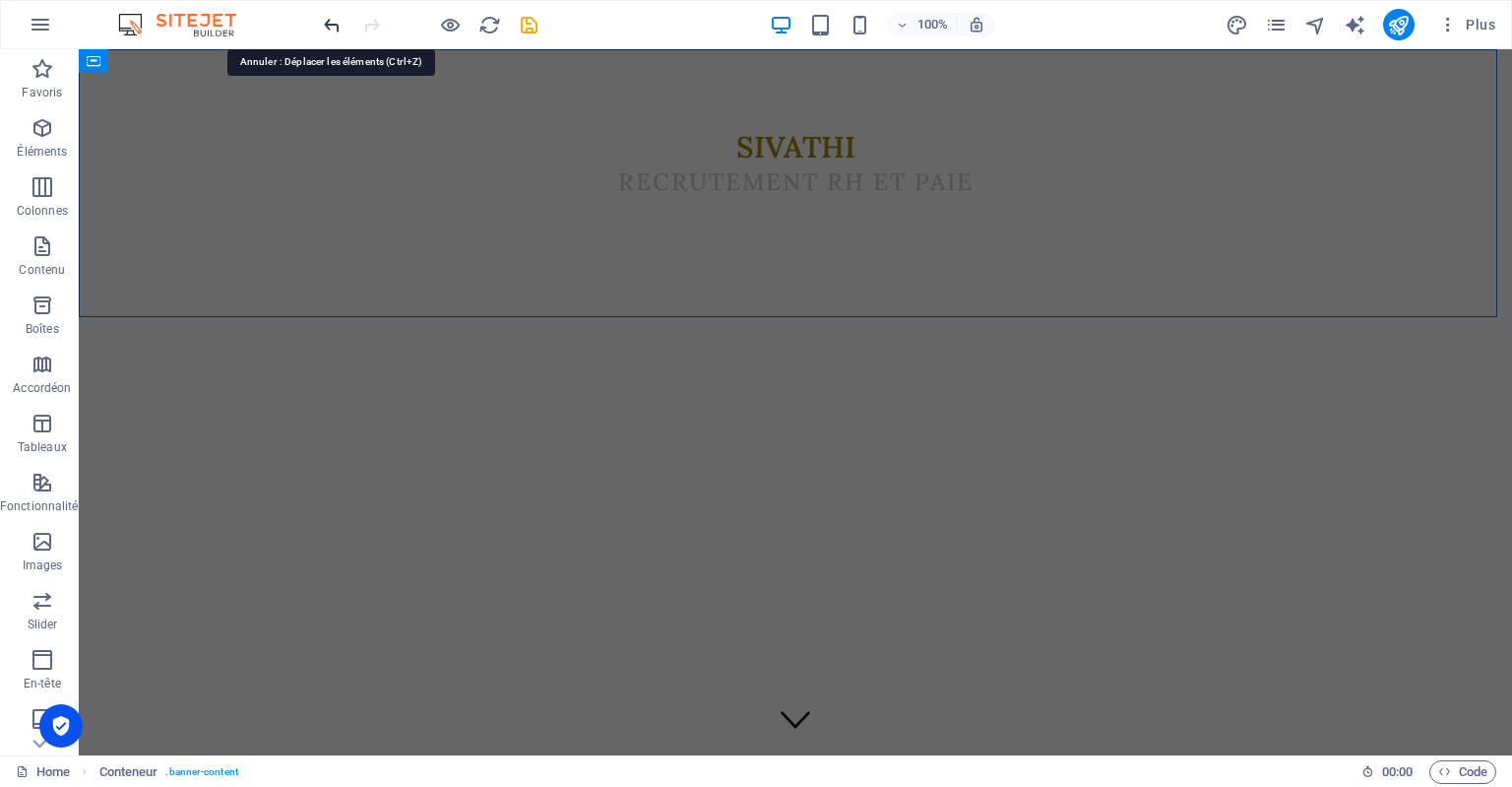 click at bounding box center (332, 25) 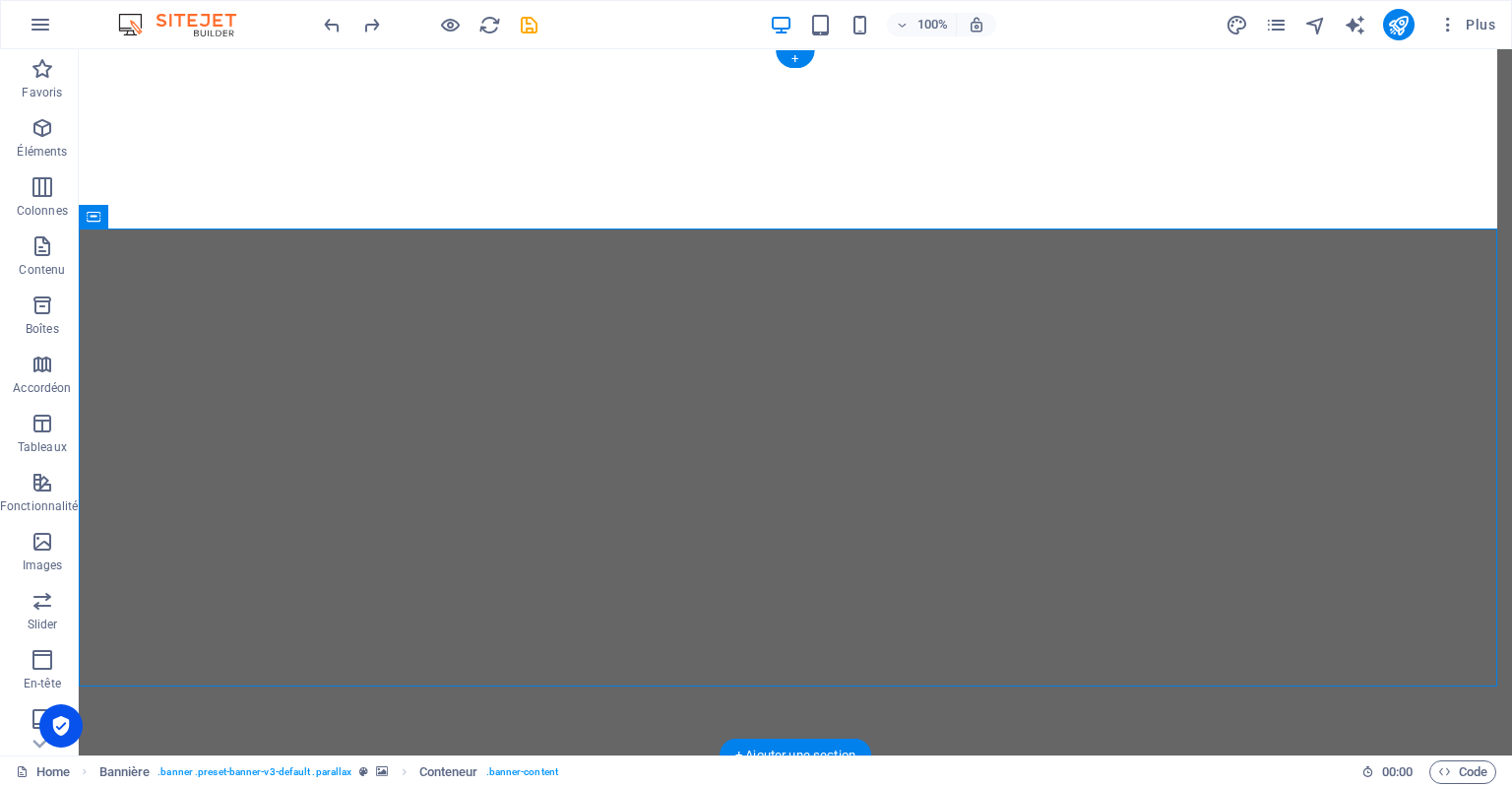 click at bounding box center (795, 845) 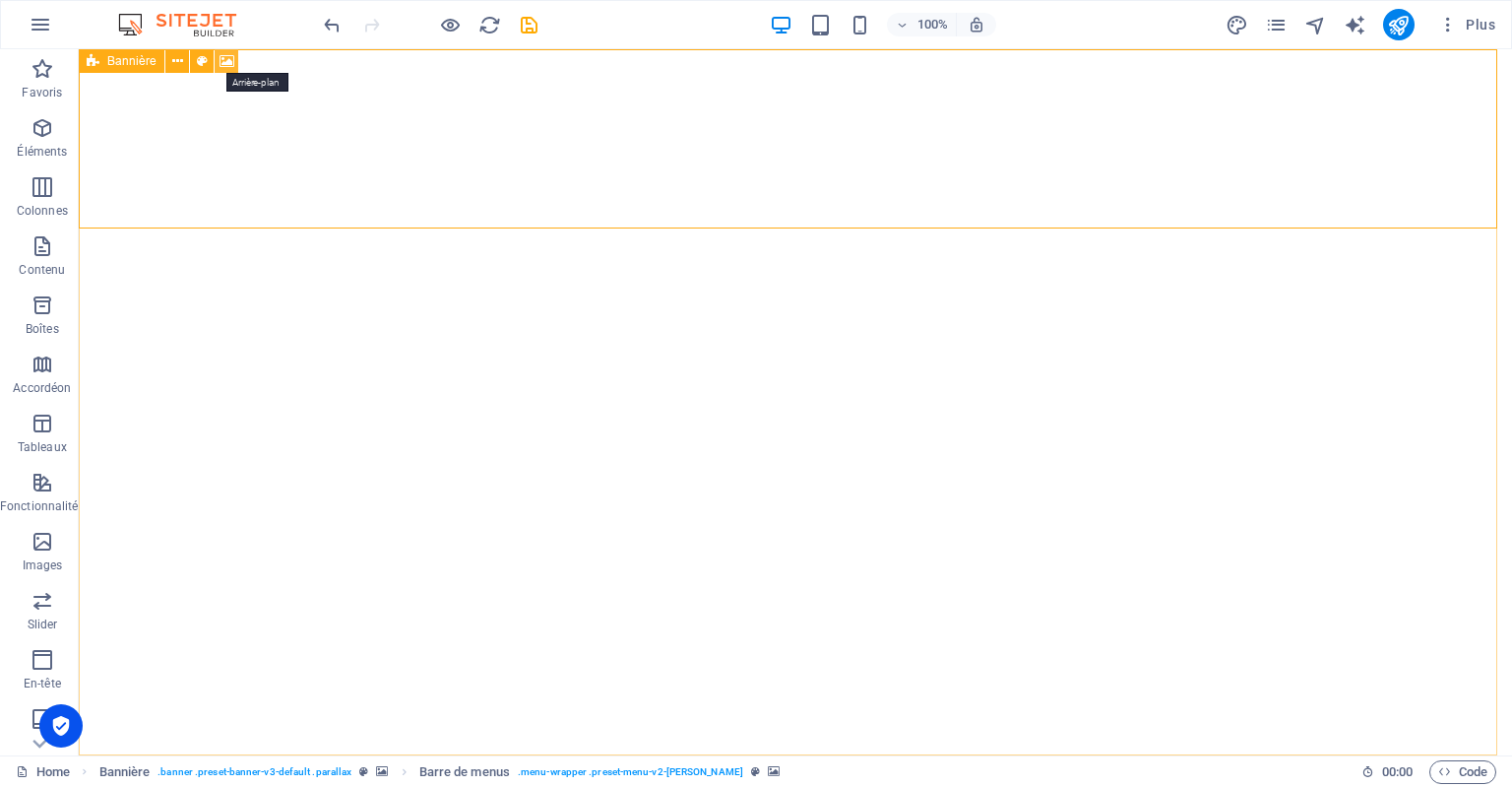 click at bounding box center [226, 61] 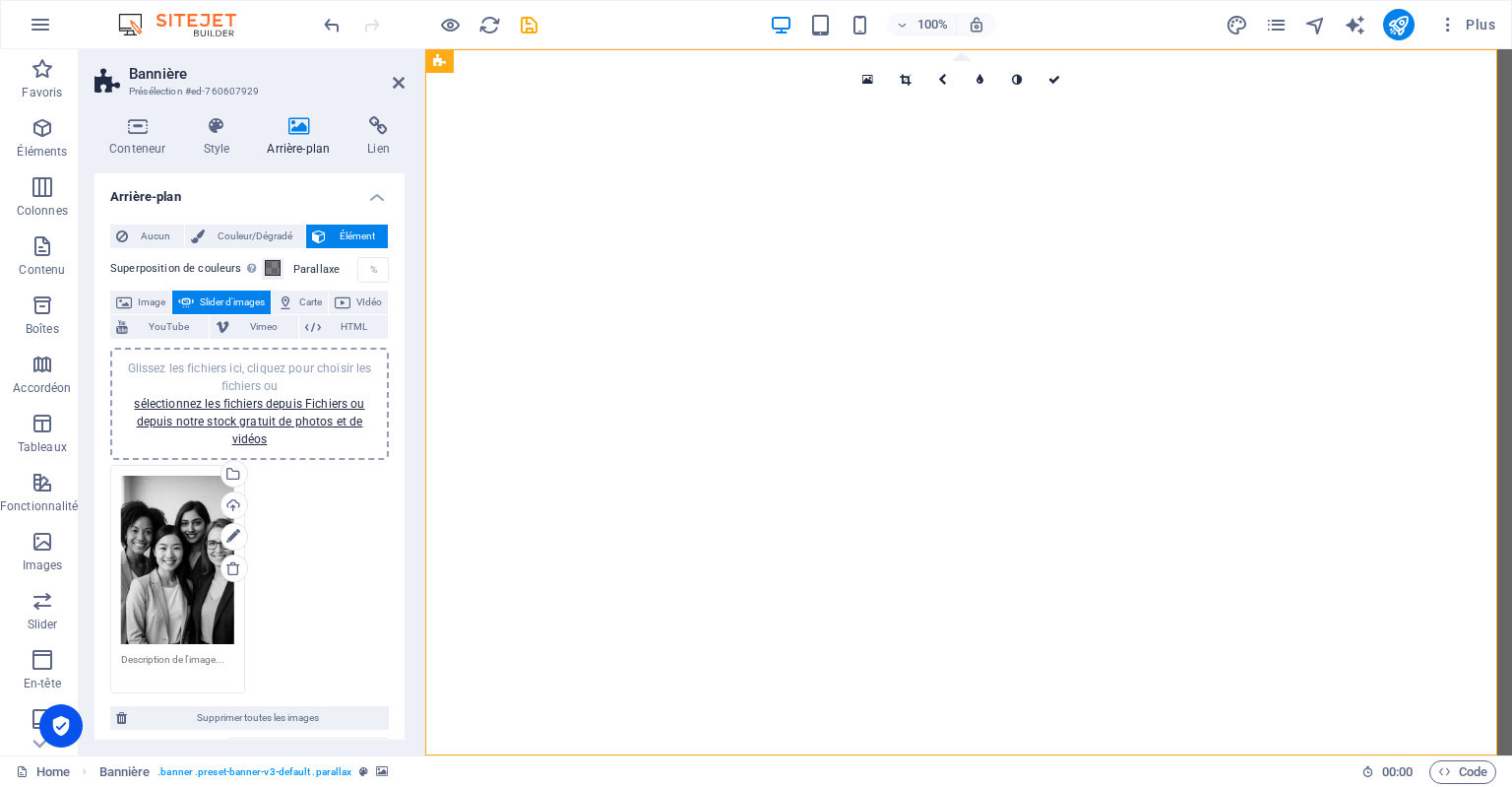 click on "Glissez les fichiers ici, cliquez pour choisir les fichiers ou  sélectionnez les fichiers depuis Fichiers ou depuis notre stock gratuit de photos et de vidéos" at bounding box center [177, 560] 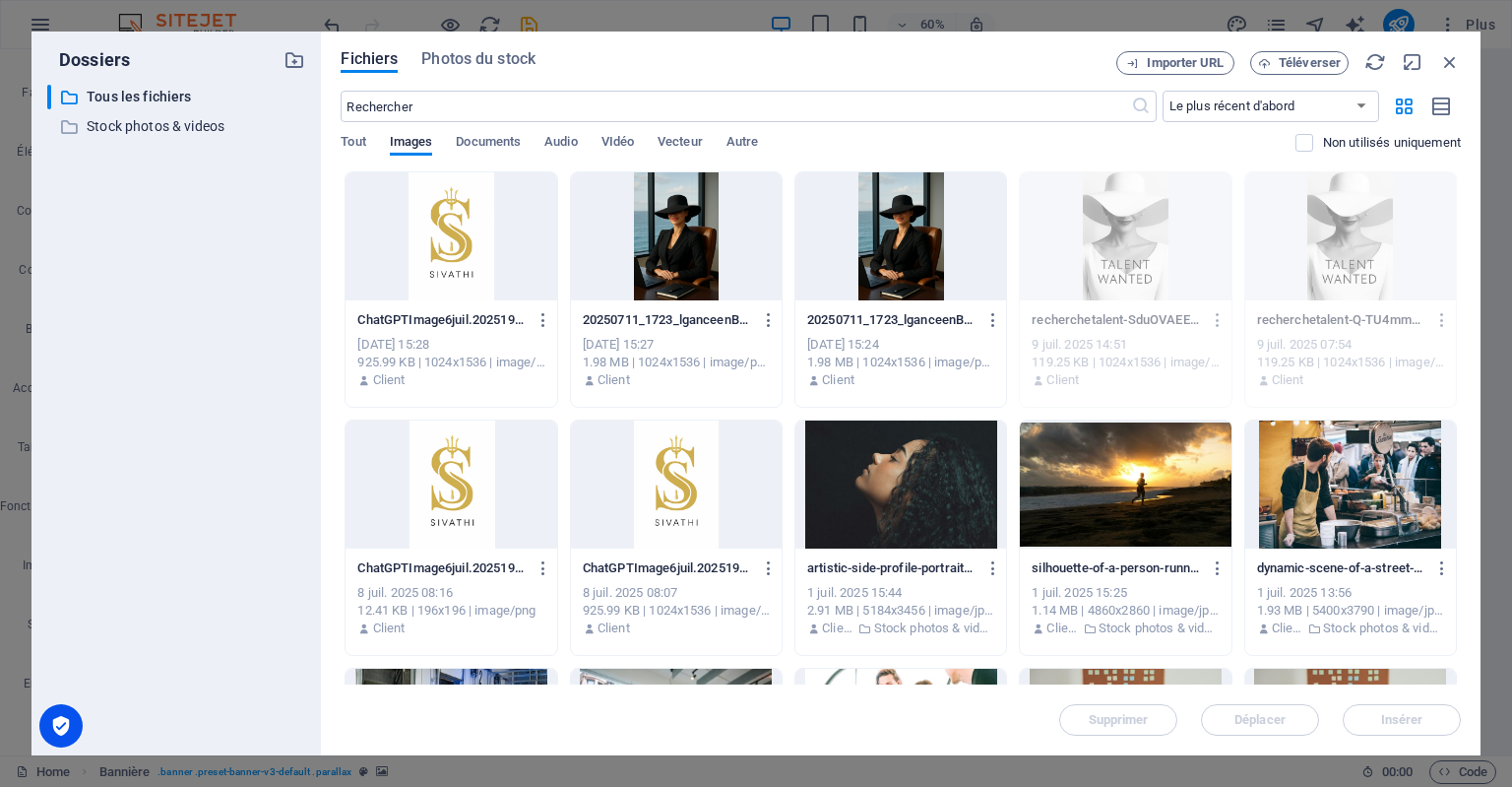 drag, startPoint x: 1461, startPoint y: 227, endPoint x: 1071, endPoint y: 275, distance: 392.94274 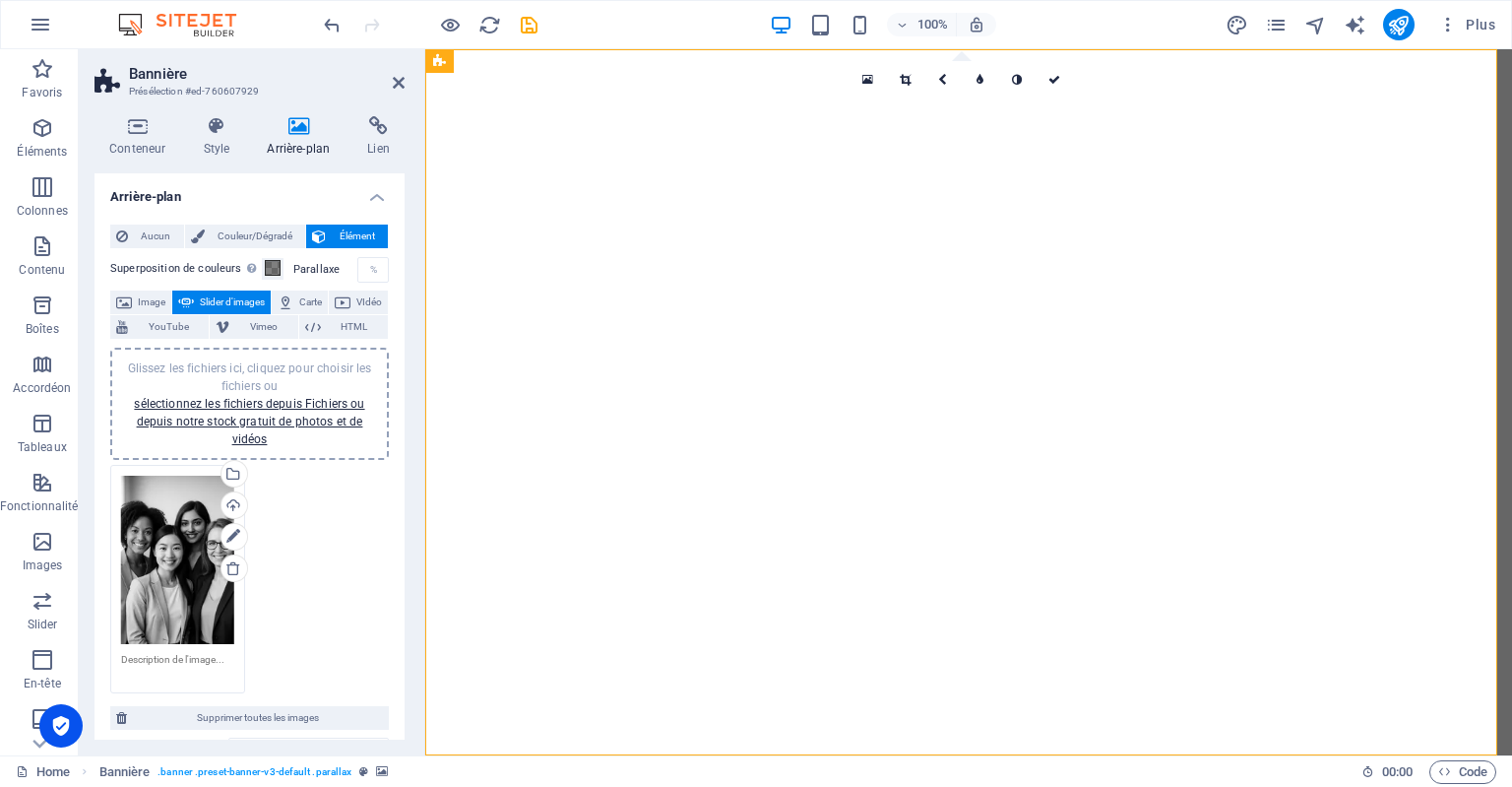 click at bounding box center [969, 845] 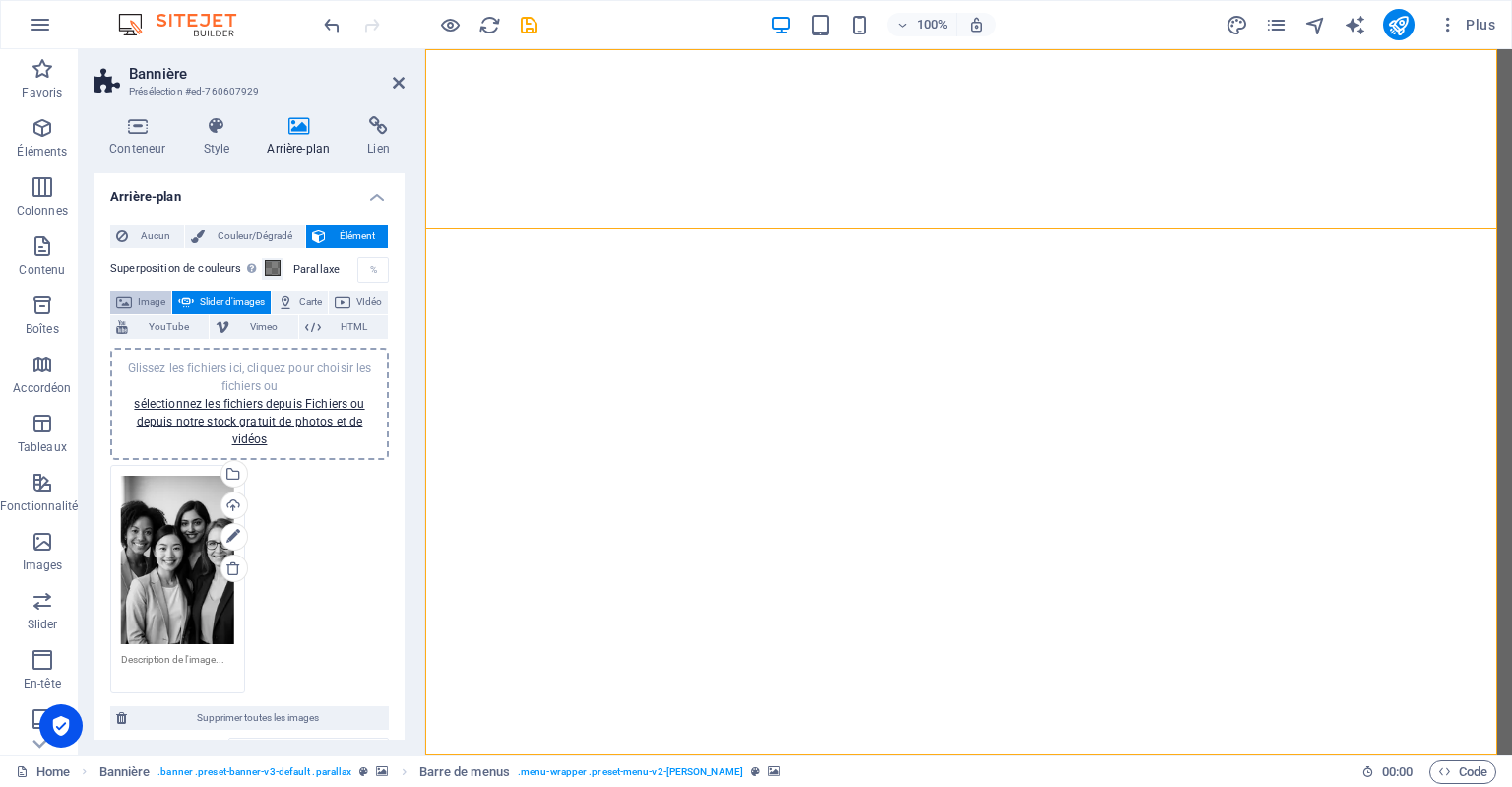 click on "Image" at bounding box center (152, 302) 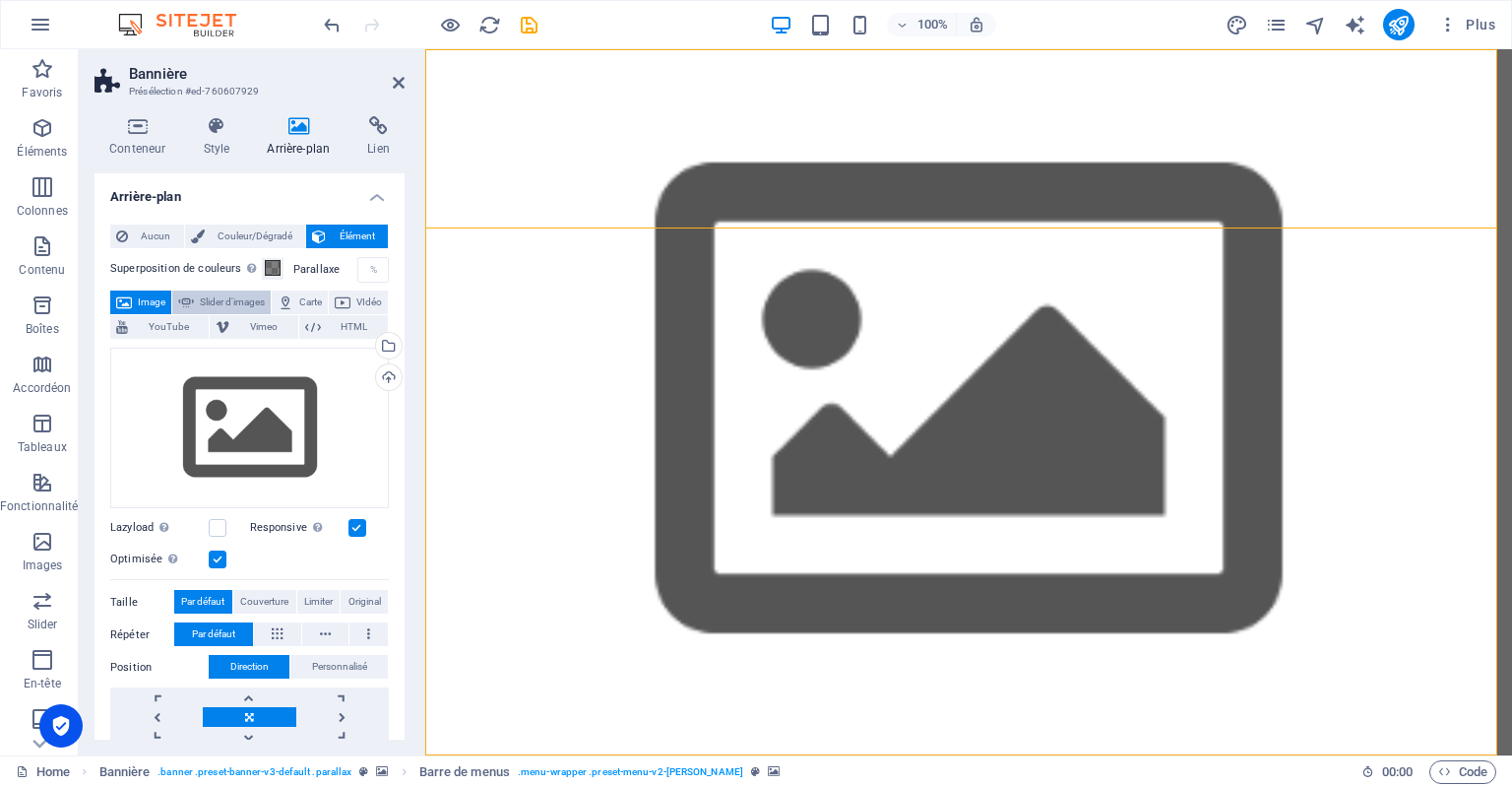 click on "Slider d'images" at bounding box center (232, 302) 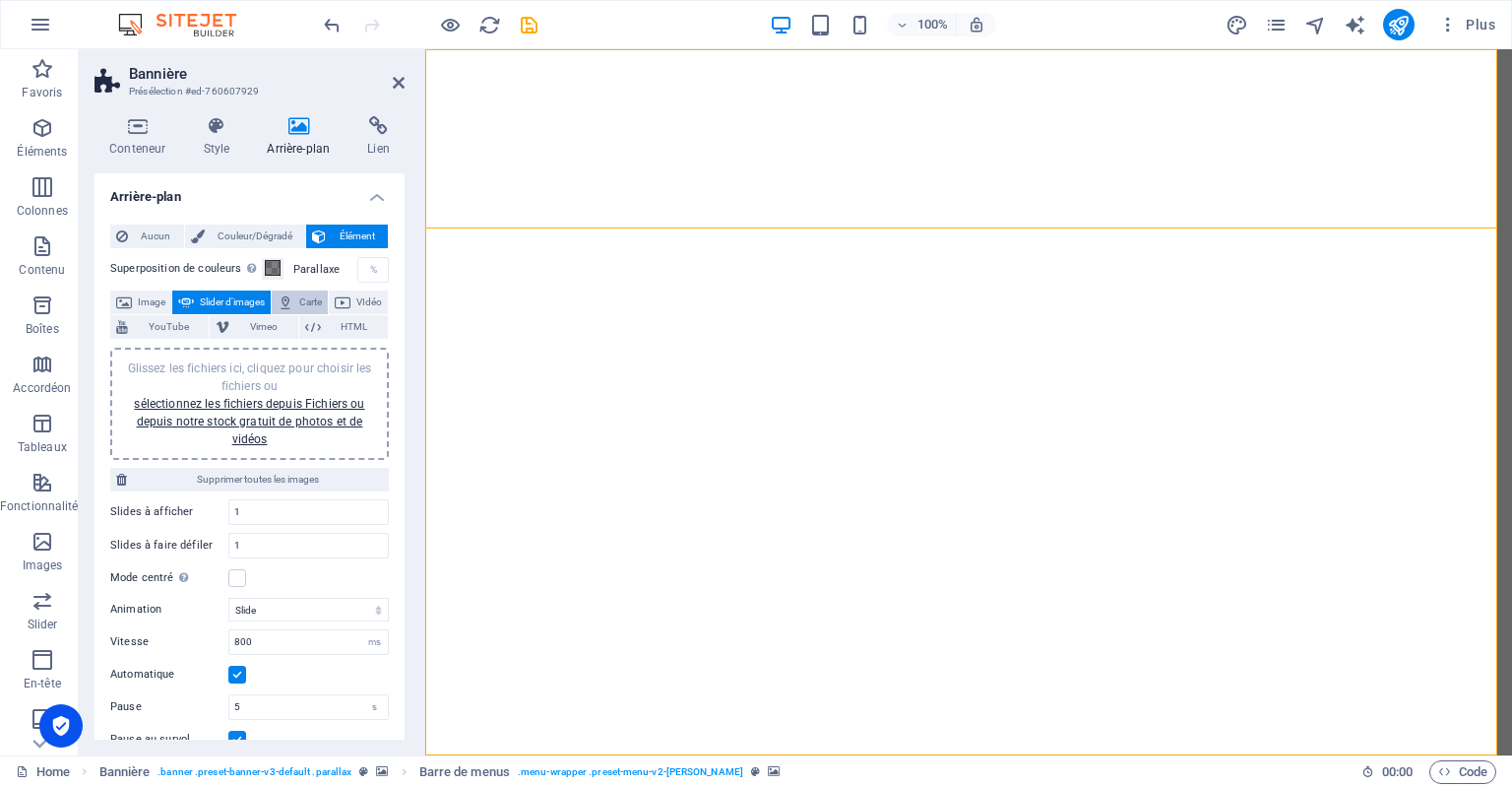 click on "Carte" at bounding box center [310, 302] 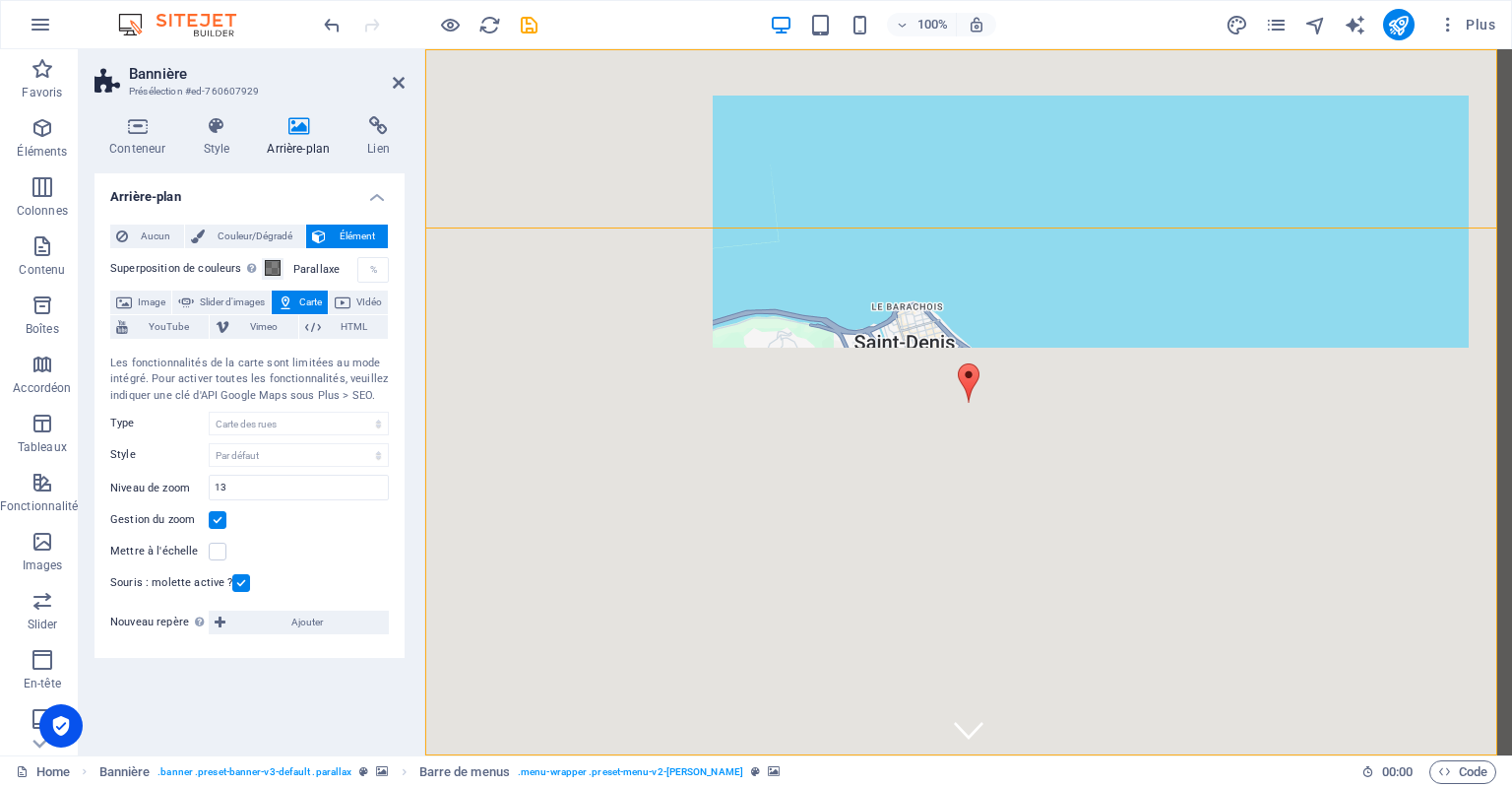 click on "Arrière-plan" at bounding box center [302, 137] 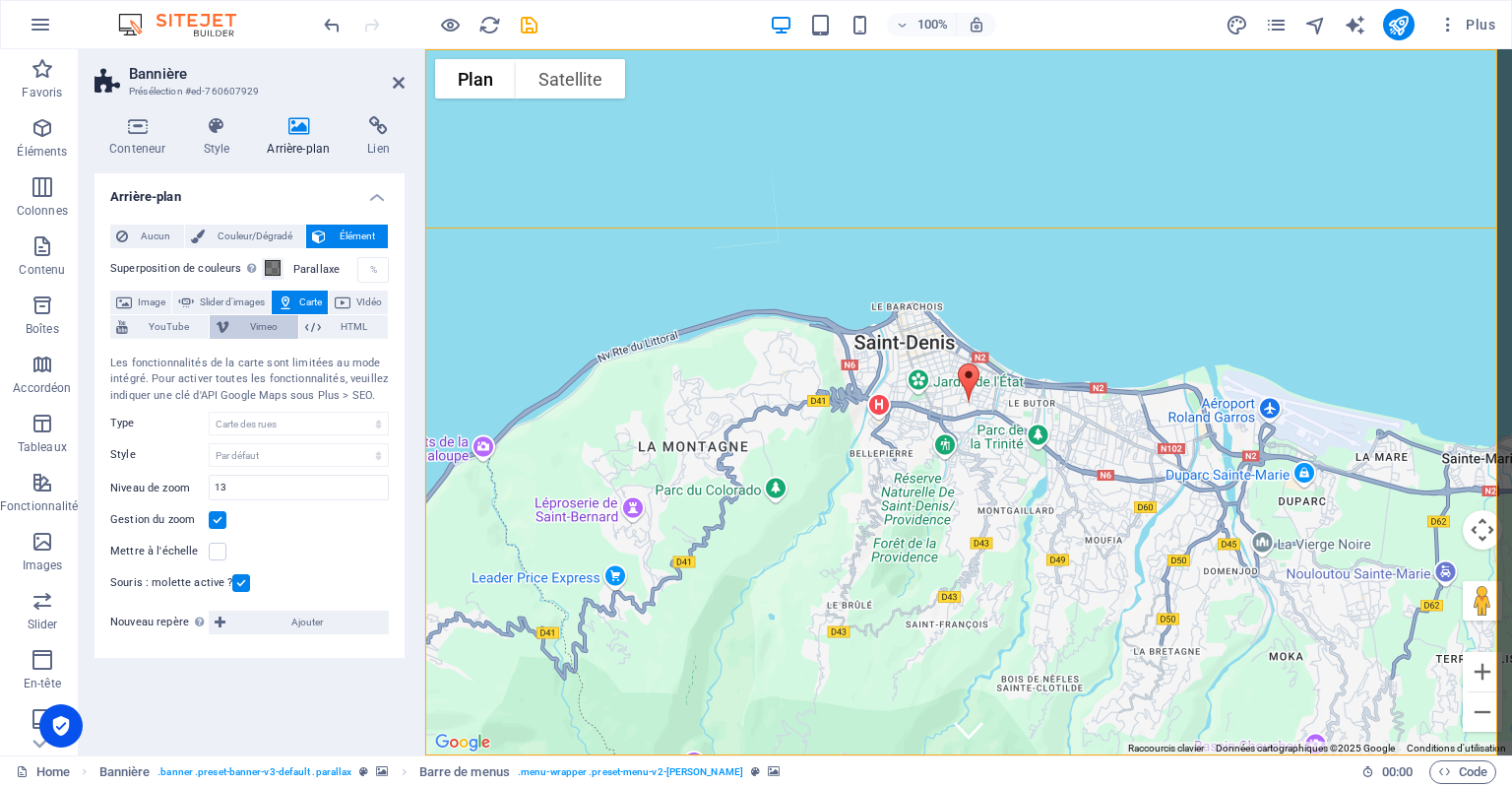click on "Vimeo" at bounding box center (263, 327) 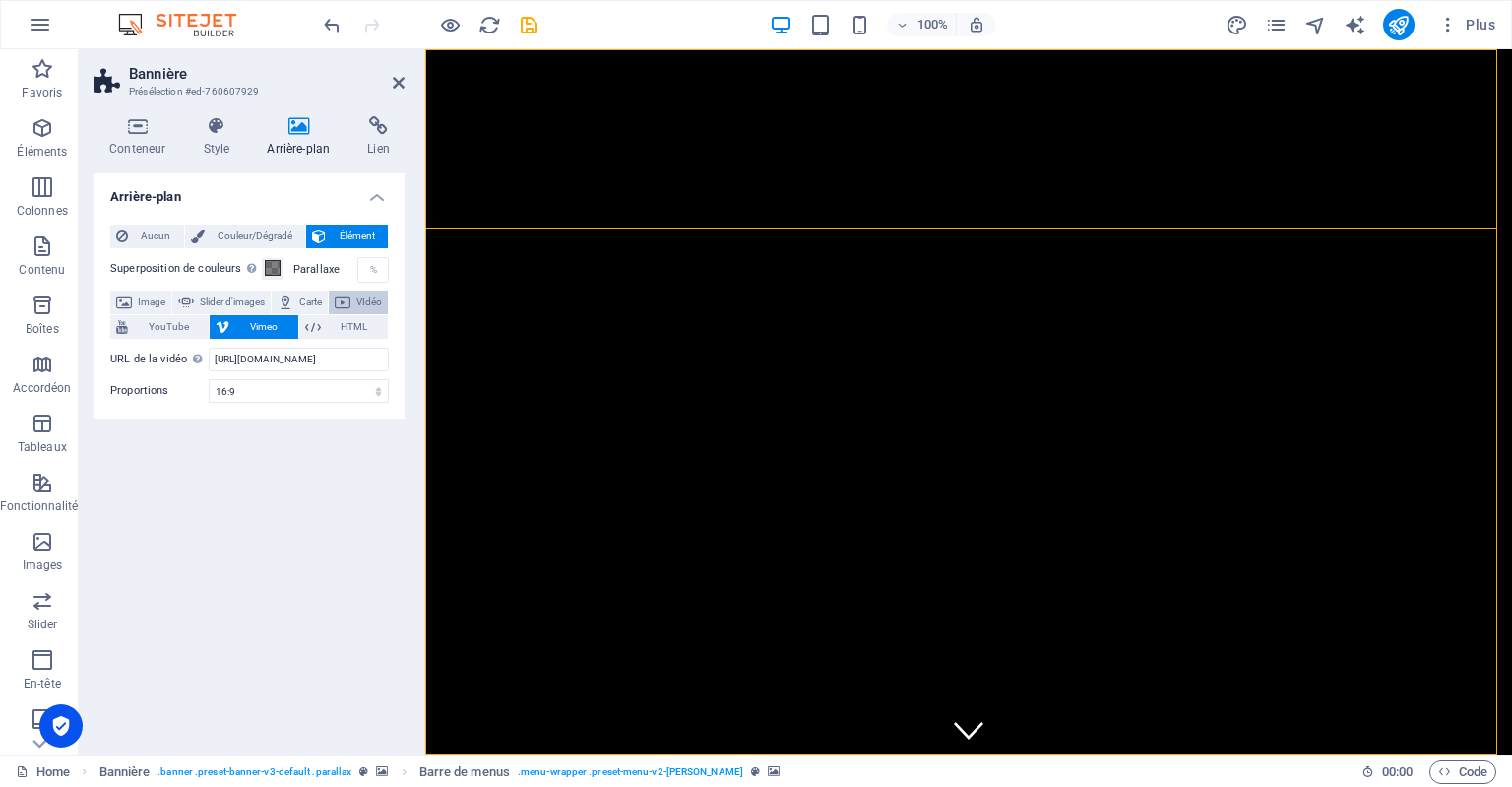 click on "VIdéo" at bounding box center (369, 302) 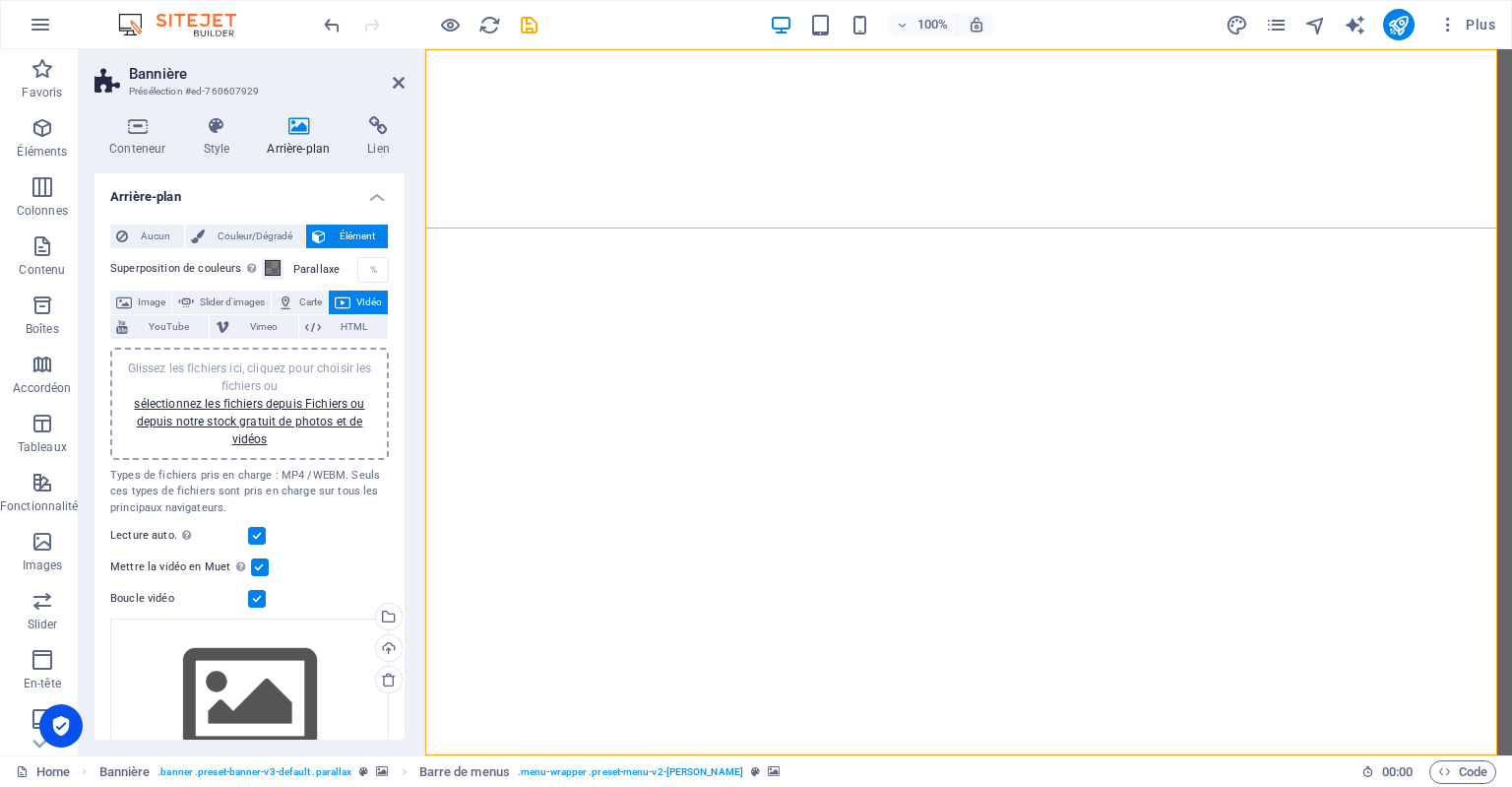 click on "Superposition de couleurs Ajoute une superposition sur l'arrière-plan pour le colorer Parallaxe 75 % Image Slider d'images Carte VIdéo YouTube Vimeo HTML Glissez les fichiers ici, cliquez pour choisir les fichiers ou  sélectionnez les fichiers depuis Fichiers ou depuis notre stock gratuit de photos et de vidéos Types de fichiers pris en charge : MP4 /WEBM. Seuls ces types de fichiers sont pris en charge sur tous les principaux navigateurs. Lecture auto. La lecture automatique est disponible uniquement si Muet est sélectionné. Mettre la vidéo en Muet La lecture automatique sera disponible si le mode Muet est activé. Boucle vidéo Afficher les boutons de contrôle Glissez les fichiers ici, cliquez pour choisir les fichiers ou  sélectionnez les fichiers depuis Fichiers ou depuis notre stock gratuit de photos et de vidéos Sélectionnez les fichiers depuis le Gestionnaire de fichiers, les photos du stock ou téléversez un ou plusieurs fichiers Téléverser" at bounding box center [249, 535] 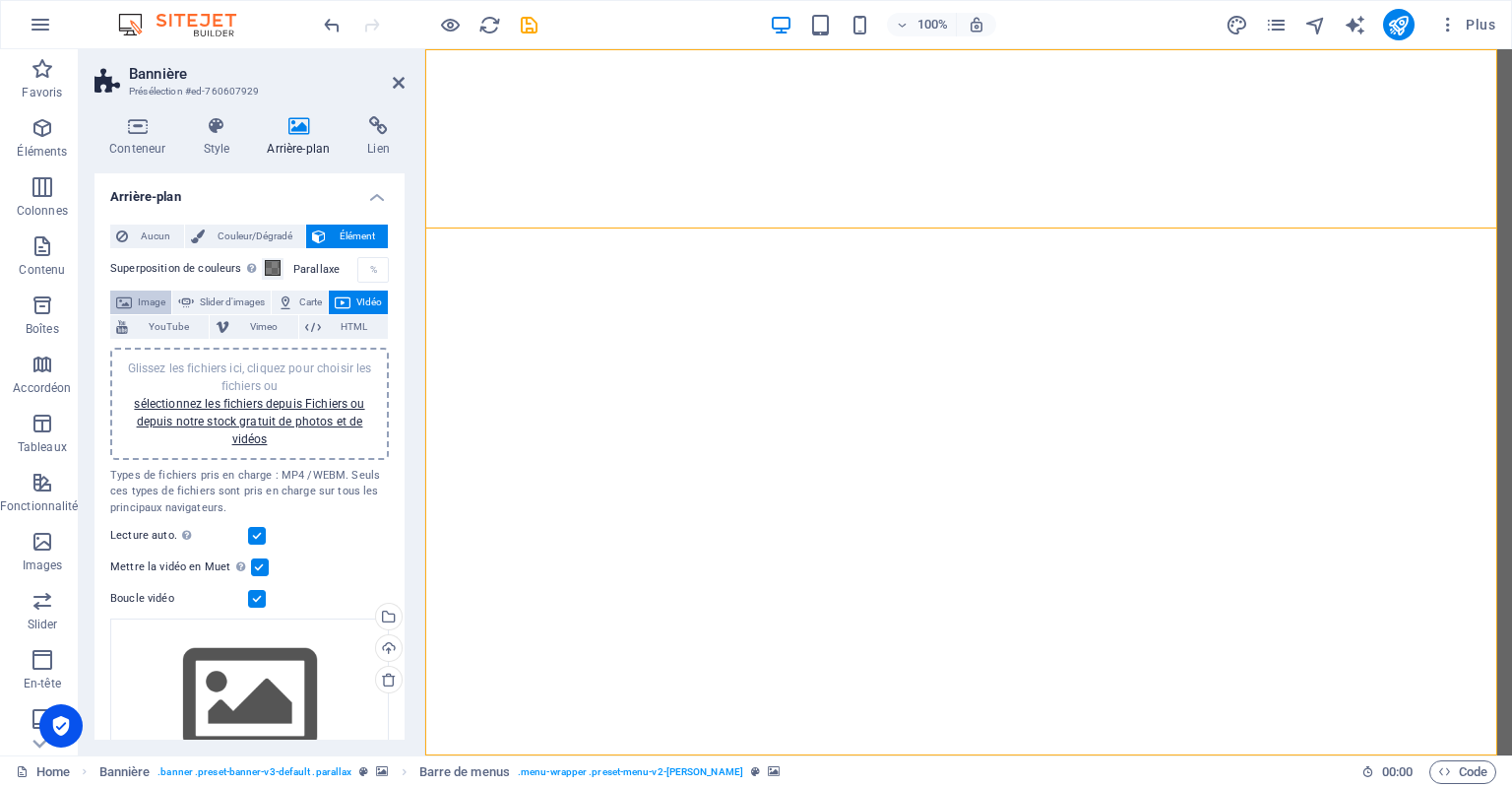 click on "Image" at bounding box center (152, 302) 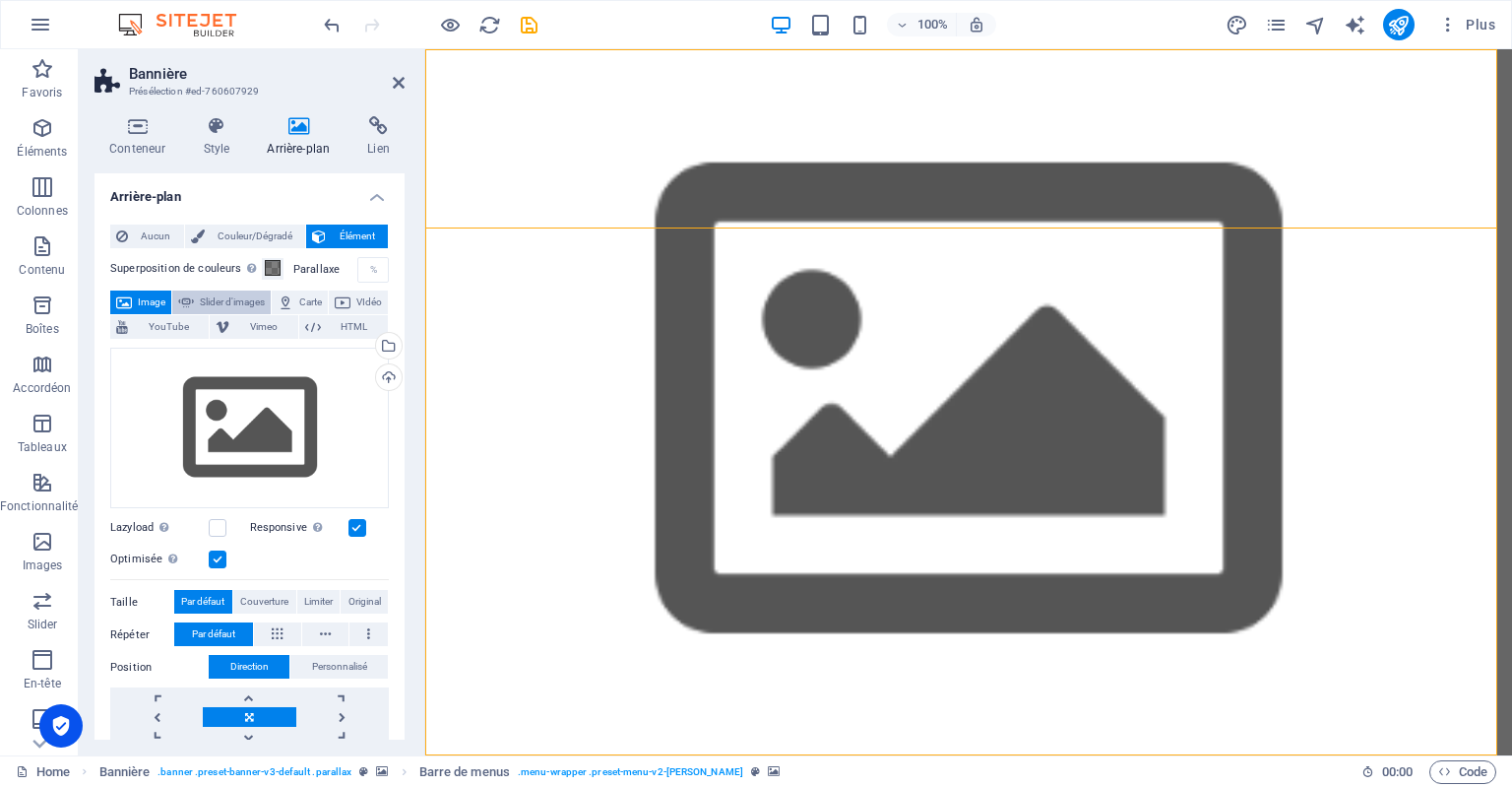 click on "Slider d'images" at bounding box center [232, 302] 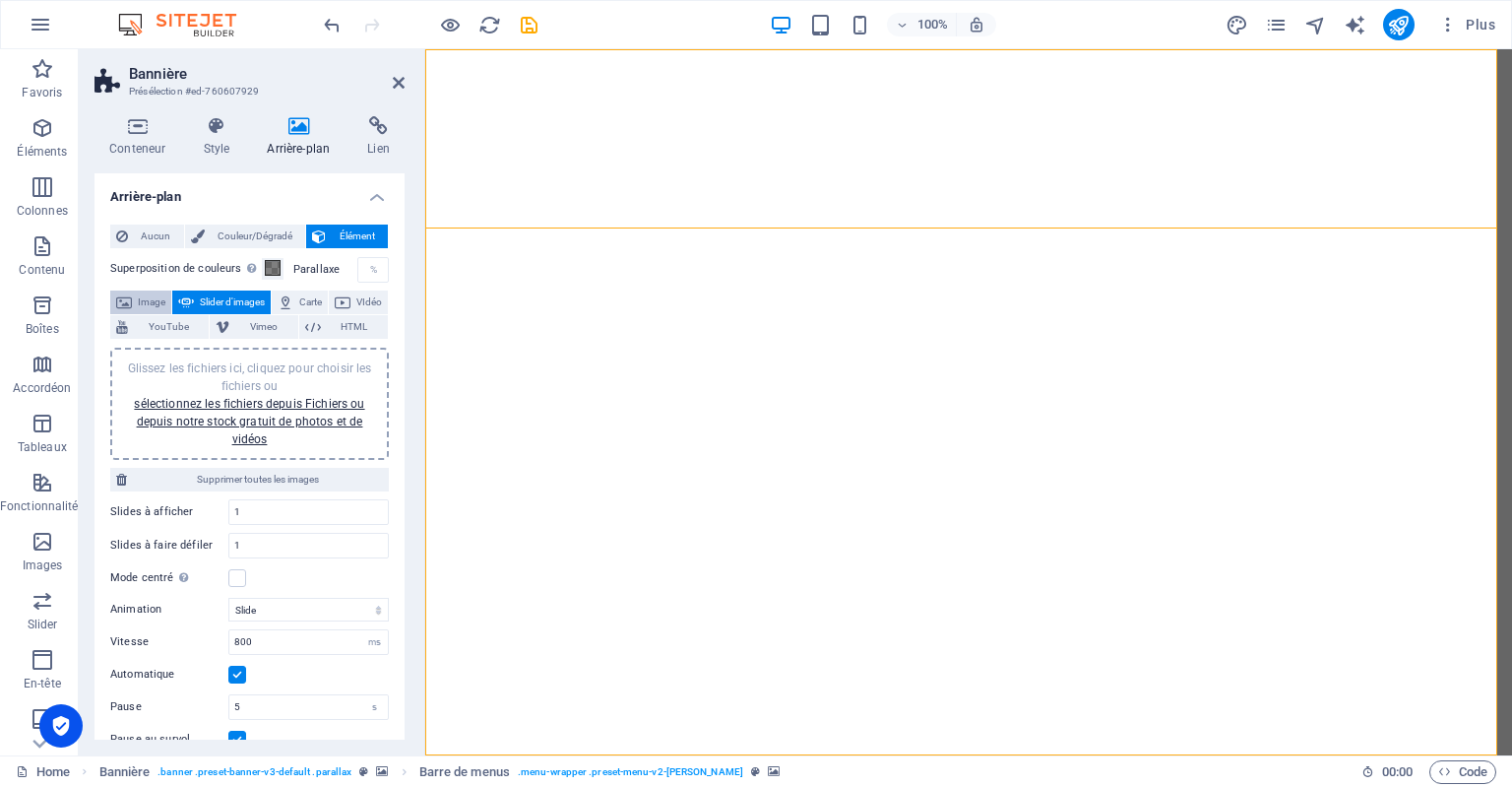 click on "Image" at bounding box center [152, 302] 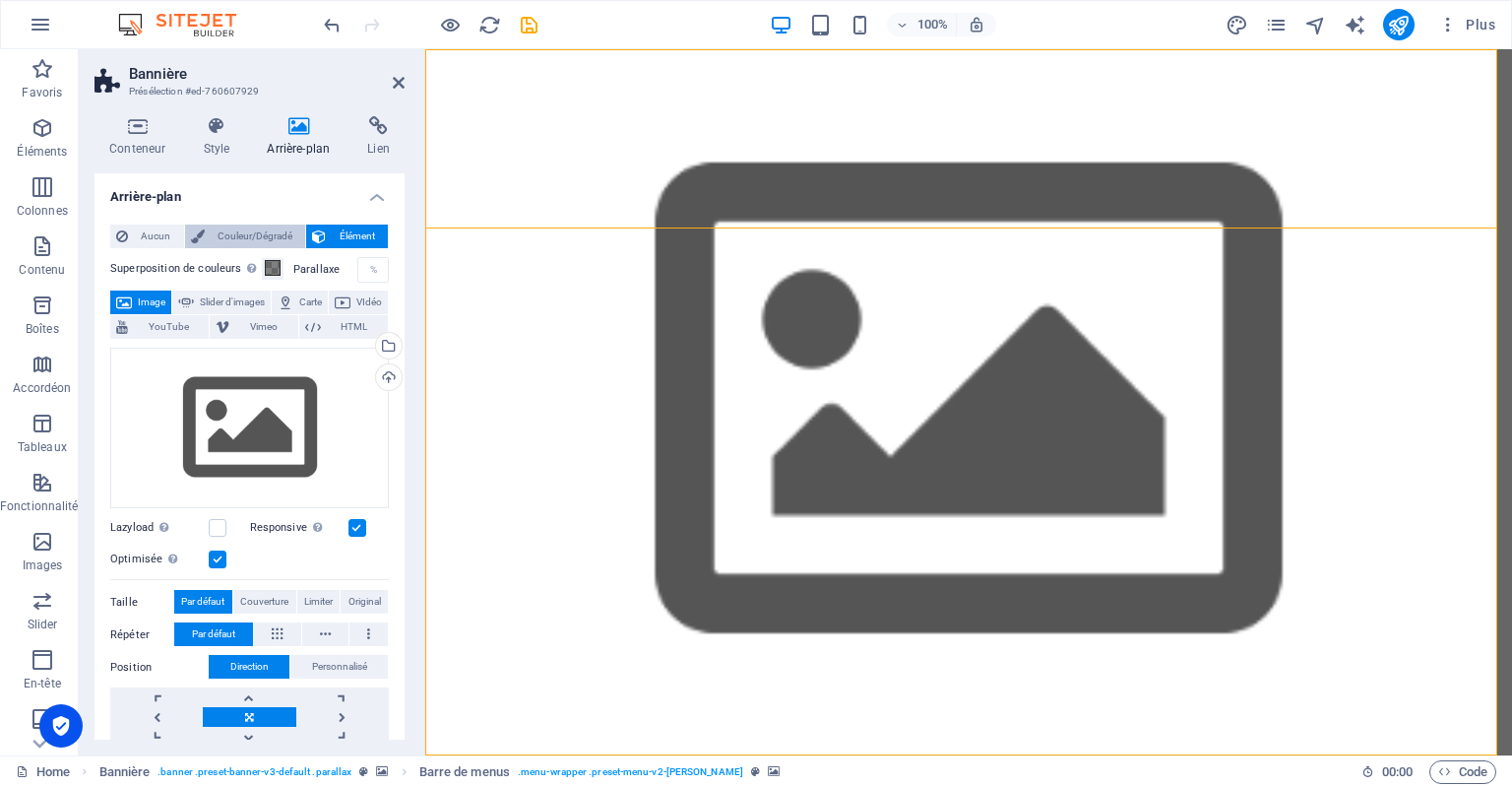 click on "Couleur/Dégradé" at bounding box center (255, 236) 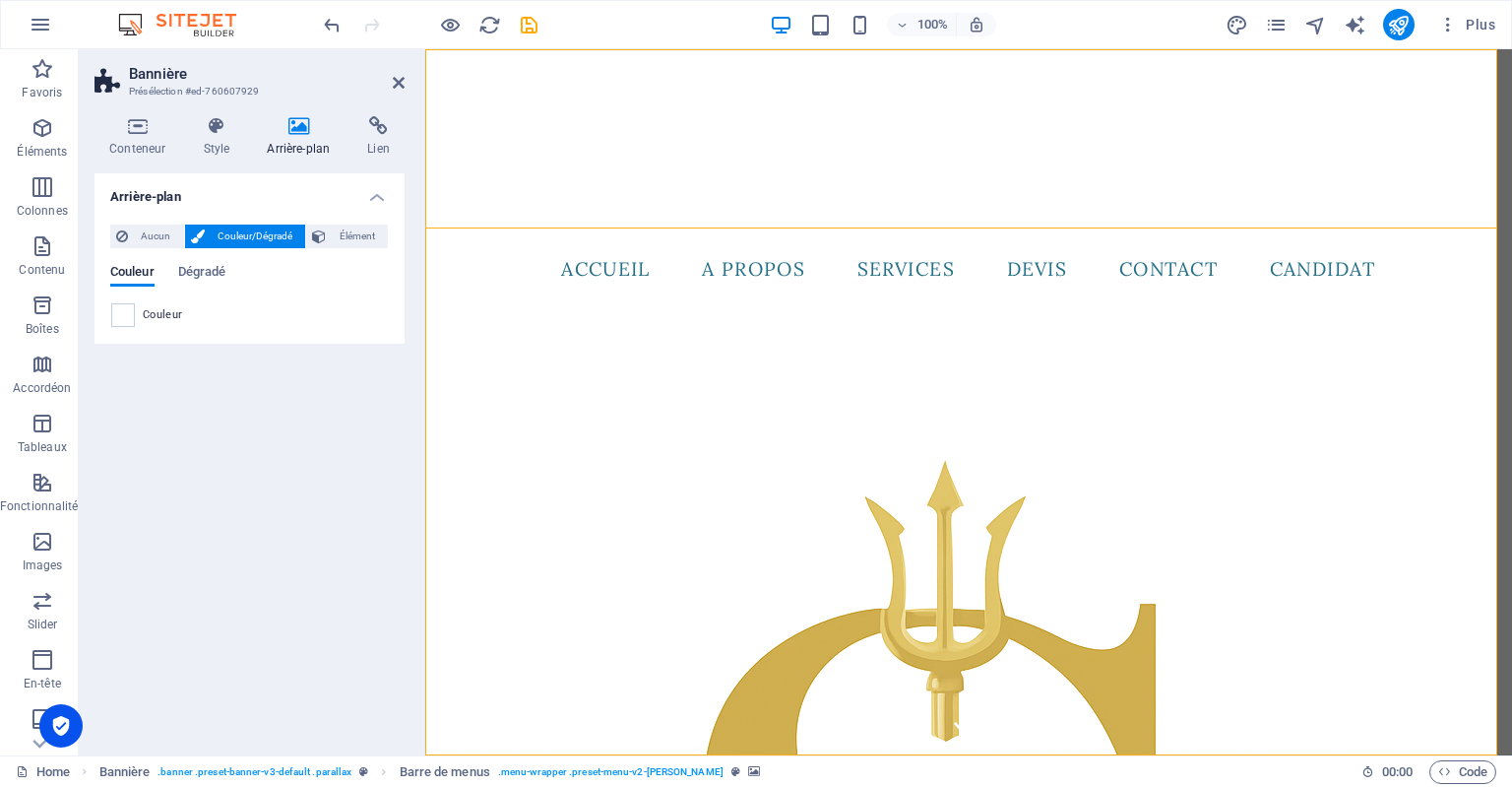 click on "Aucun Couleur/Dégradé Élément Étendre l'arrière-plan pour occuper toute la largeur Superposition de couleurs Ajoute une superposition sur l'arrière-plan pour le colorer Parallaxe 75 % Image Slider d'images Carte VIdéo YouTube Vimeo HTML Glissez les fichiers ici, cliquez pour choisir les fichiers ou  sélectionnez les fichiers depuis Fichiers ou depuis notre stock gratuit de photos et de vidéos Sélectionnez les fichiers depuis le Gestionnaire de fichiers, les photos du stock ou téléversez un ou plusieurs fichiers Téléverser Lazyload Charger les images après la page améliore le temps de chargement (vitesse). Responsive Chargez automatiquement des images Retina et les formats optimisés pour les smartphones. Optimisée Les images sont compressées pour améliorer la vitesse de la page. Taille Par défaut Couverture Limiter Original Répéter Par défaut Position Direction Personnalisé Décalage X 50 px rem % vh vw Décalage Y 50 px rem % vh vw Texte alternatif Légende de l'image Normal Code 8 9" at bounding box center [249, 276] 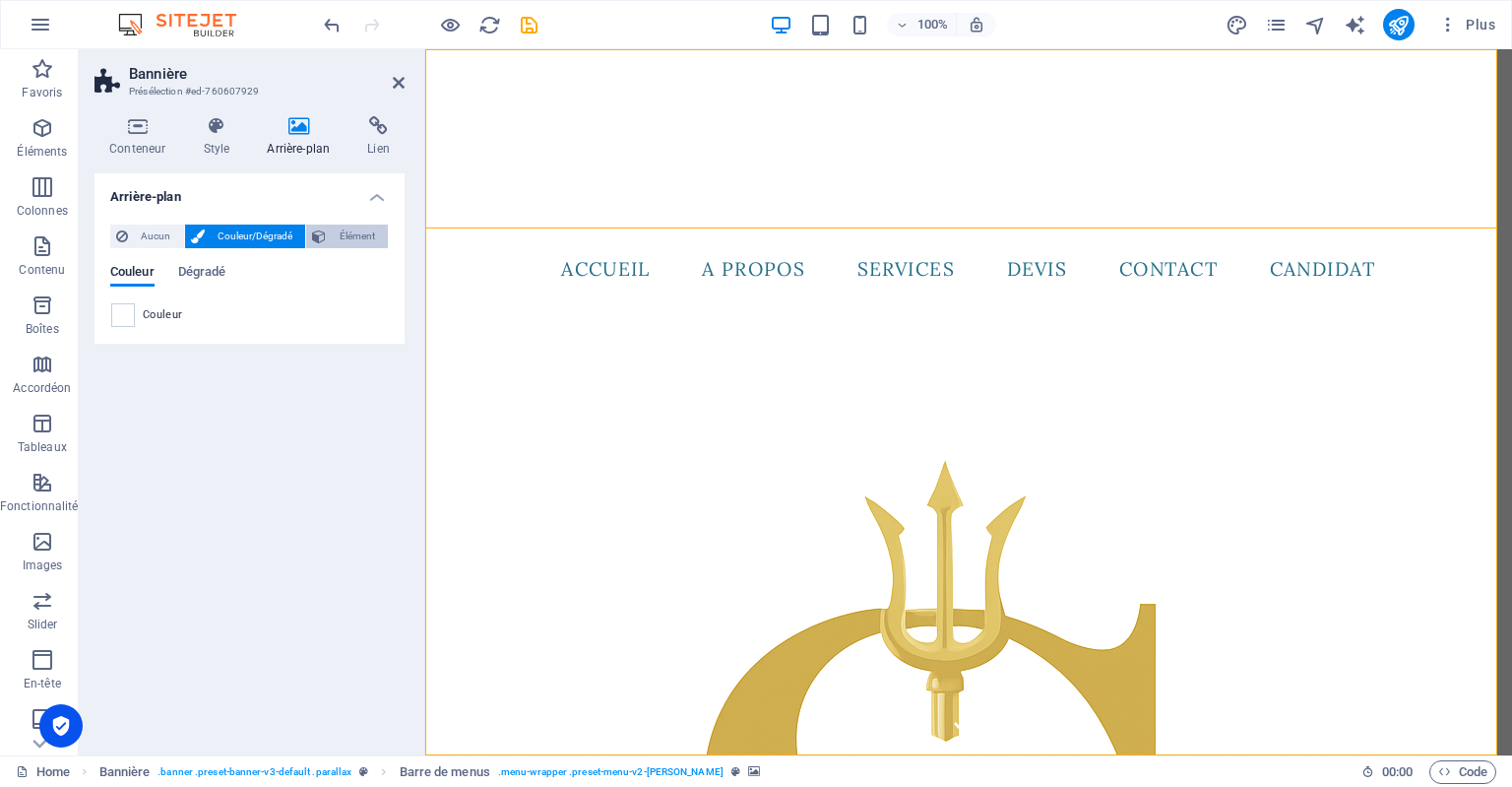 click on "Élément" at bounding box center (356, 236) 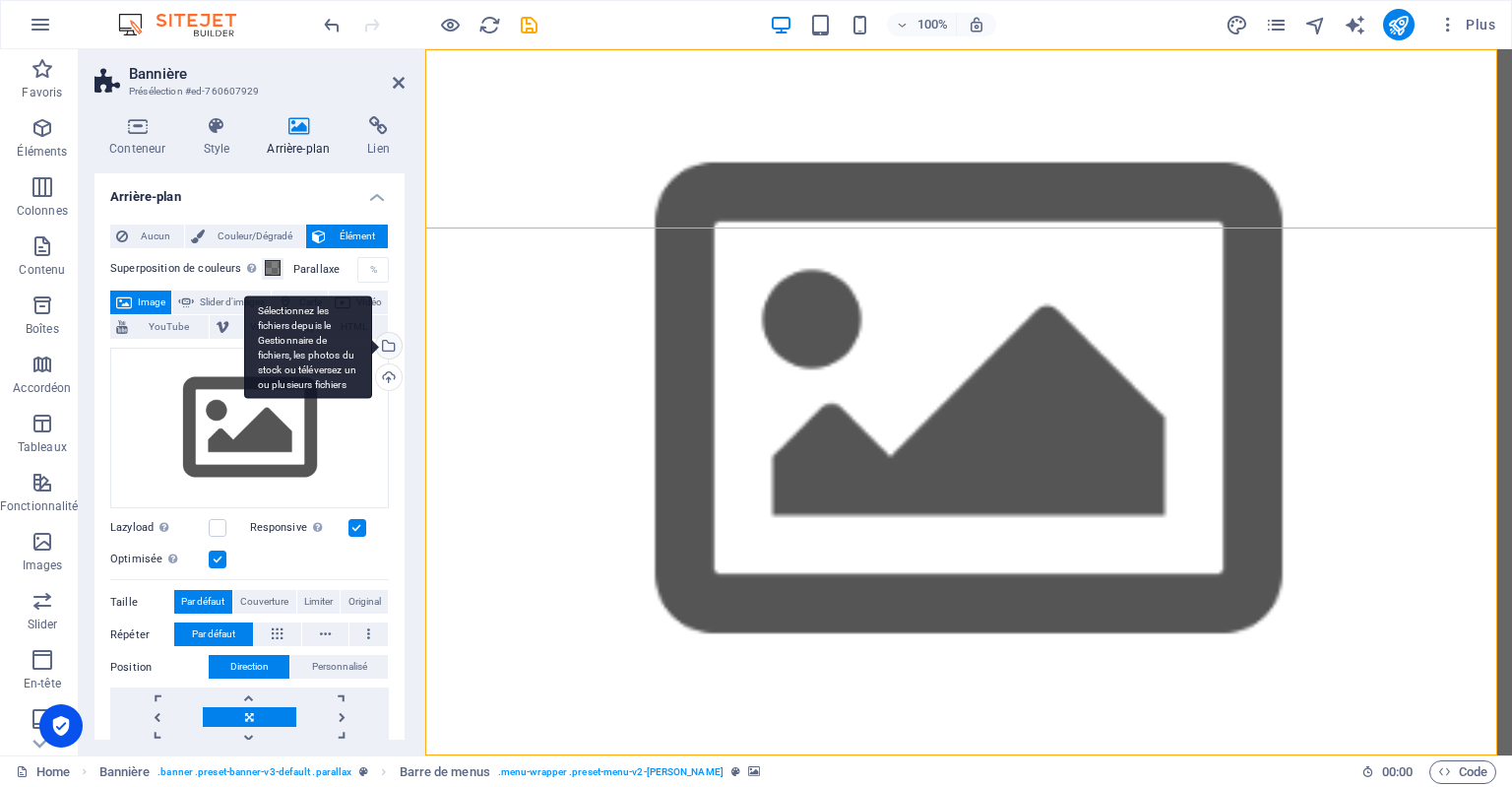 click on "Sélectionnez les fichiers depuis le Gestionnaire de fichiers, les photos du stock ou téléversez un ou plusieurs fichiers" at bounding box center (387, 348) 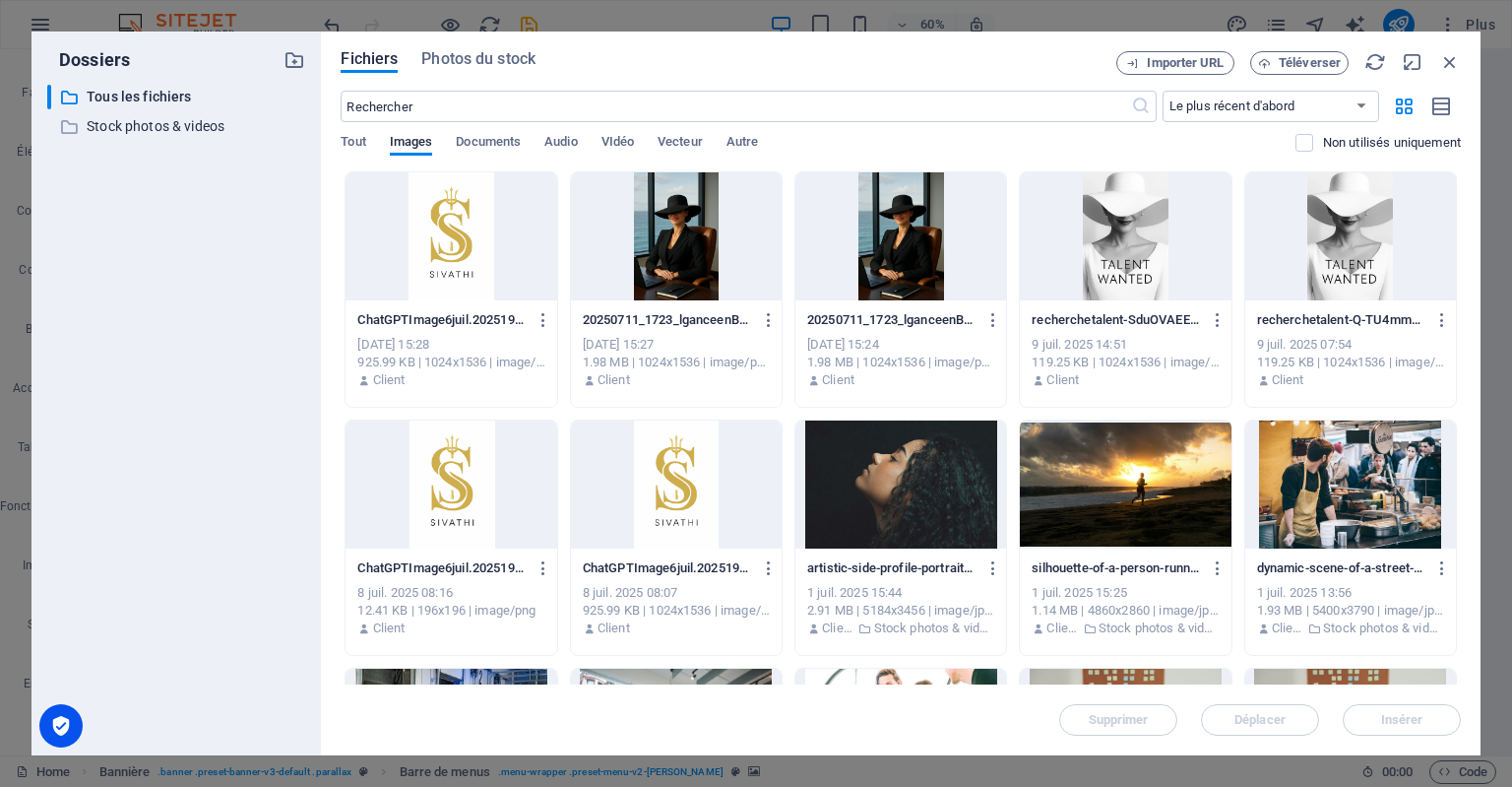 click at bounding box center [676, 236] 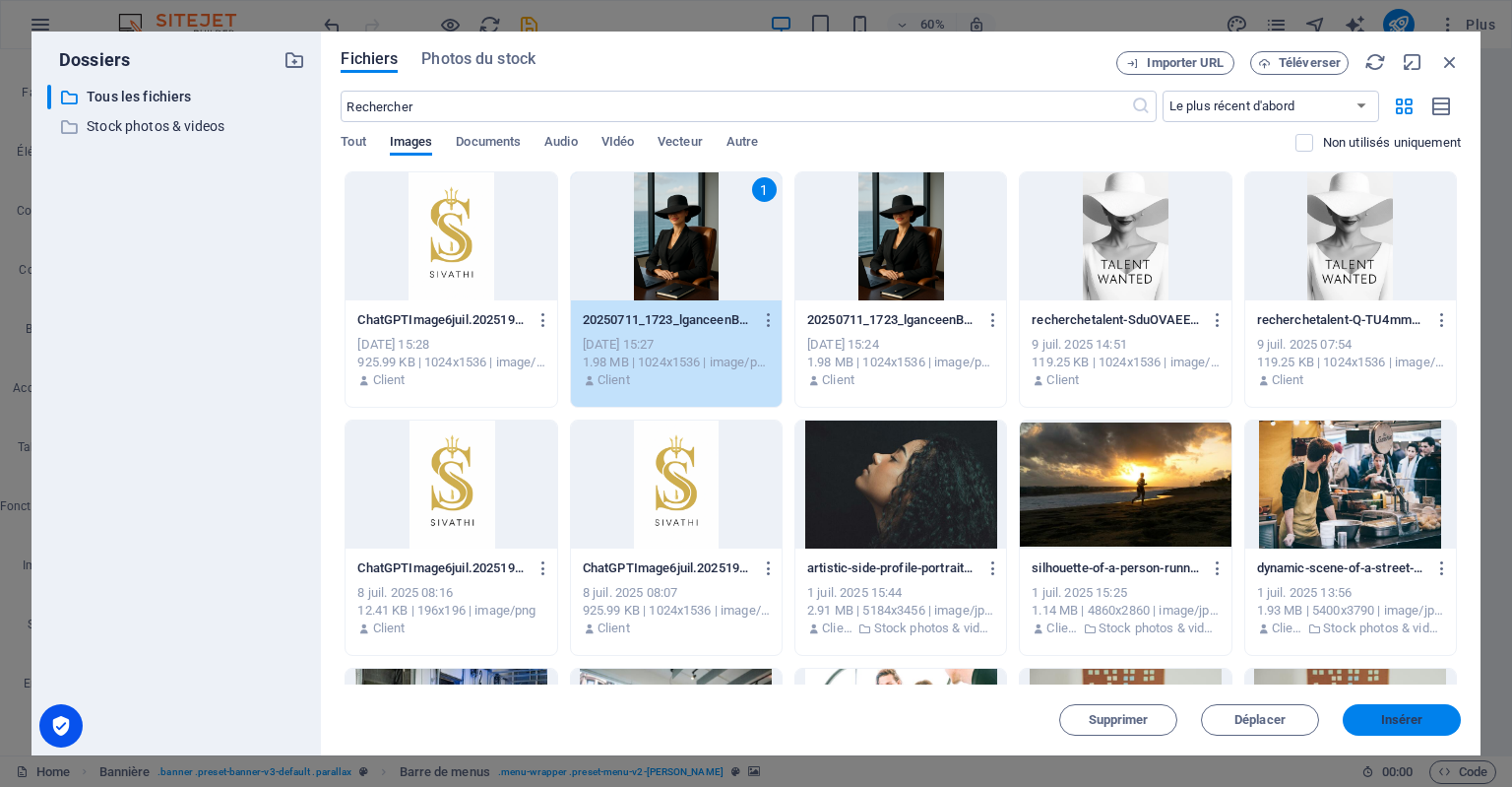 click on "Insérer" at bounding box center [1402, 720] 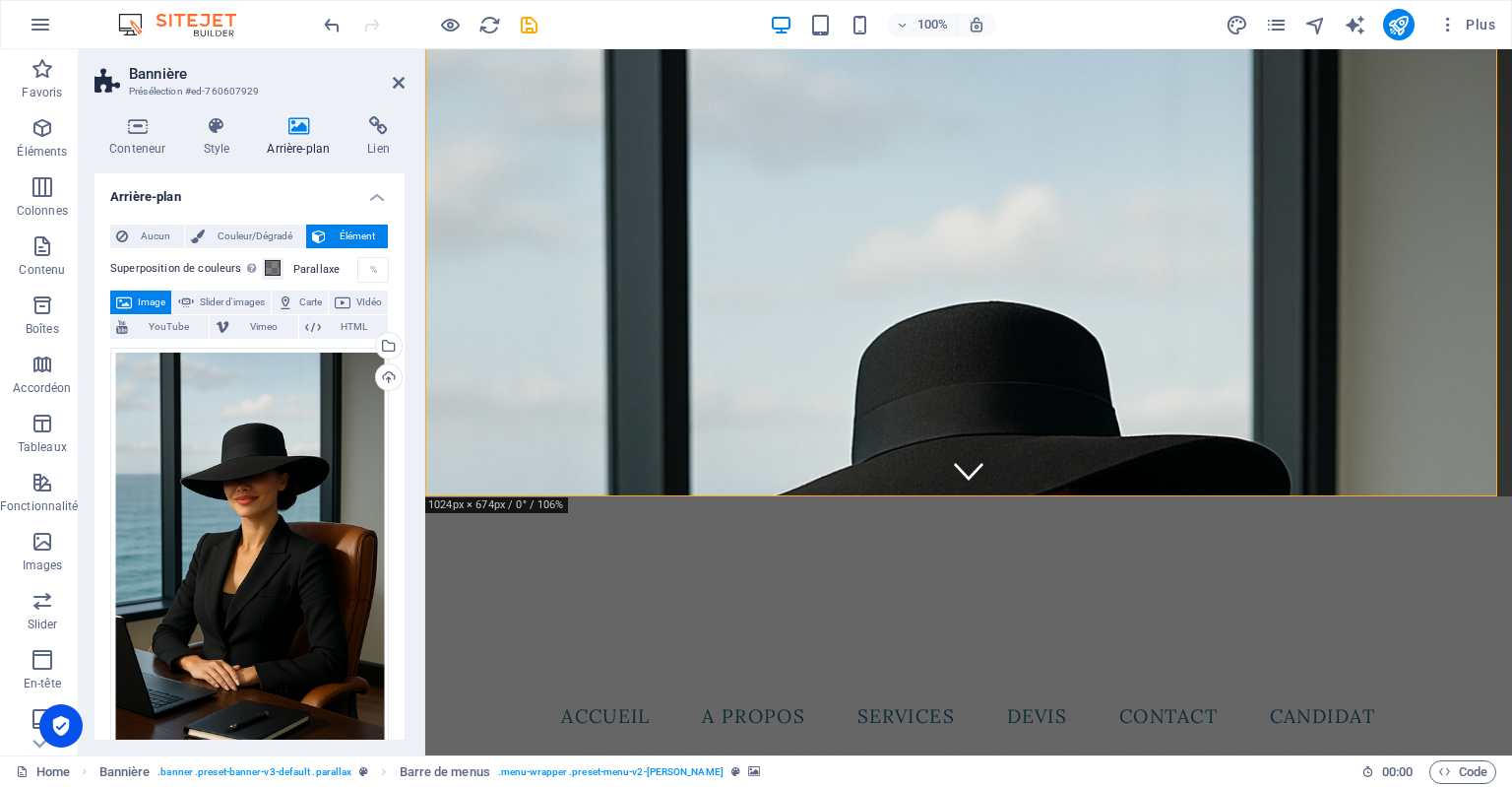 scroll, scrollTop: 0, scrollLeft: 0, axis: both 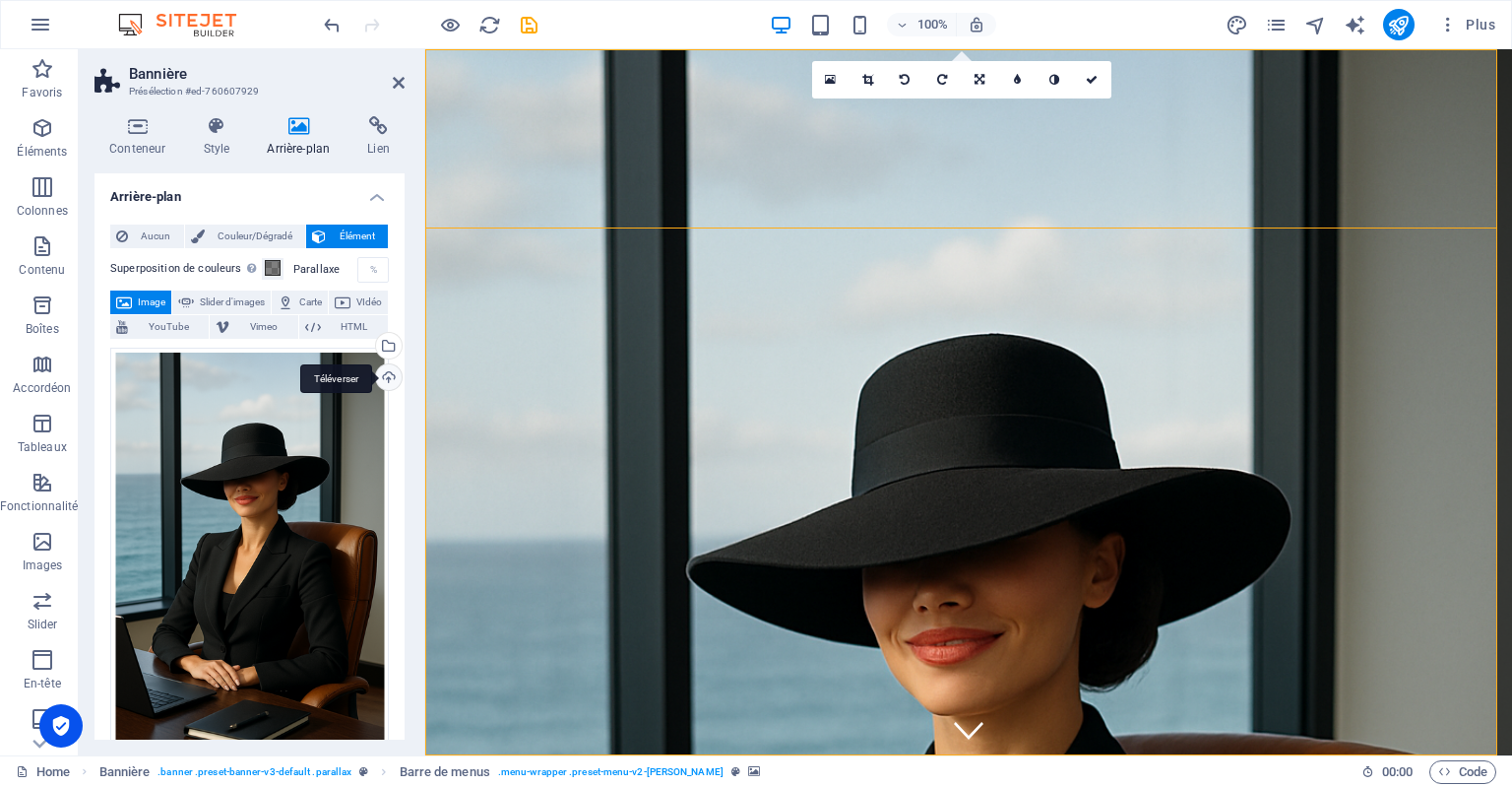 click on "Téléverser" at bounding box center [387, 379] 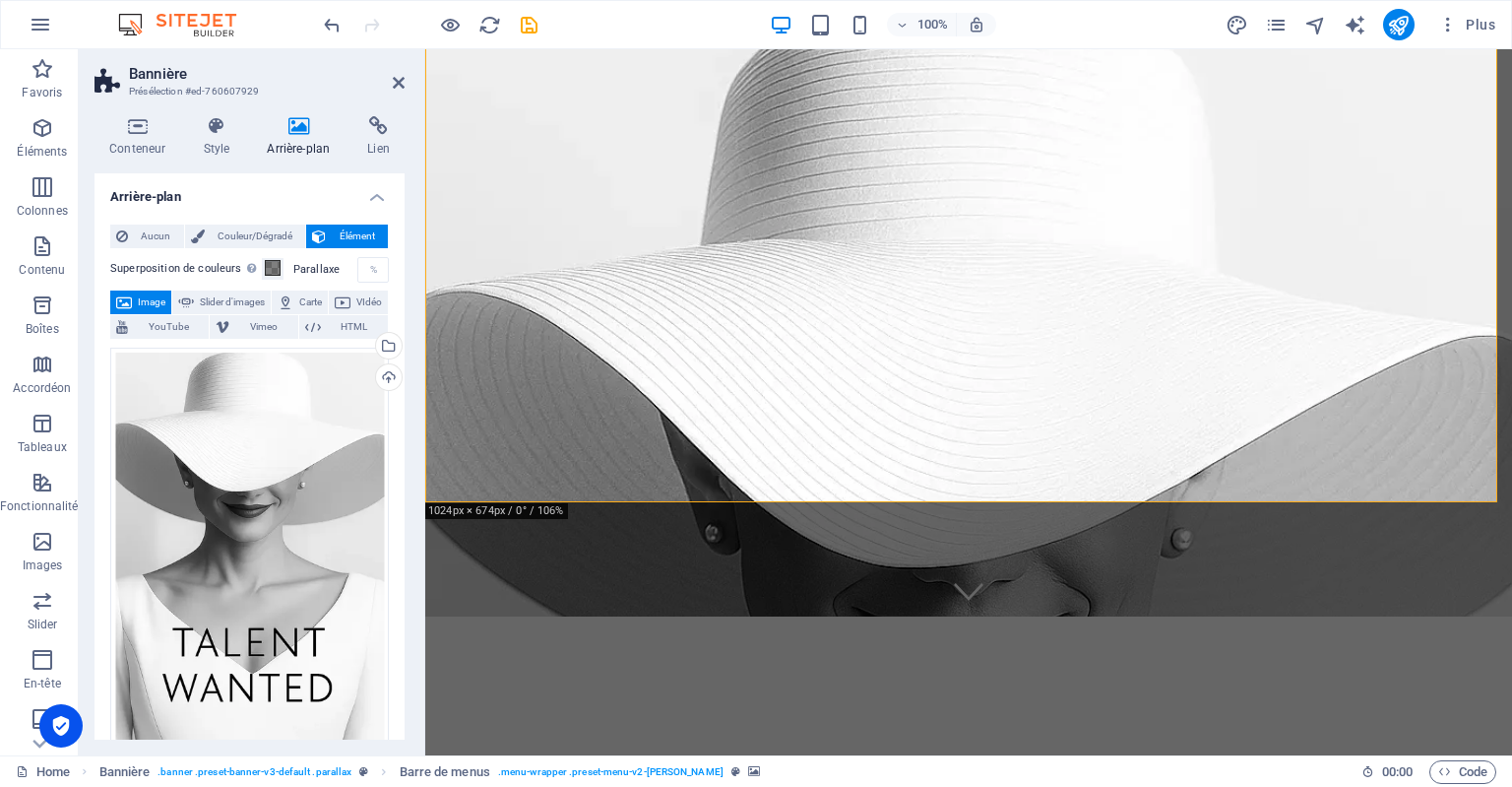 scroll, scrollTop: 0, scrollLeft: 0, axis: both 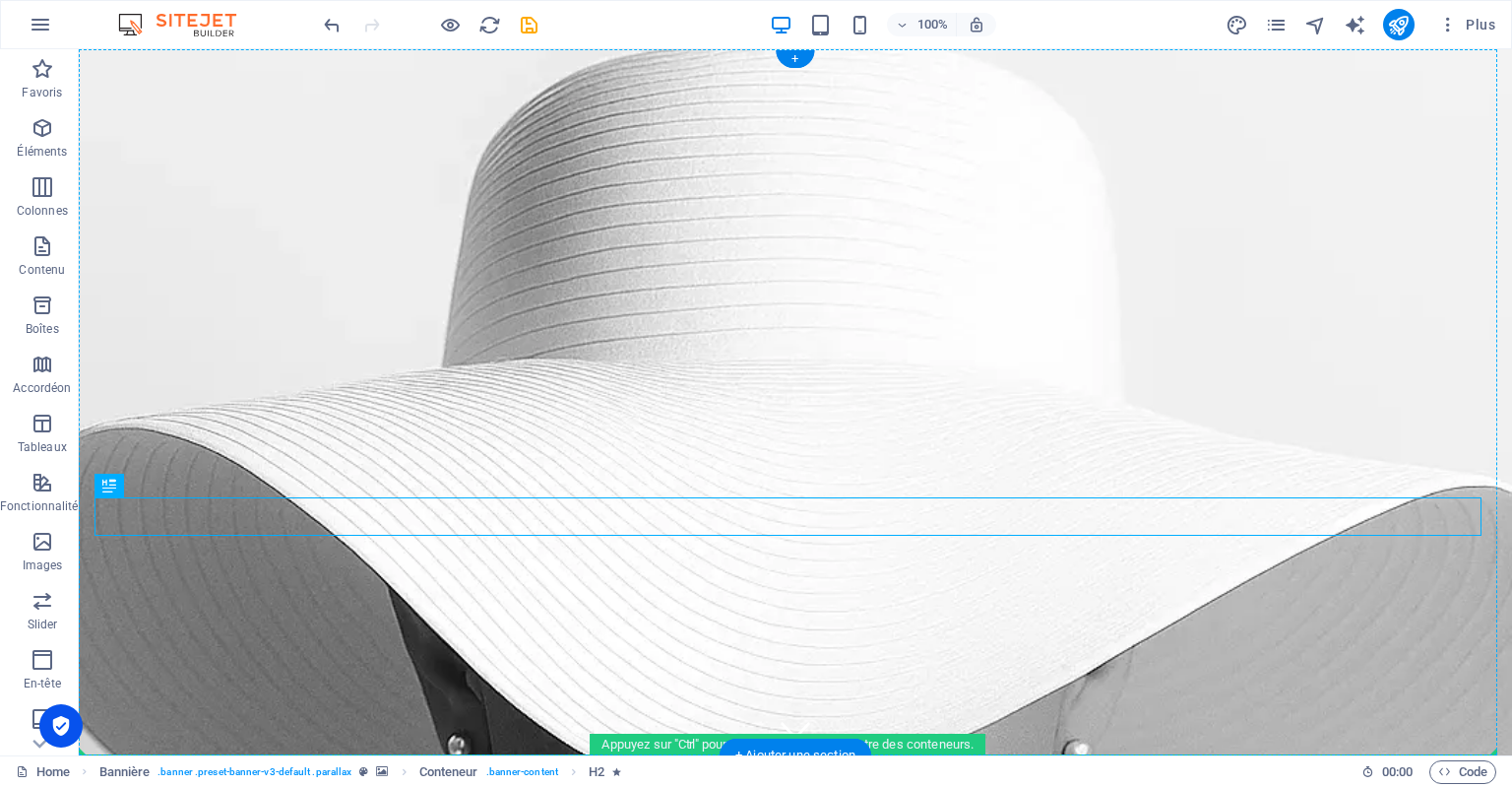drag, startPoint x: 645, startPoint y: 516, endPoint x: 1008, endPoint y: 415, distance: 376.78907 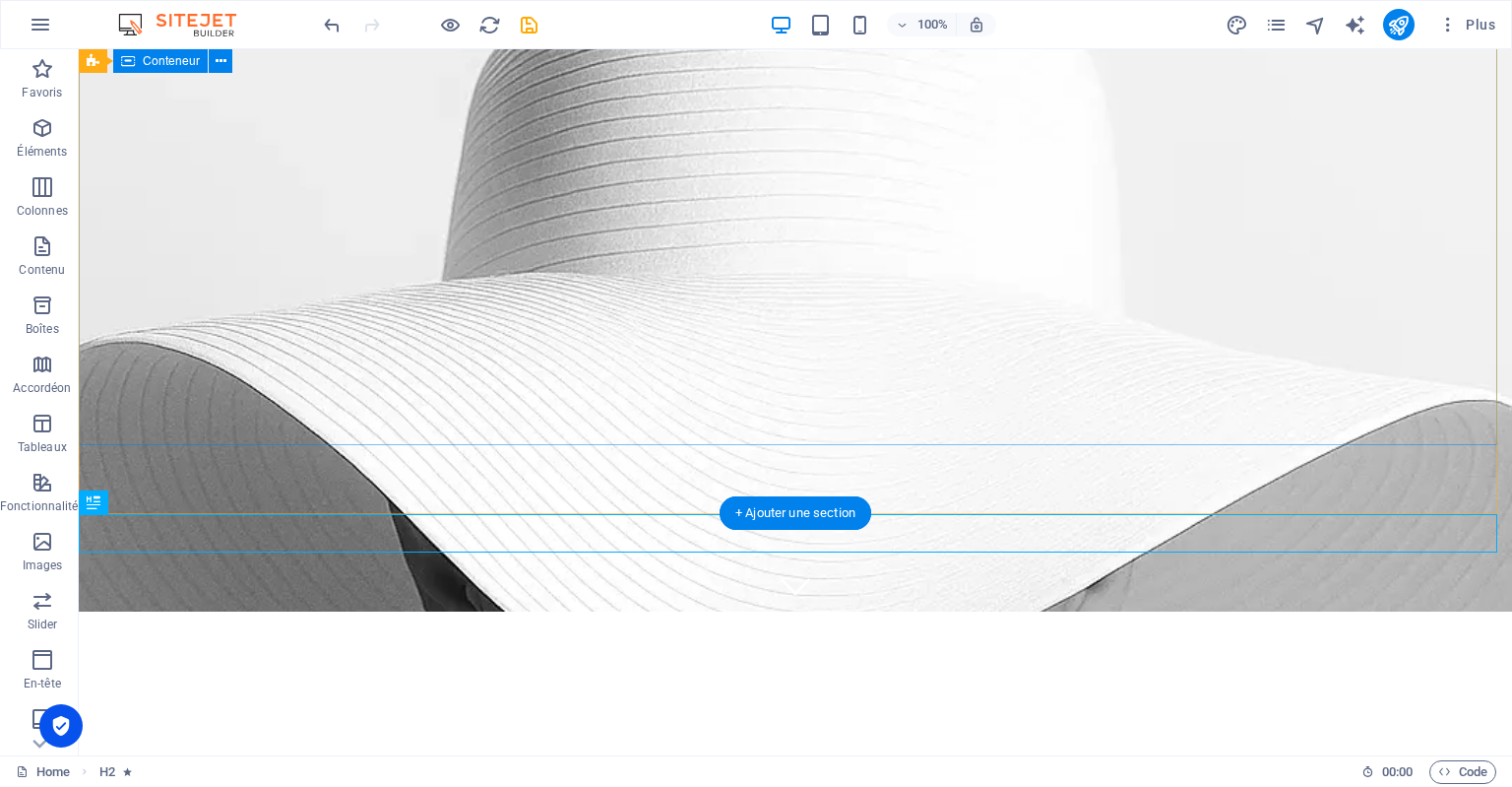 scroll, scrollTop: 372, scrollLeft: 0, axis: vertical 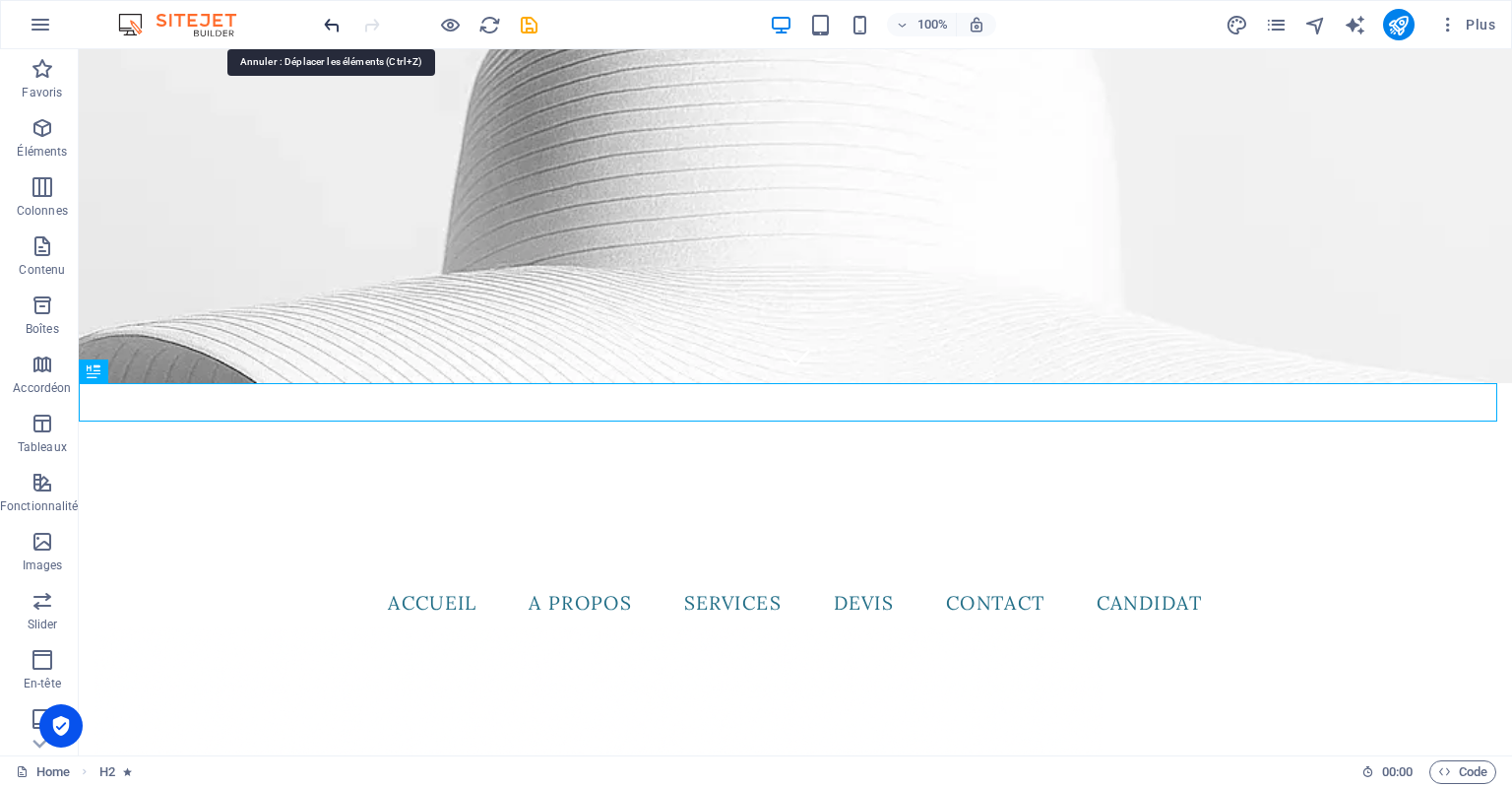 click at bounding box center (332, 25) 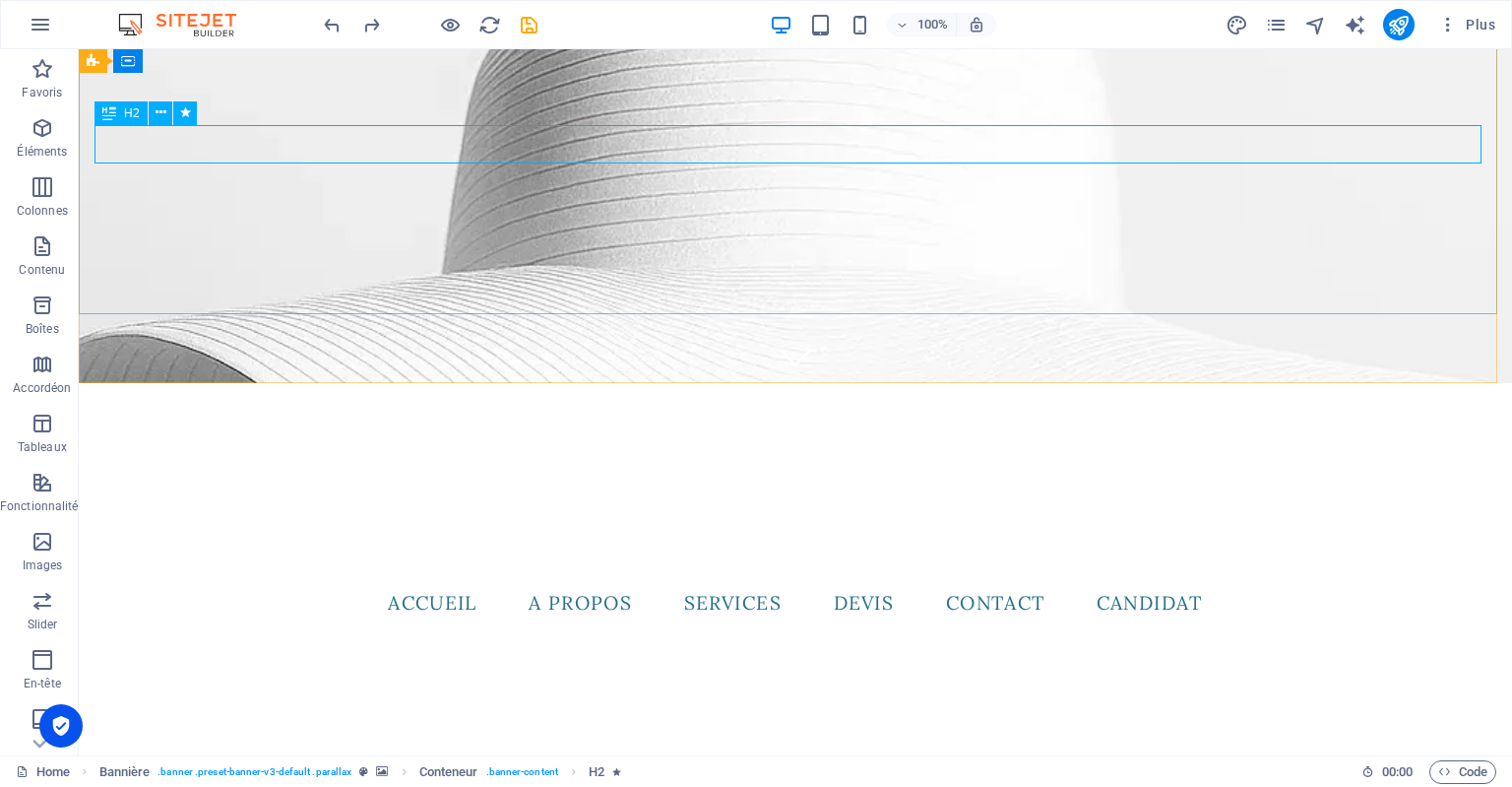 click on "H2" at bounding box center [132, 113] 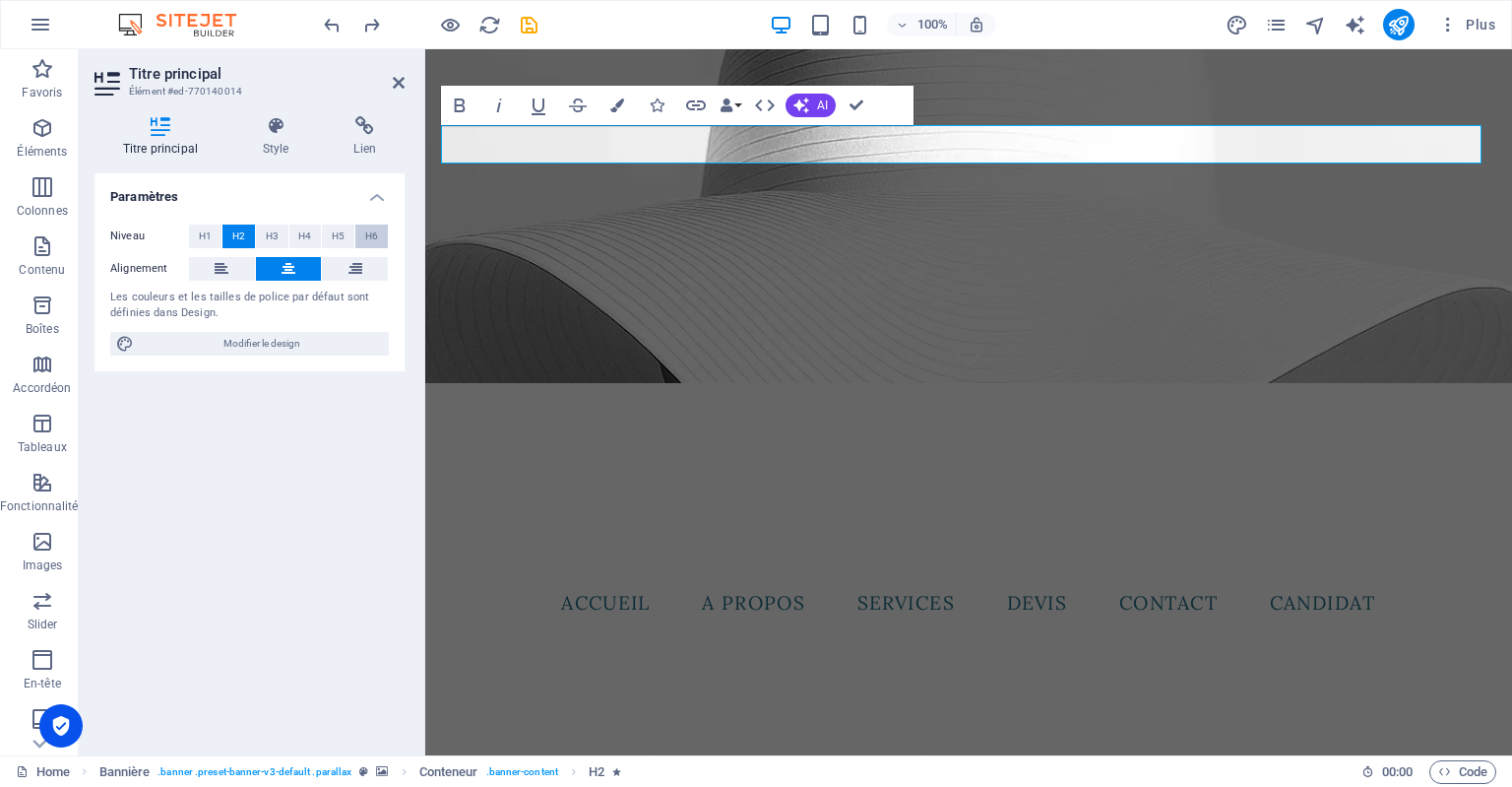 click on "H6" at bounding box center [371, 236] 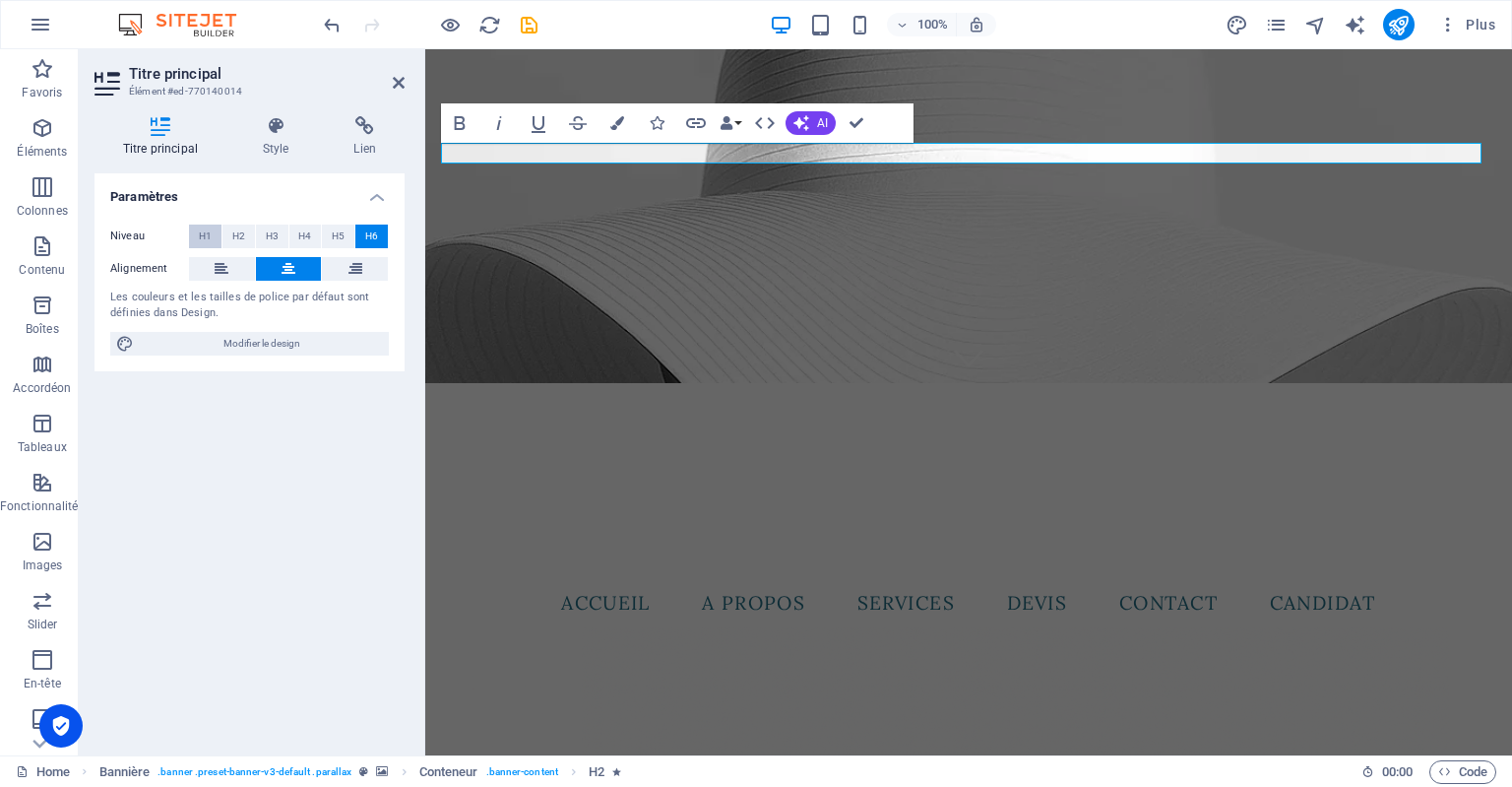 click on "H1" at bounding box center [205, 236] 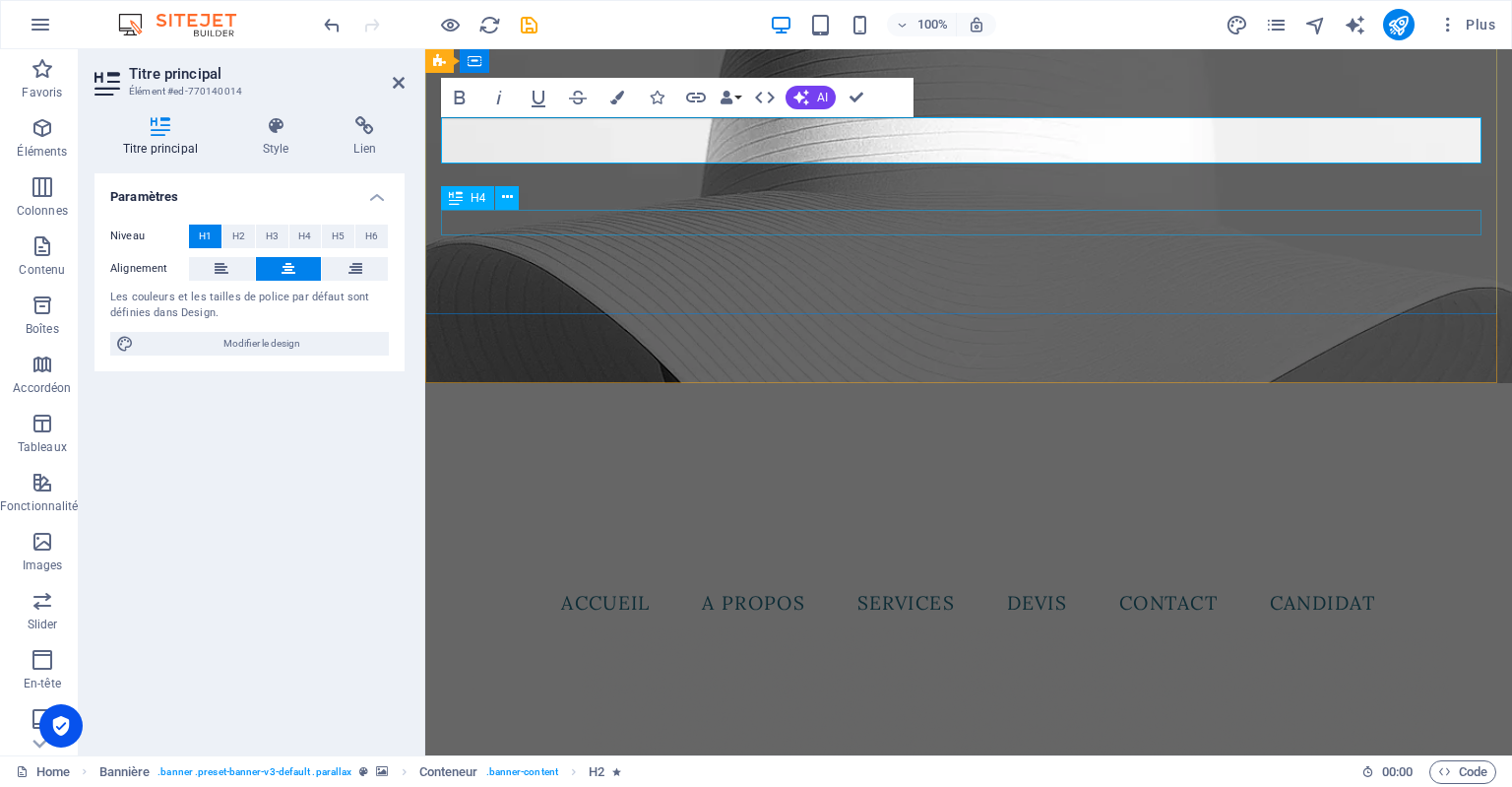 click on "00262 693 48 16 01" at bounding box center (628, 2339) 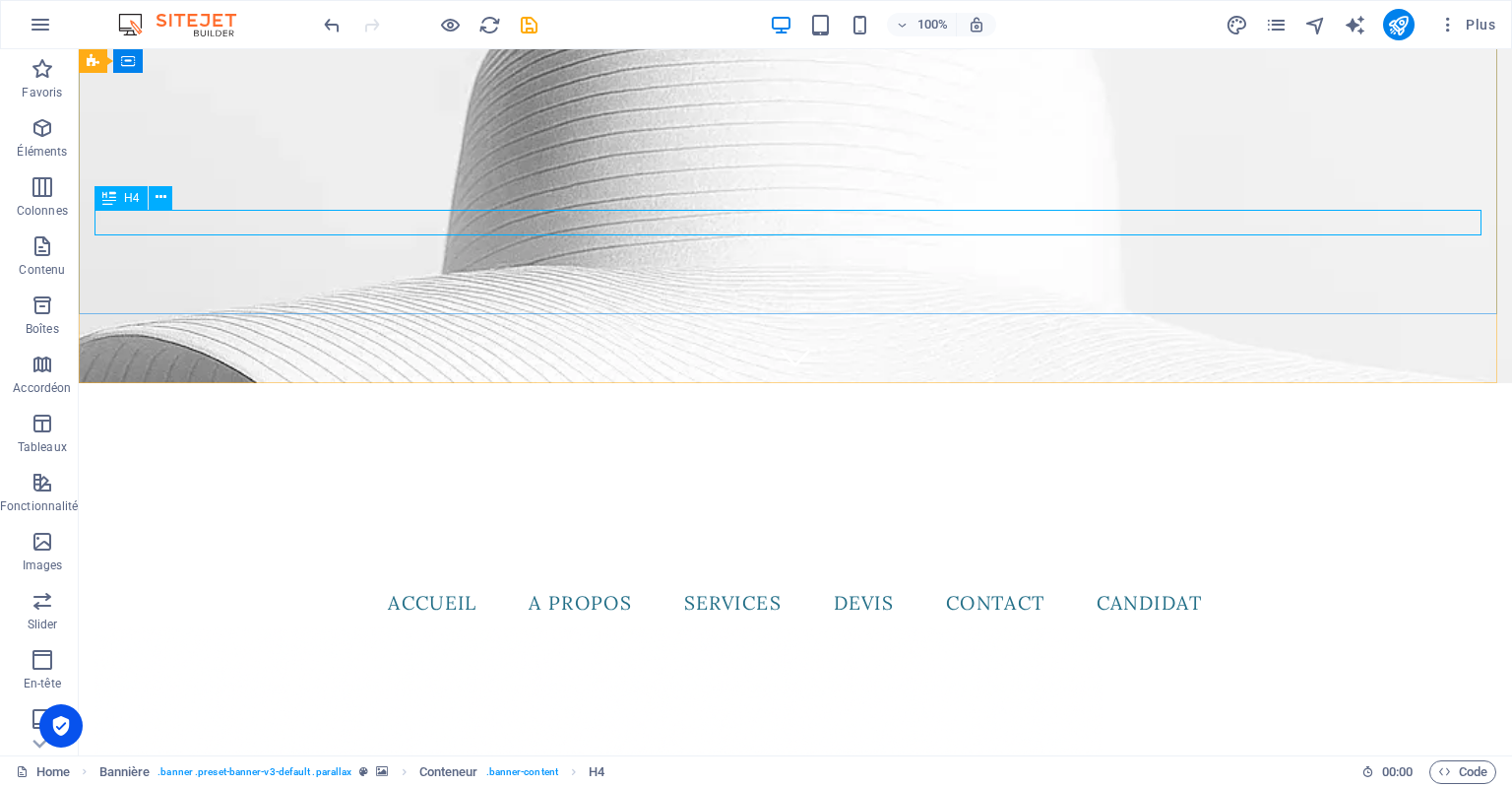 click on "H4" at bounding box center [132, 198] 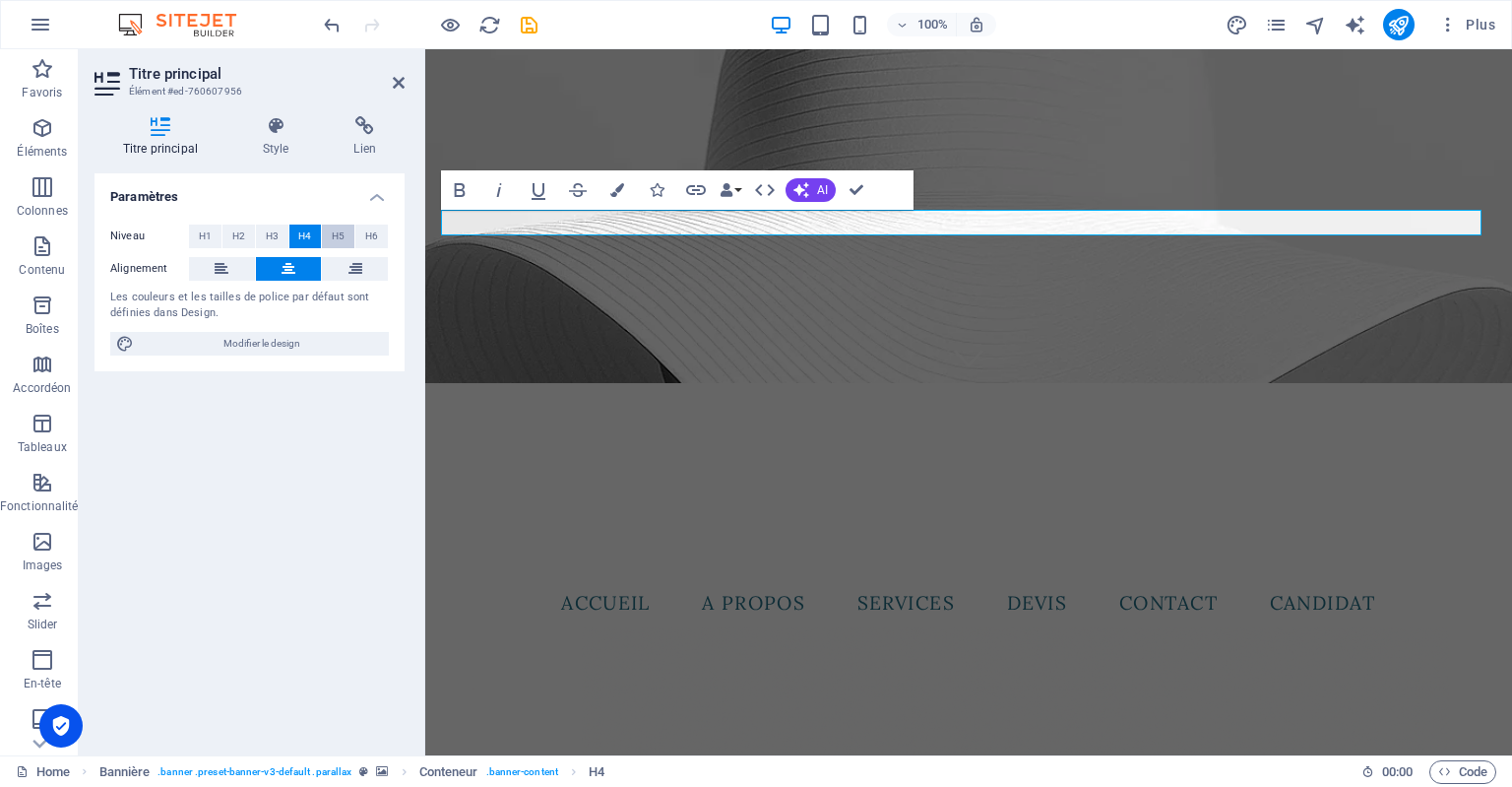 click on "H5" at bounding box center [338, 236] 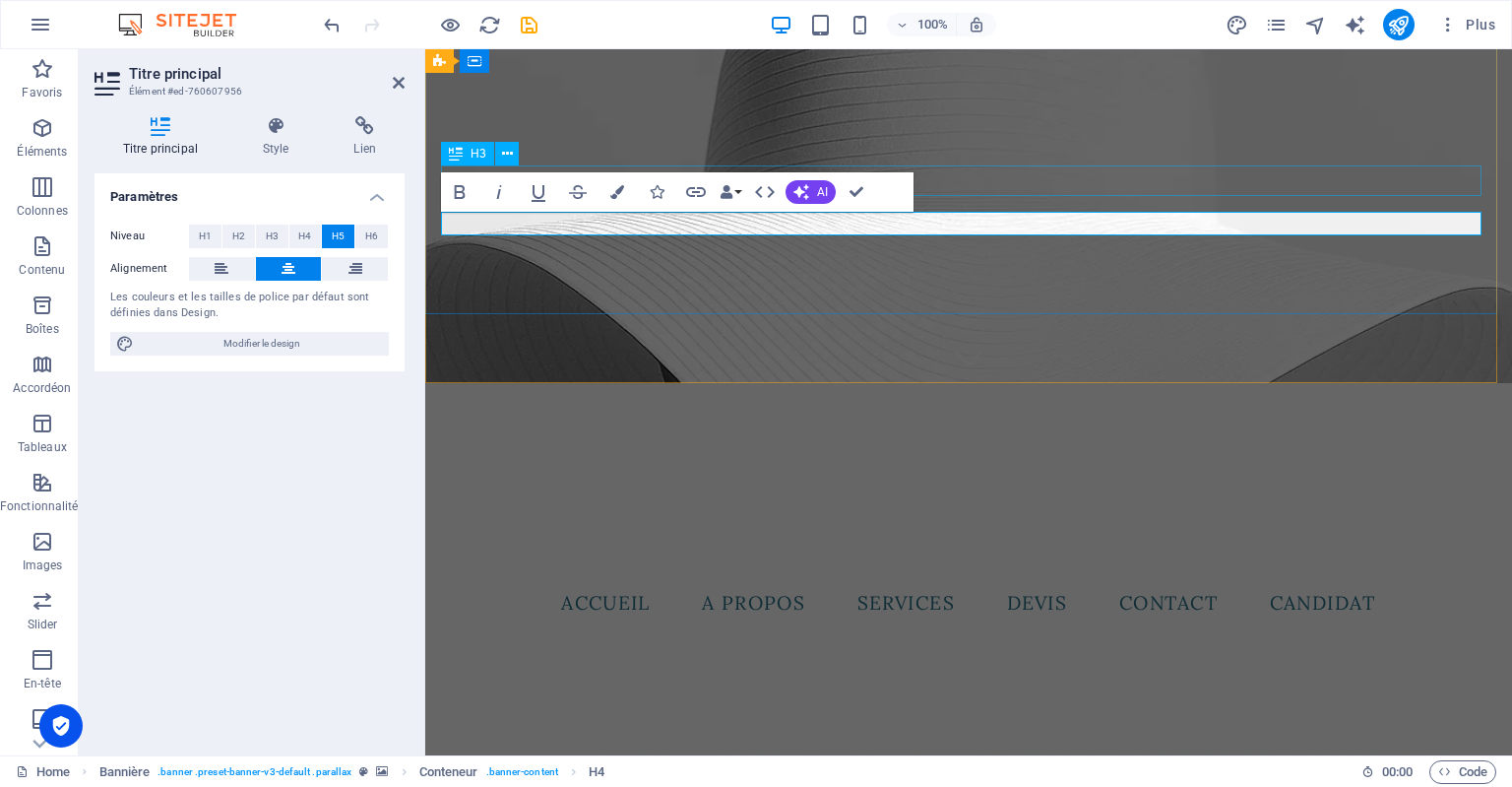 click on "RECRUTEMENT RH ET PAIE" at bounding box center [969, 2295] 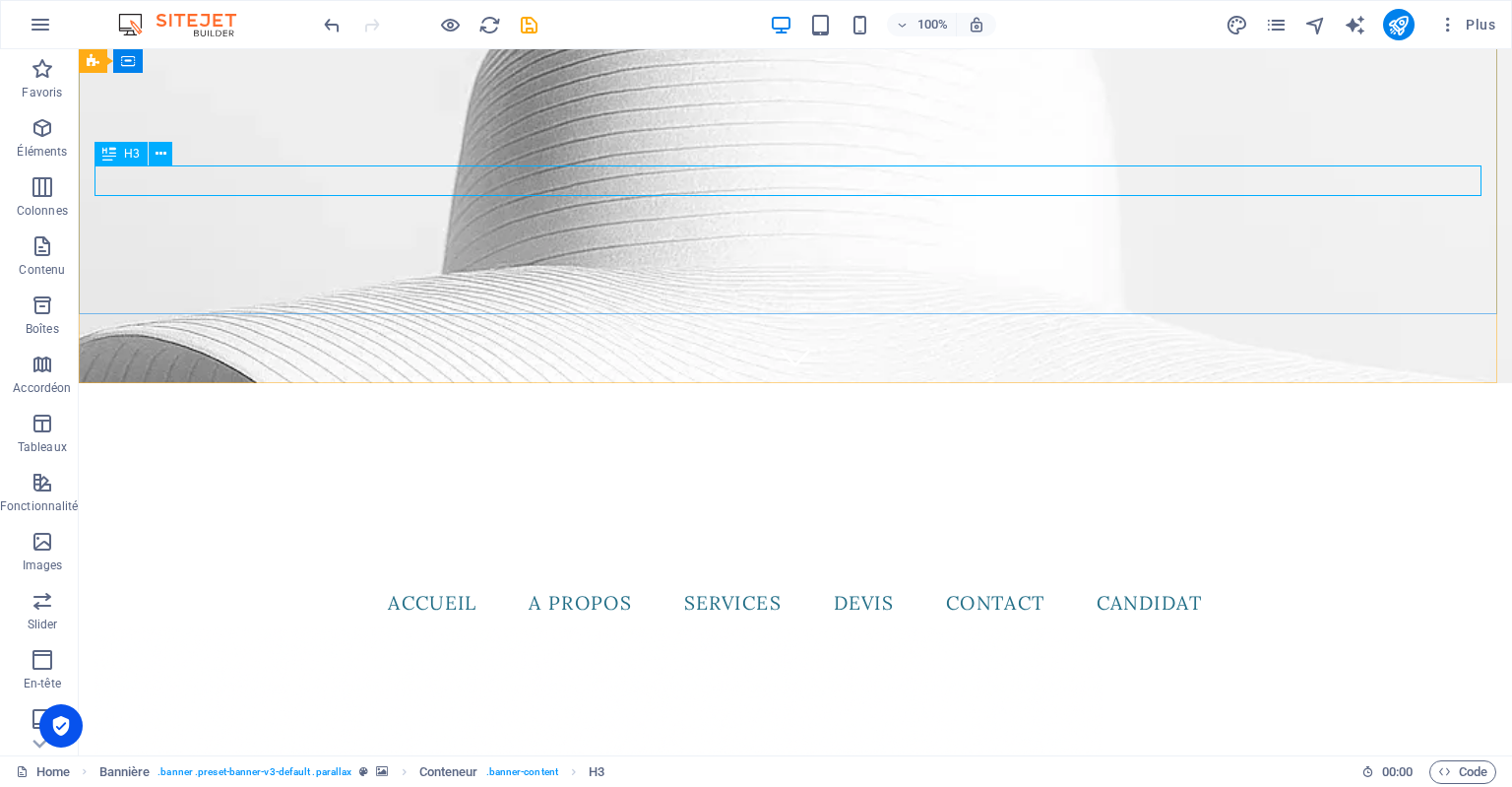 click on "H3" at bounding box center [121, 154] 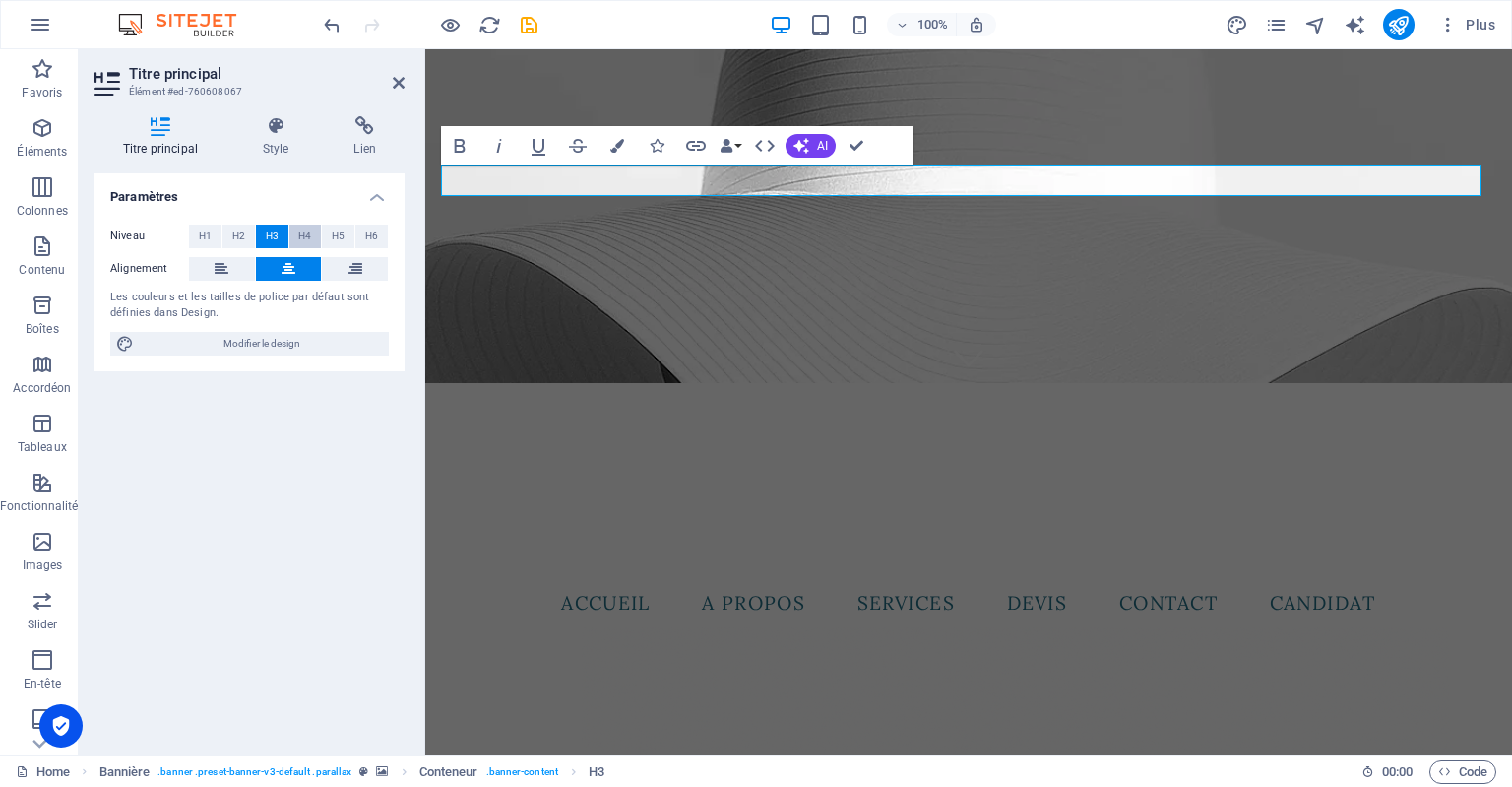 click on "H4" at bounding box center [305, 236] 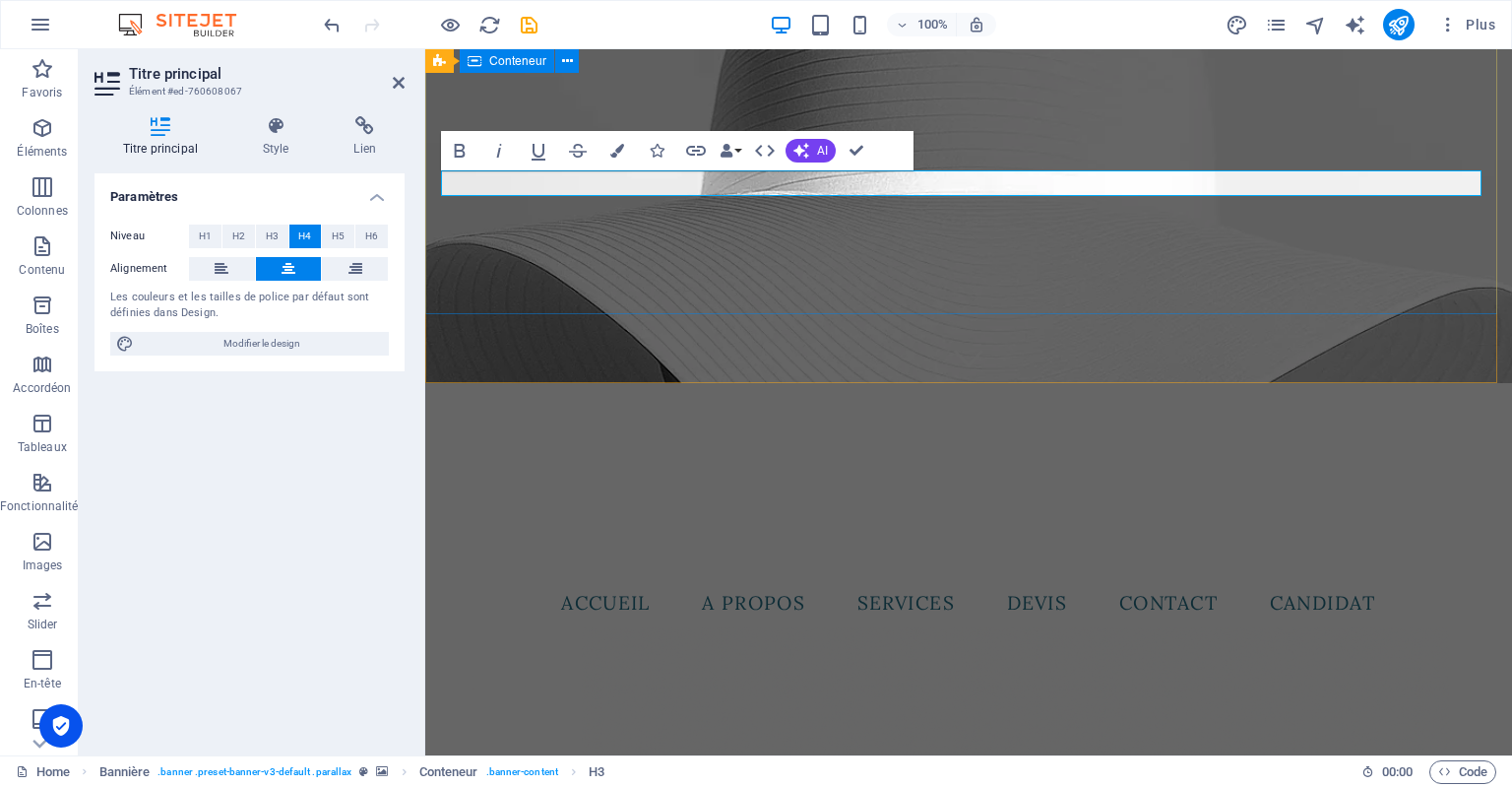 click on "[PERSON_NAME] RECRUTEMENT RH ET PAIE [PHONE_NUMBER]  [EMAIL_ADDRESS][DOMAIN_NAME]|  [GEOGRAPHIC_DATA] - [GEOGRAPHIC_DATA]" at bounding box center (969, 2290) 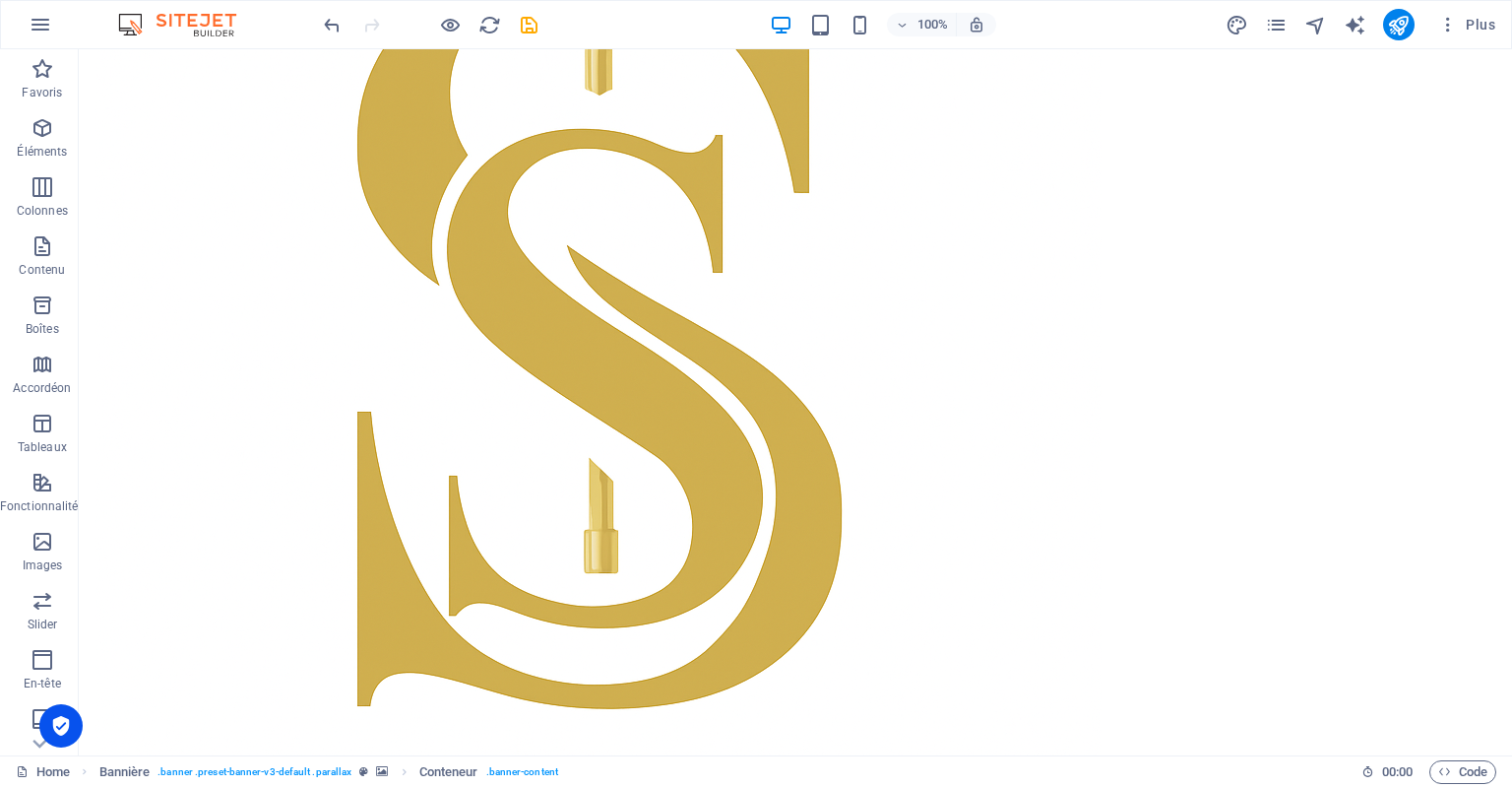 scroll, scrollTop: 1193, scrollLeft: 0, axis: vertical 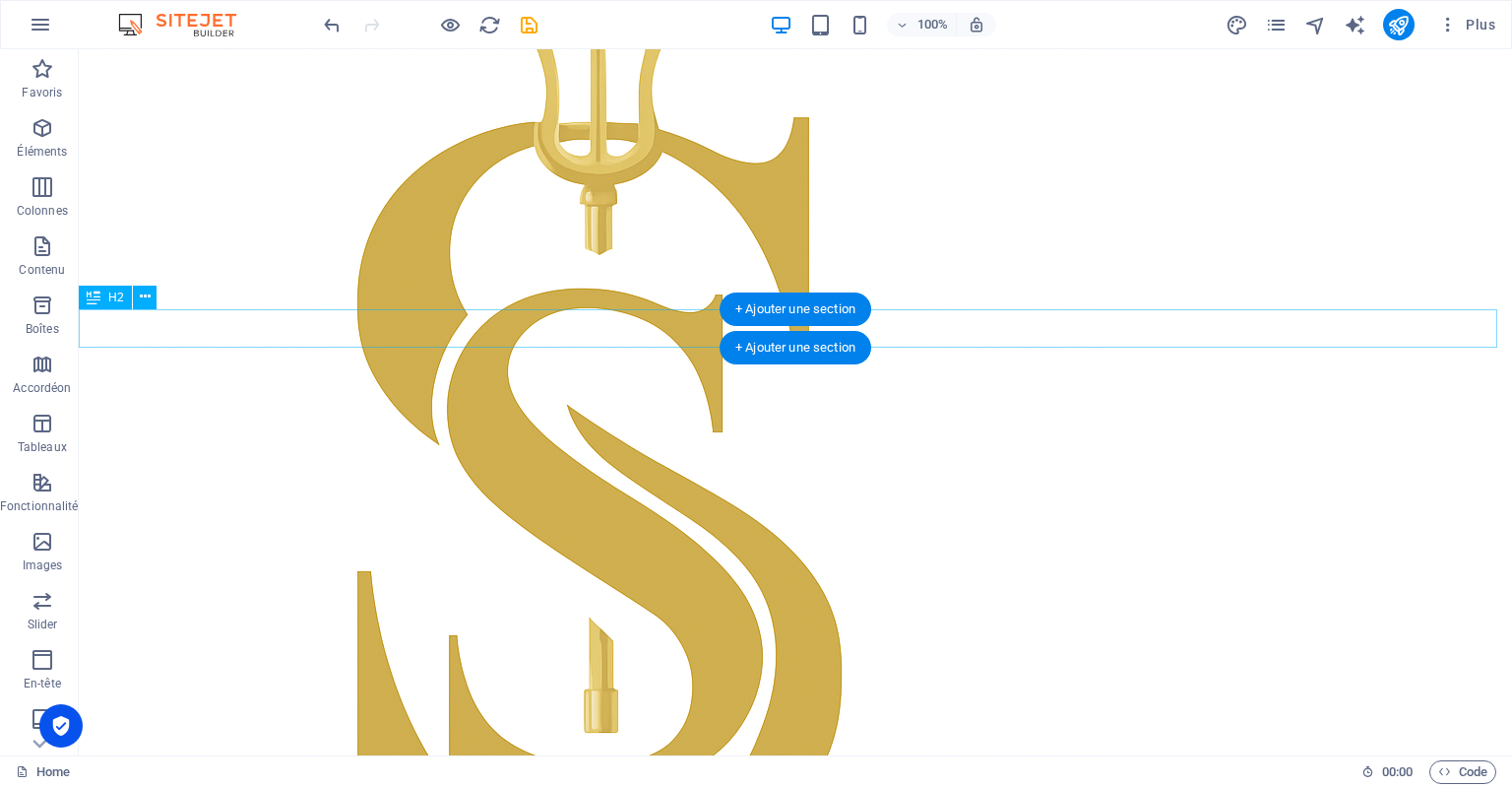 click on "accueil" at bounding box center [795, 2329] 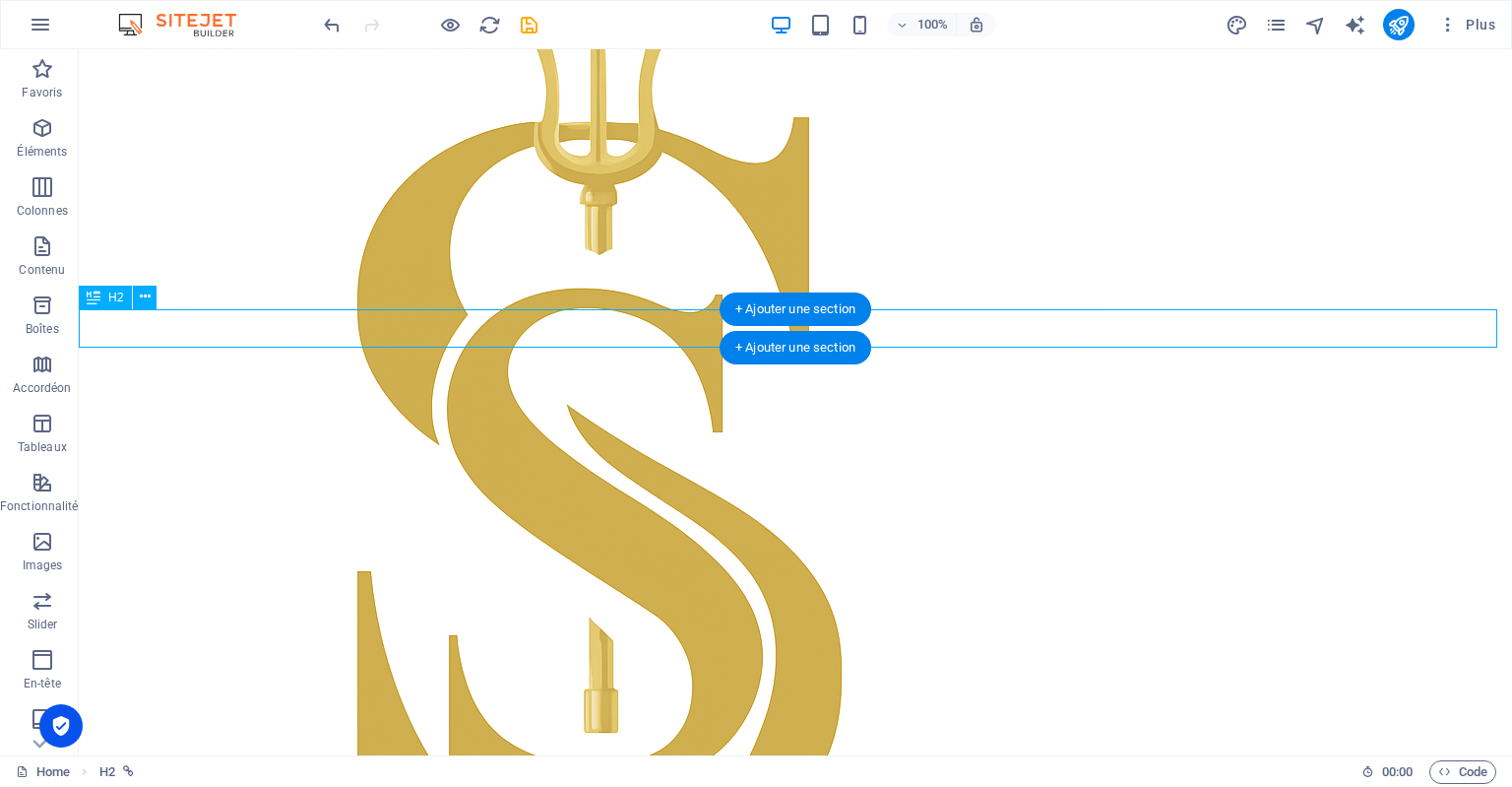 click on "accueil" at bounding box center [795, 2329] 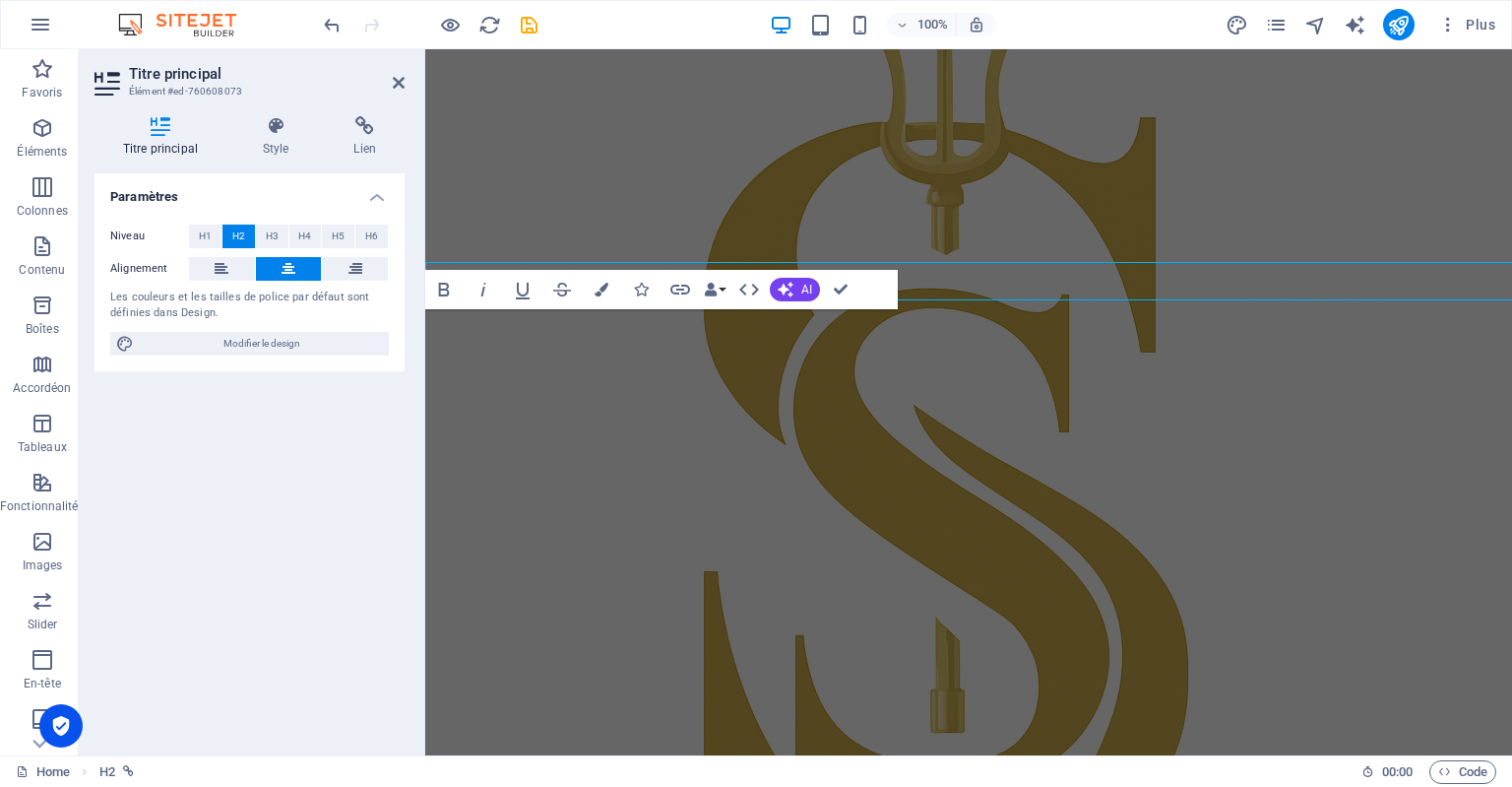 scroll, scrollTop: 1240, scrollLeft: 0, axis: vertical 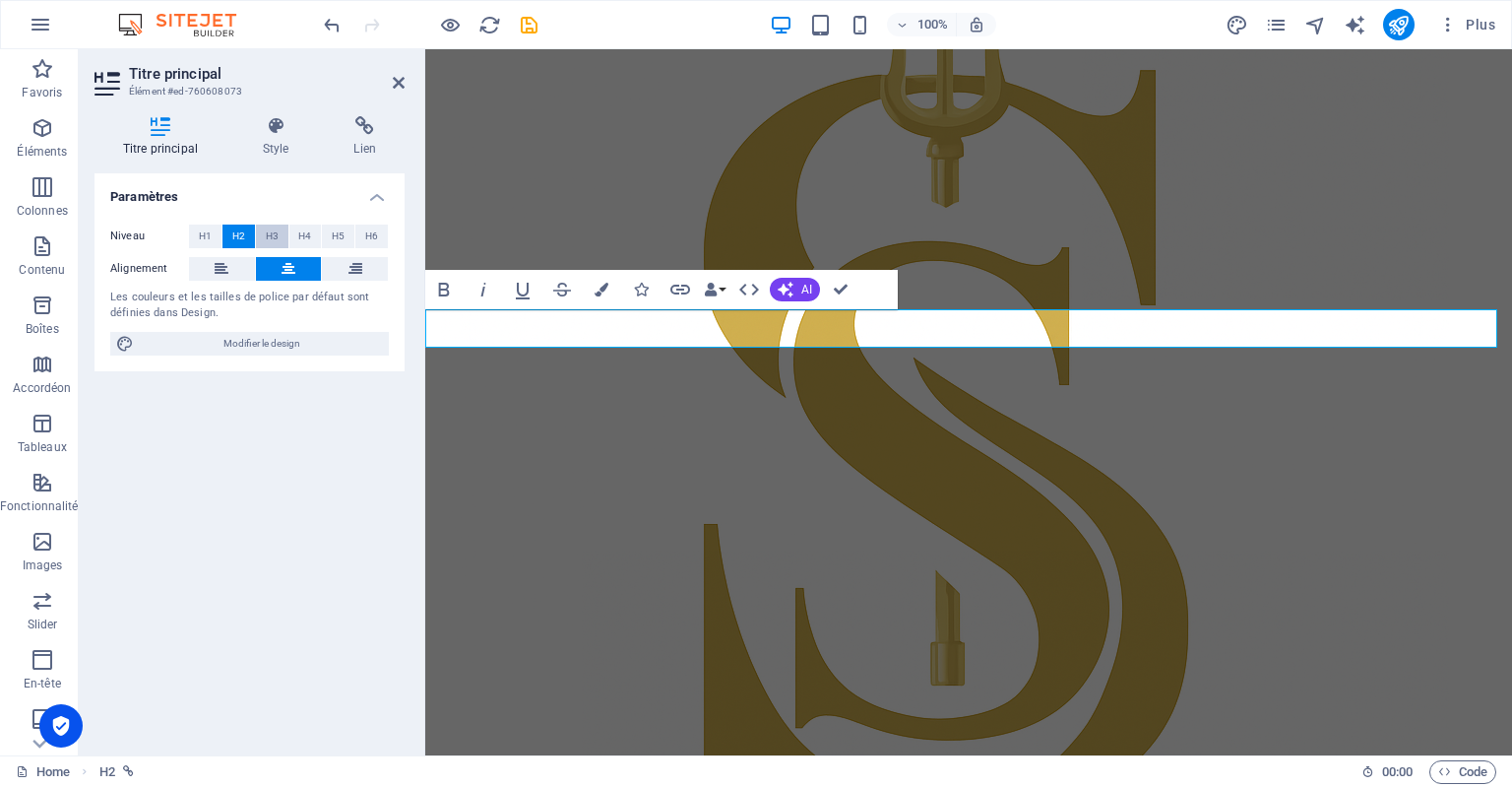 click on "H3" at bounding box center (272, 236) 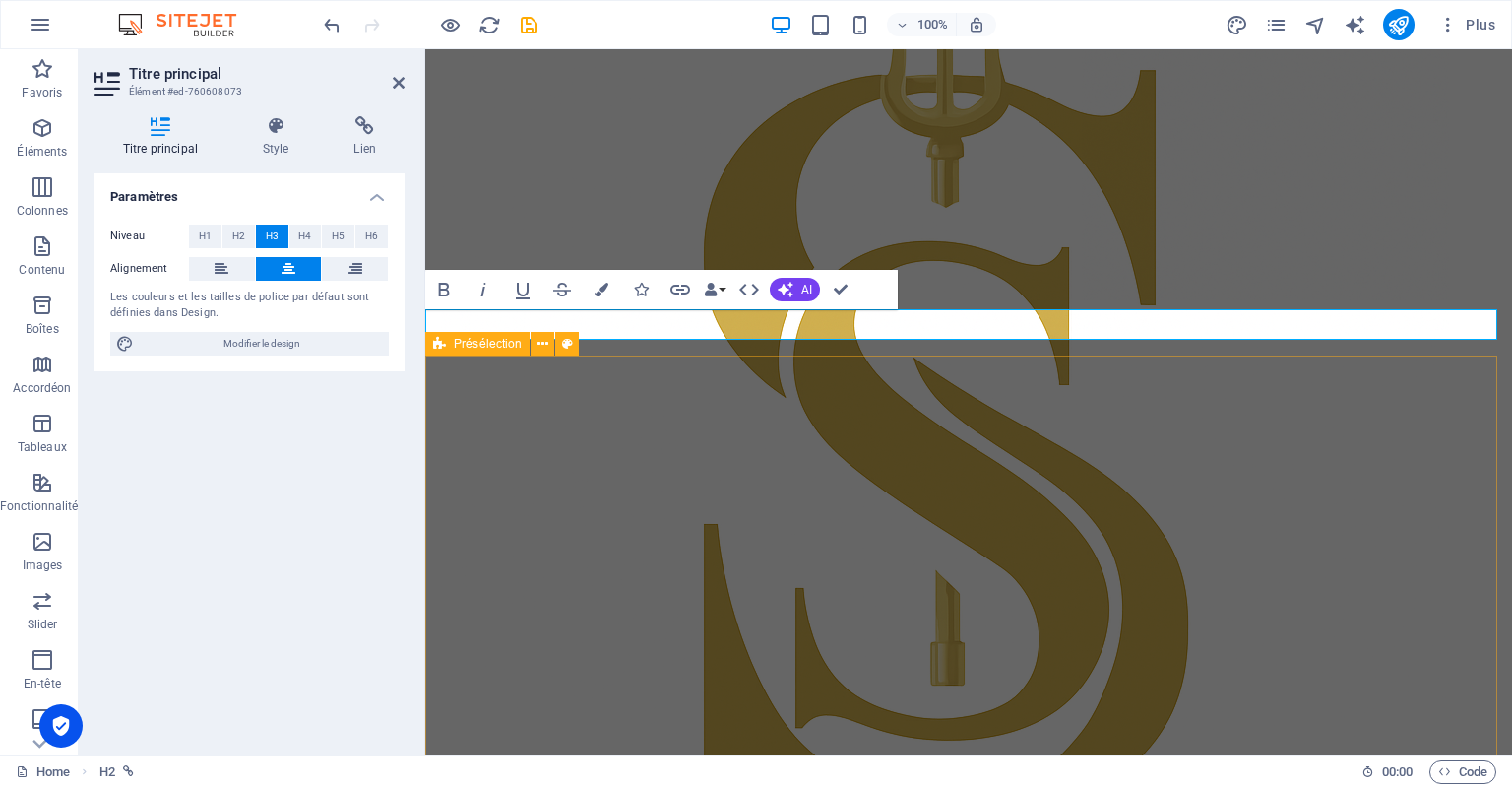 click on "notre vision SIVATHI RH  accompagne les entreprises dans l’organisation et la maîtrise de leur gestion administrative du personnel, en proposant des solutions externalisées, sur mesure, conformes aux obligations sociales et adaptées à chaque structure. [DEMOGRAPHIC_DATA] : Libérer du temps aux dirigeants et services RH. Nous prenons en charge l’ensemble des démarches administratives liées à la gestion du personnel et de la paie, pour permettre aux dirigeants de se recentrer sur leur cœur de métier, en toute sérénité, et se consacrer pleinement à la croissance et à la performance de leur entreprise. Déposer le contenu ici ou  Ajouter les éléments  Coller le presse-papiers" at bounding box center (969, 2778) 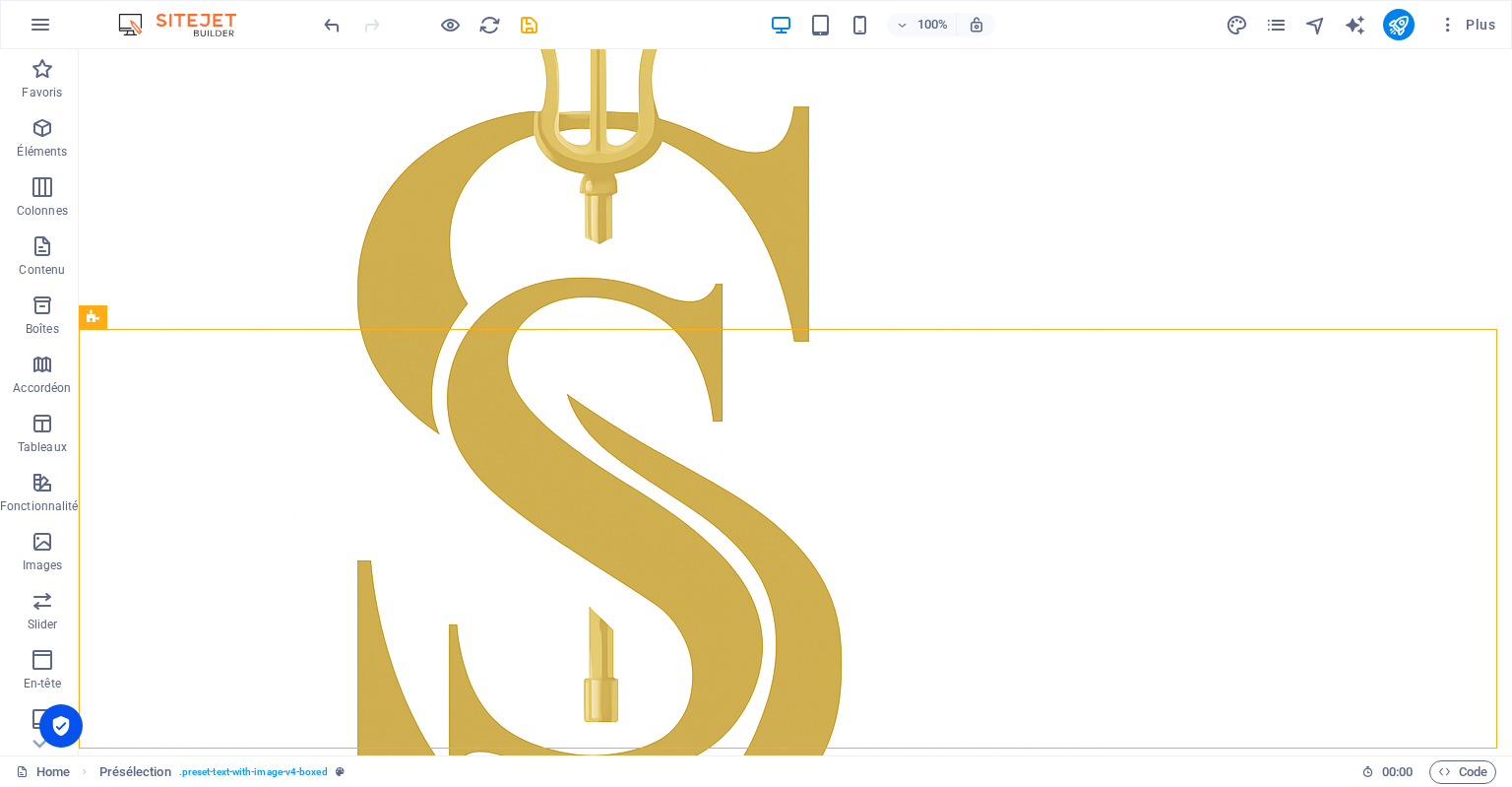 scroll, scrollTop: 1174, scrollLeft: 0, axis: vertical 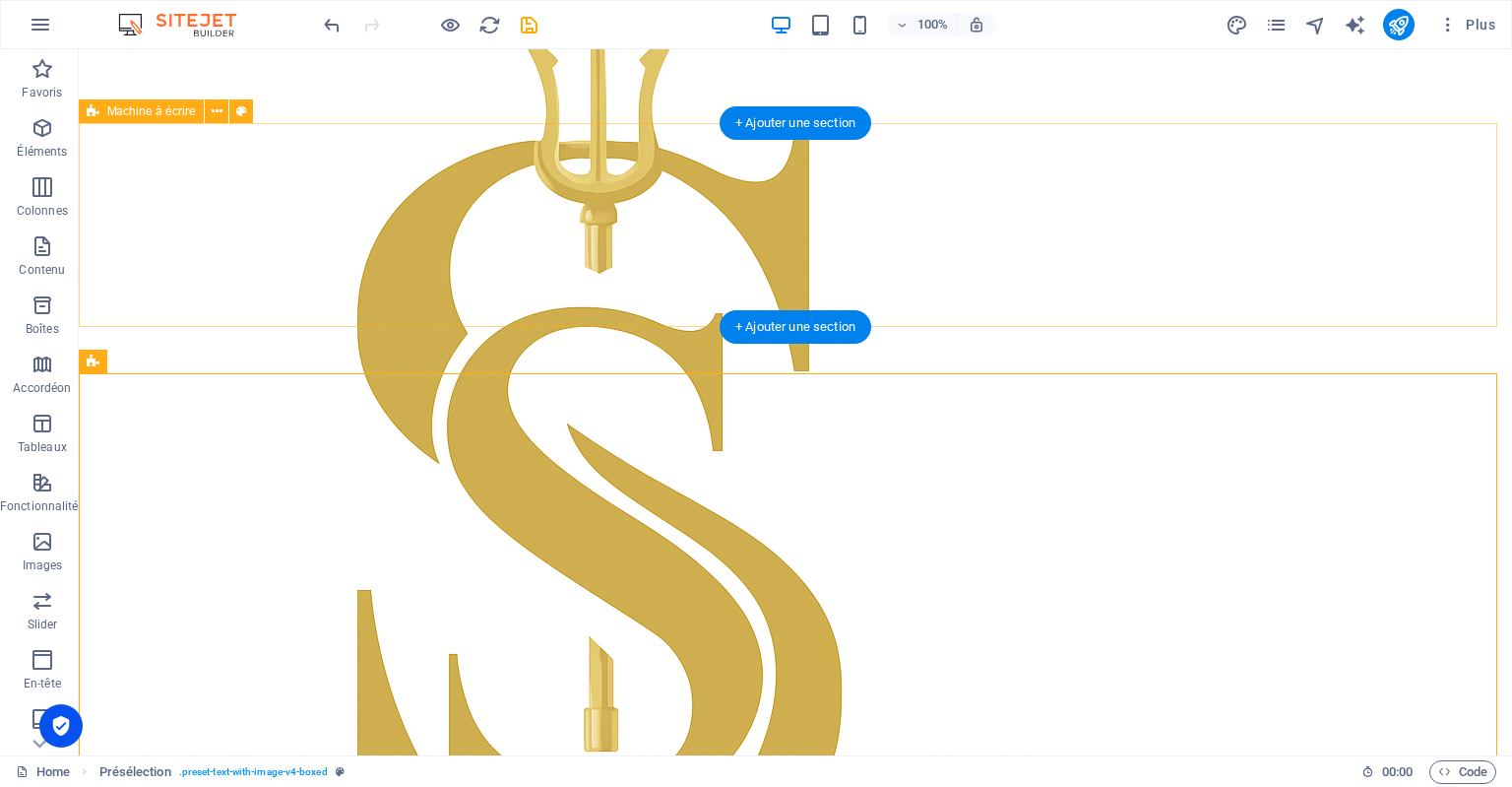 click on "SIVATHI RECRUTEMENT RH & [PERSON_NAME]" at bounding box center (795, 2282) 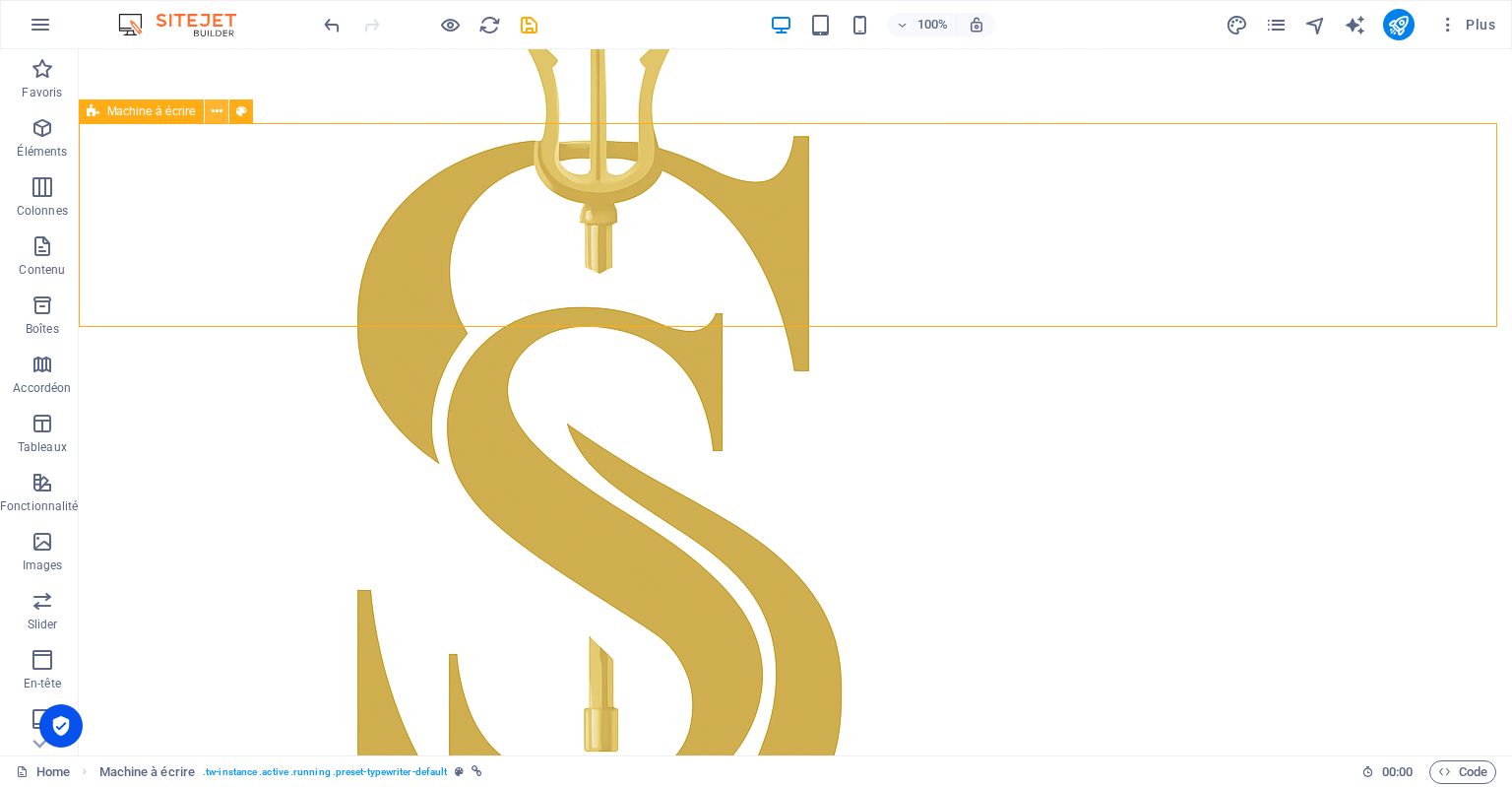 click at bounding box center [217, 111] 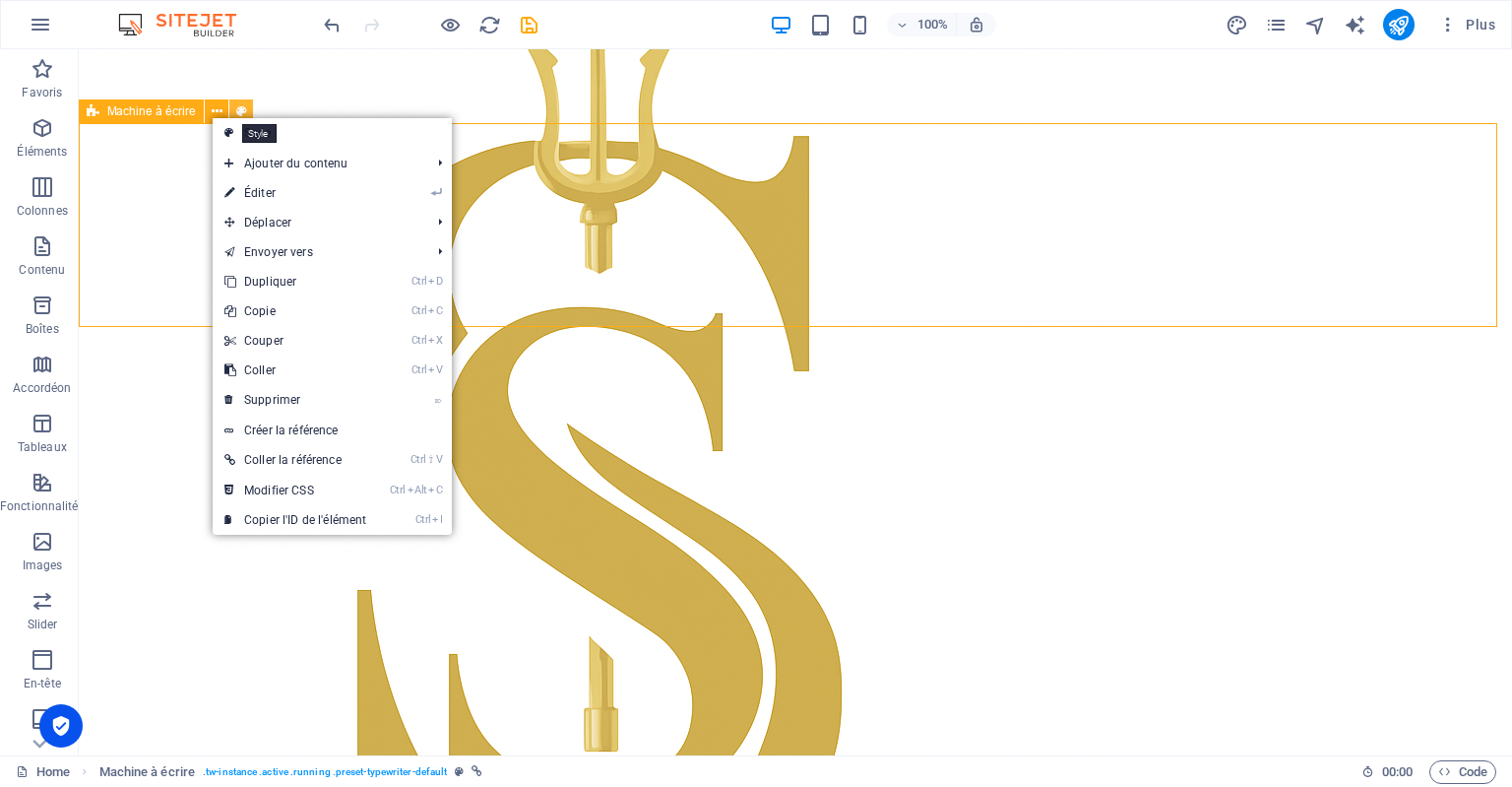 click at bounding box center [241, 111] 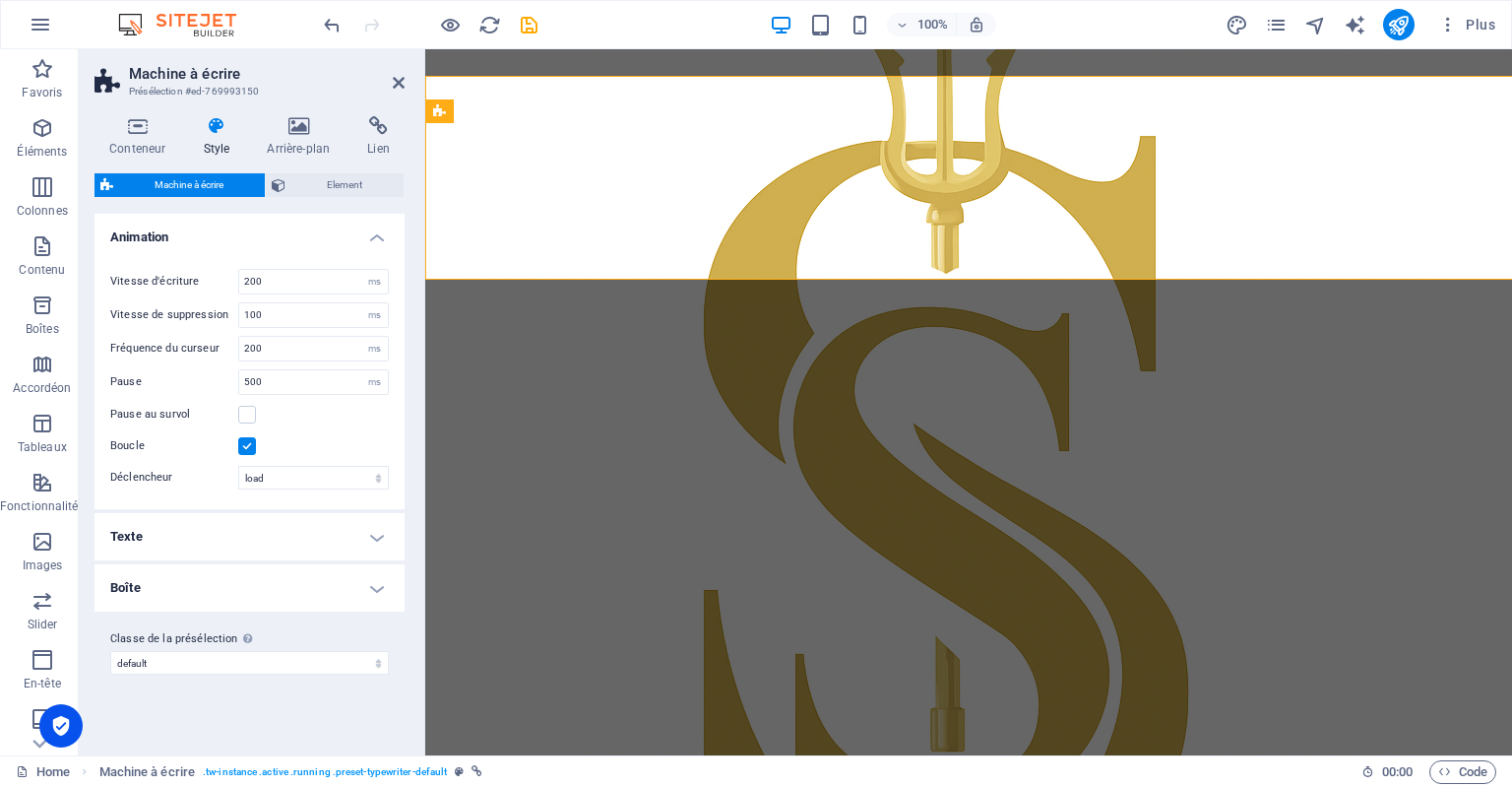 scroll, scrollTop: 1221, scrollLeft: 0, axis: vertical 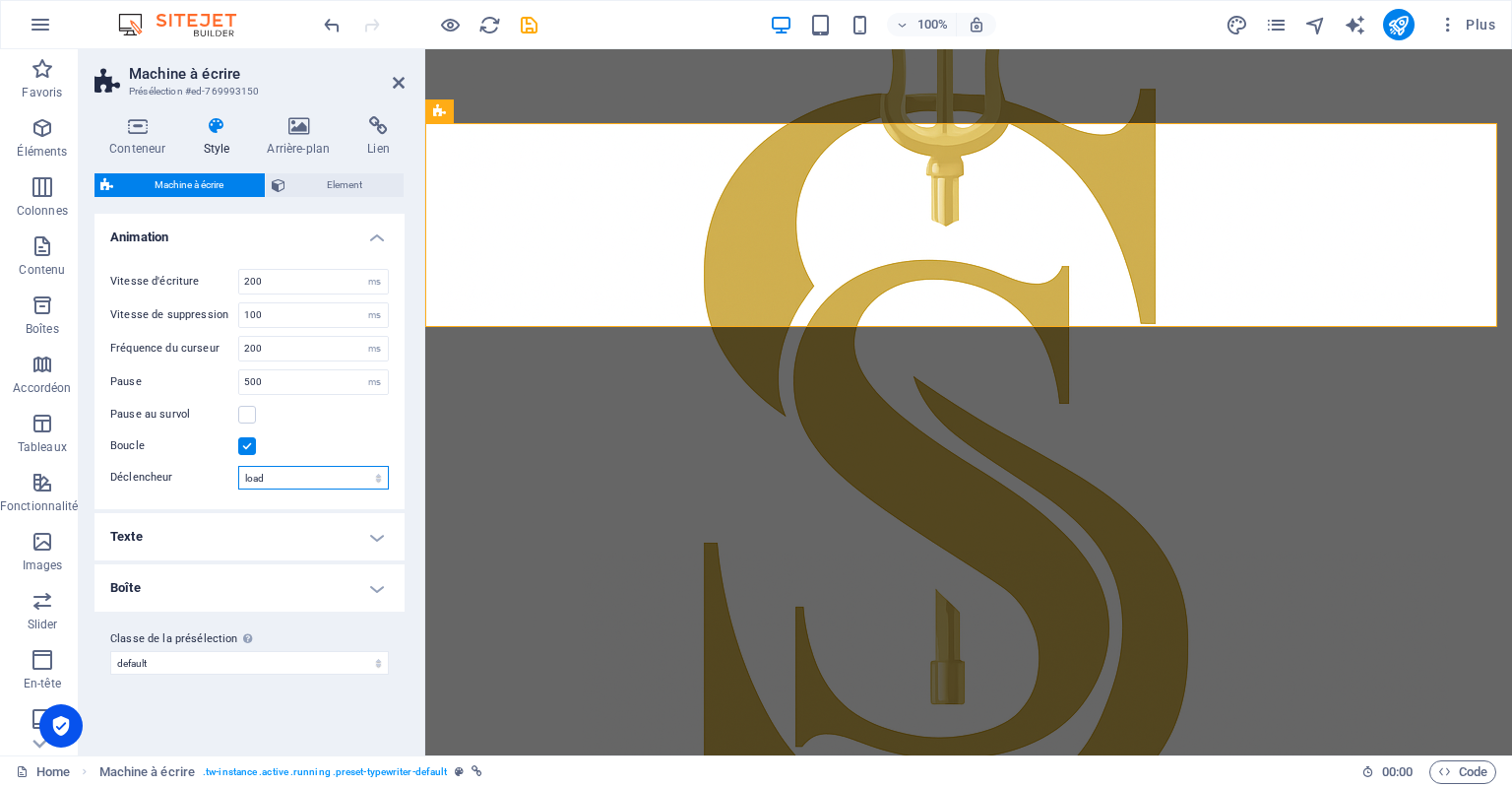 click on "load Défiler" at bounding box center [313, 478] 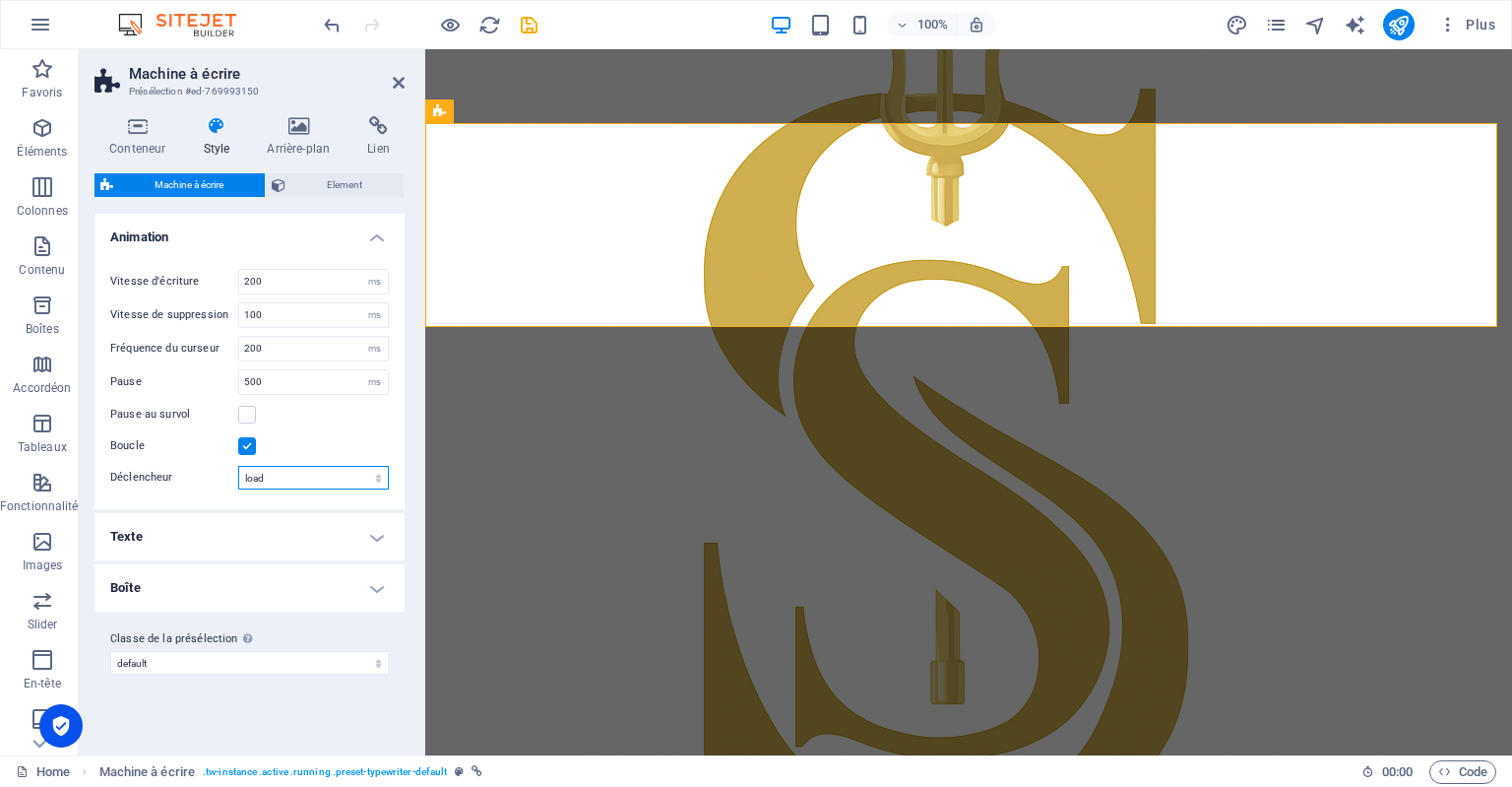 select on "scroll" 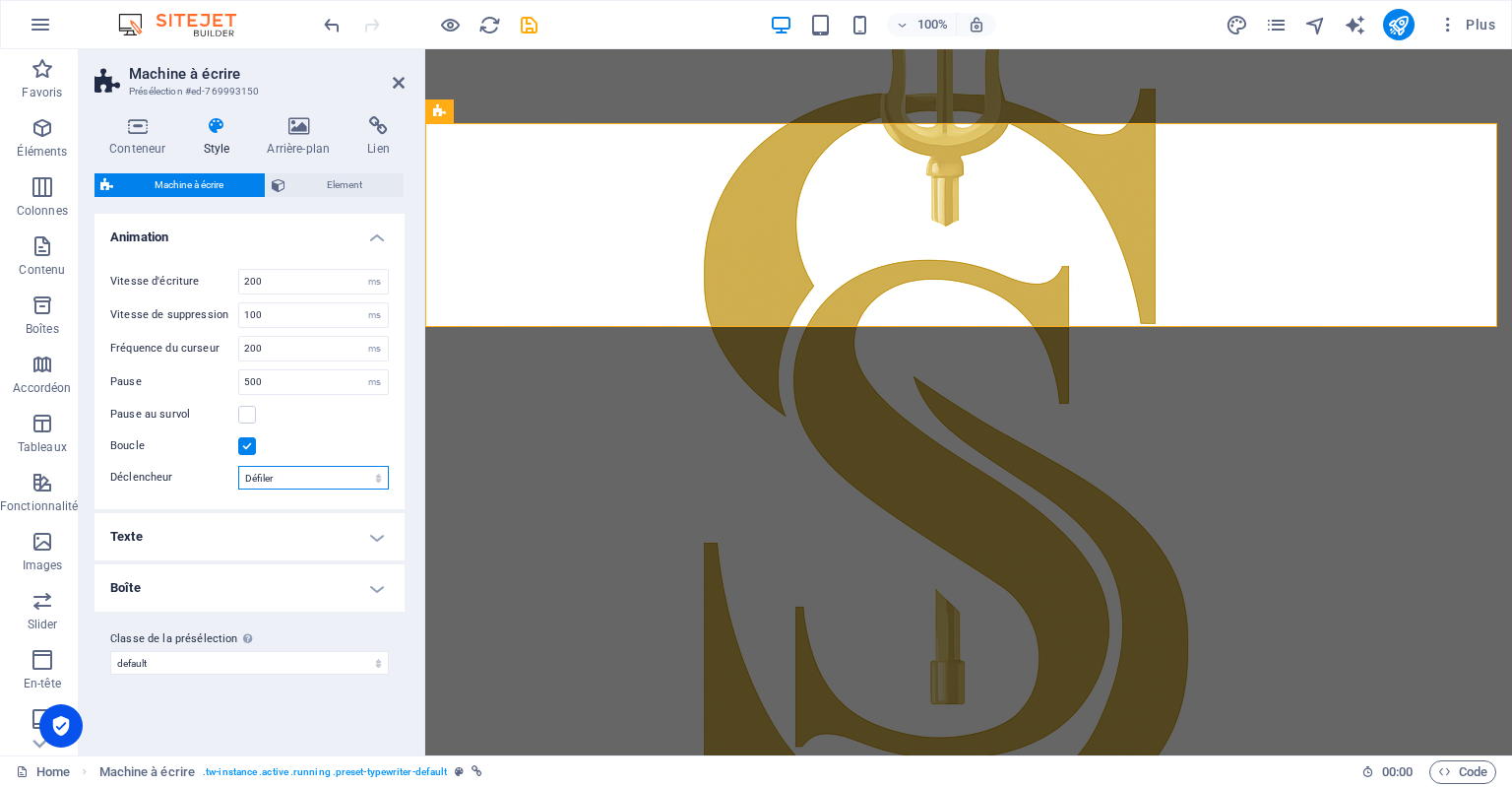 click on "load Défiler" at bounding box center [313, 478] 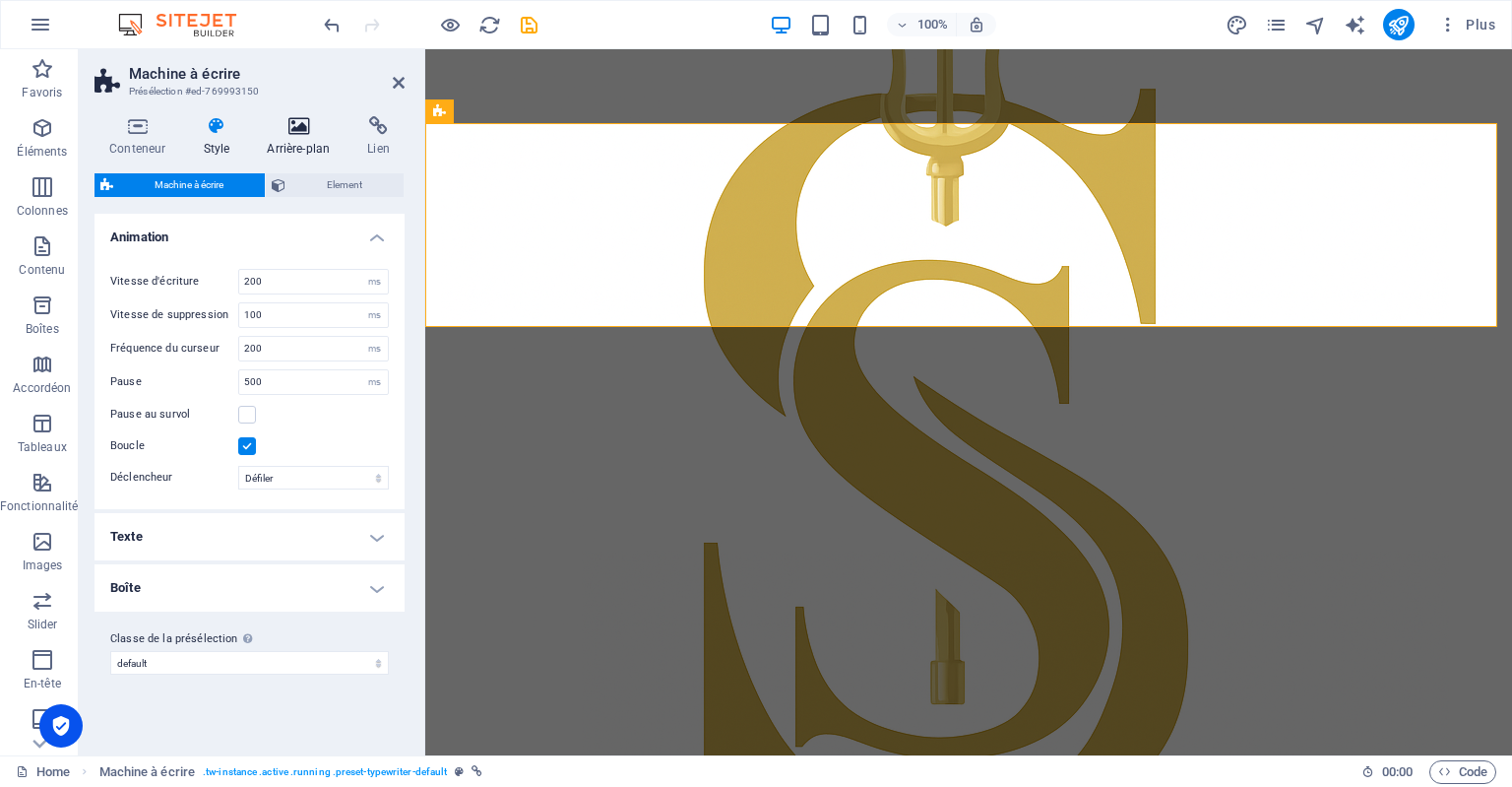 click on "Arrière-plan" at bounding box center (302, 137) 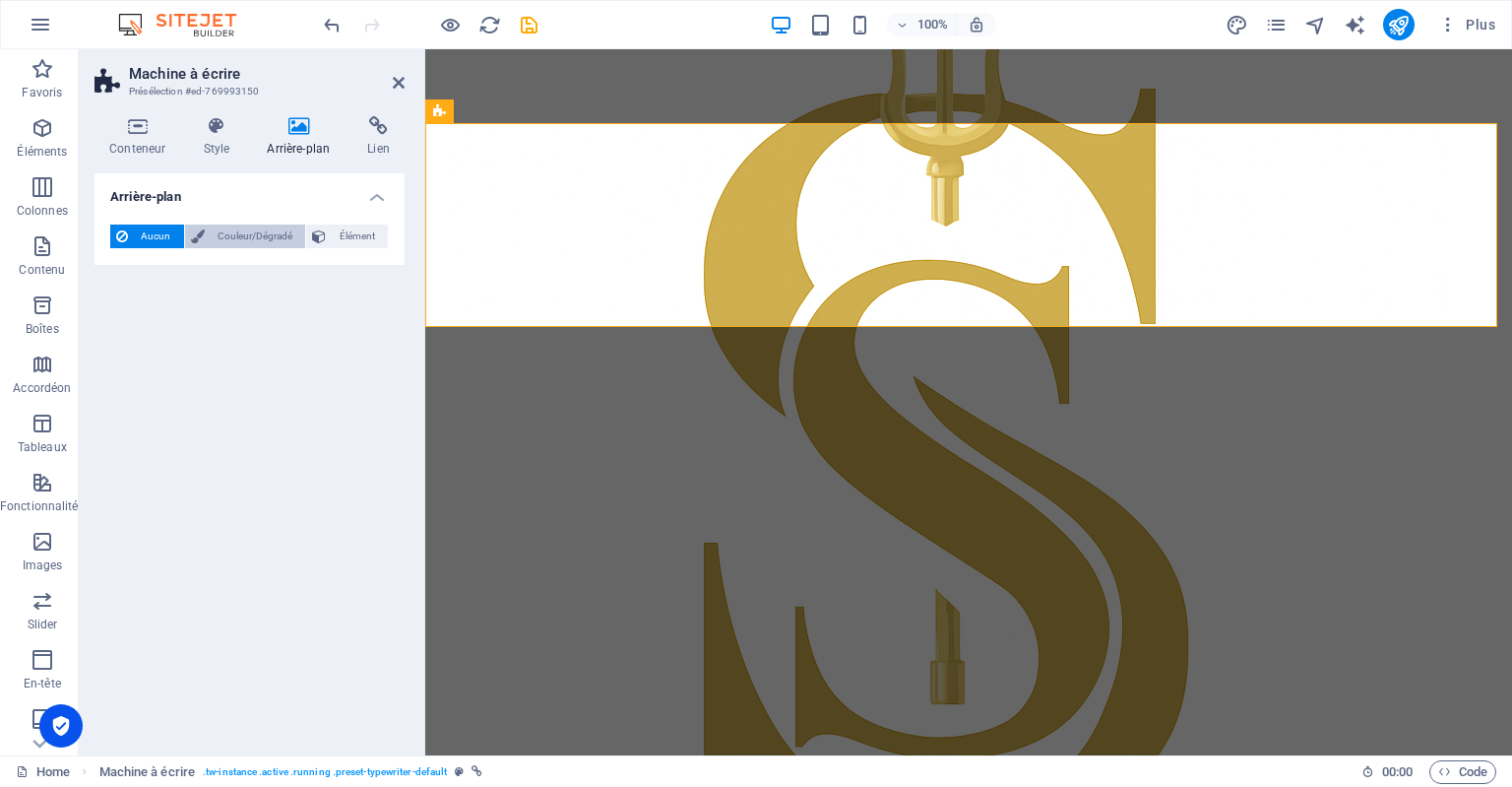click on "Couleur/Dégradé" at bounding box center (255, 236) 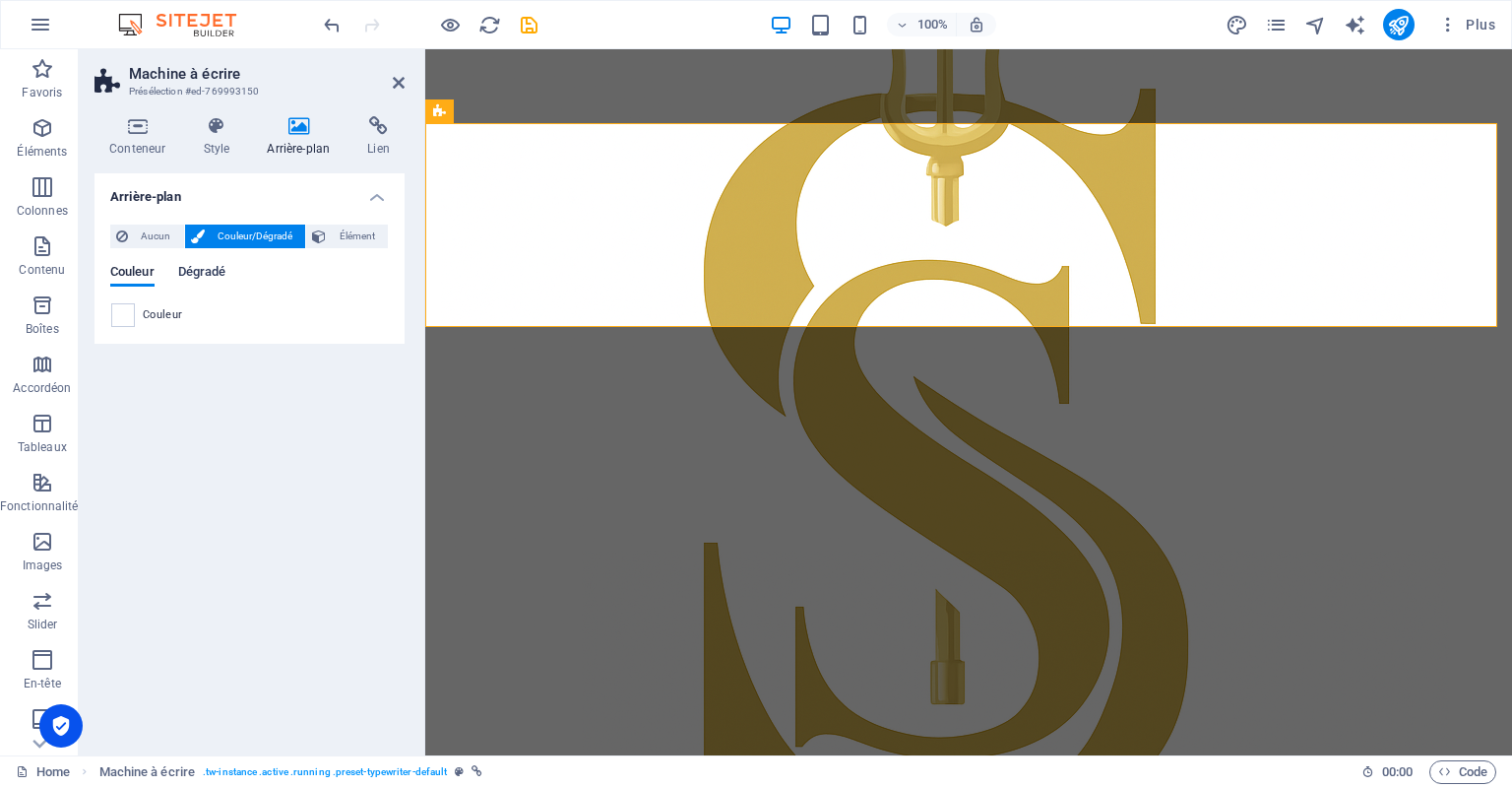 click on "Dégradé" at bounding box center [202, 274] 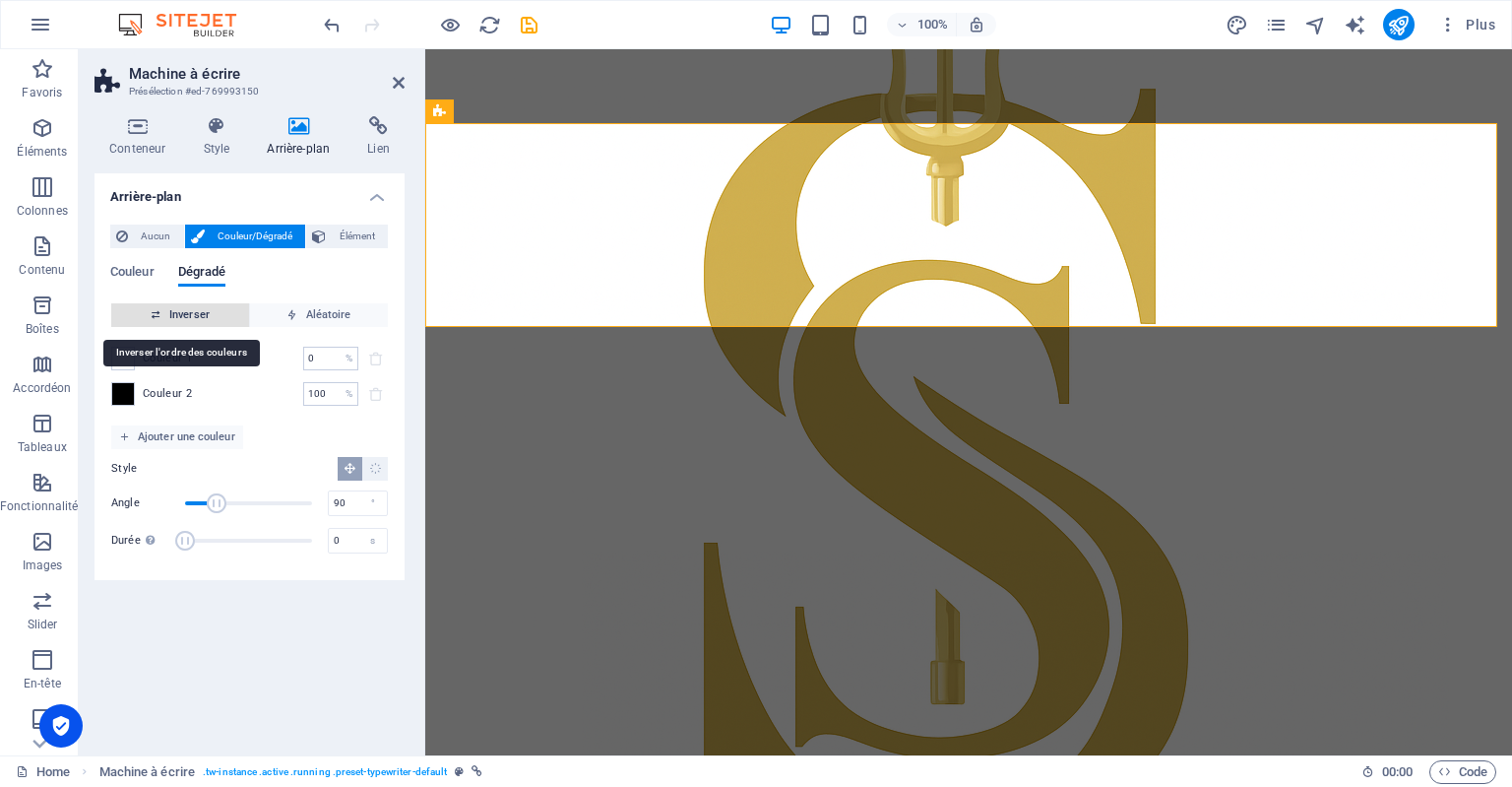 click on "Inverser" at bounding box center [180, 315] 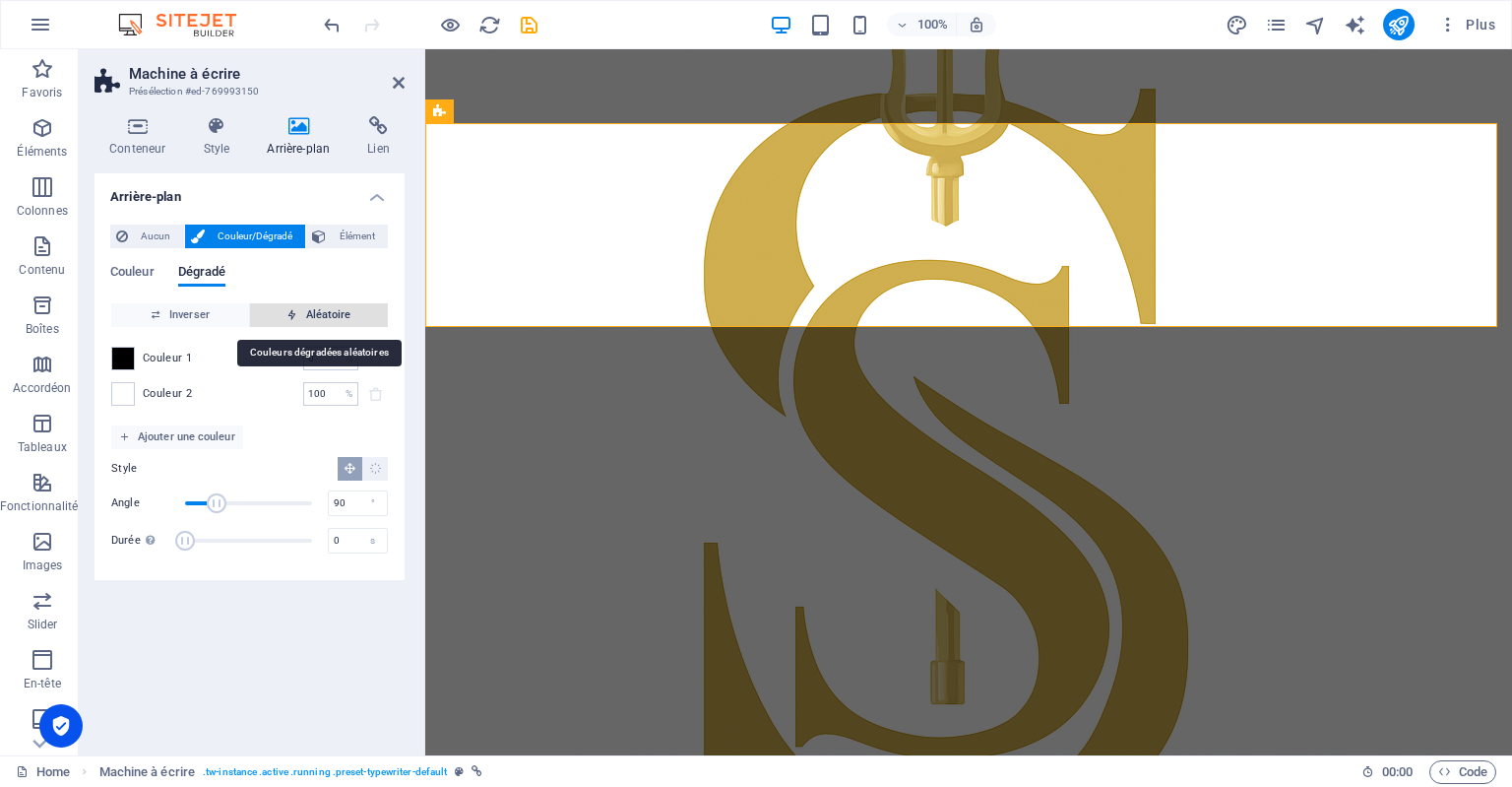 click on "Aléatoire" at bounding box center [319, 315] 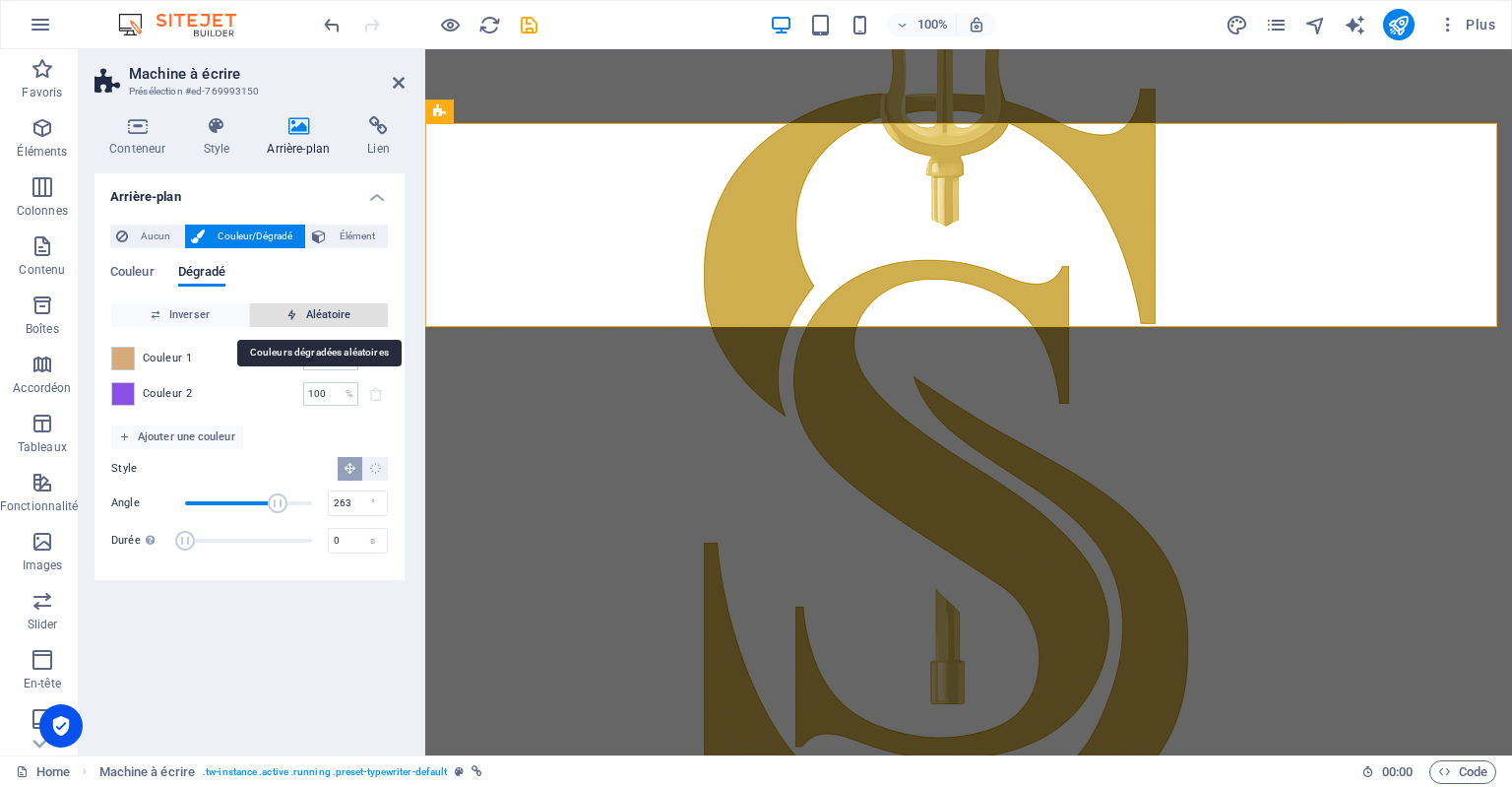 click on "Aléatoire" at bounding box center (319, 315) 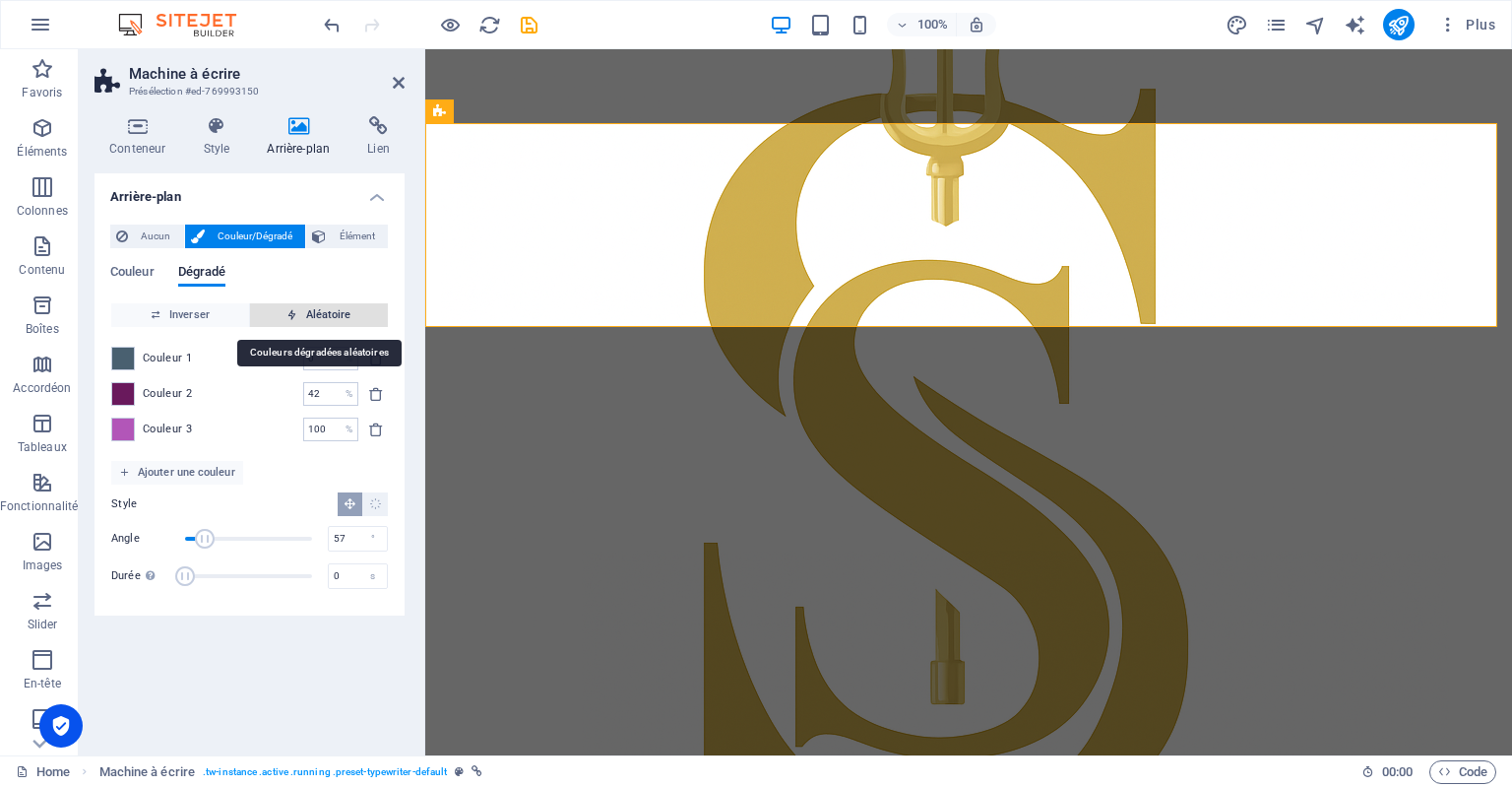 click on "Aléatoire" at bounding box center [319, 315] 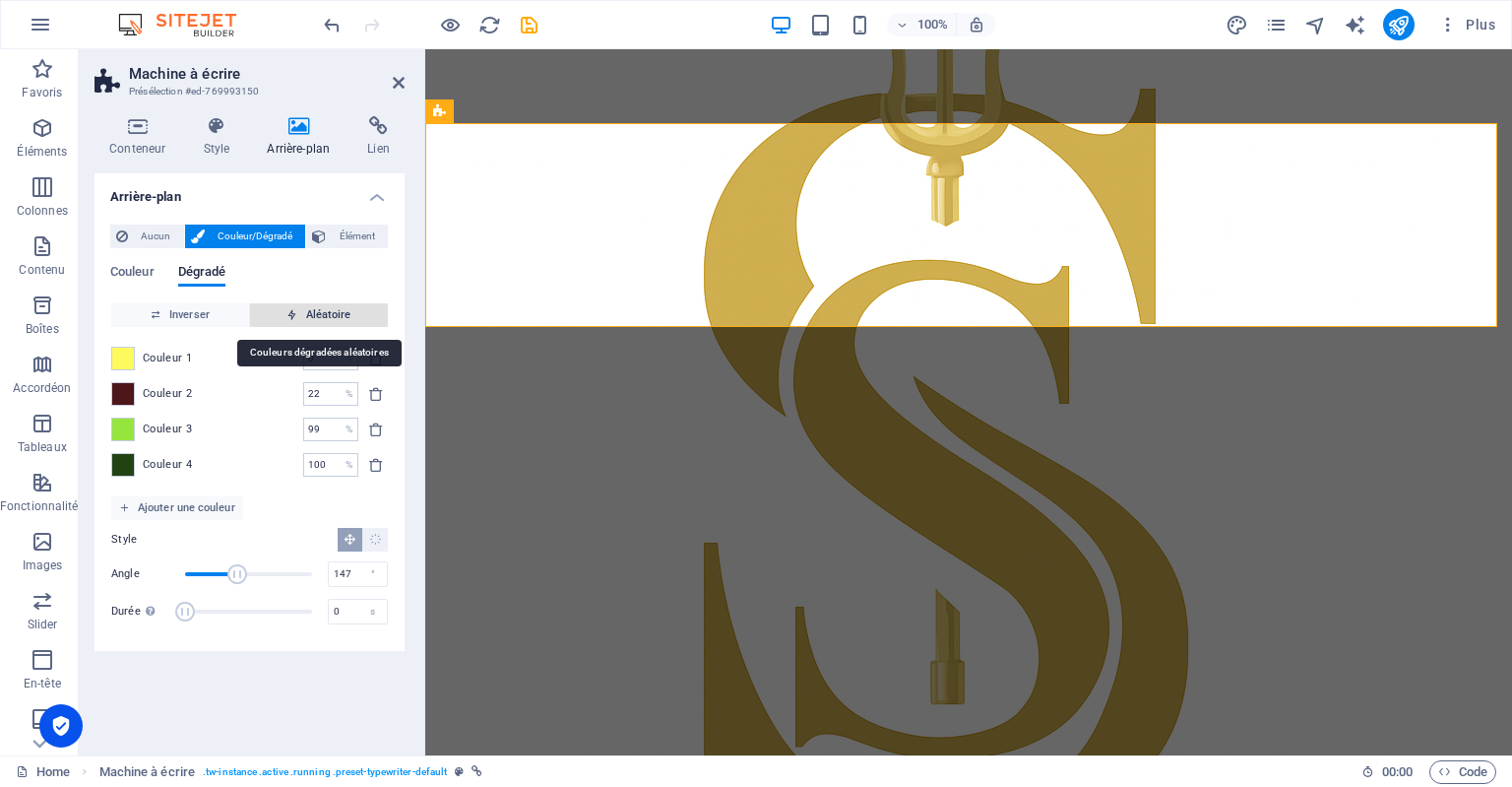 click on "Aléatoire" at bounding box center (319, 315) 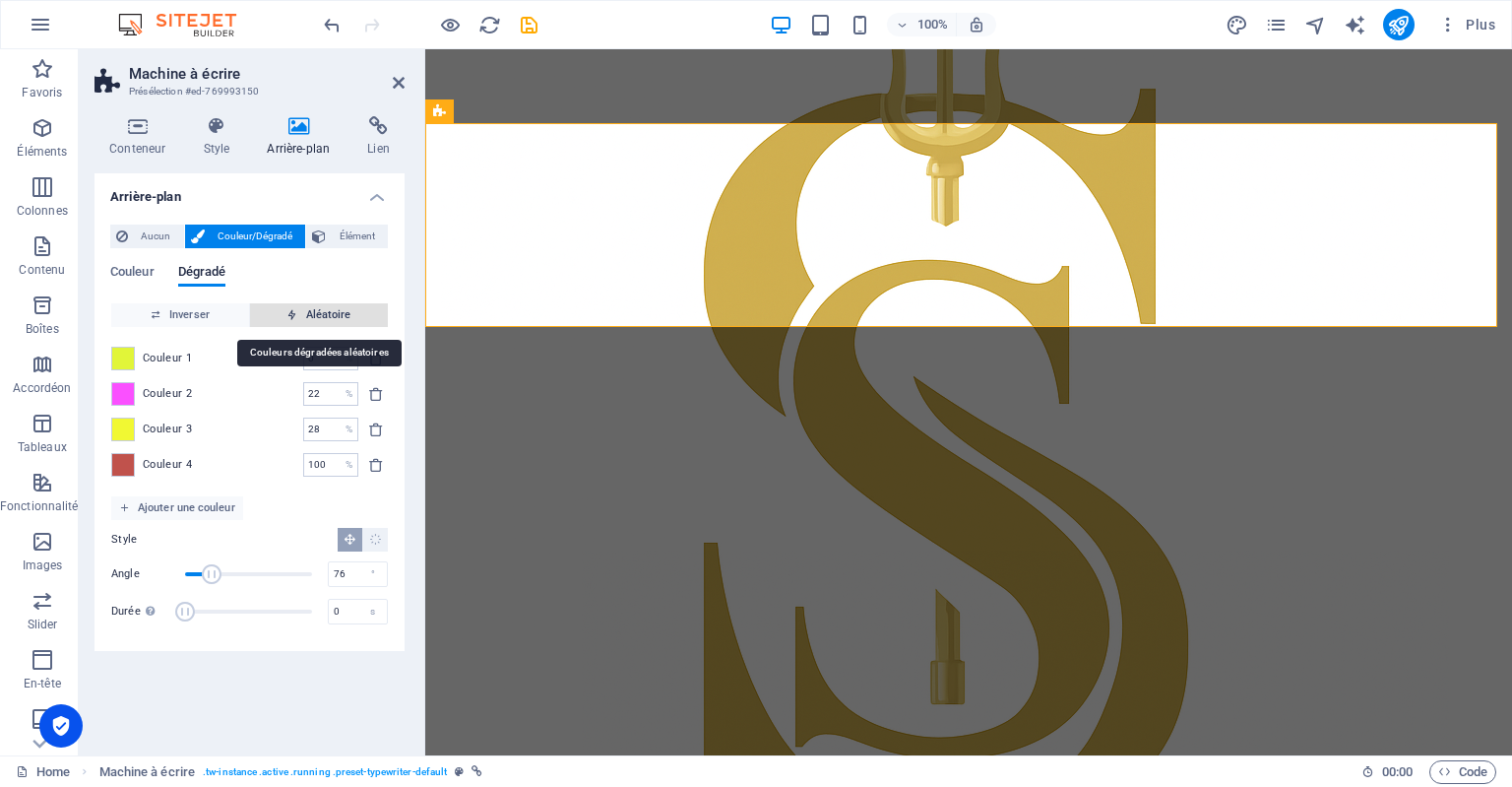 click on "Aléatoire" at bounding box center (319, 315) 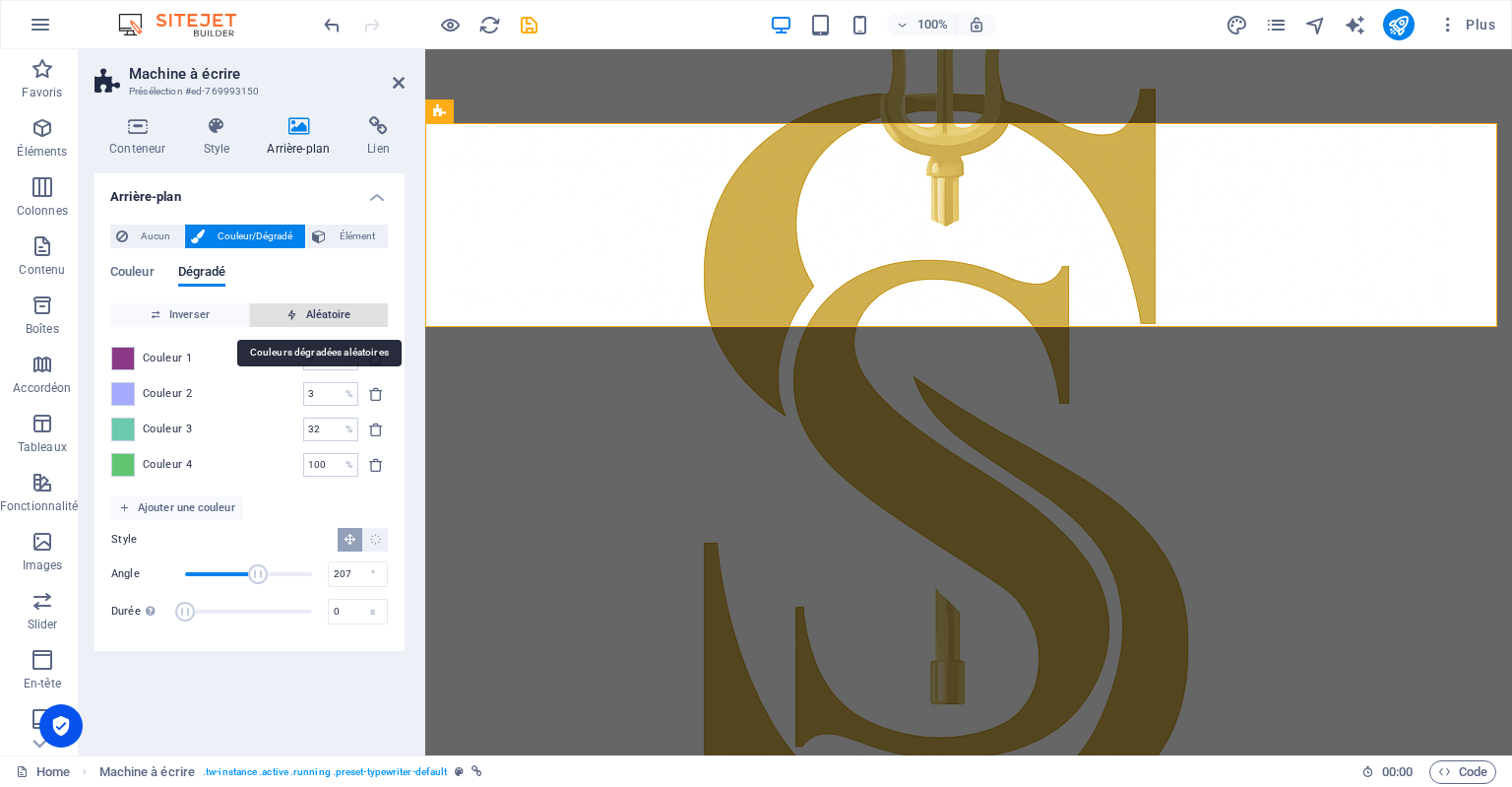 click on "Aléatoire" at bounding box center (319, 315) 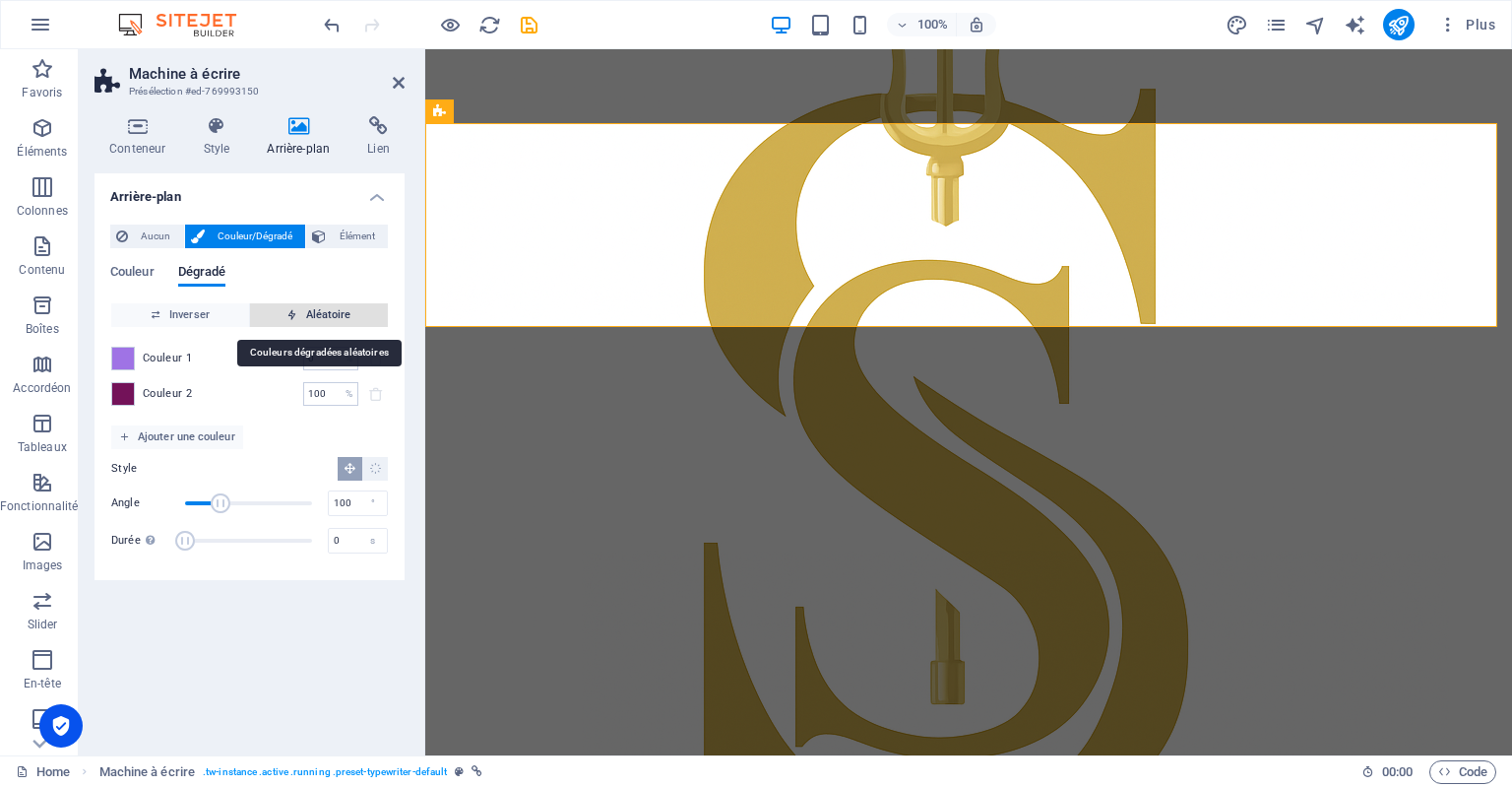 click on "Aléatoire" at bounding box center (319, 315) 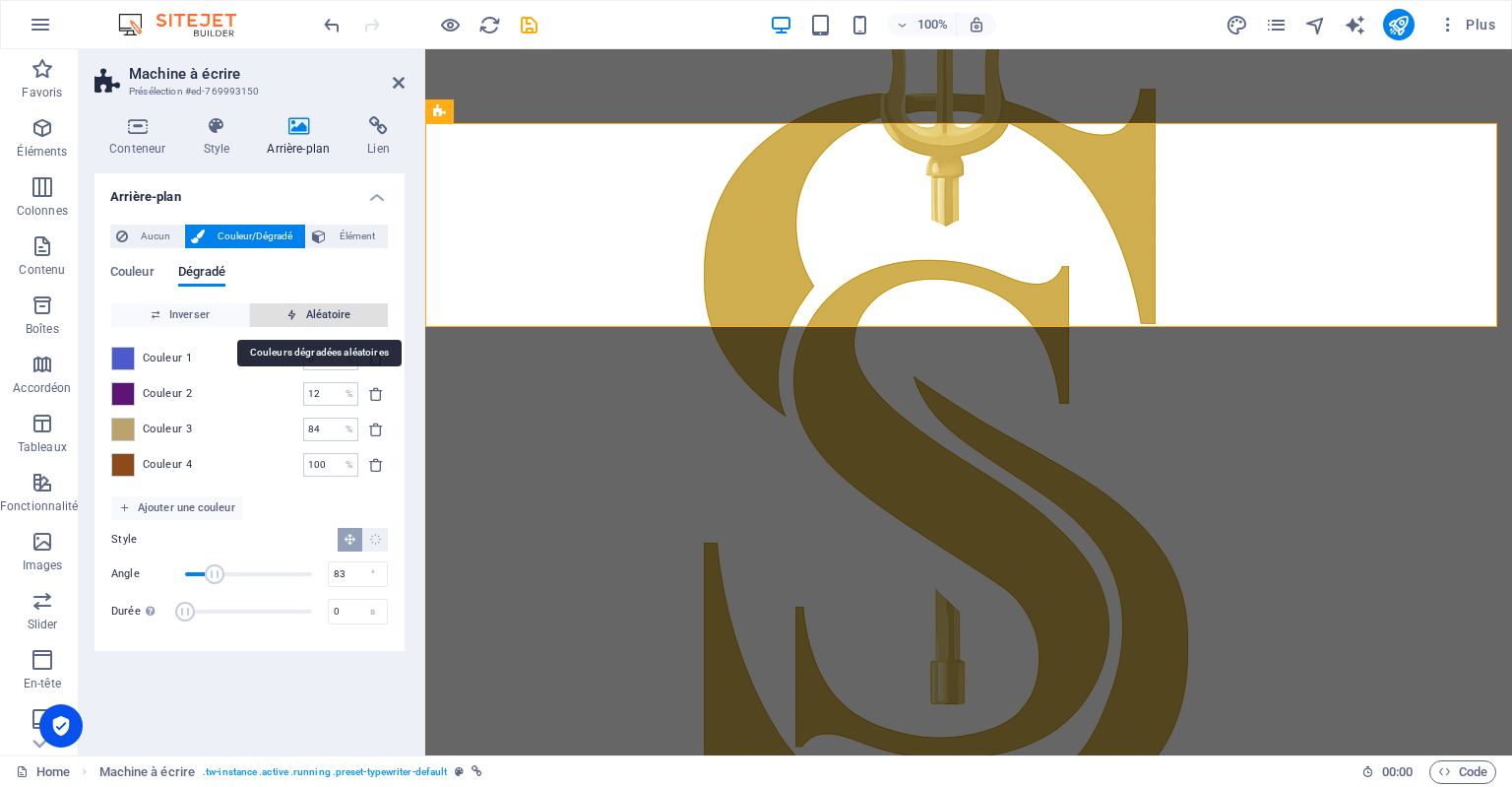 click on "Aléatoire" at bounding box center [319, 315] 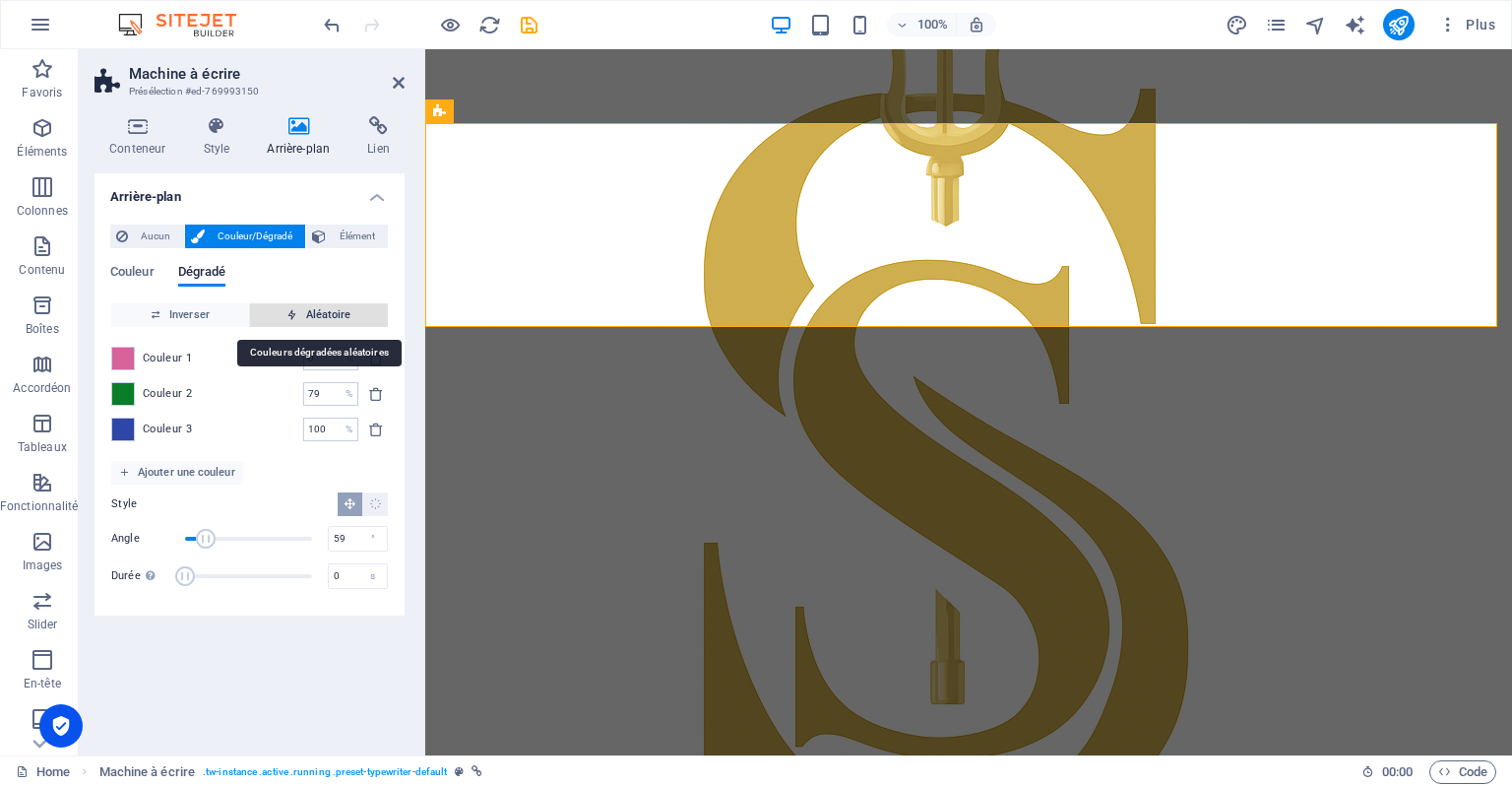 click on "Aléatoire" at bounding box center (319, 315) 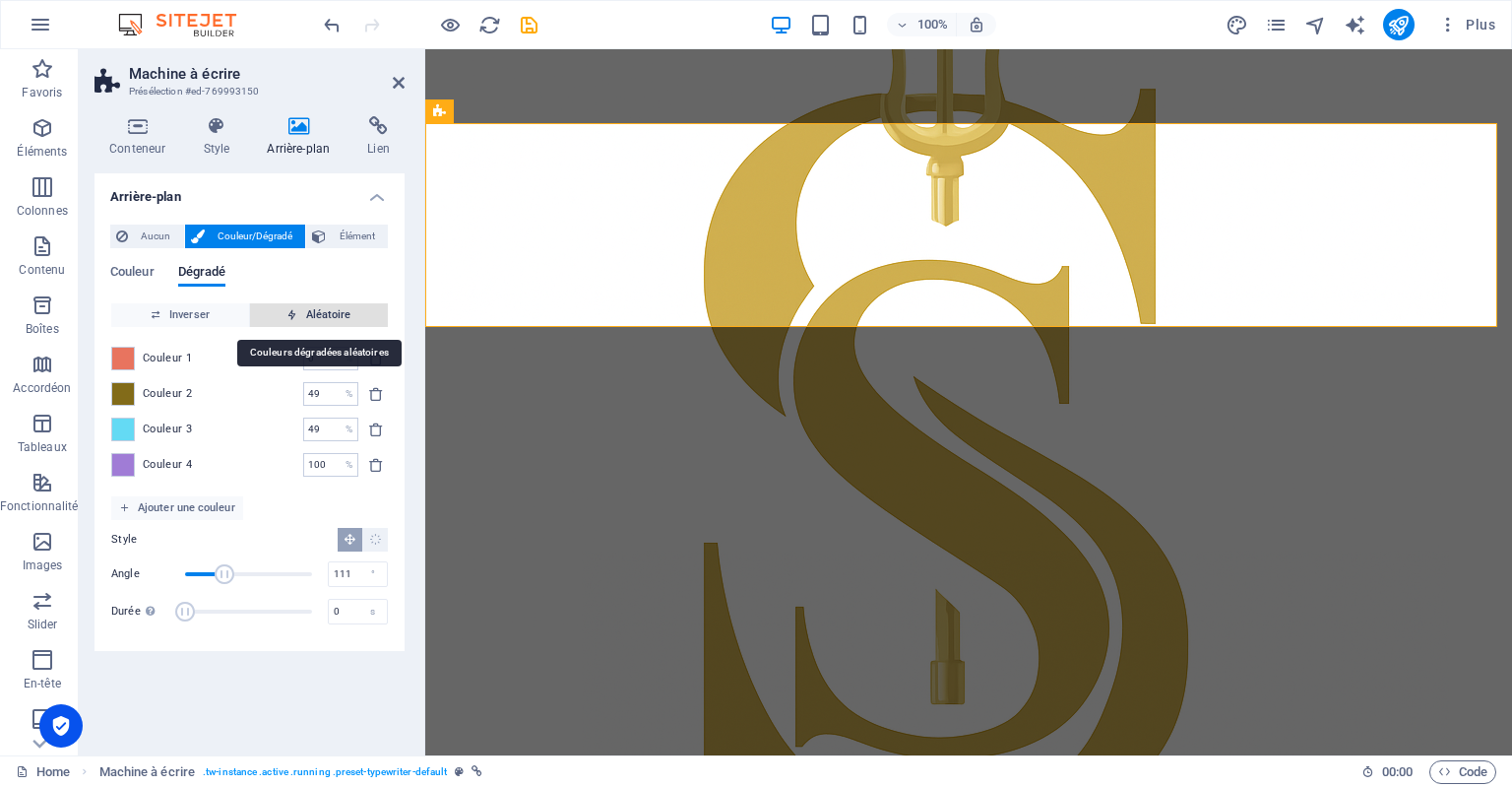 click on "Aléatoire" at bounding box center (319, 315) 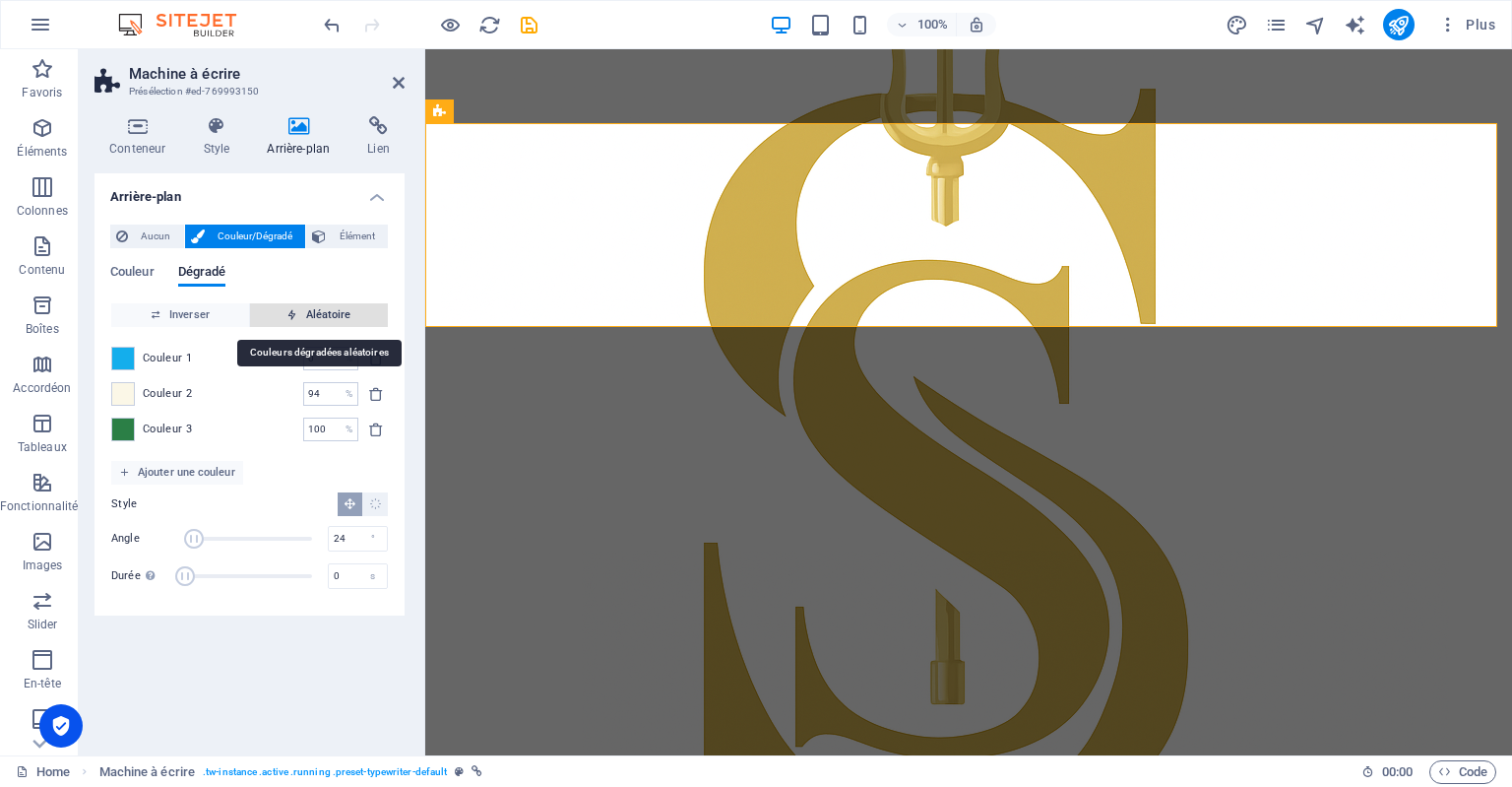 click on "Aléatoire" at bounding box center [319, 315] 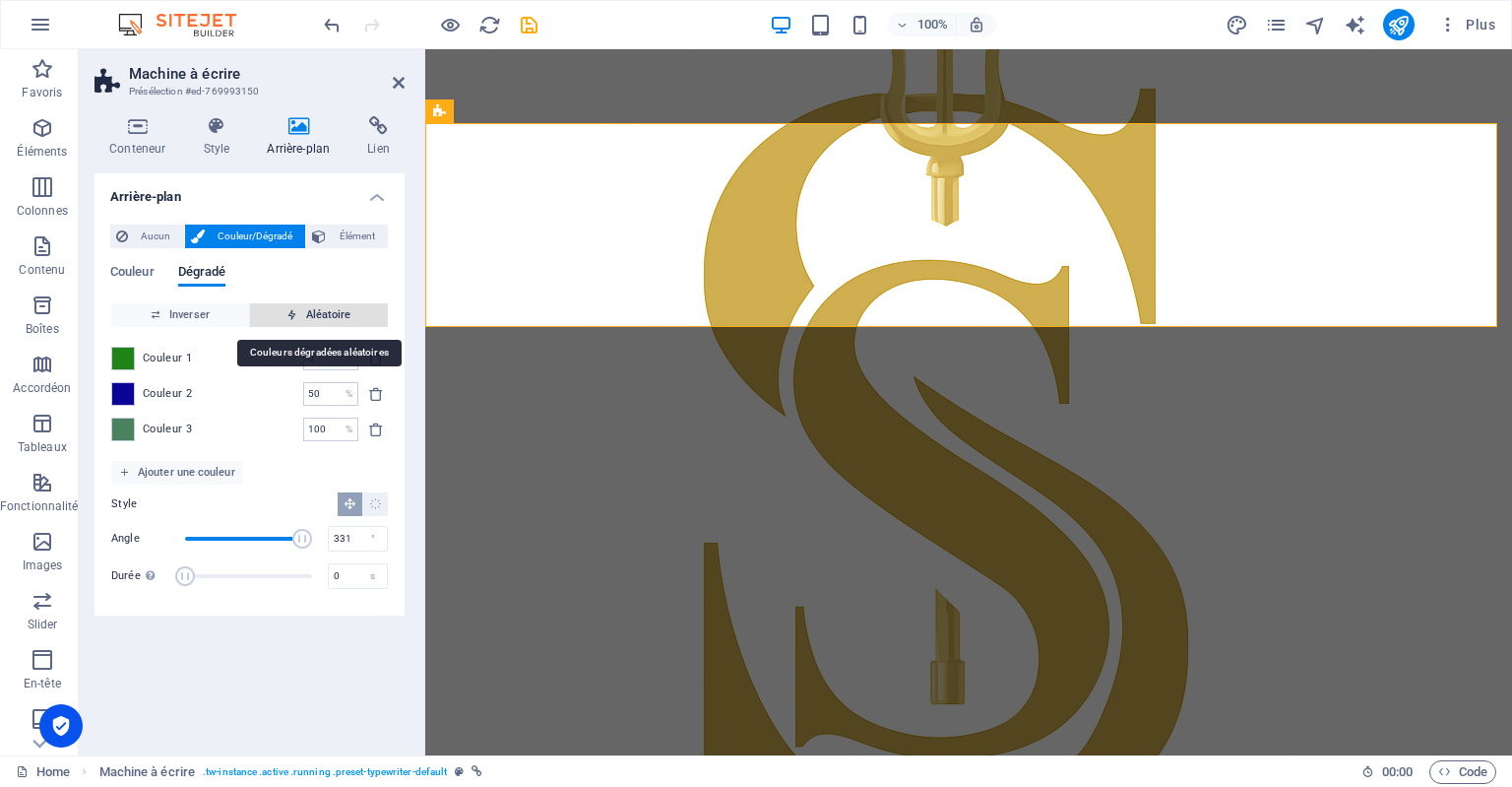 click on "Aléatoire" at bounding box center (319, 315) 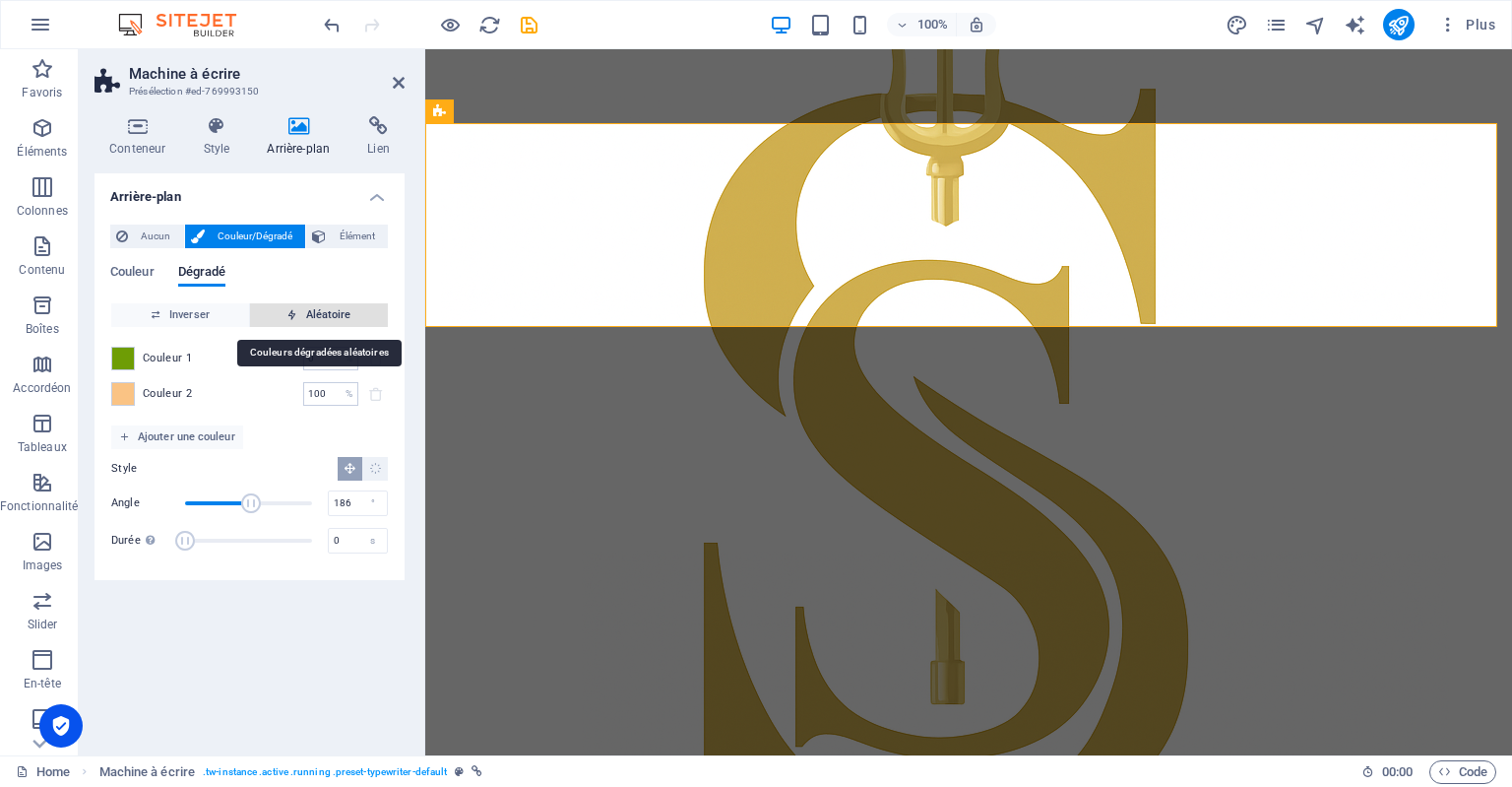 click on "Aléatoire" at bounding box center [319, 315] 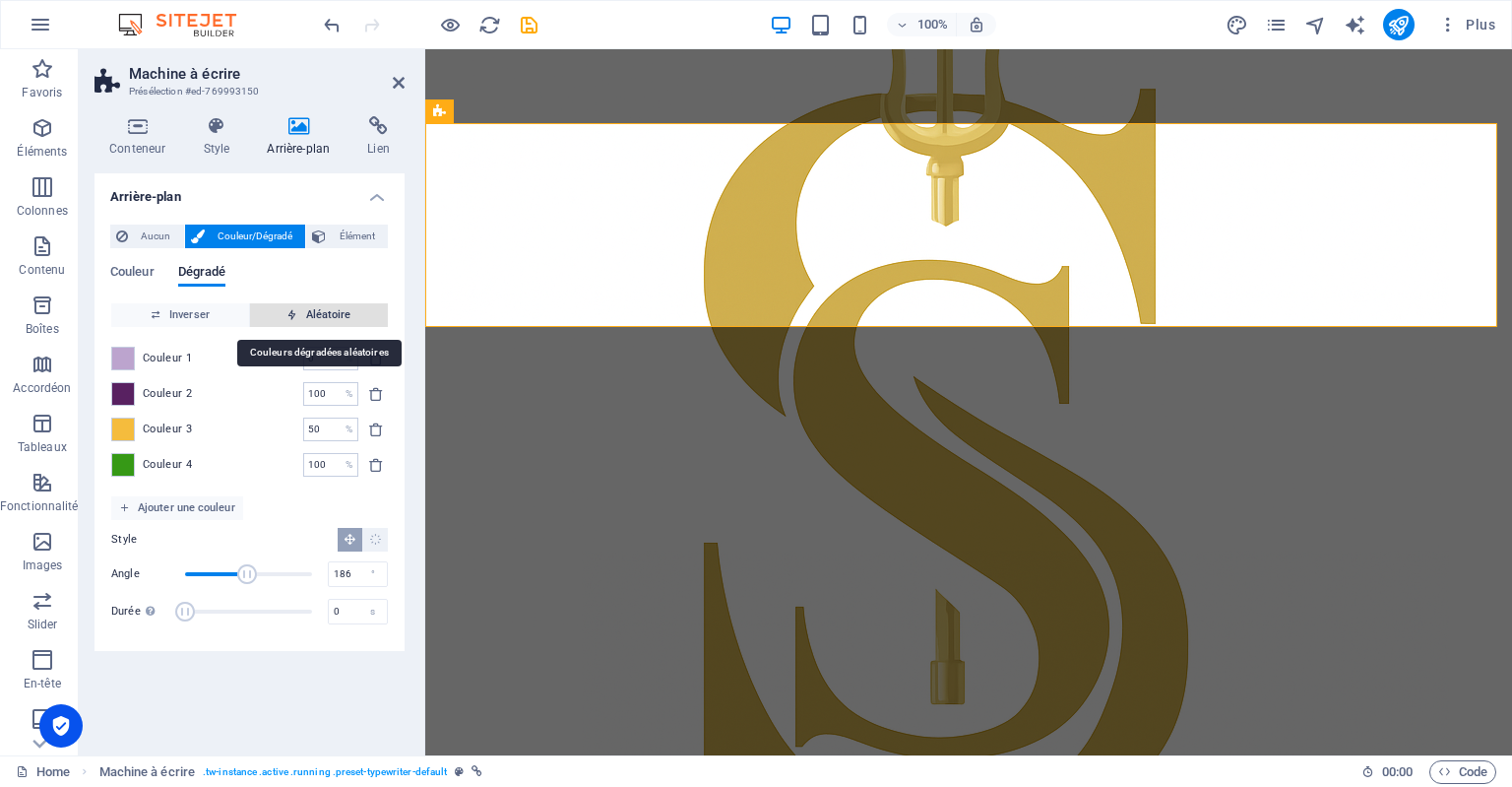 type on "14" 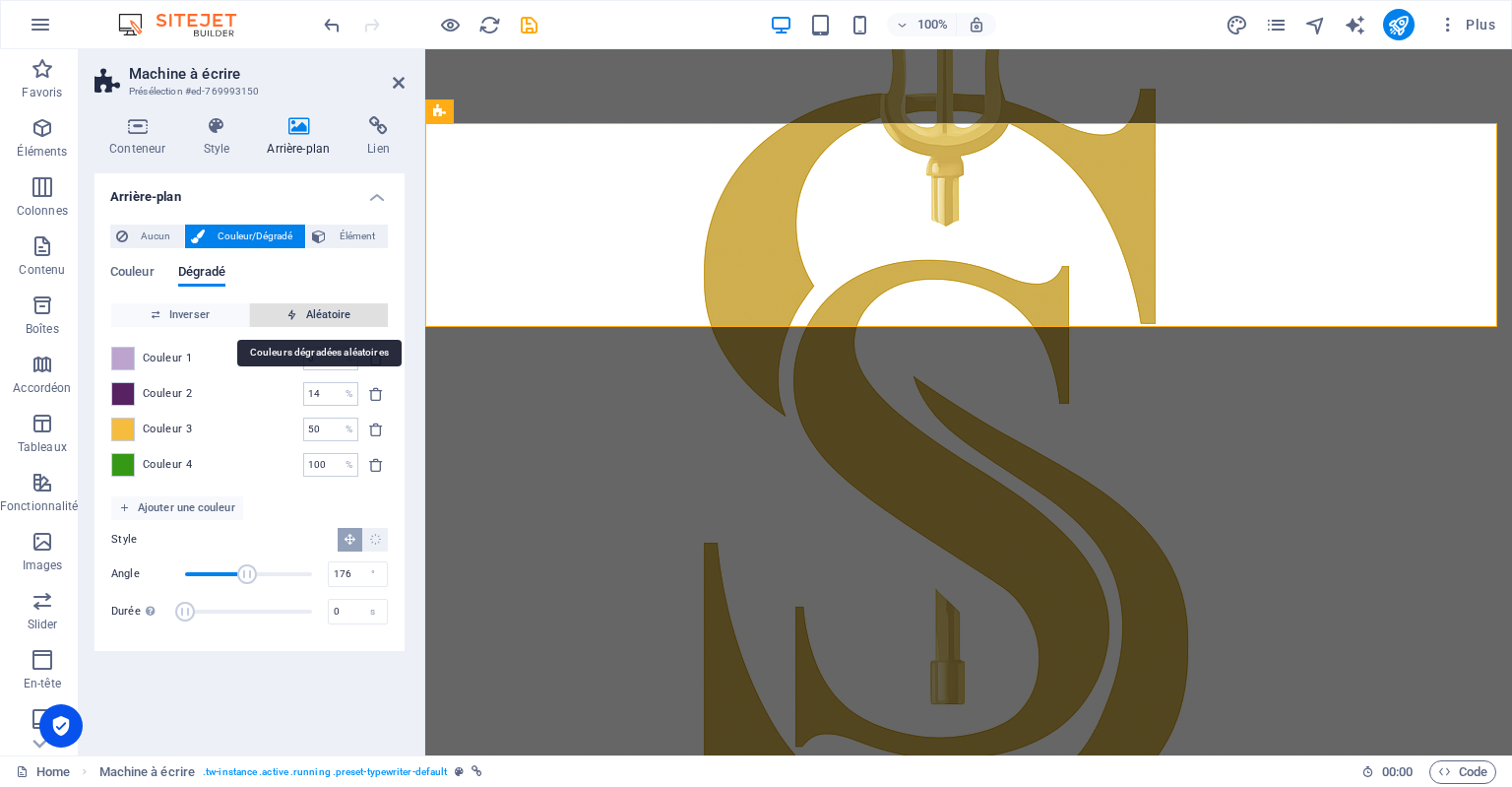 click on "Aléatoire" at bounding box center [319, 315] 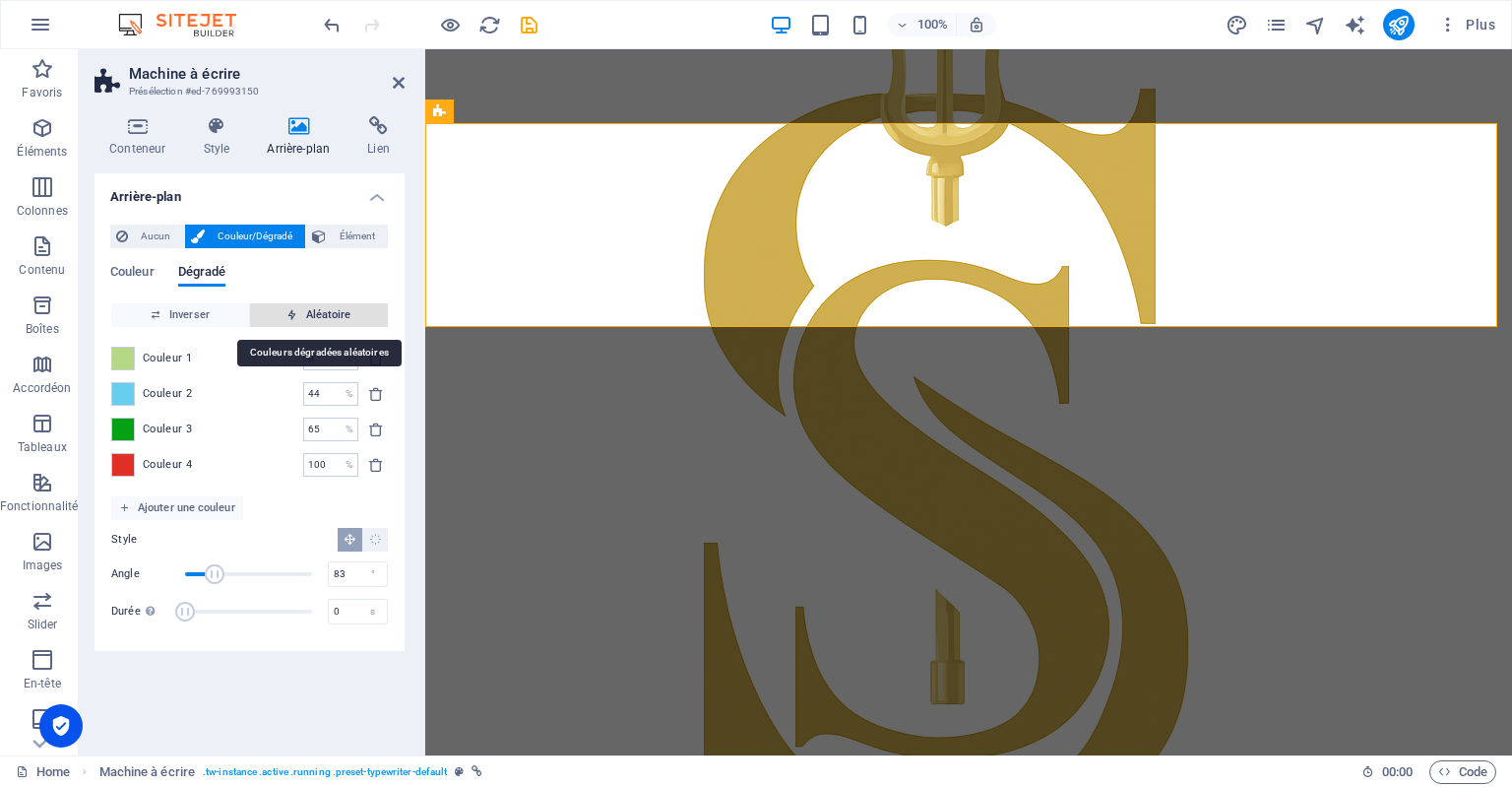 click on "Aléatoire" at bounding box center [319, 315] 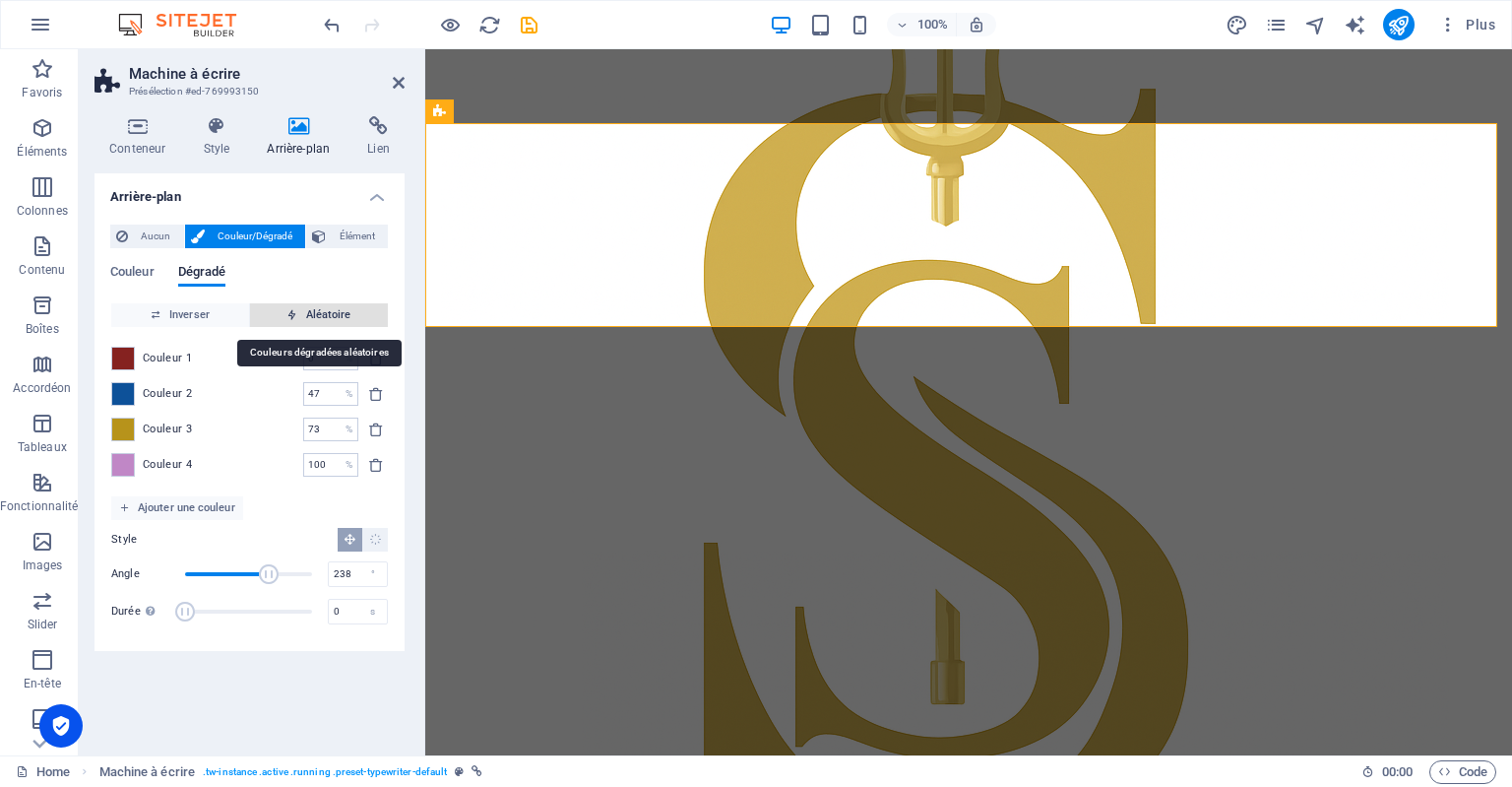 click on "Aléatoire" at bounding box center [319, 315] 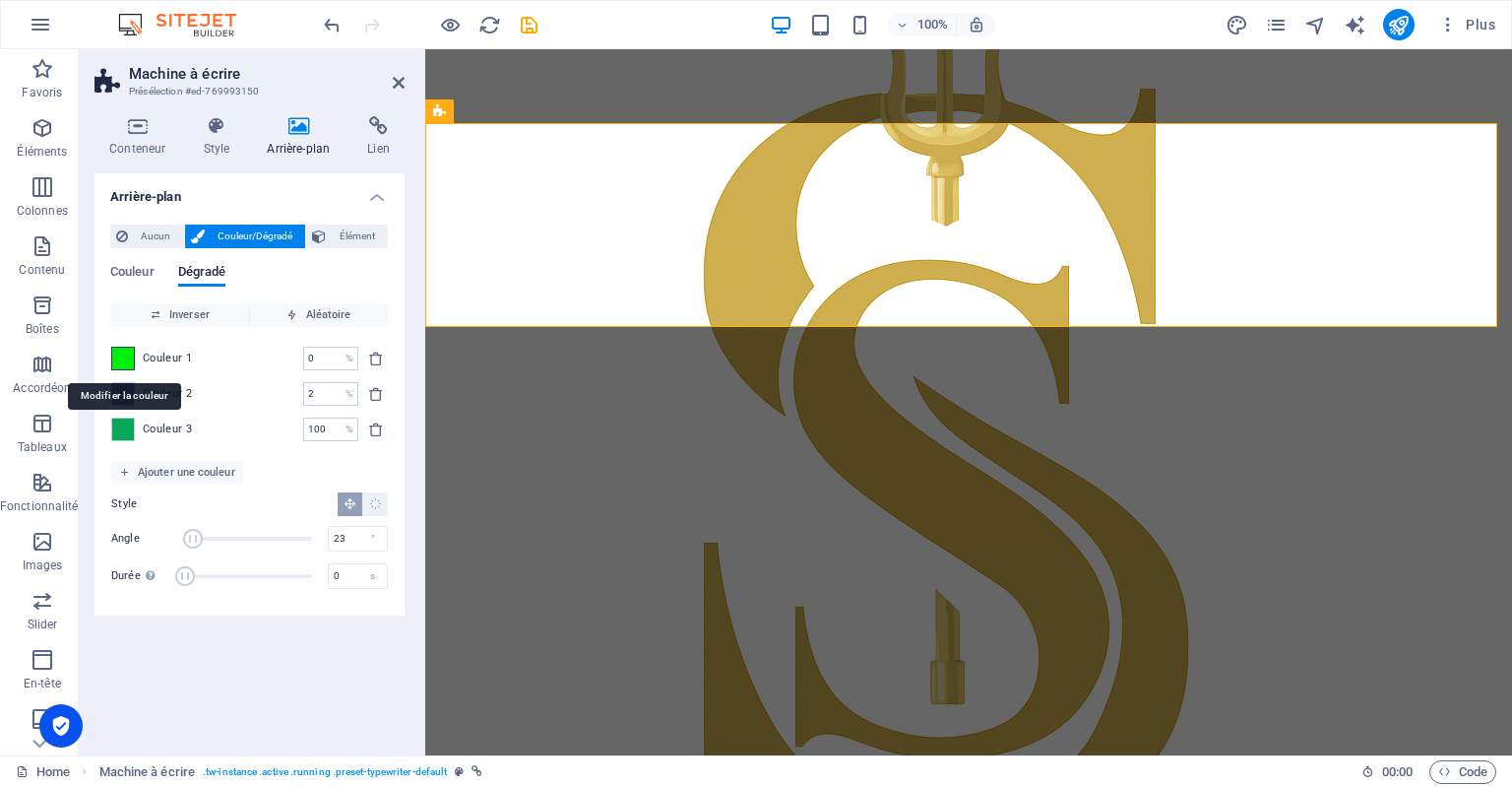 click at bounding box center [123, 359] 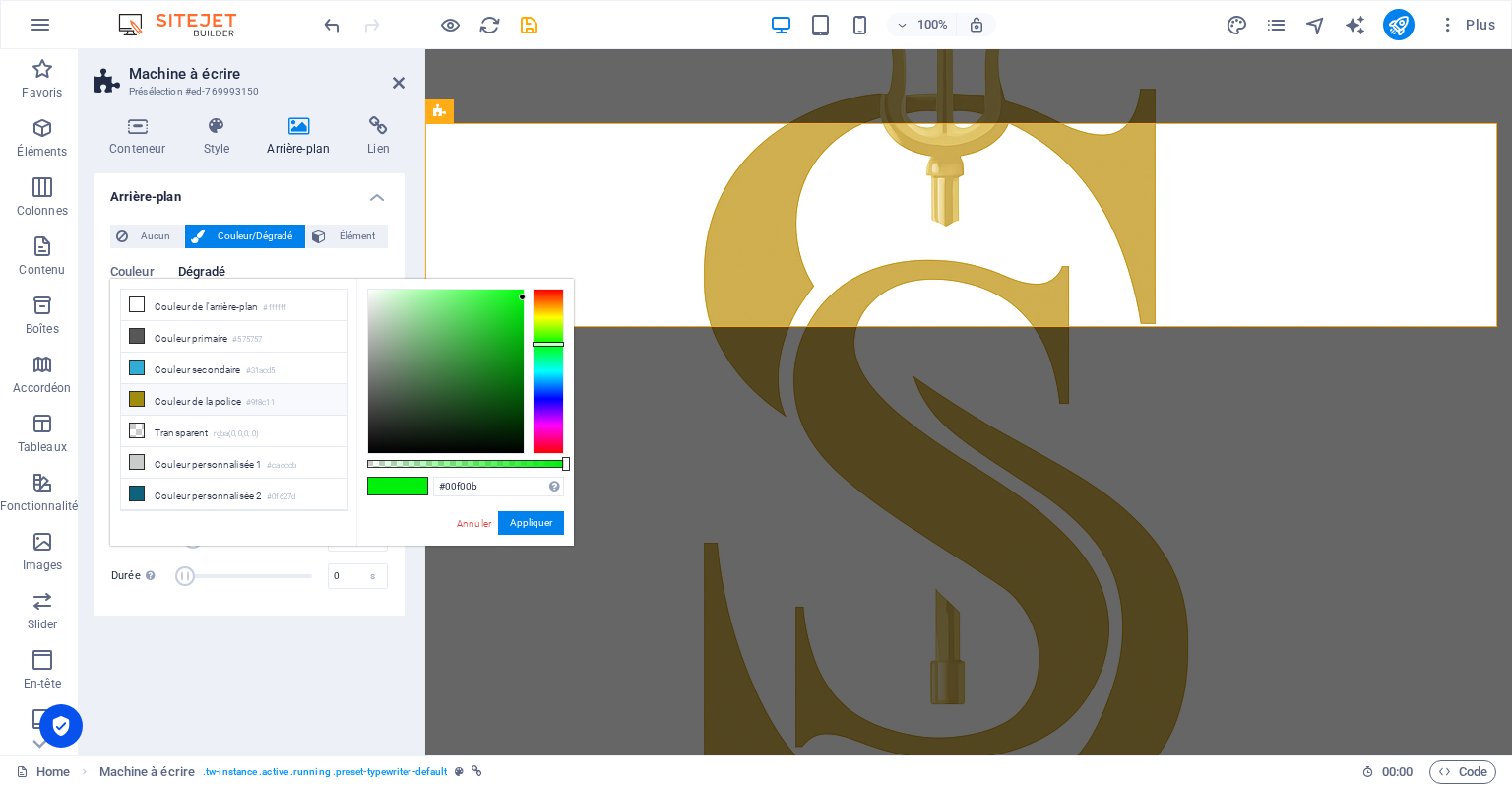 click on "Couleur de la police
#9f8c11" at bounding box center [234, 400] 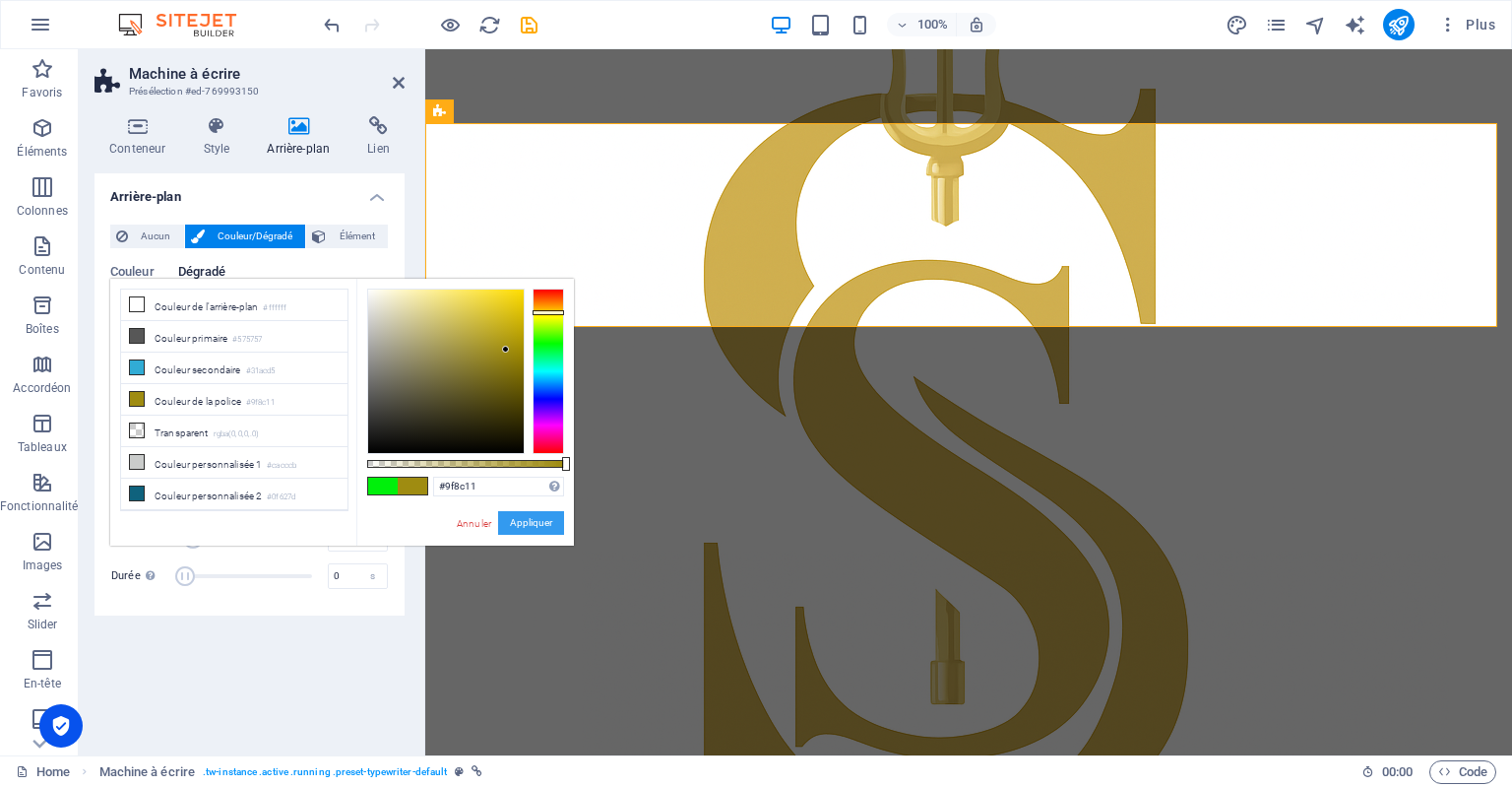 click on "Appliquer" at bounding box center [531, 523] 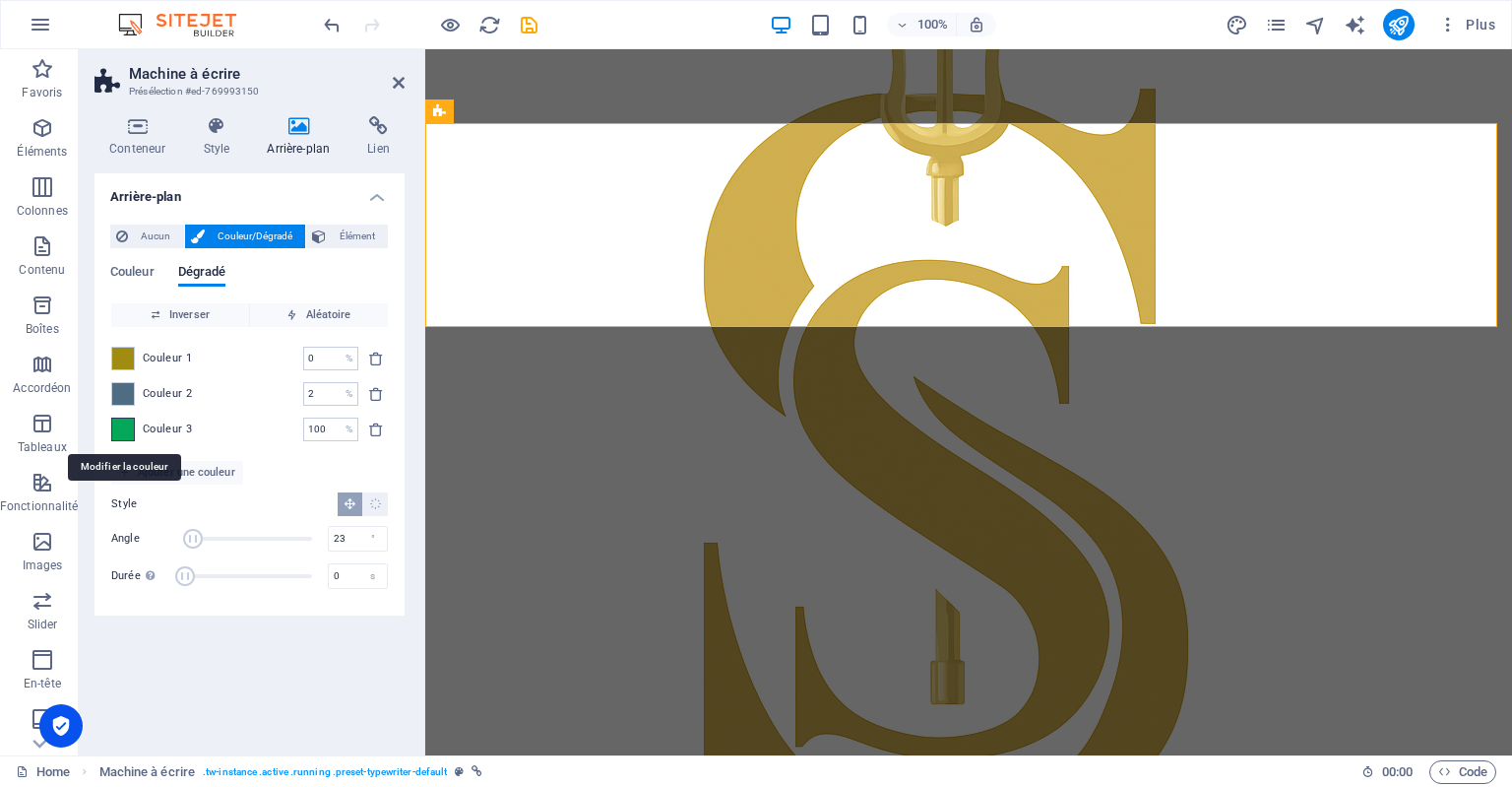 click at bounding box center [123, 429] 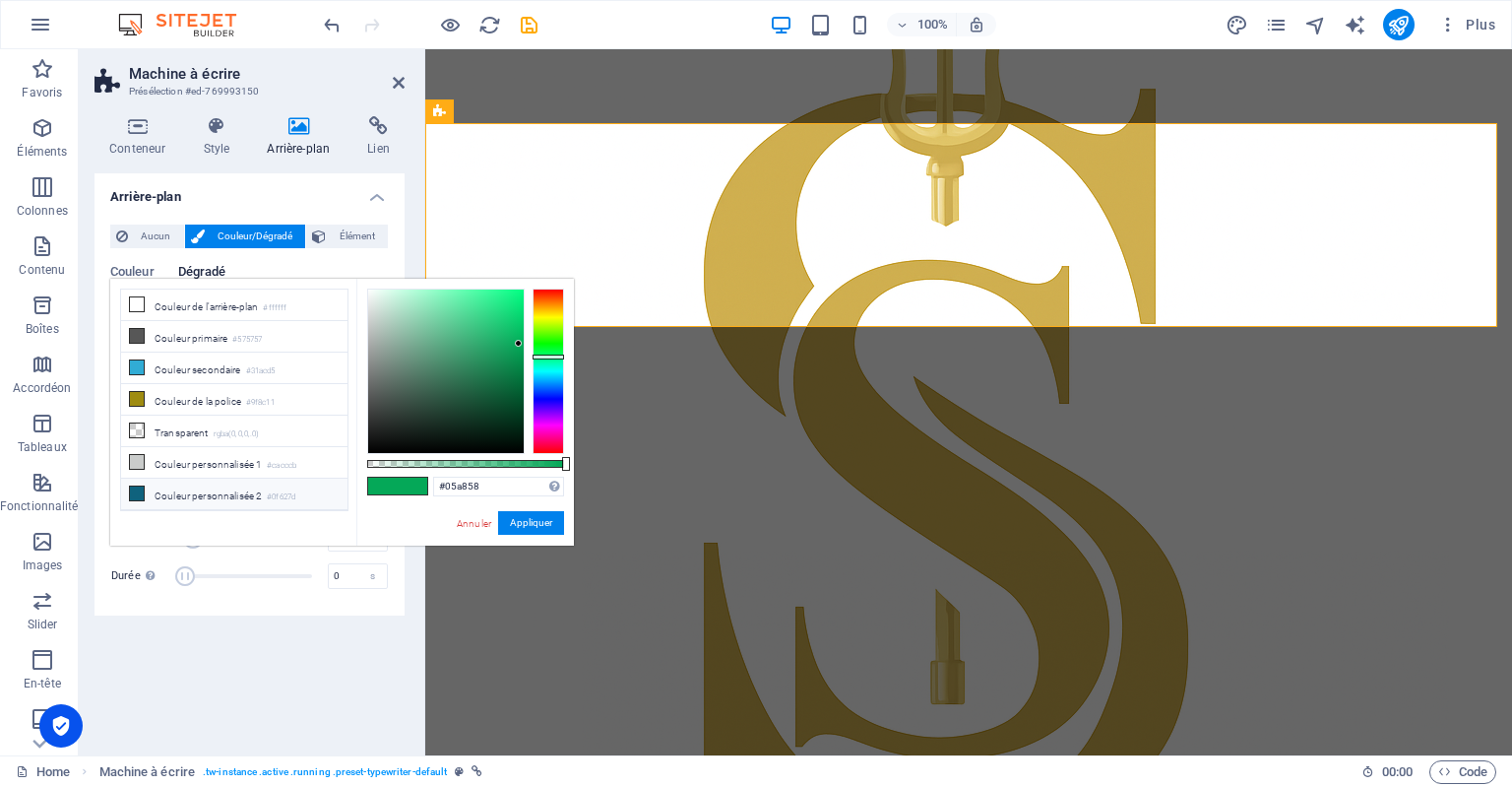 click on "Couleur personnalisée 2
#0f627d" at bounding box center [234, 494] 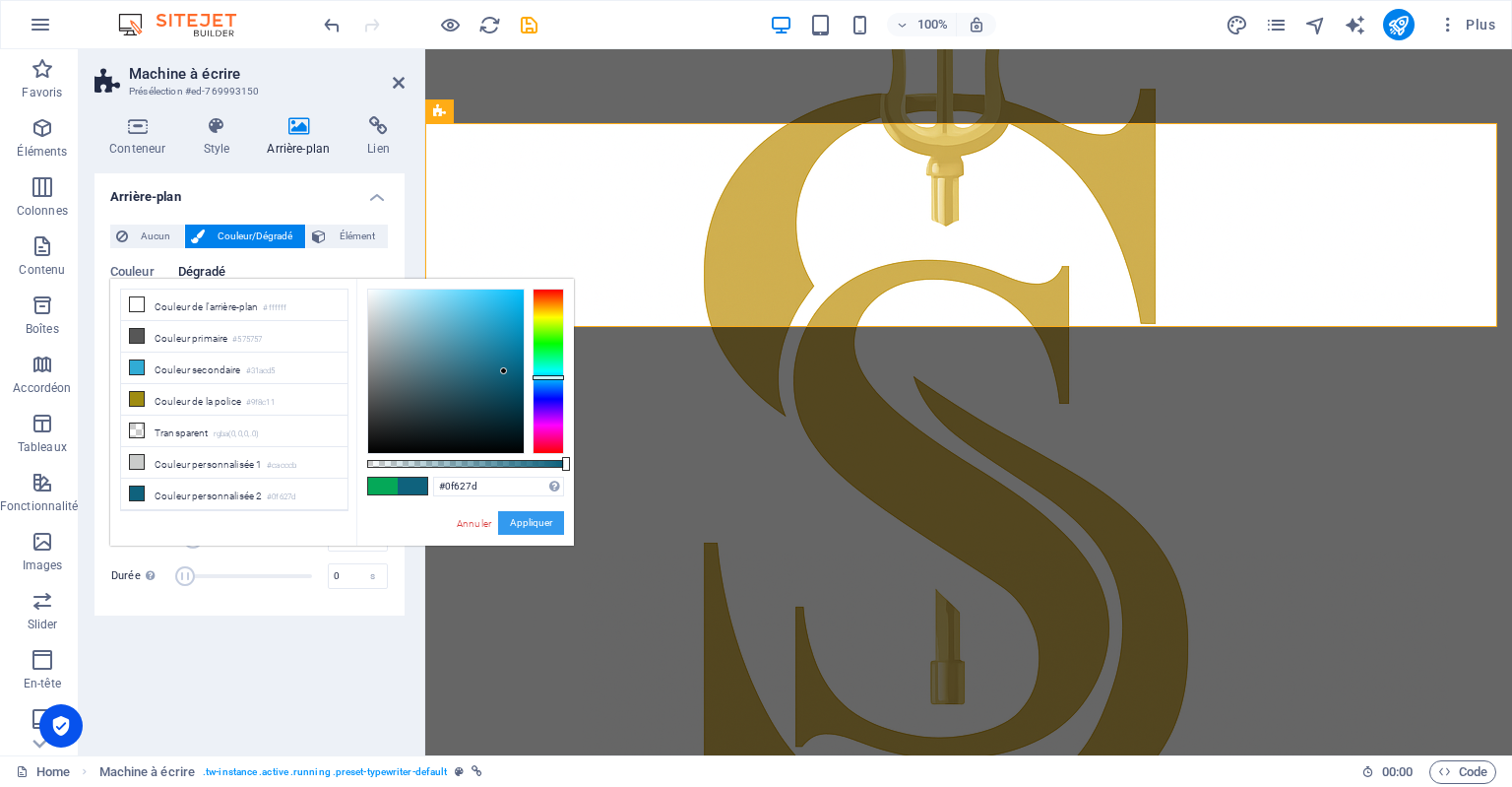 click on "Appliquer" at bounding box center [531, 523] 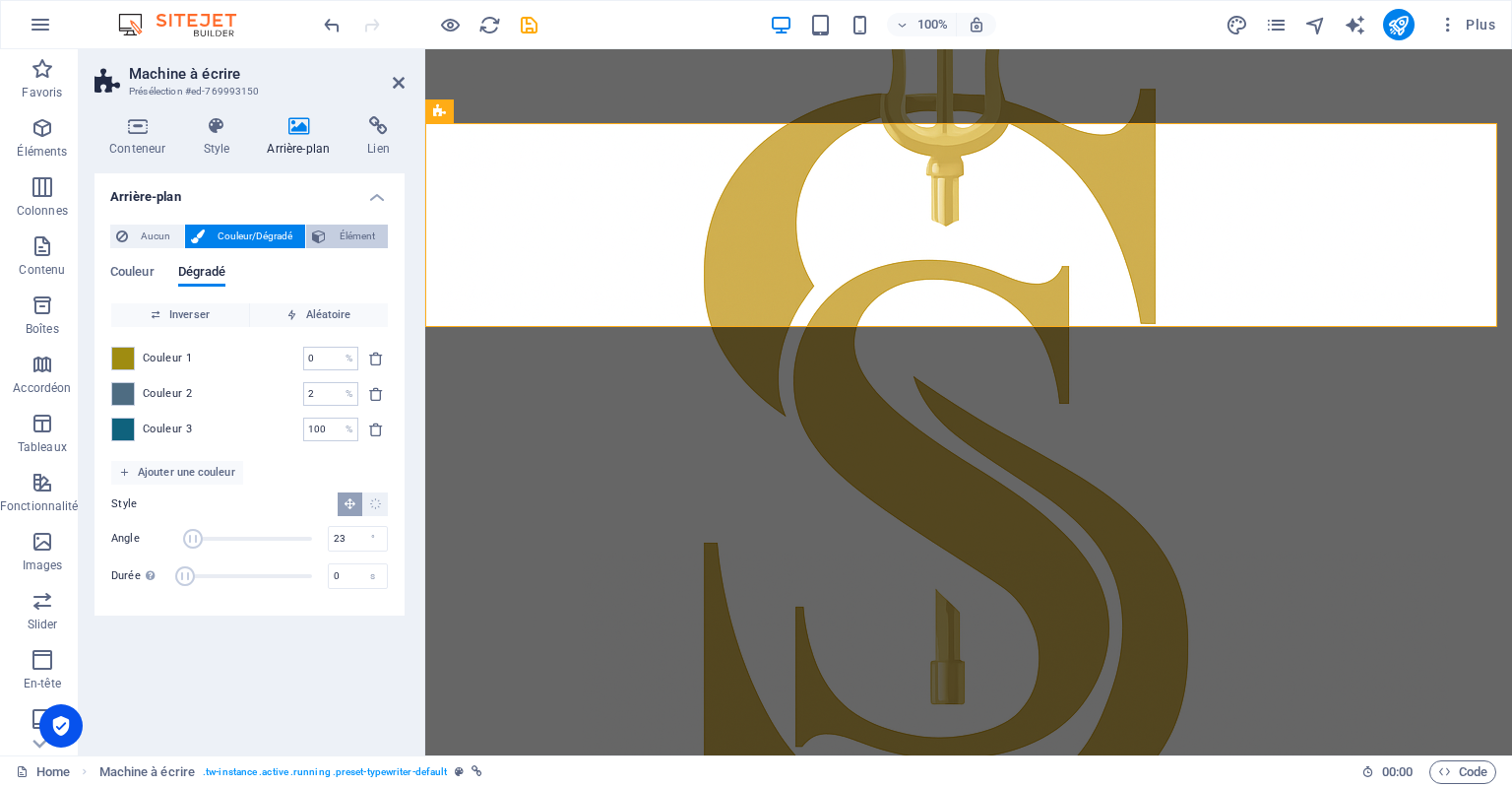 click on "Élément" at bounding box center [356, 236] 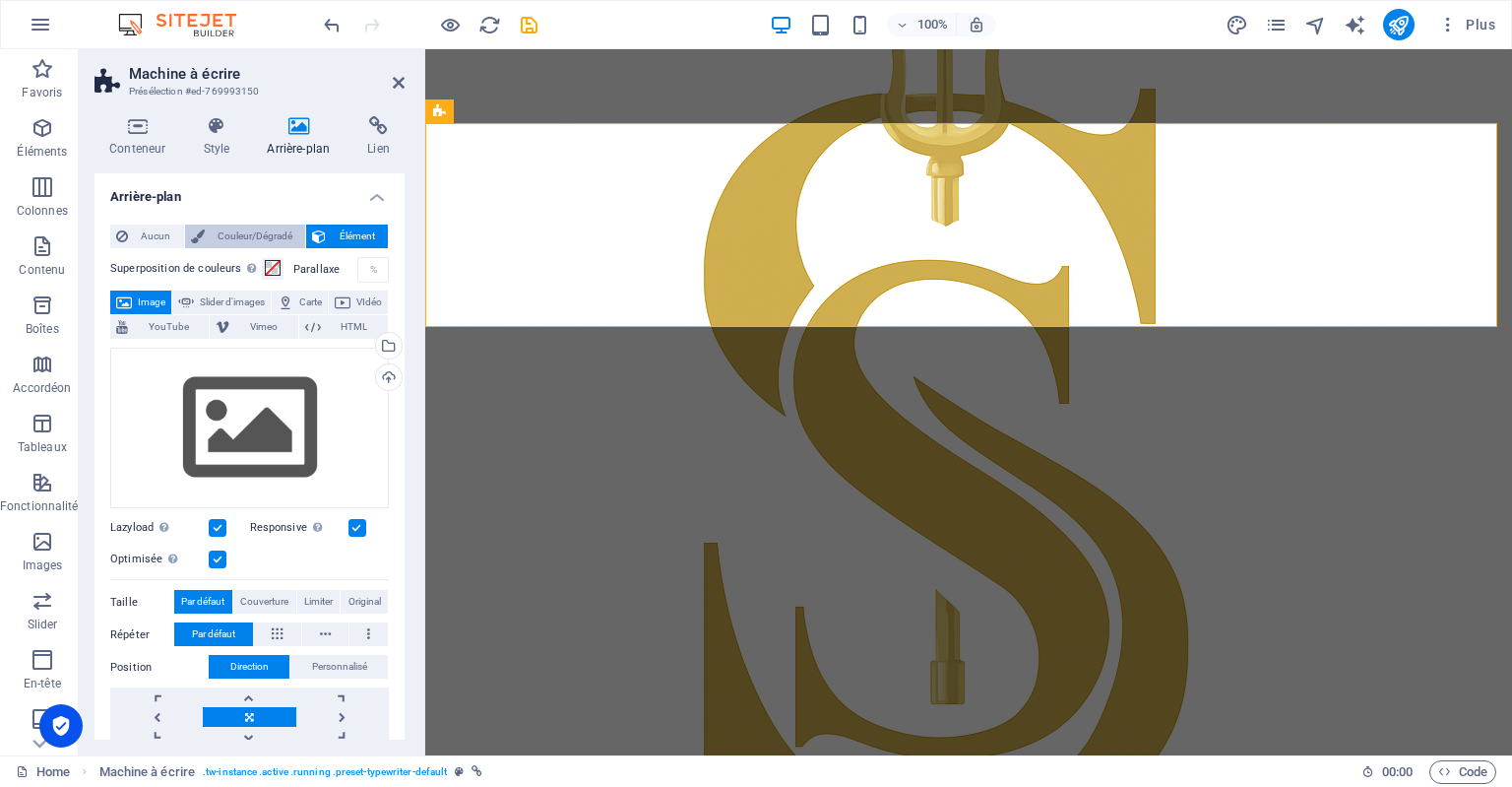 click on "Couleur/Dégradé" at bounding box center [255, 236] 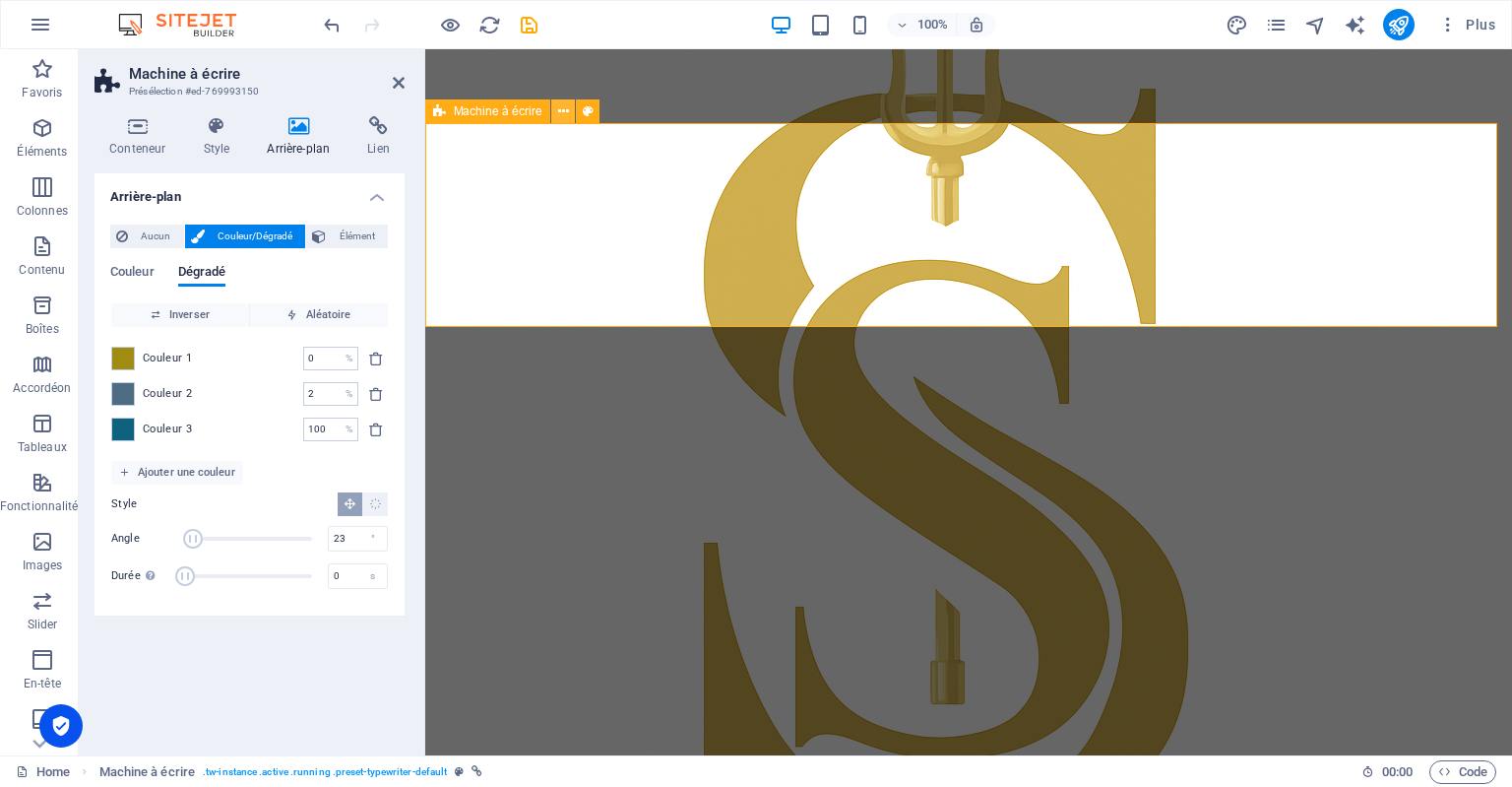 click at bounding box center [563, 111] 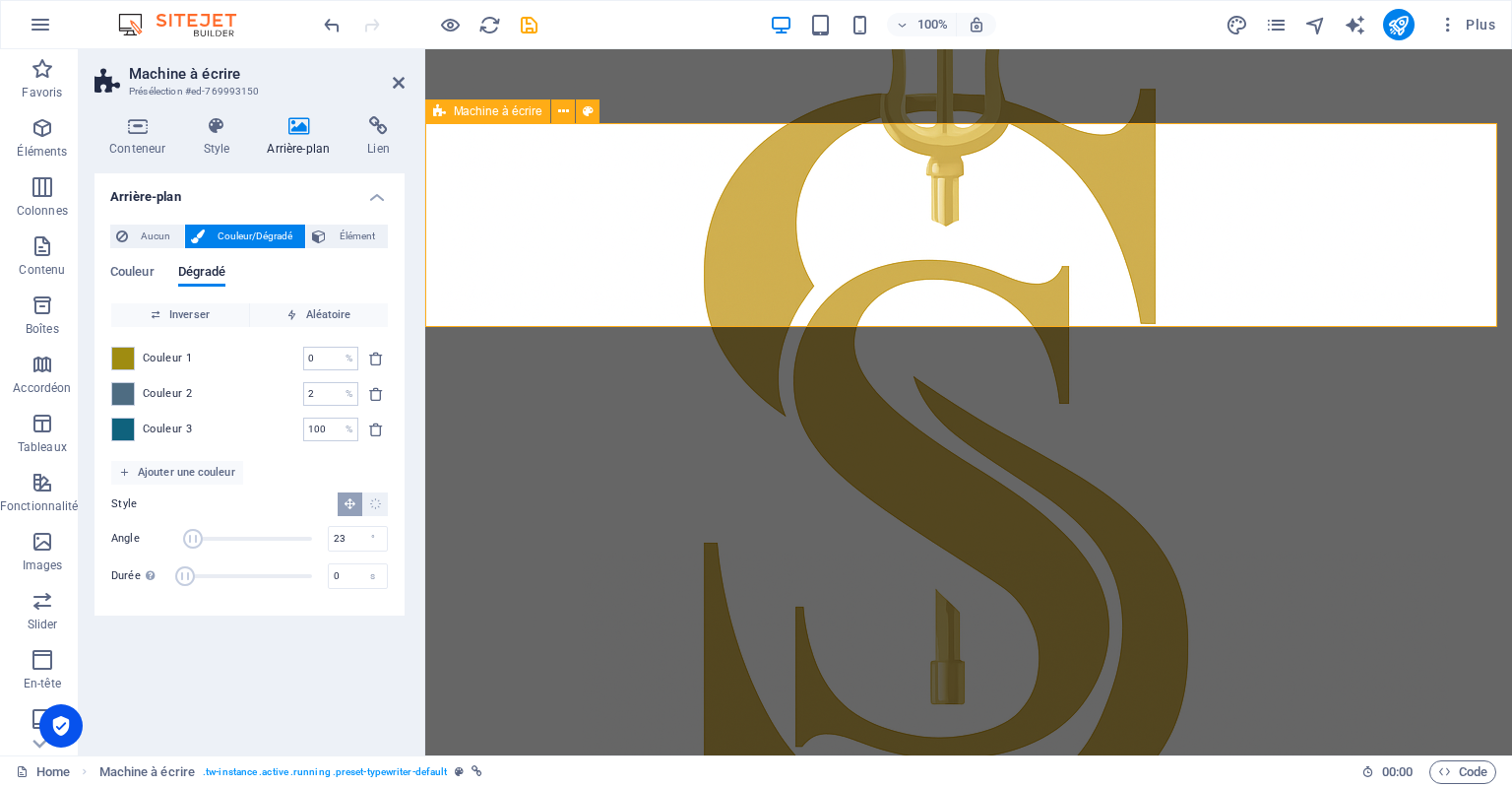 click on "Machine à écrire" at bounding box center (487, 111) 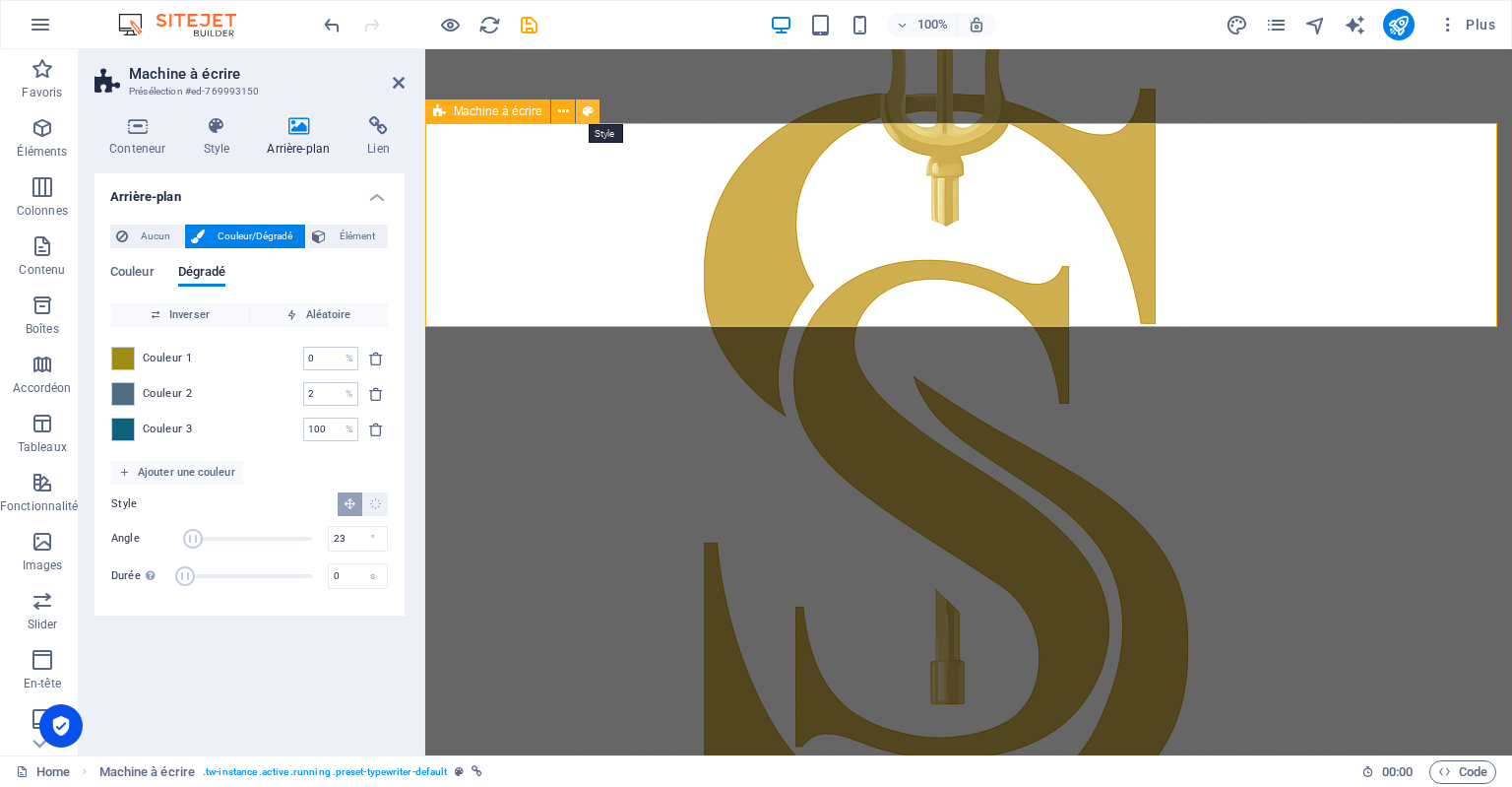 click at bounding box center (588, 111) 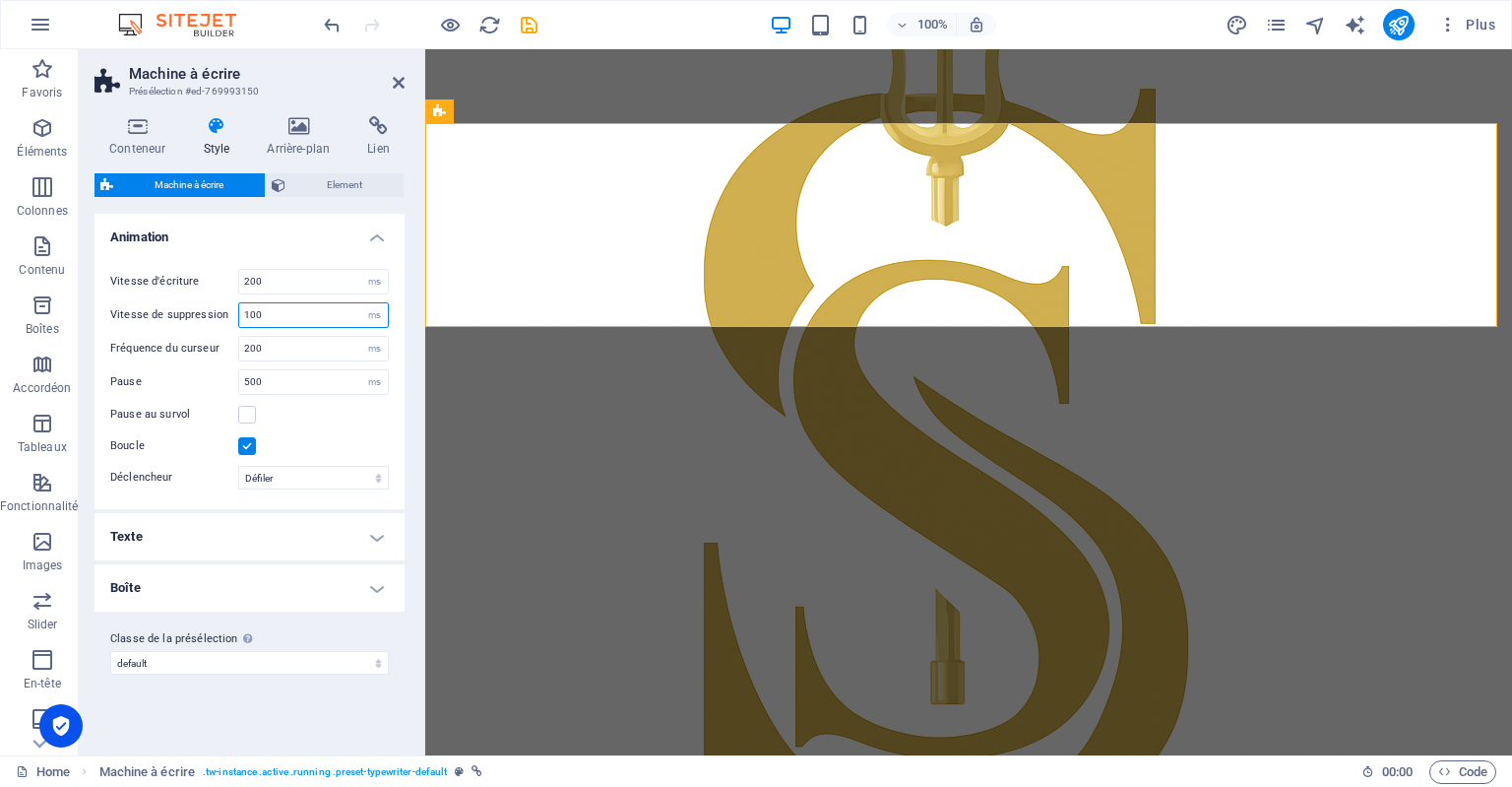 click on "100" at bounding box center [313, 315] 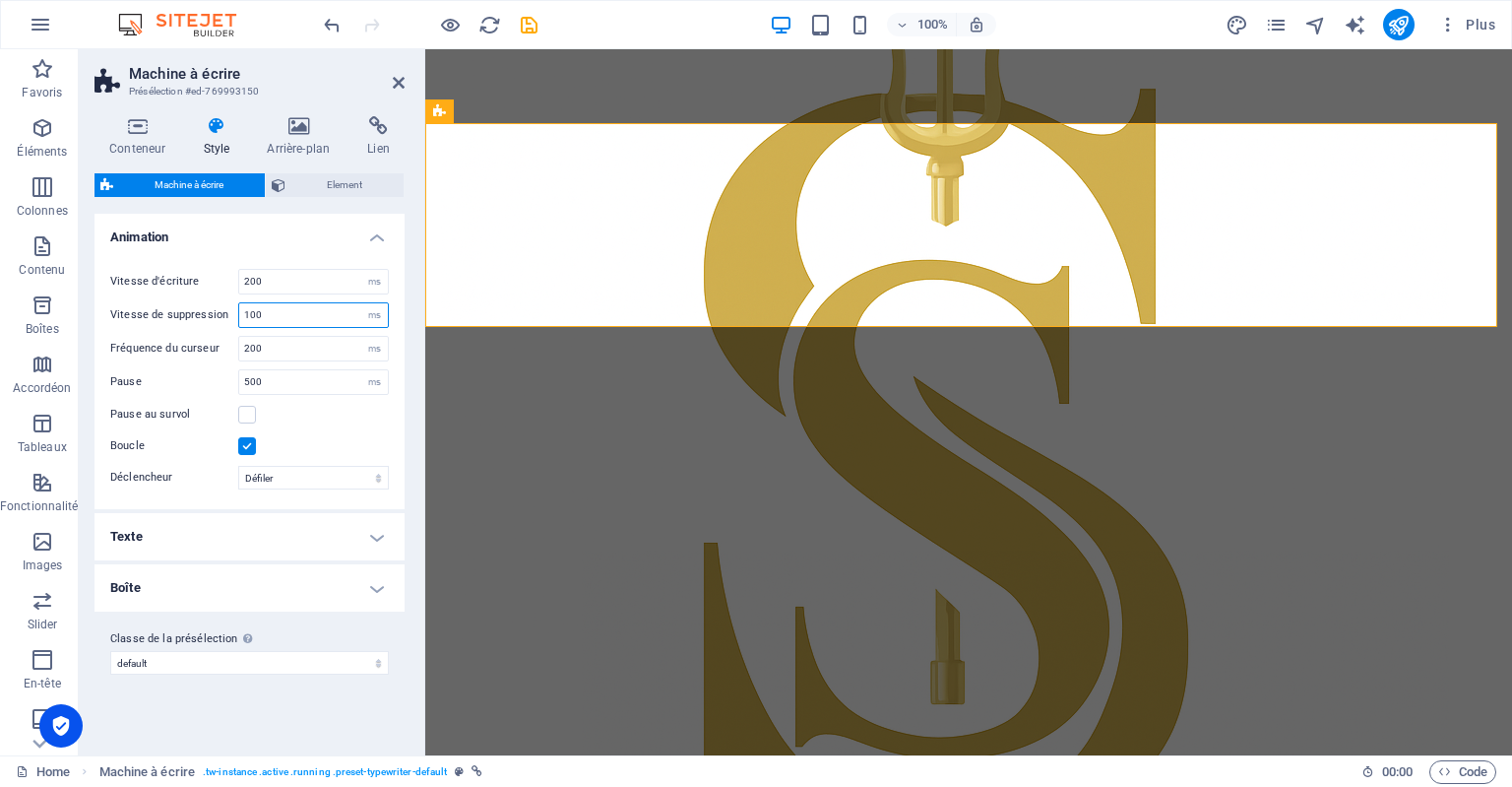 drag, startPoint x: 313, startPoint y: 318, endPoint x: 260, endPoint y: 319, distance: 53.00943 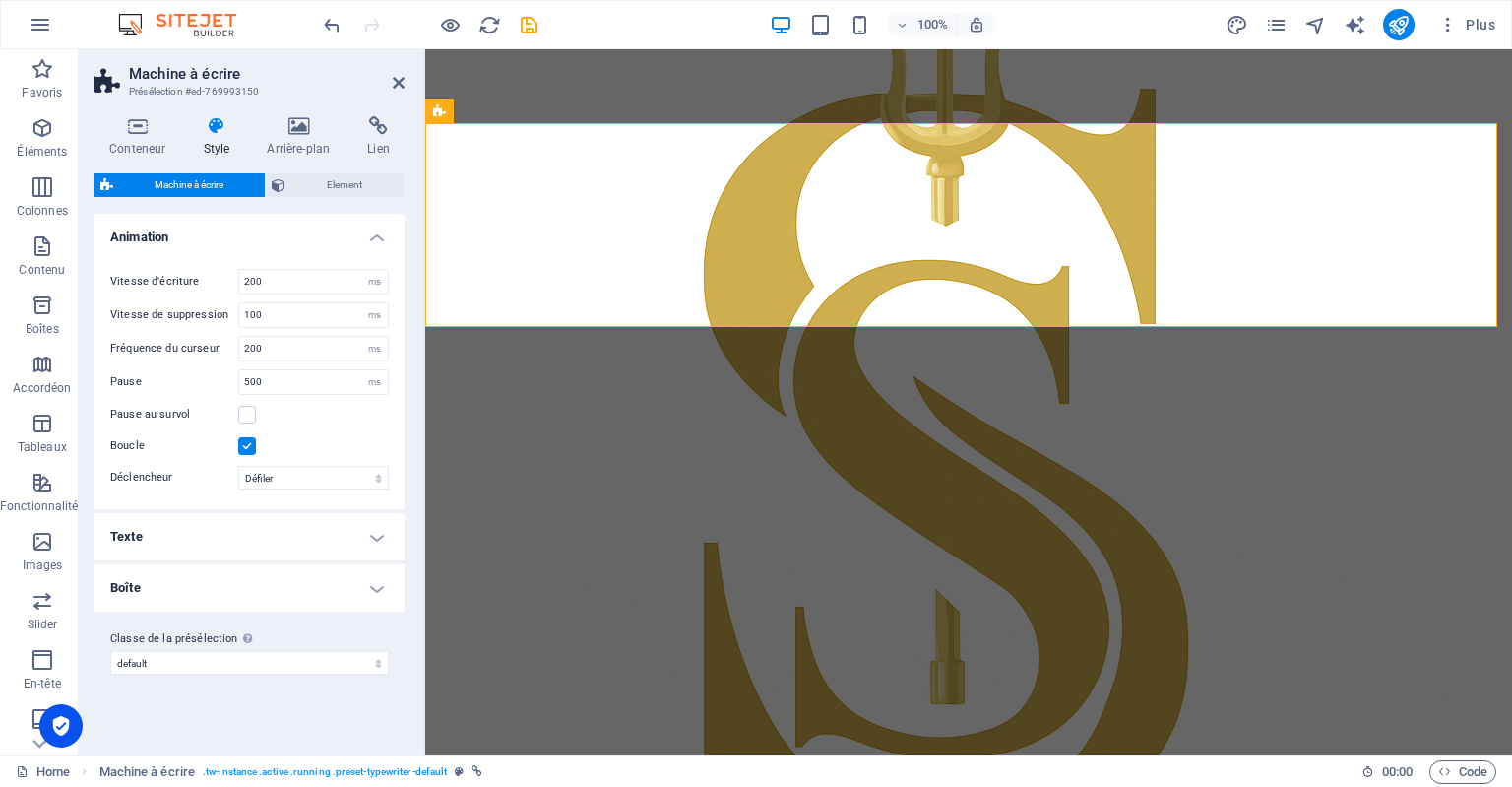 click on "Texte" at bounding box center (249, 537) 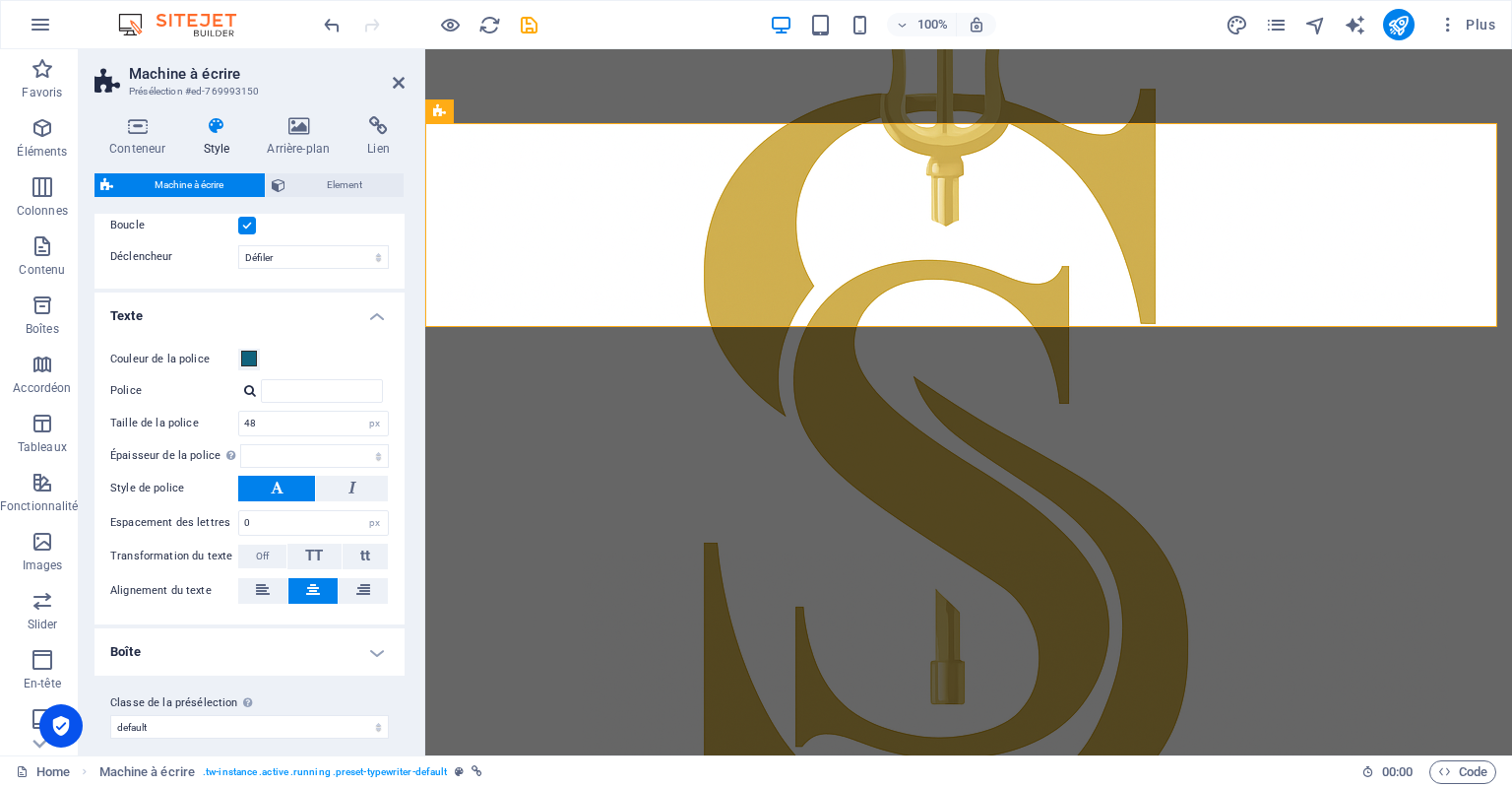 scroll, scrollTop: 230, scrollLeft: 0, axis: vertical 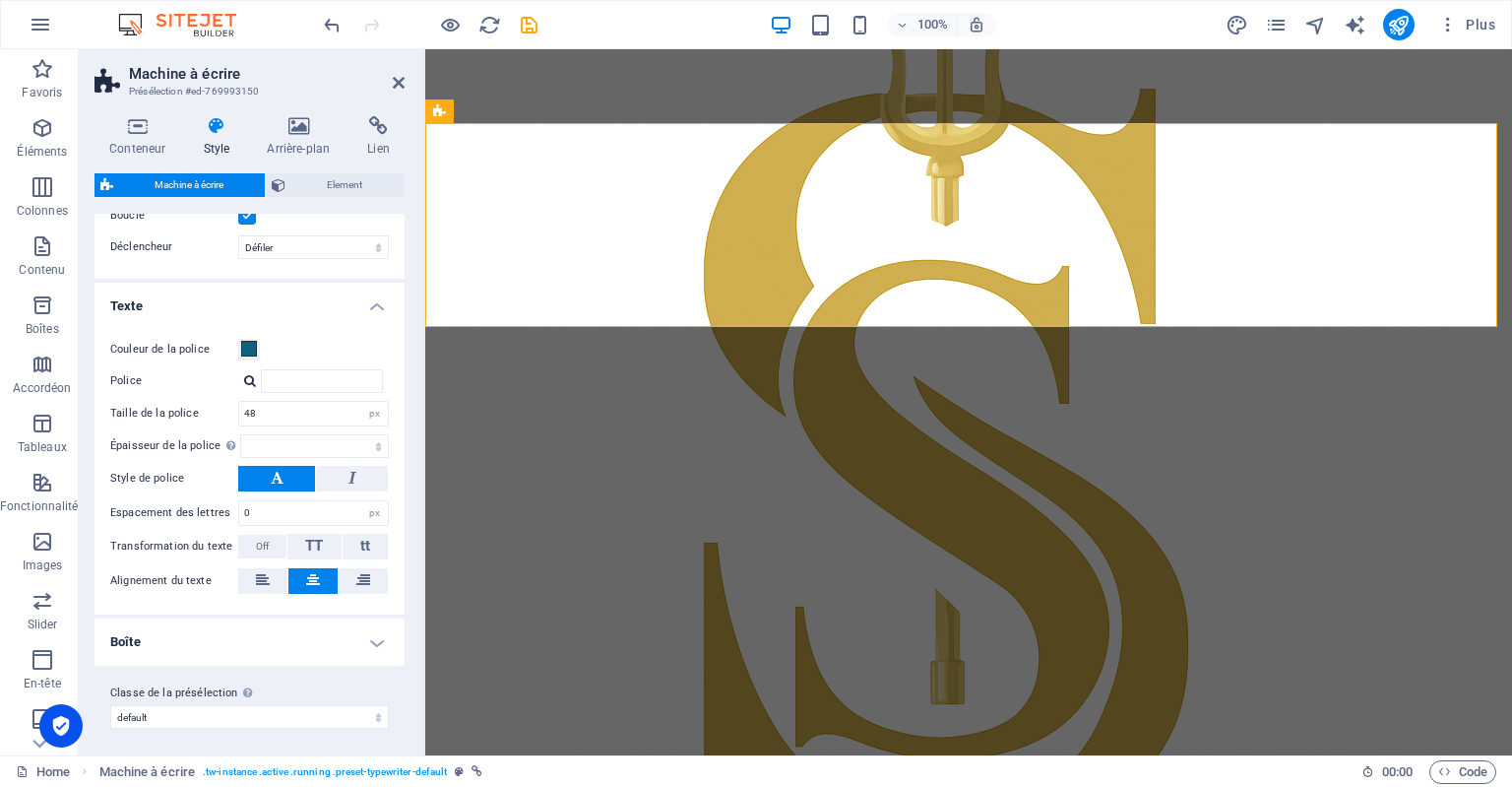 click on "Boîte" at bounding box center (249, 642) 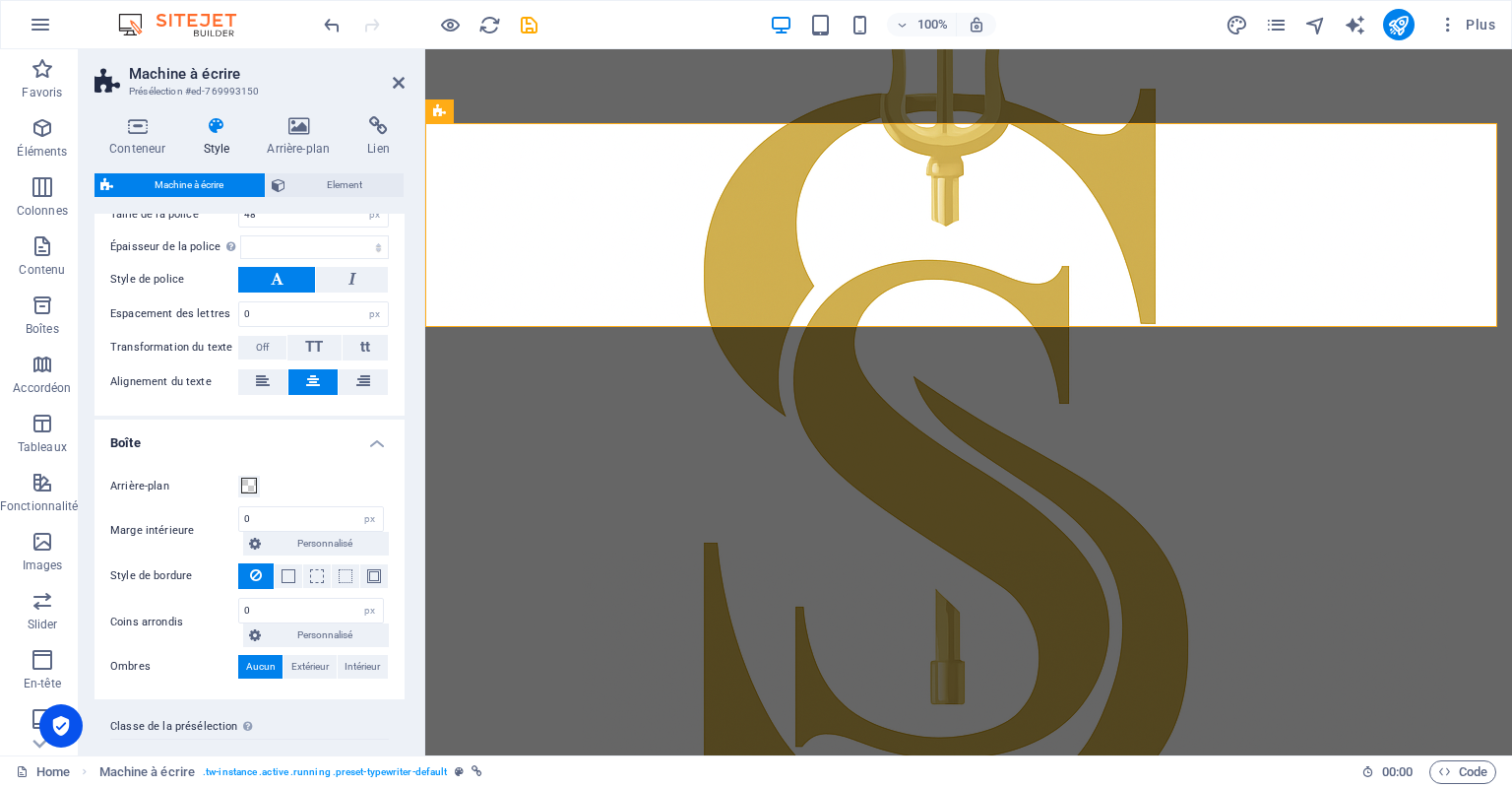 scroll, scrollTop: 461, scrollLeft: 0, axis: vertical 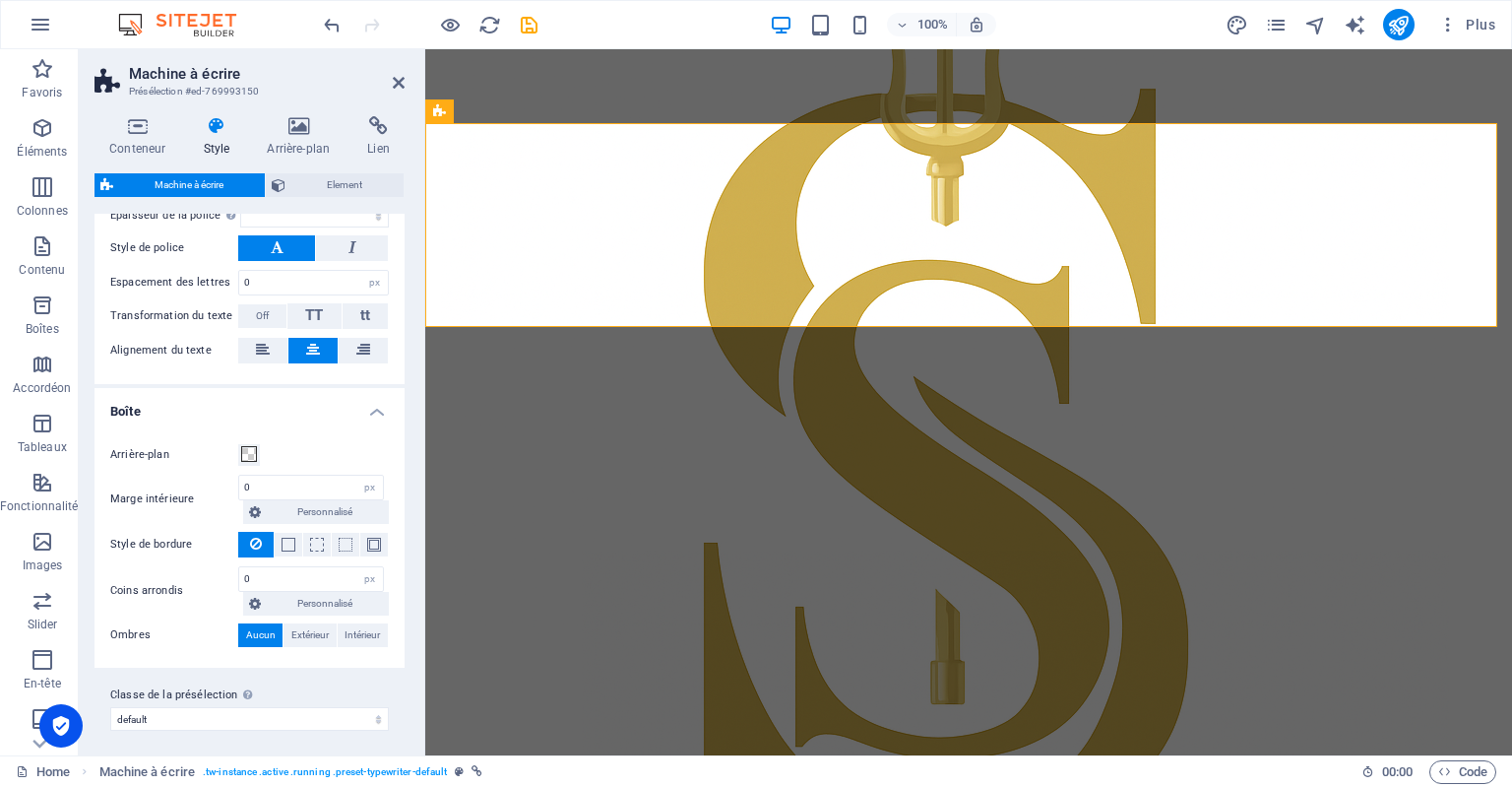 click at bounding box center (256, 545) 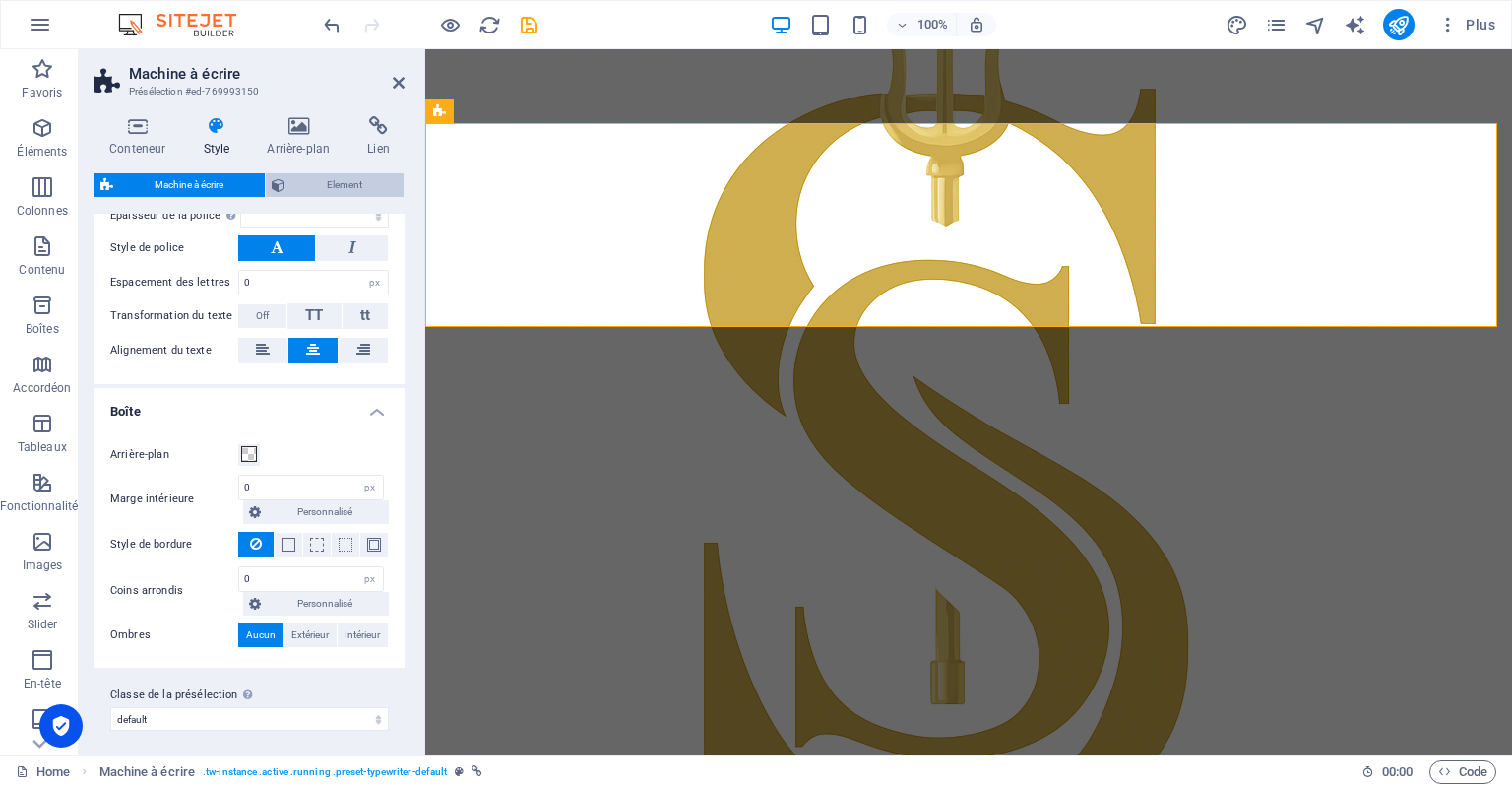 click on "Element" at bounding box center (345, 185) 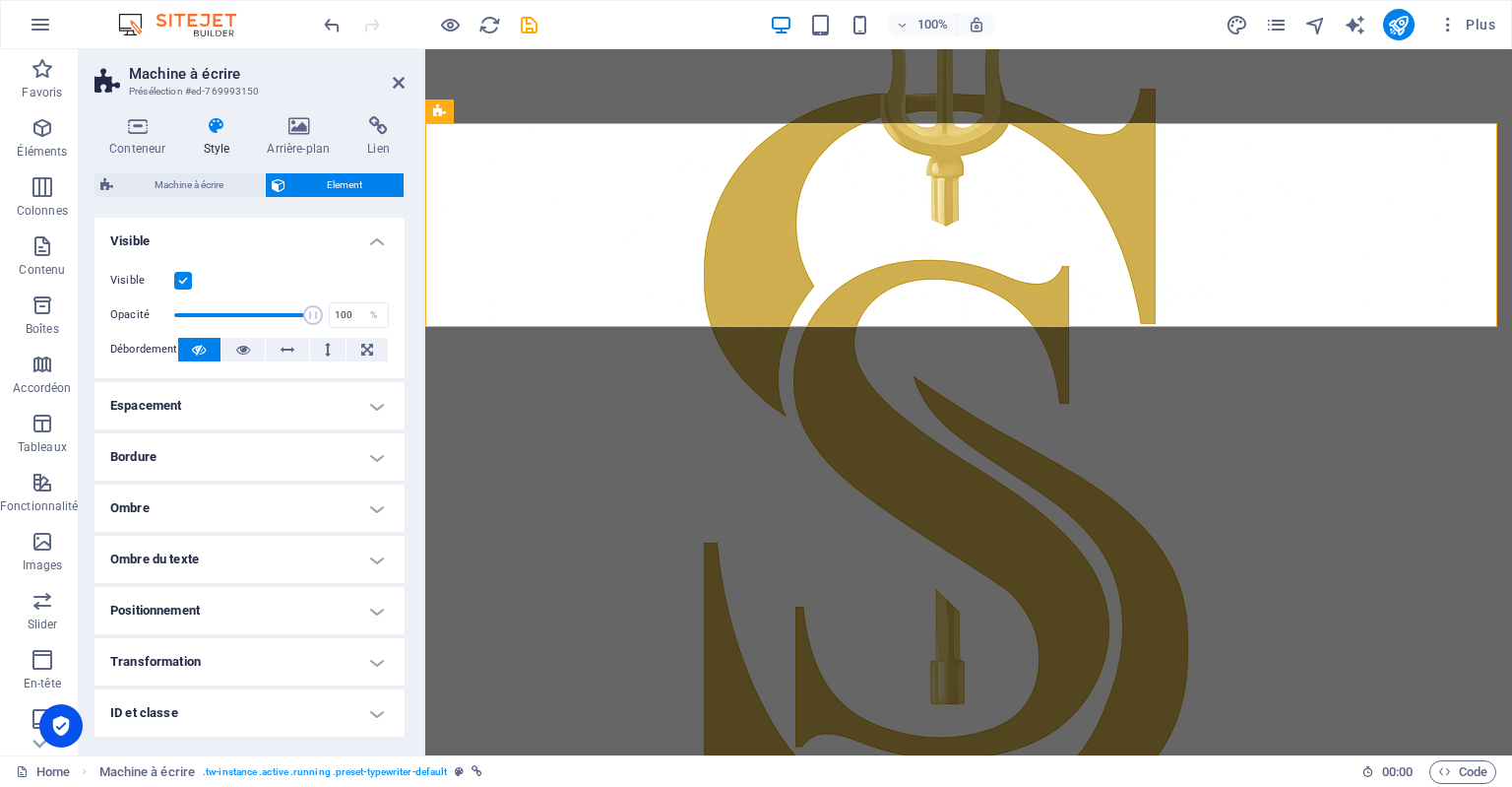 click on "Espacement" at bounding box center [249, 406] 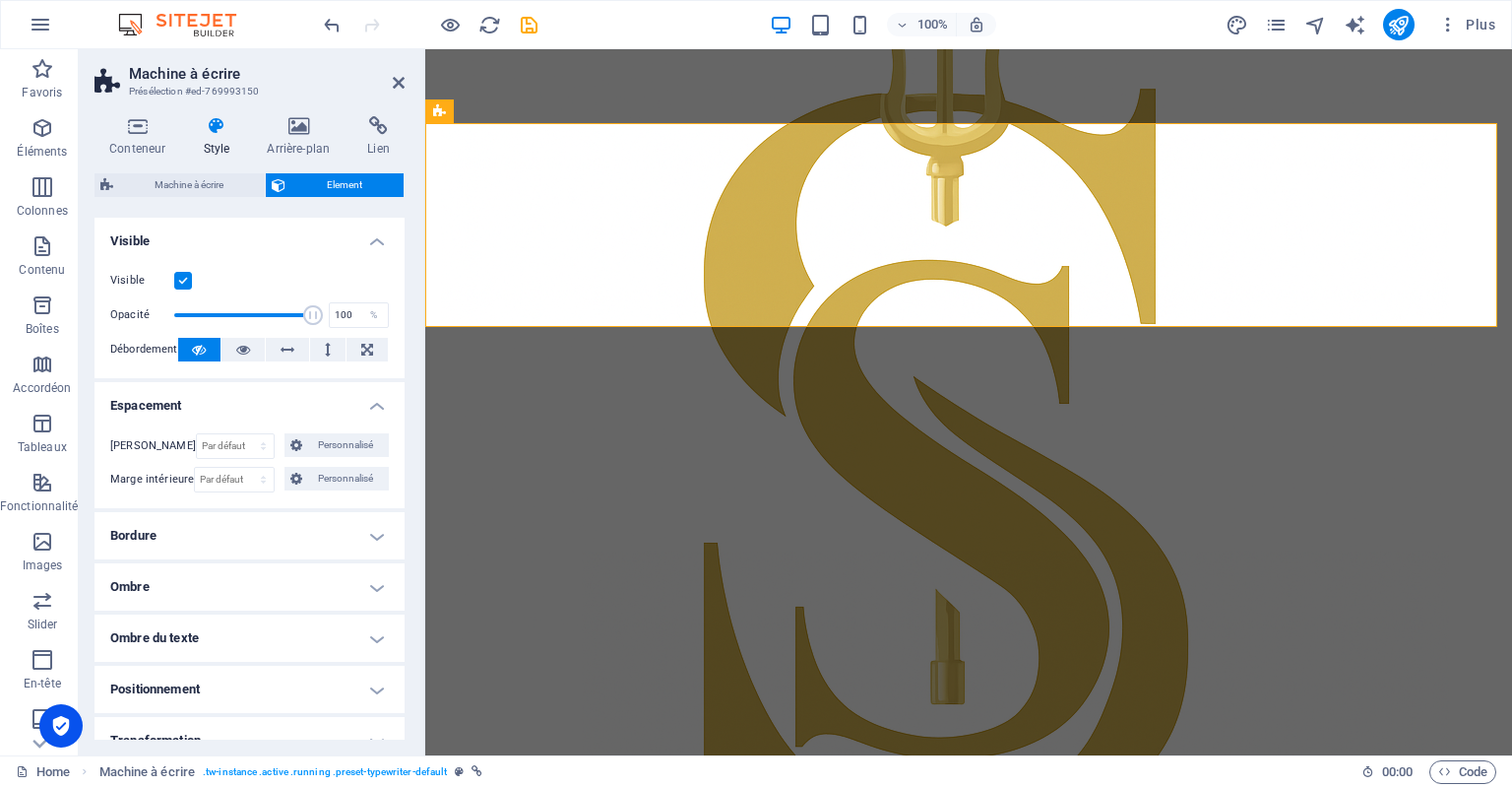 click on "Positionnement" at bounding box center (249, 689) 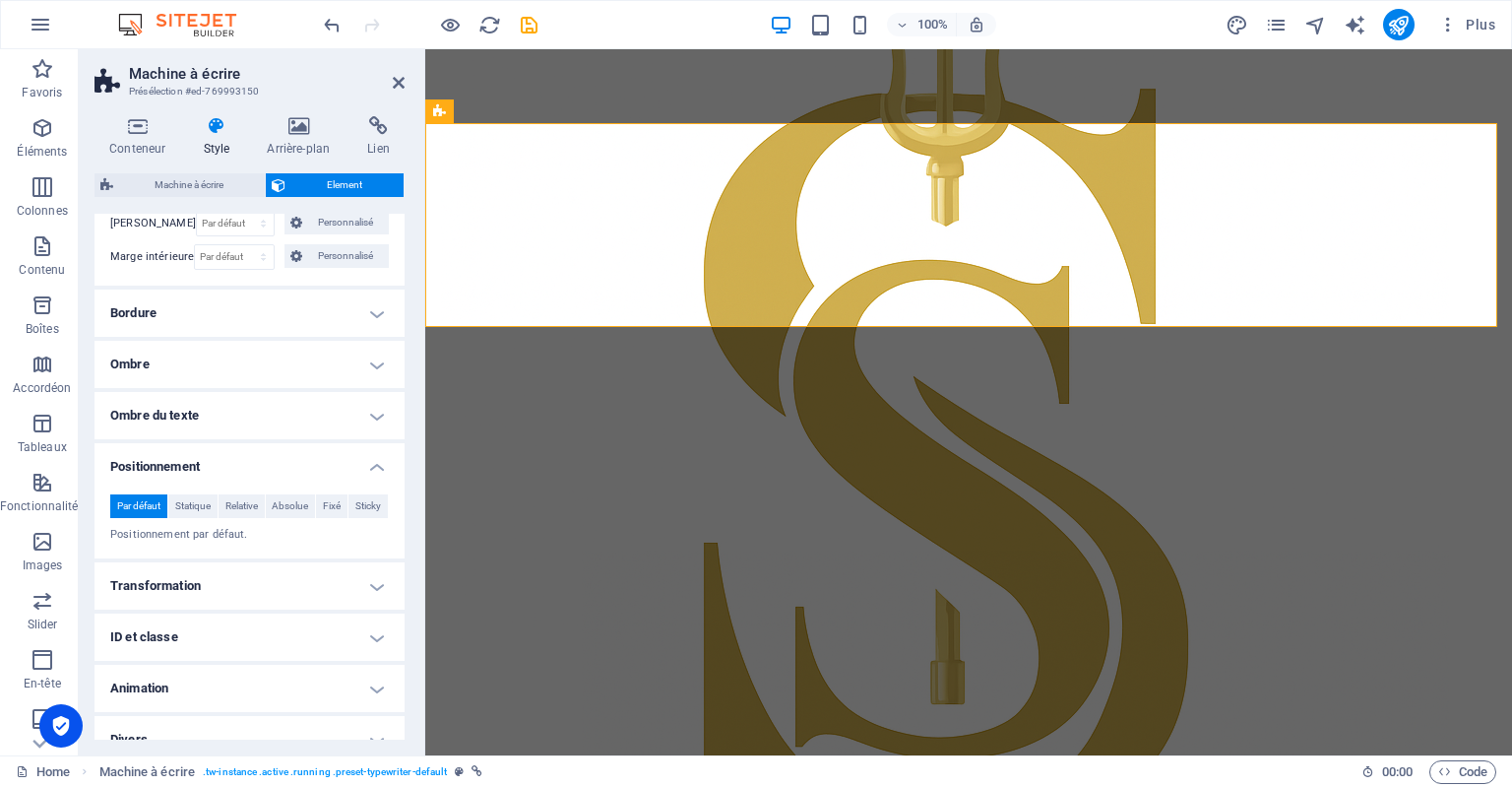 scroll, scrollTop: 244, scrollLeft: 0, axis: vertical 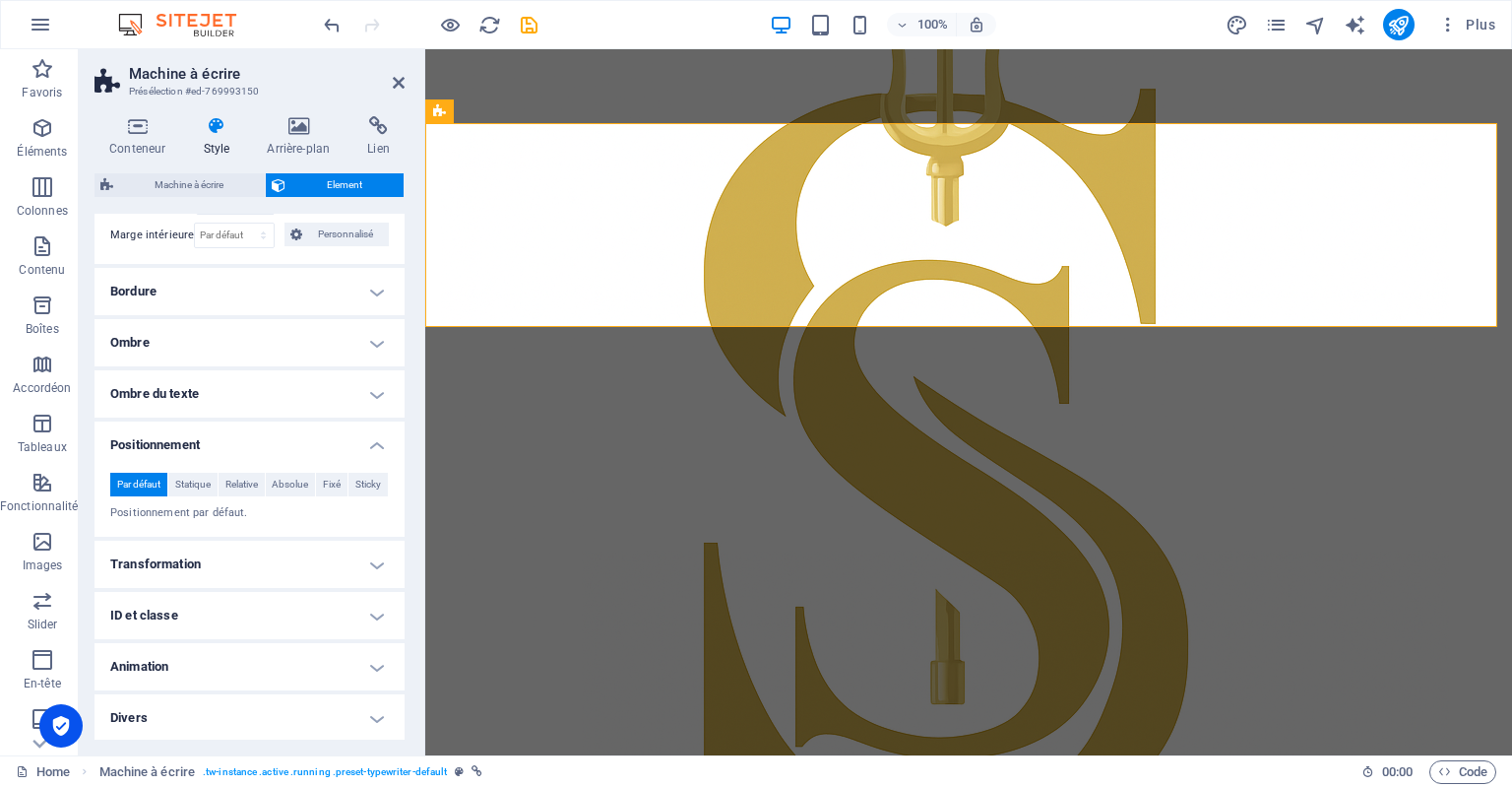 click on "Animation" at bounding box center (249, 667) 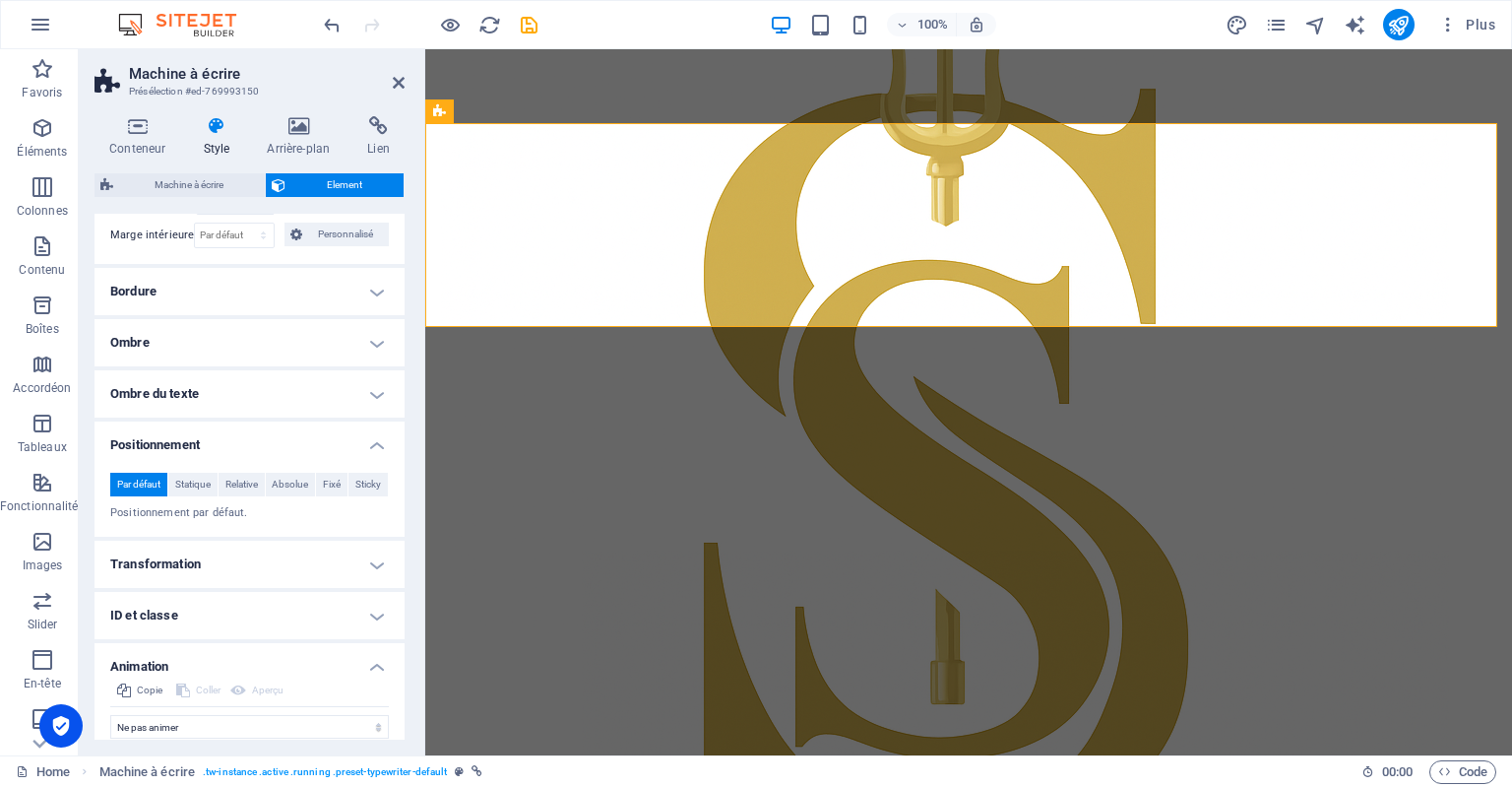 scroll, scrollTop: 308, scrollLeft: 0, axis: vertical 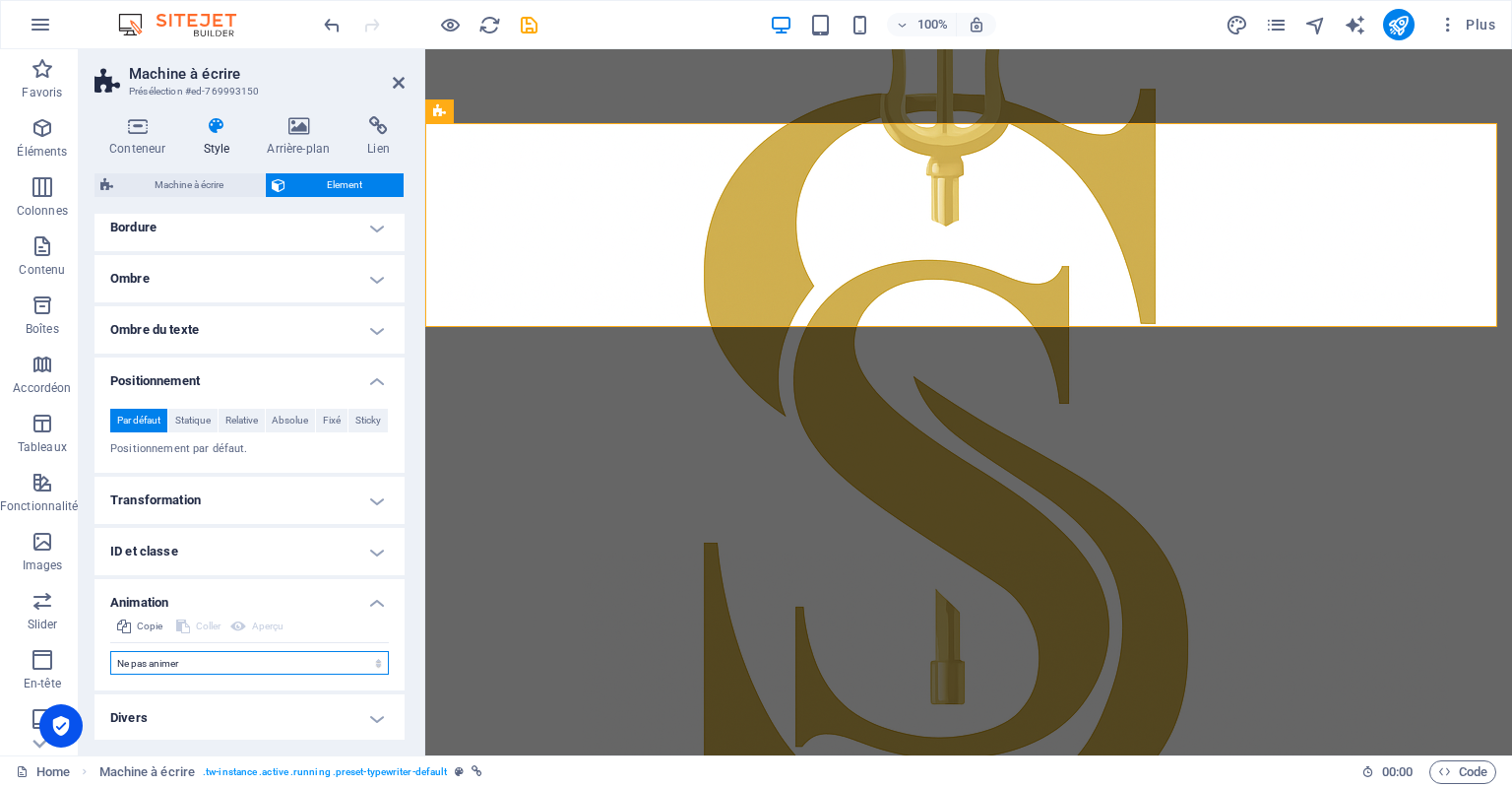 click on "Ne pas animer Afficher / Masquer Glisser vers le haut / le bas Zoomer/Dézoomer Glisser de gauche à droite Glisser de droite à gauche Slide du haut vers le bas Slide du bas vers le haut Impulsion Clignoter Ouvrir en tant que superposition" at bounding box center (249, 663) 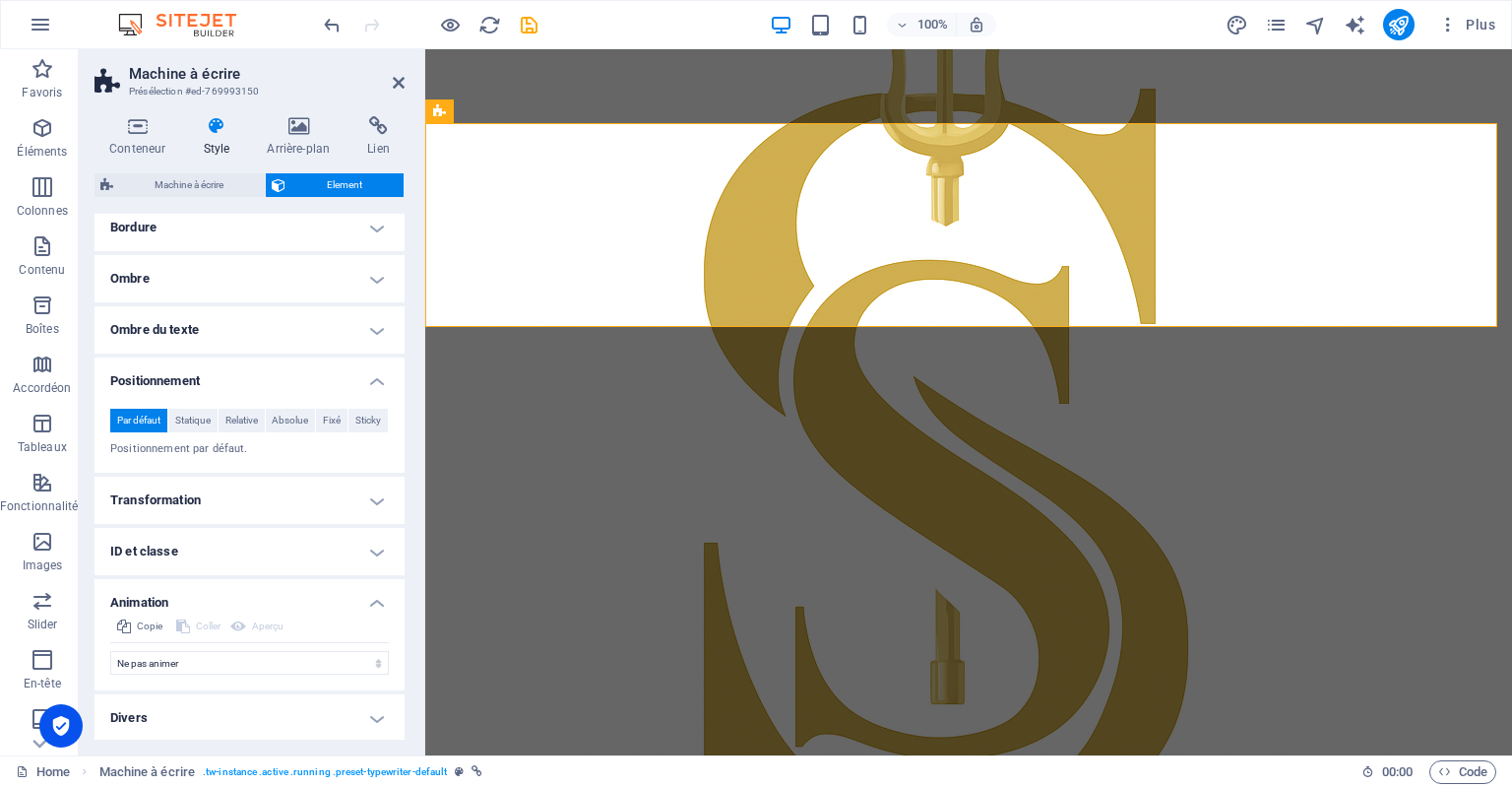 click on "Divers" at bounding box center [249, 718] 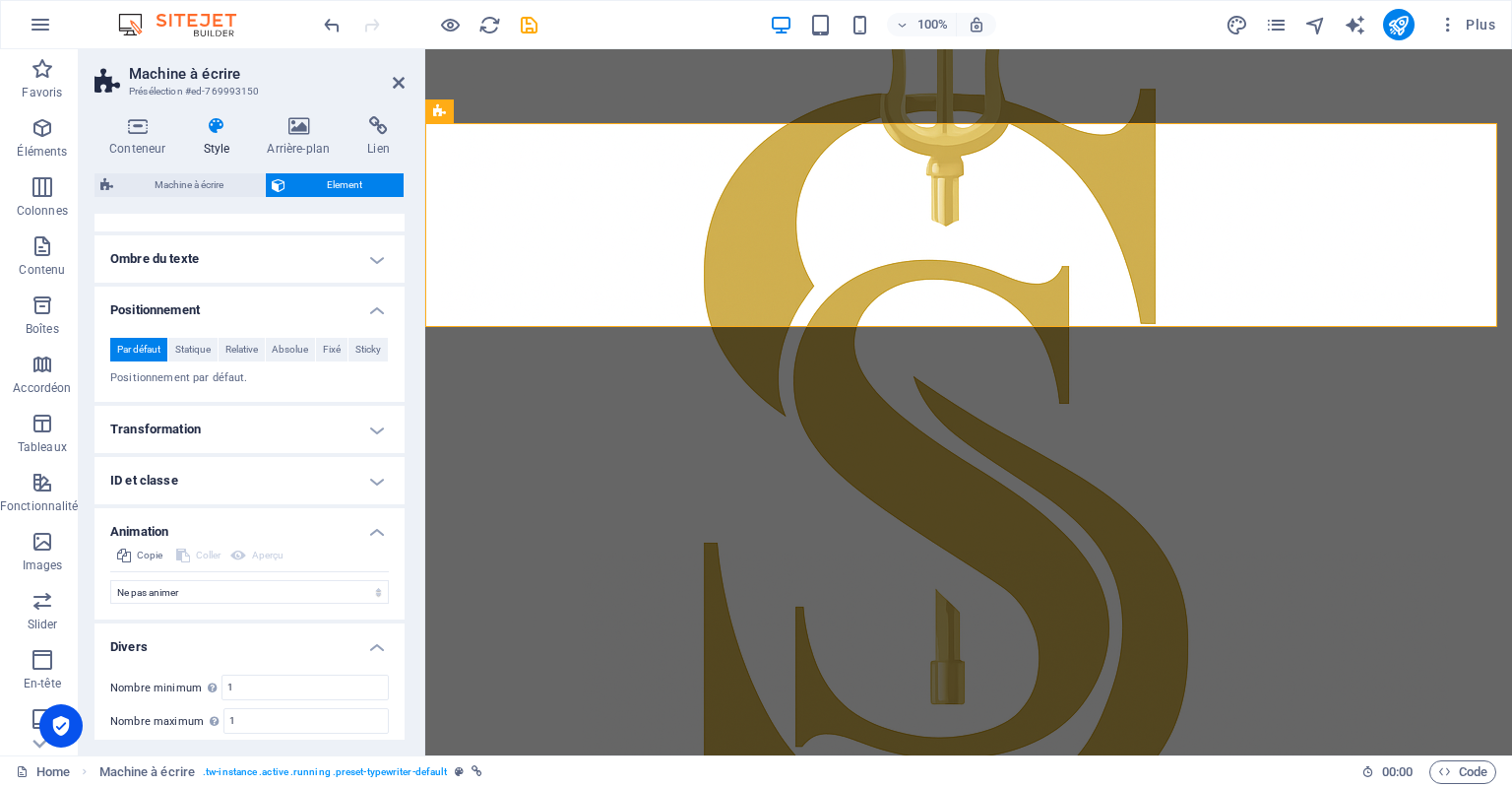 scroll, scrollTop: 429, scrollLeft: 0, axis: vertical 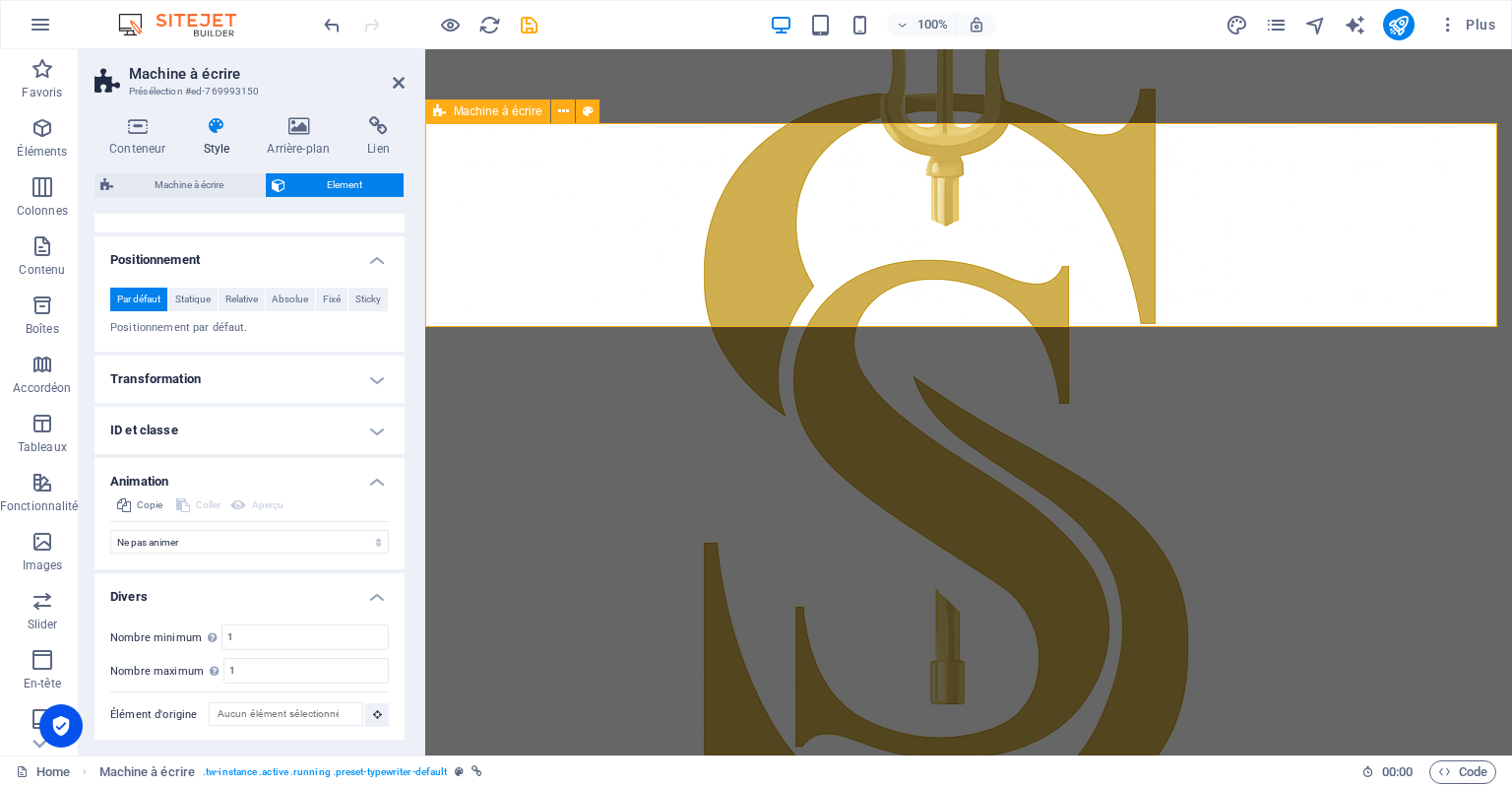click on "SIVATHI RECRUTEMENT RH & [PERSON_NAME]" at bounding box center [969, 2282] 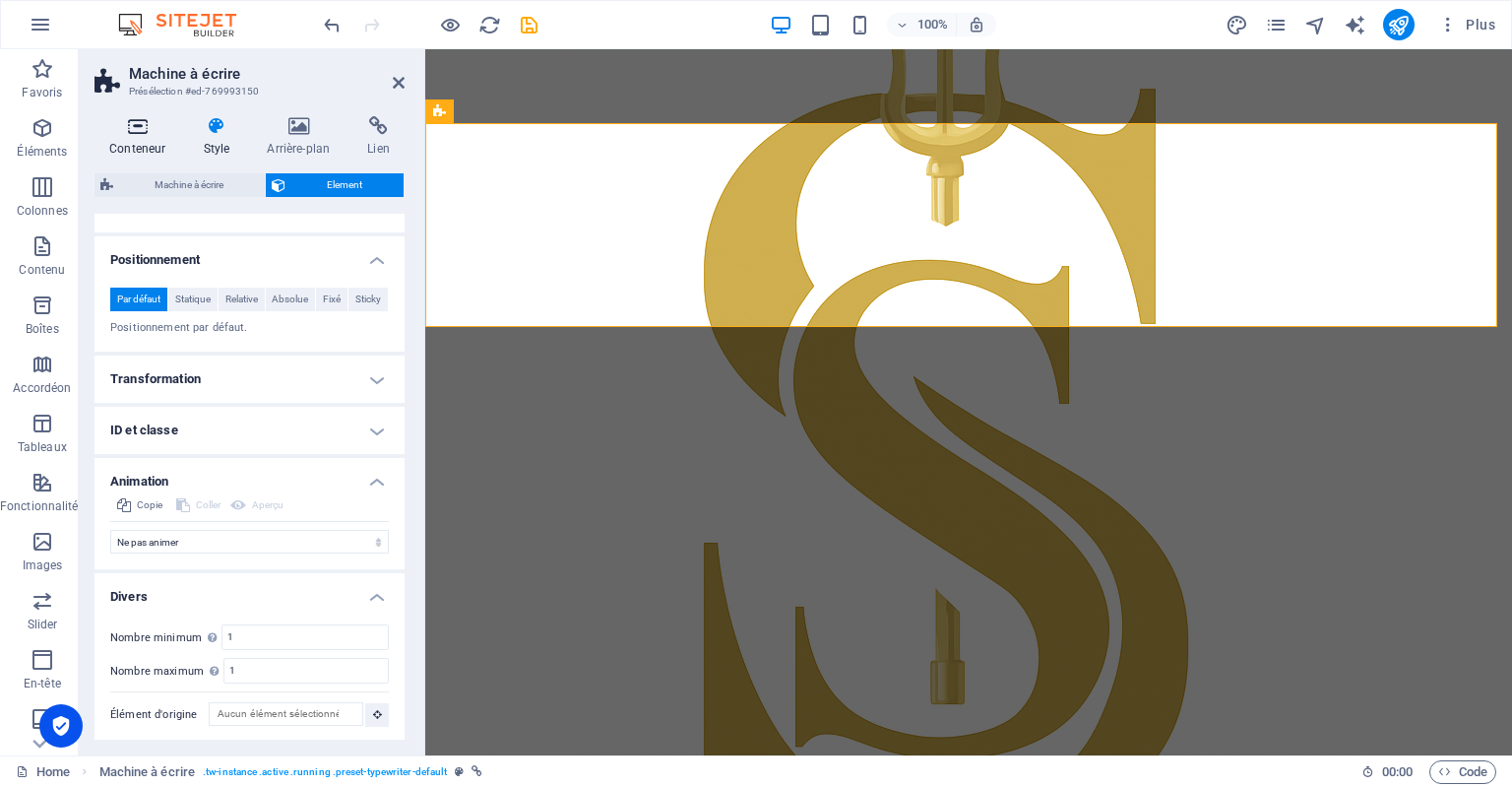 click at bounding box center [137, 126] 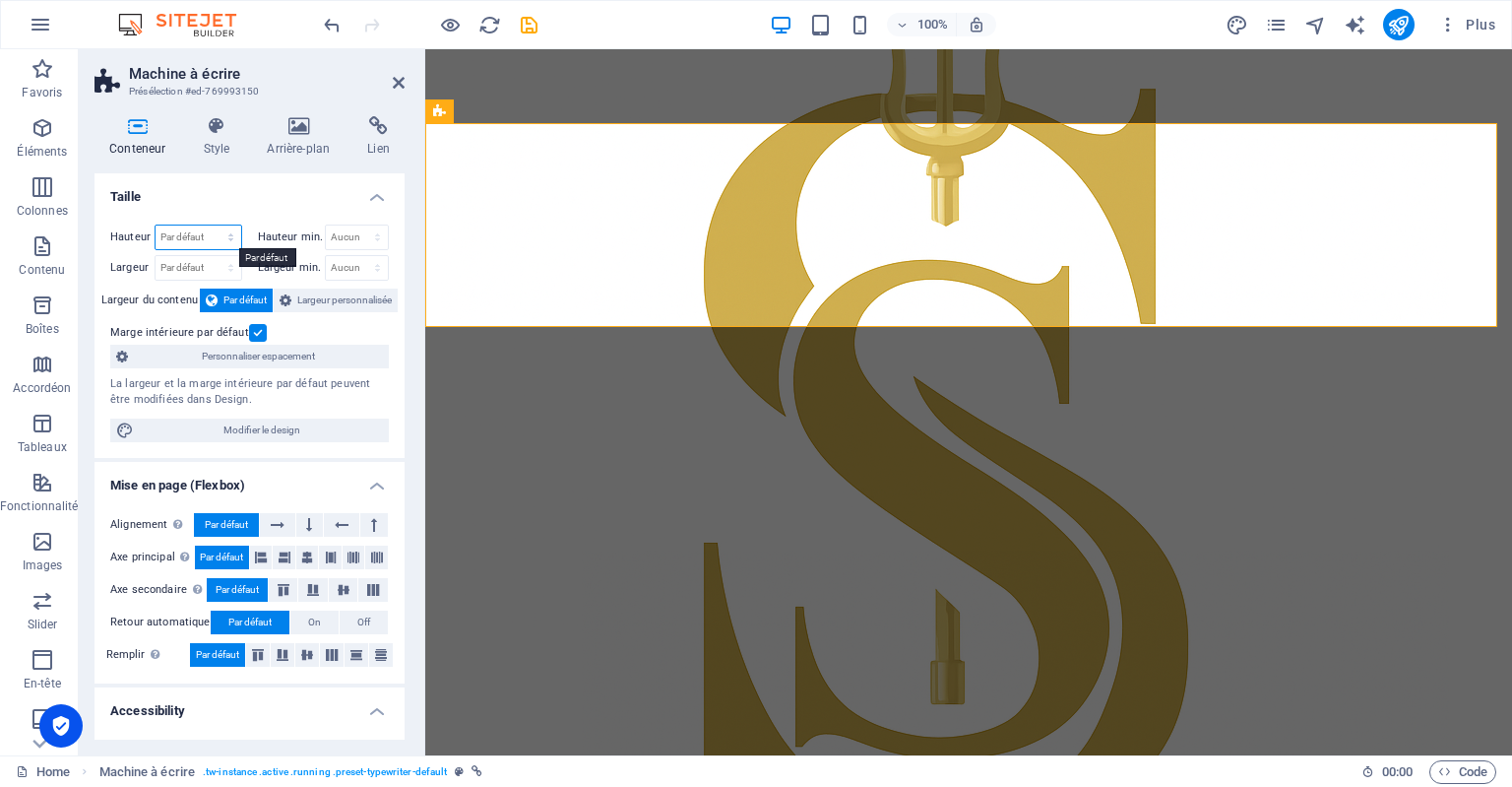 click on "Par défaut px rem % vh vw" at bounding box center [198, 237] 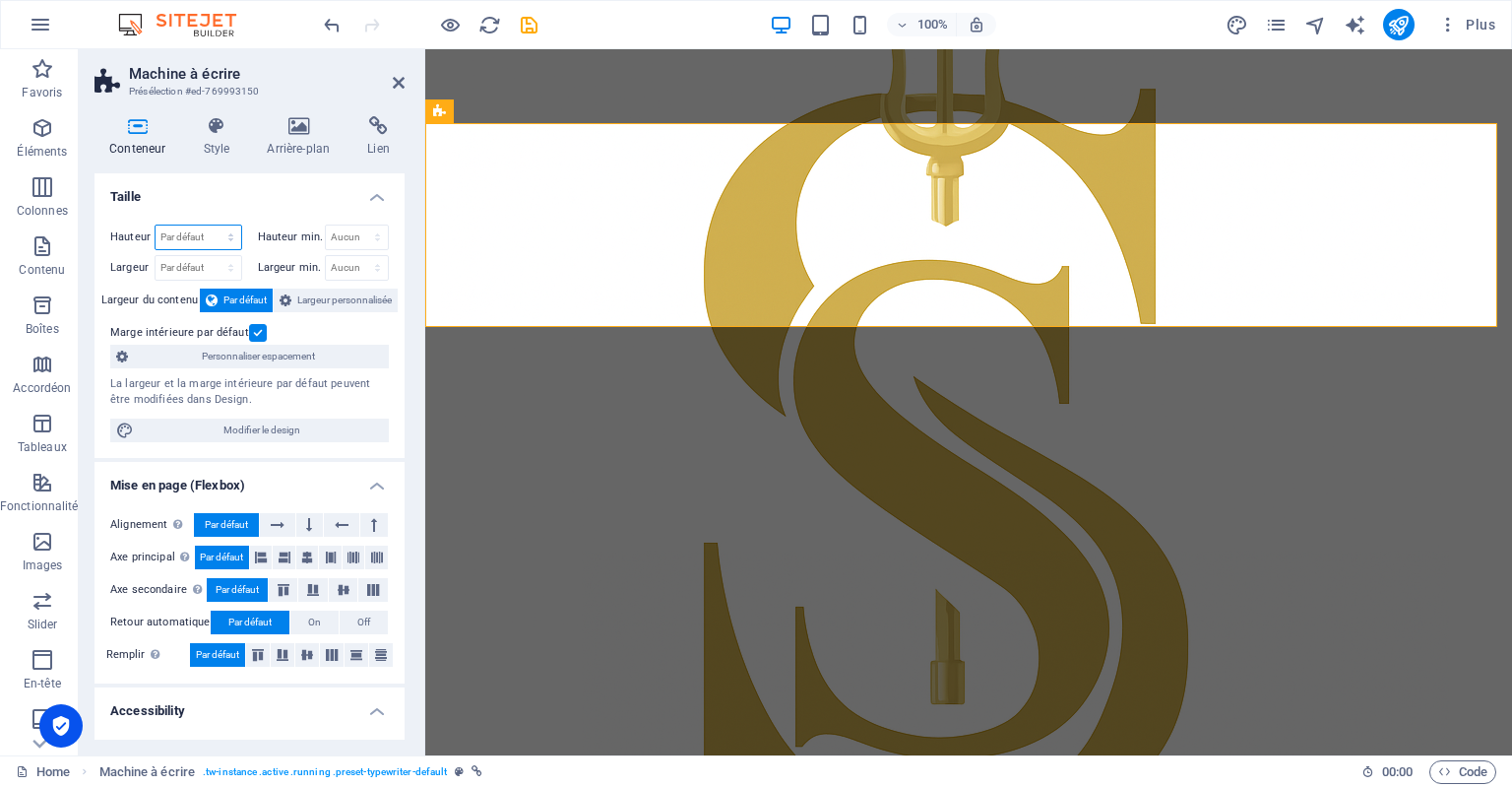 select on "%" 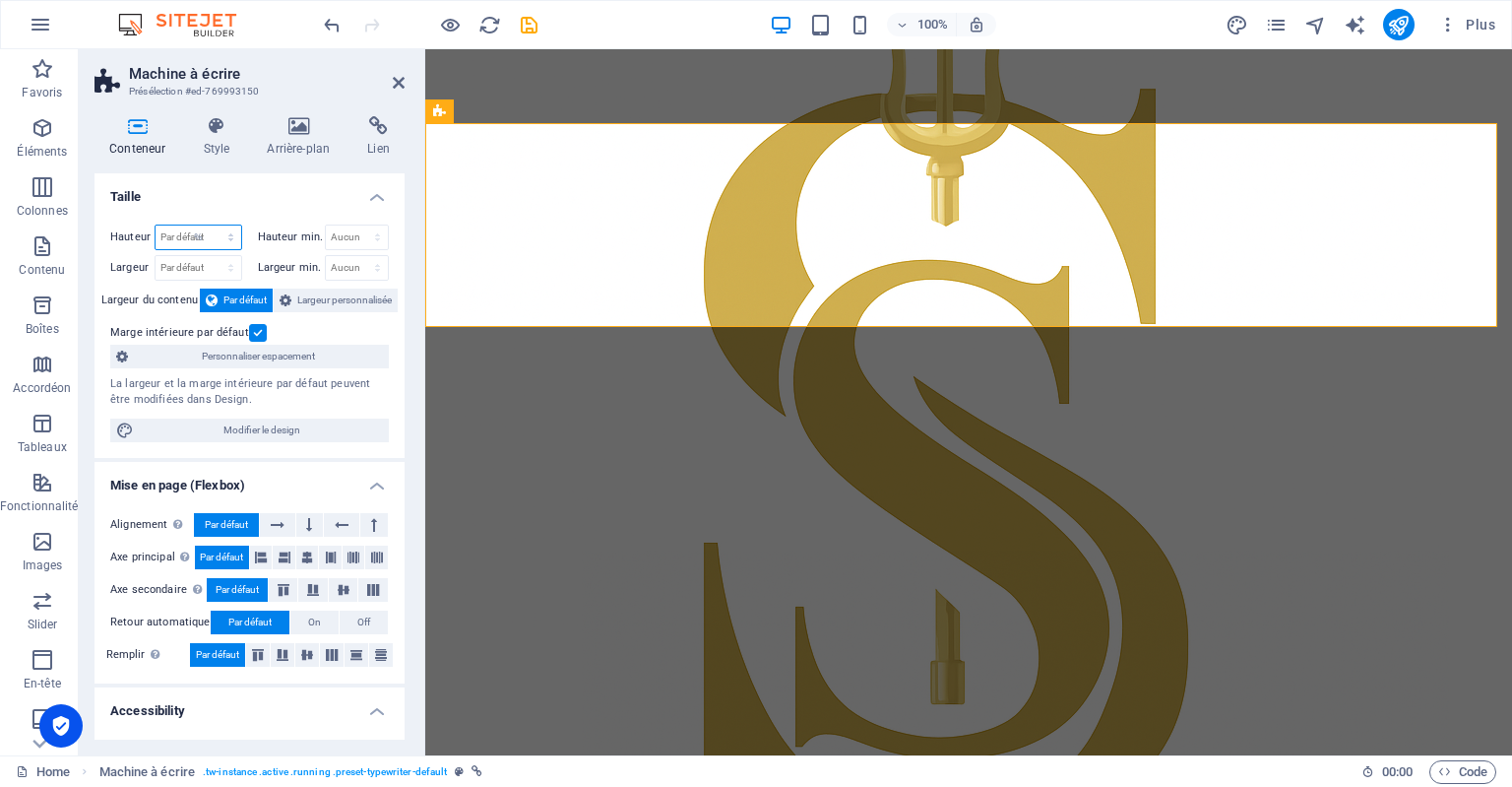 click on "Par défaut px rem % vh vw" at bounding box center [198, 237] 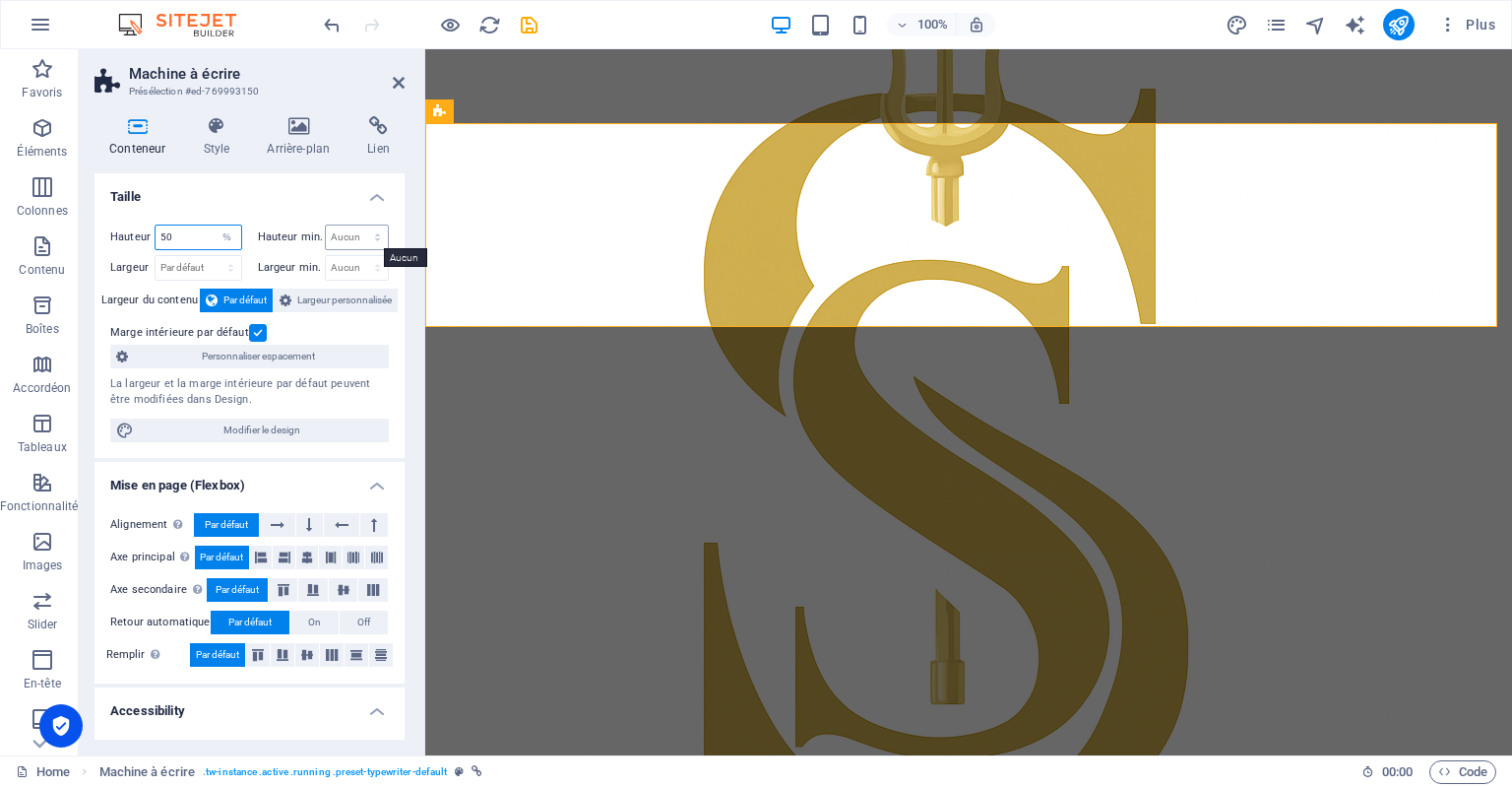 type on "50" 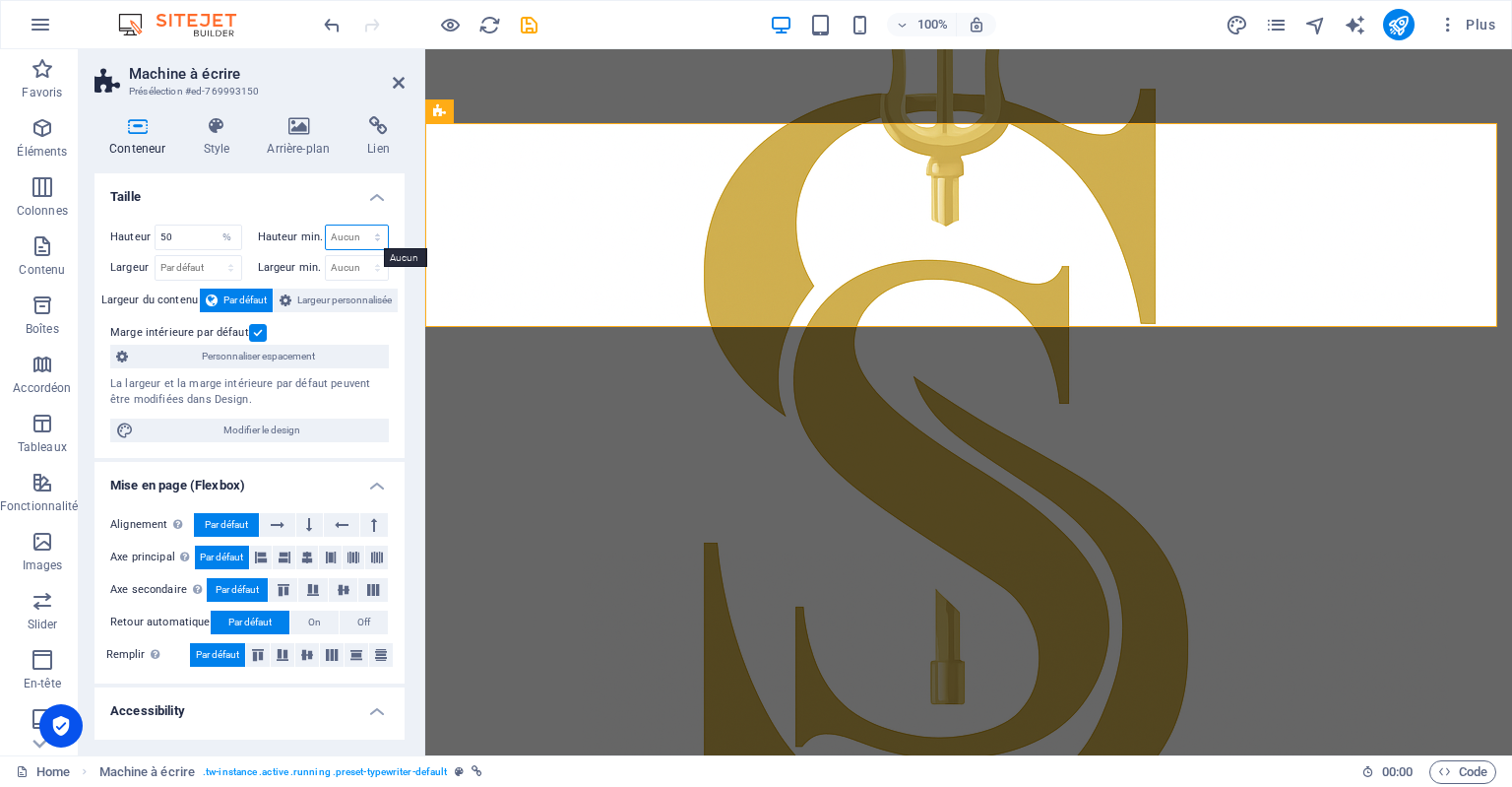 click on "Aucun px rem % vh vw" at bounding box center (357, 237) 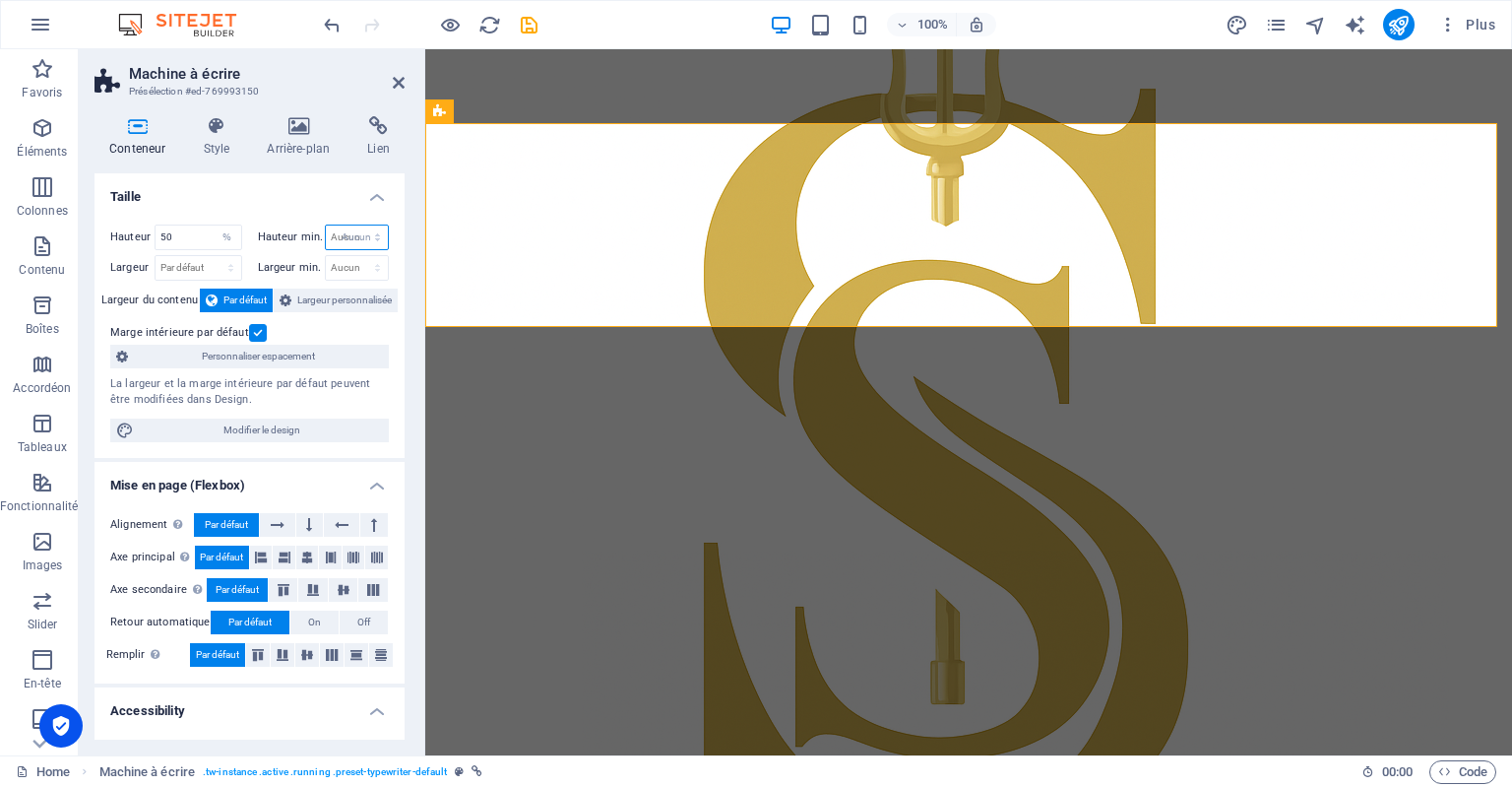 click on "Aucun px rem % vh vw" at bounding box center (357, 237) 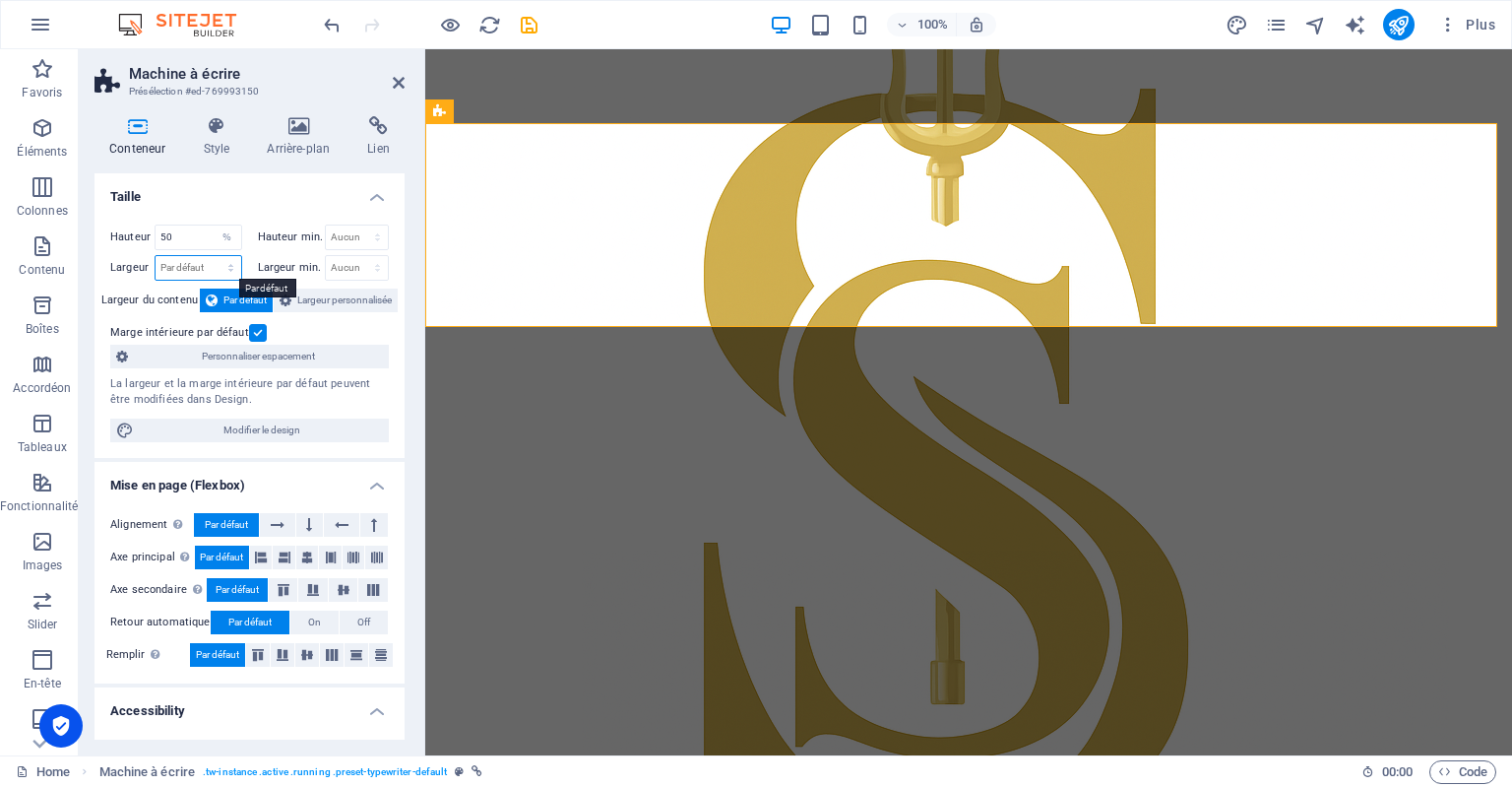 click on "Par défaut px rem % em vh vw" at bounding box center (198, 268) 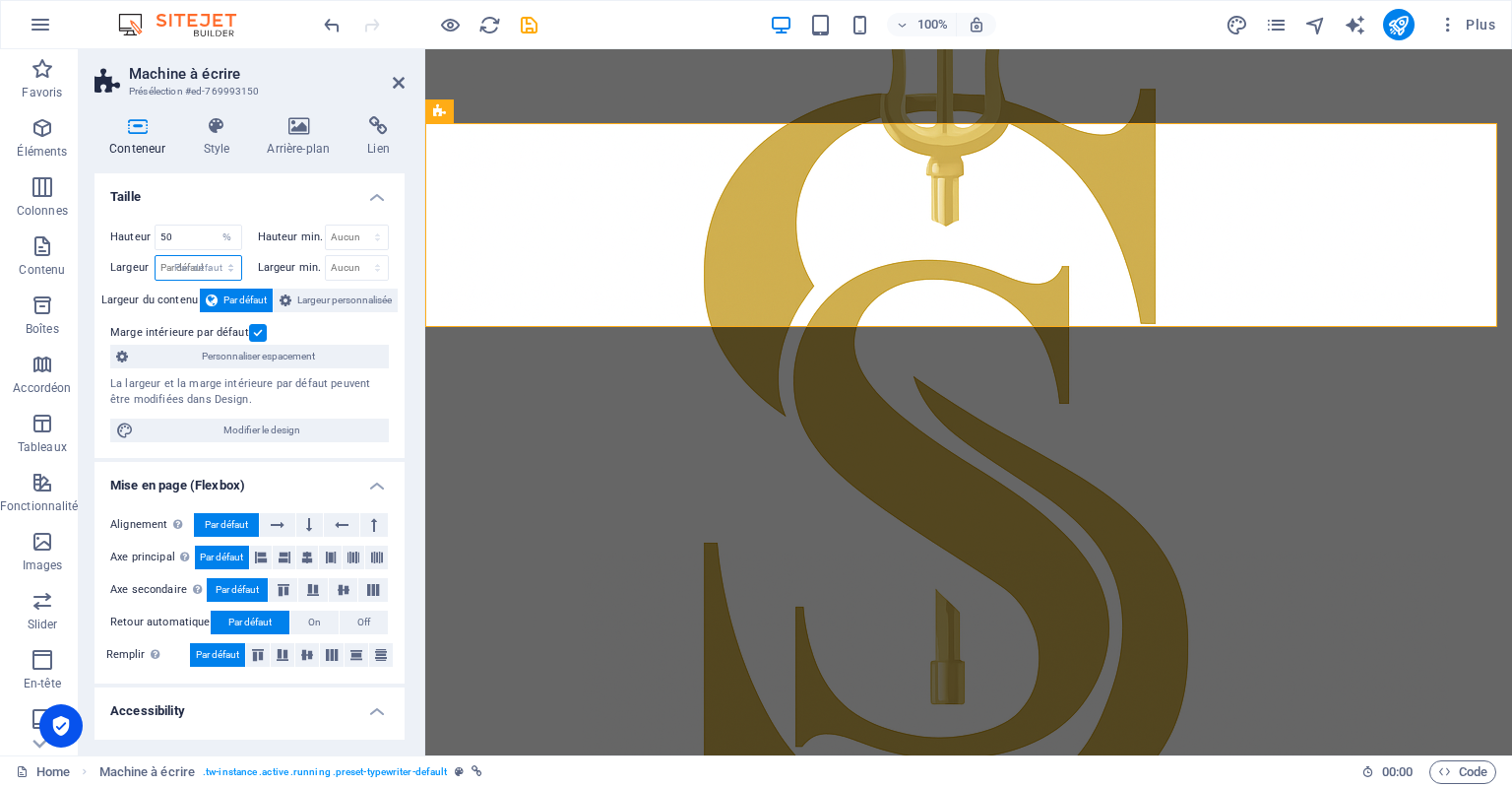 click on "Par défaut px rem % em vh vw" at bounding box center [198, 268] 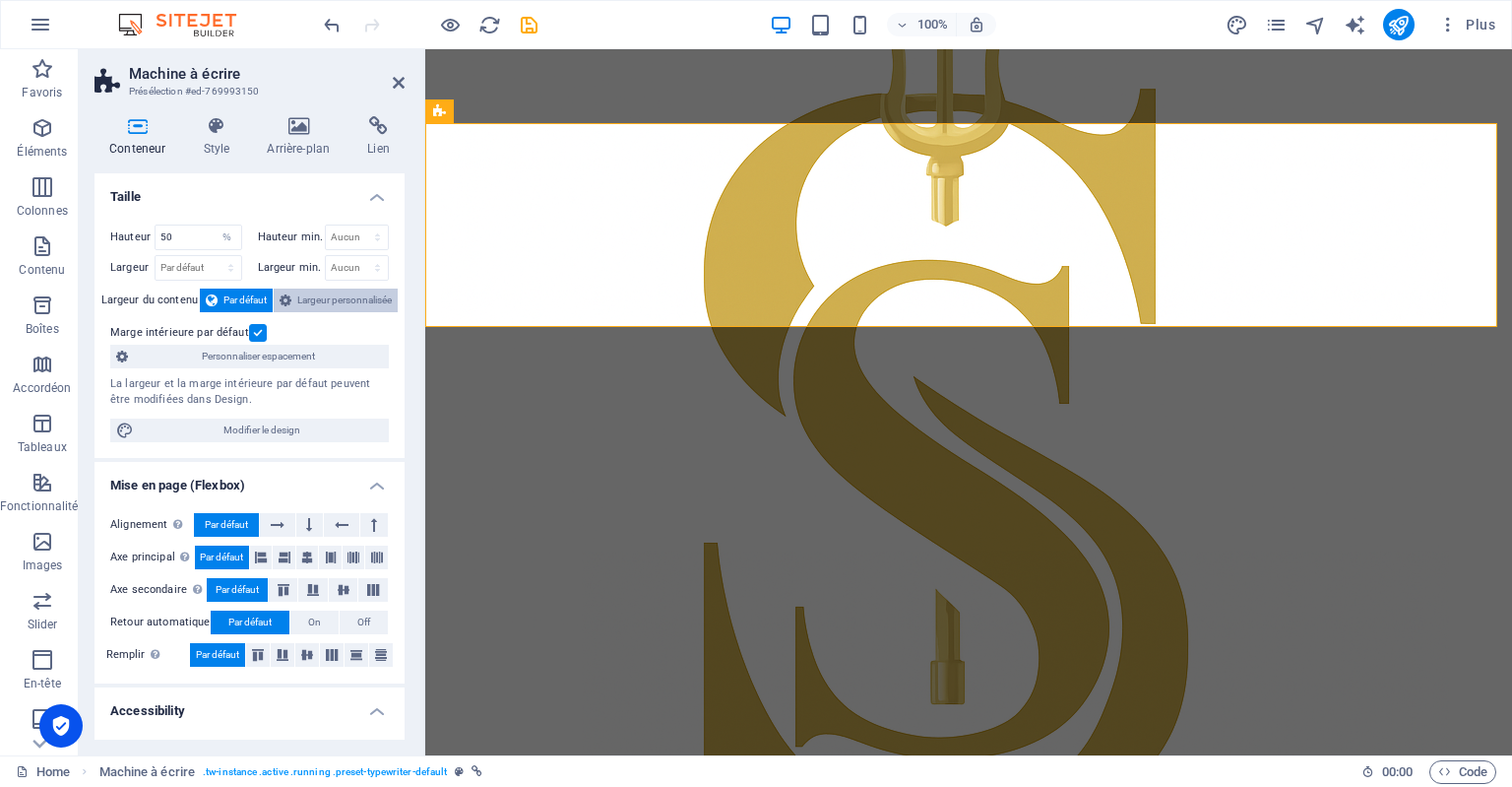 click on "Largeur personnalisée" at bounding box center [345, 300] 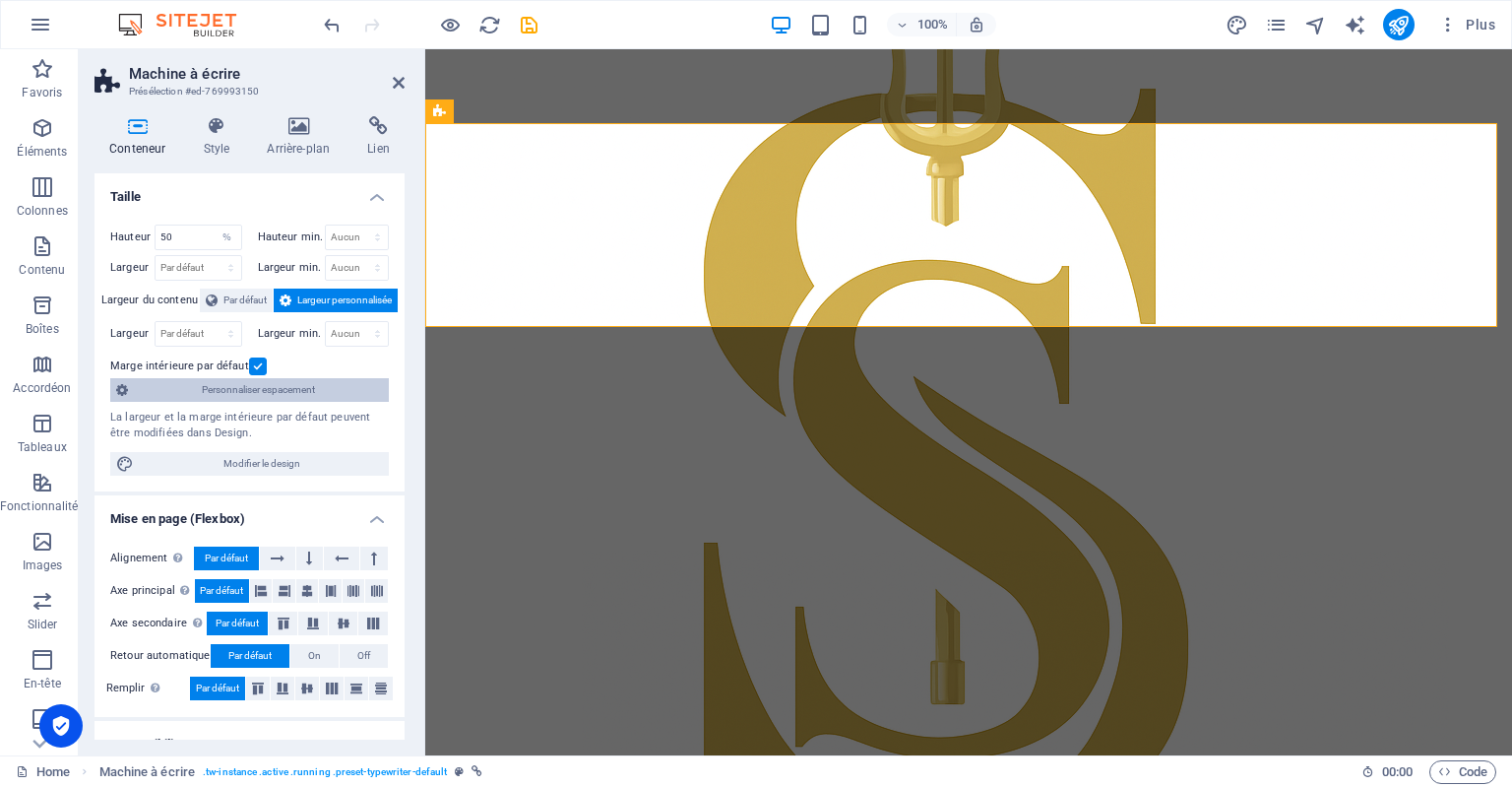 click on "Personnaliser espacement" at bounding box center [258, 390] 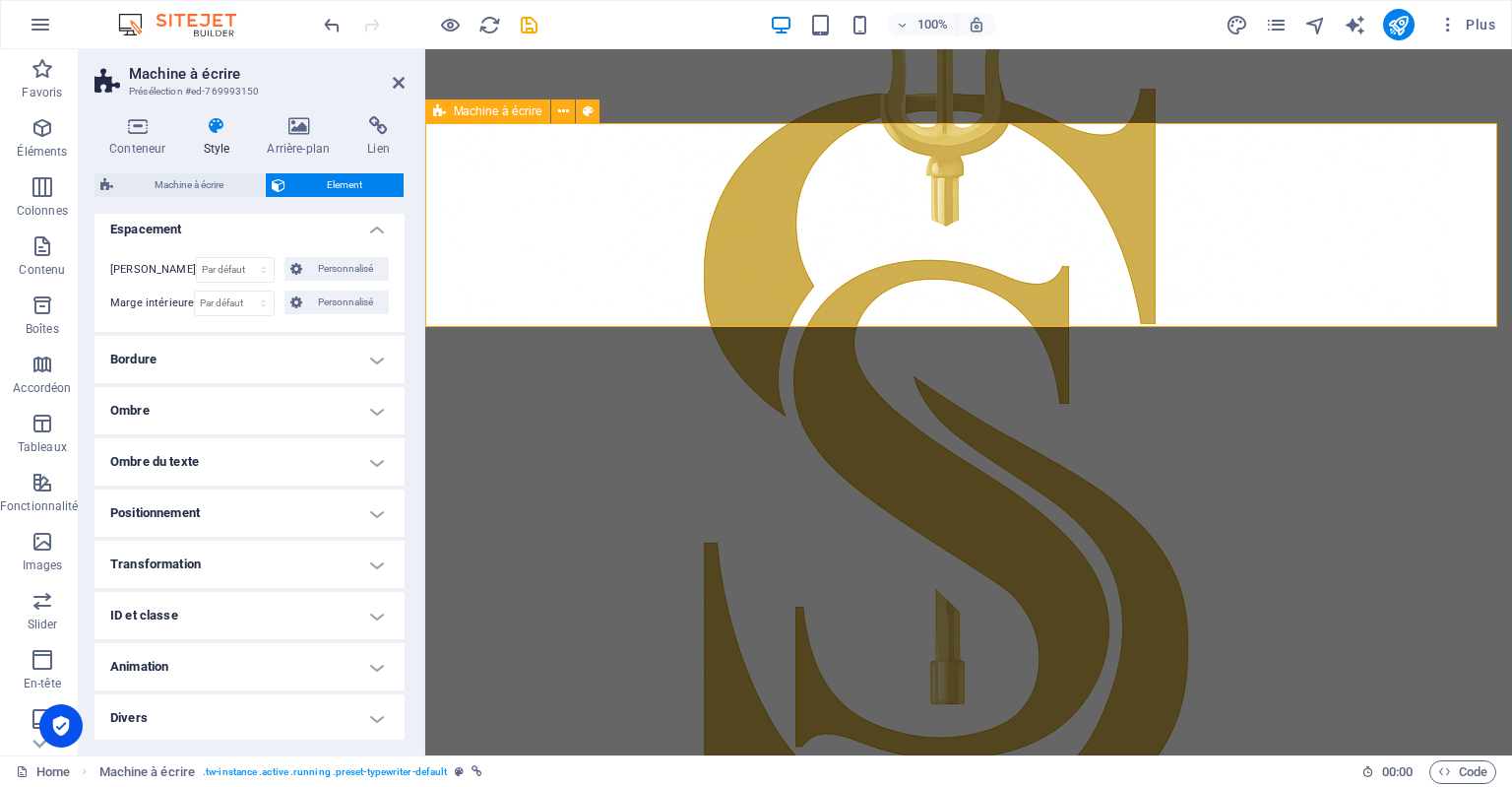 click on "SIVATHI RECRUTEMENT RH & [PERSON_NAME]" at bounding box center (969, 2282) 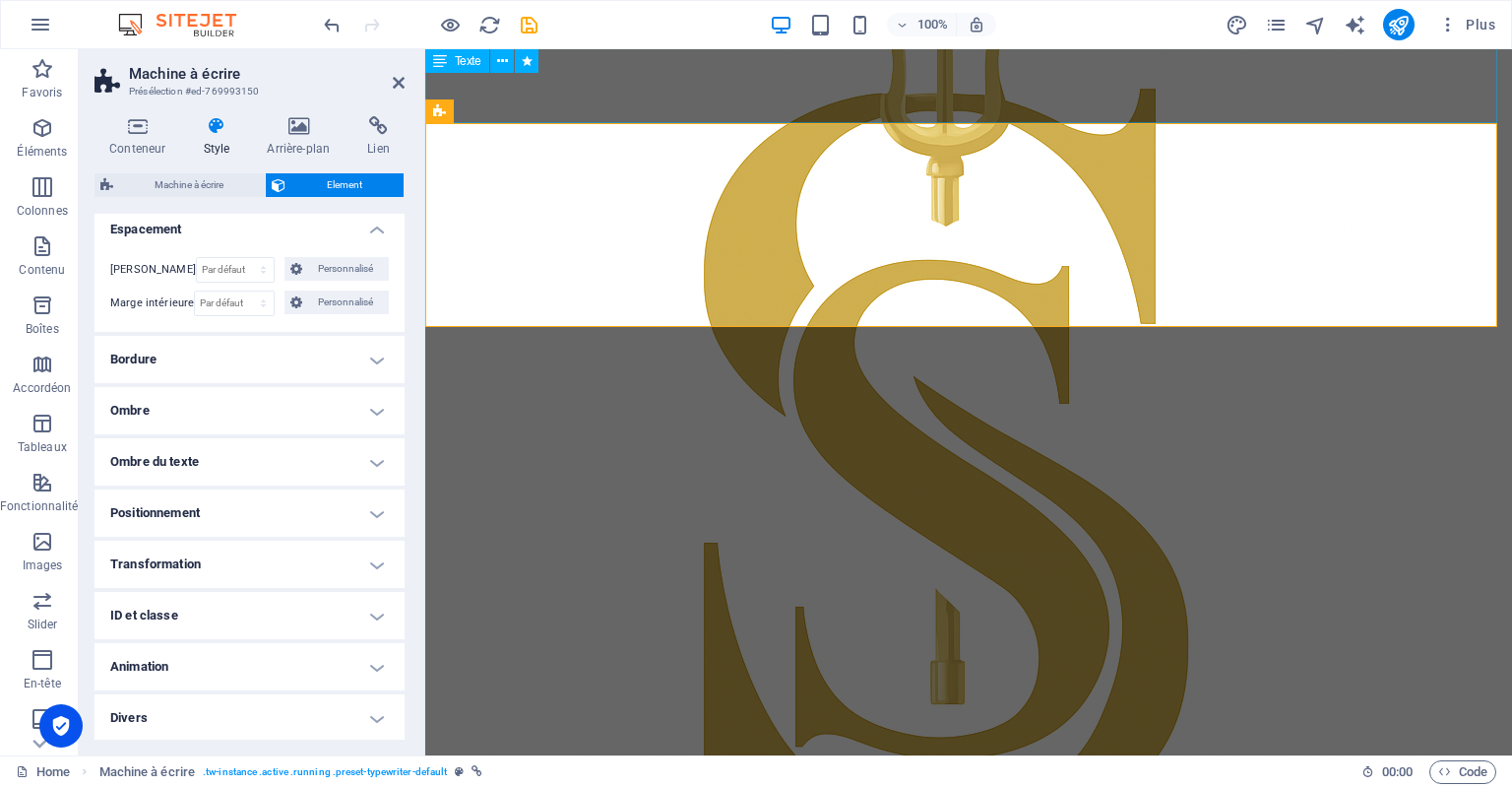 click on "Bienvenue chez SIVATHI Recrutement & RH externalisée – avec une vision SUR LE terrain. Chez  SIVATHI , vous n’êtes pas un simple client : vous êtes un partenaire. Je vous accompagne, en tant que  consultante indépendante , dans vos  recrutements  et  dossiers RH , avec un regard extérieur, une écoute active et une approche sur mesure. Recruter , ce n’est pas juste remplir un poste : c’est faire le bon choix humain, au bon moment. Je deviens vos  yeux et vos oreilles à distance , pour détecter les bons profils, évaluer leur compatibilité avec vos valeurs, et vous faire gagner en temps, en sérénité et en qualité Recrutement de profils qualifiés Gestion RH externalisée (administration du personnel, contrats, intégration) Conseil RH ponctuel ou régulier Formules adaptées à vos besoins, sans engagement contraignant Vous êtes dirigeant, DRH, indépendant ou en pleine croissance ? Faites appel à une expertise souple, humaine et efficace. 📩 Parlons de vos besoins dès [DATE] !" at bounding box center [969, 1939] 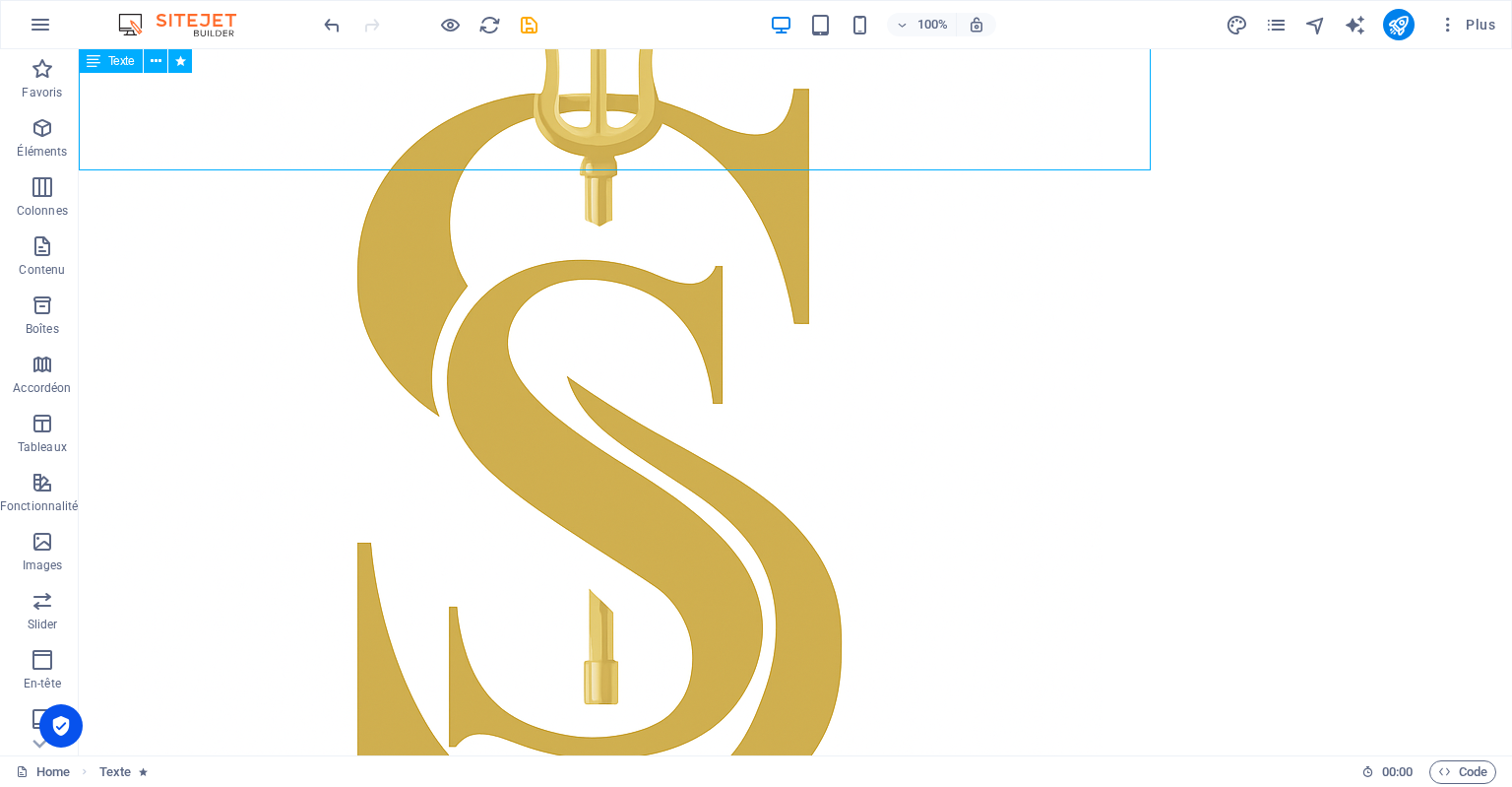 scroll, scrollTop: 1174, scrollLeft: 0, axis: vertical 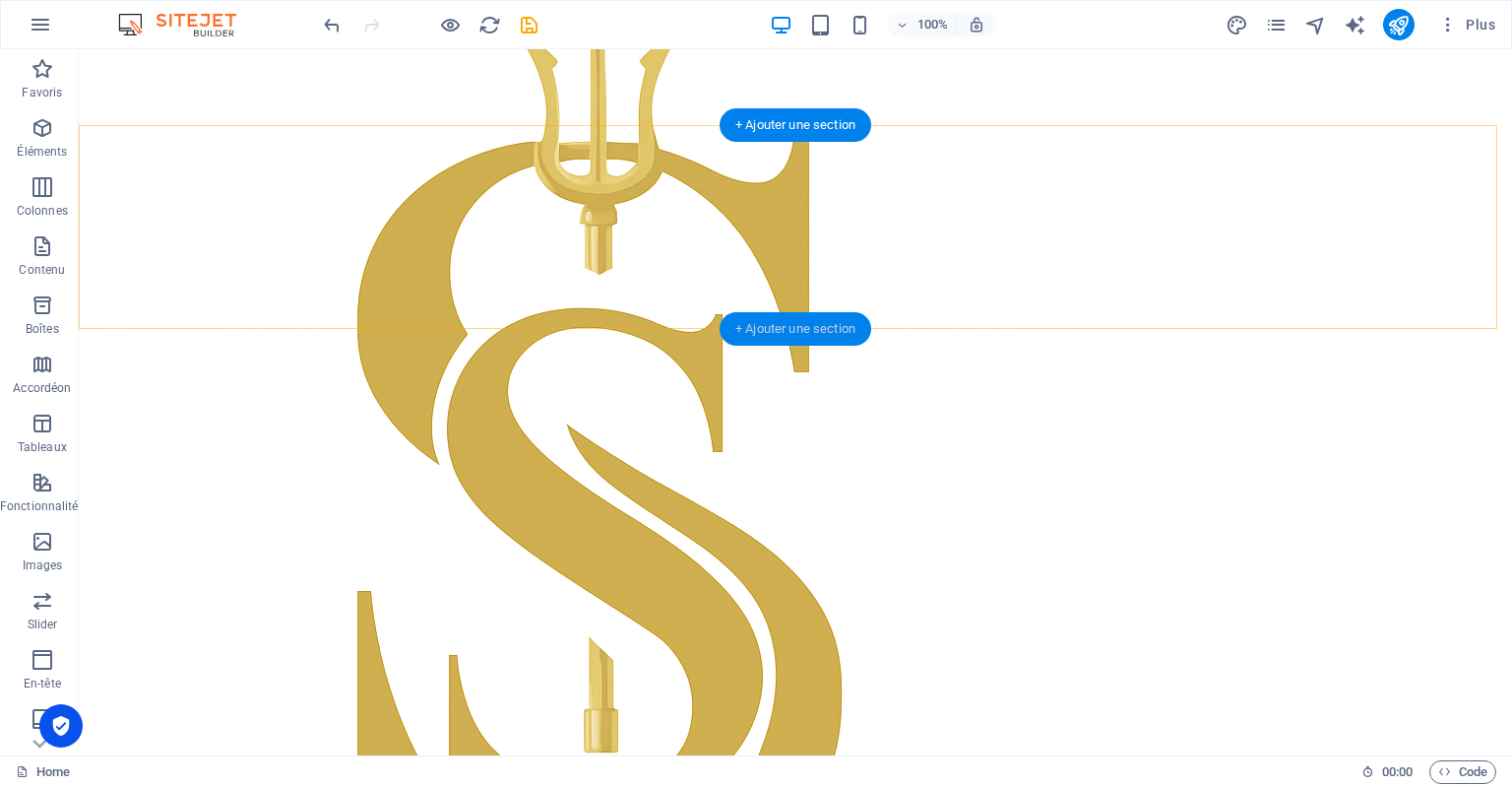 click on "+ Ajouter une section" at bounding box center (795, 329) 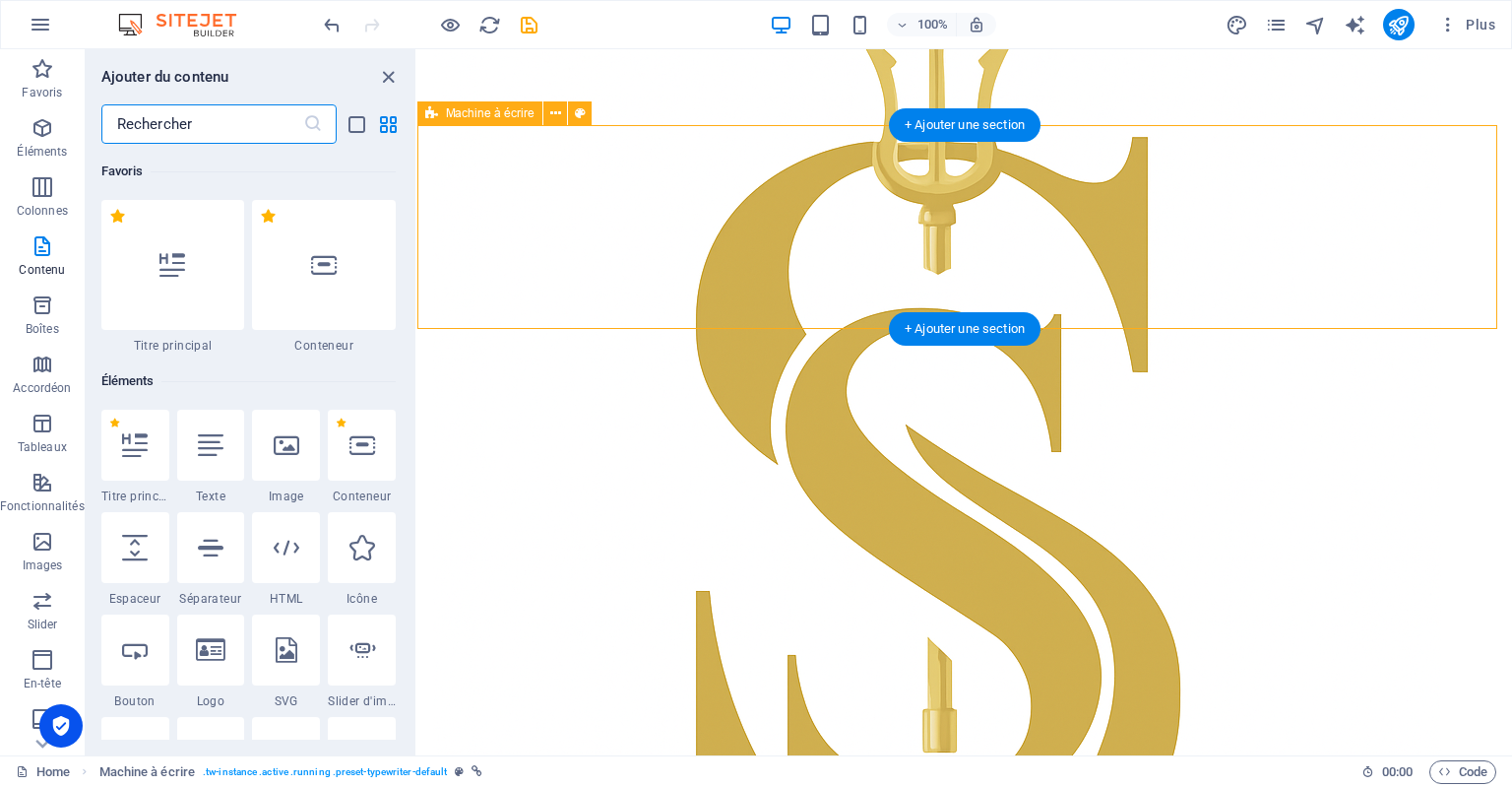 scroll, scrollTop: 1220, scrollLeft: 0, axis: vertical 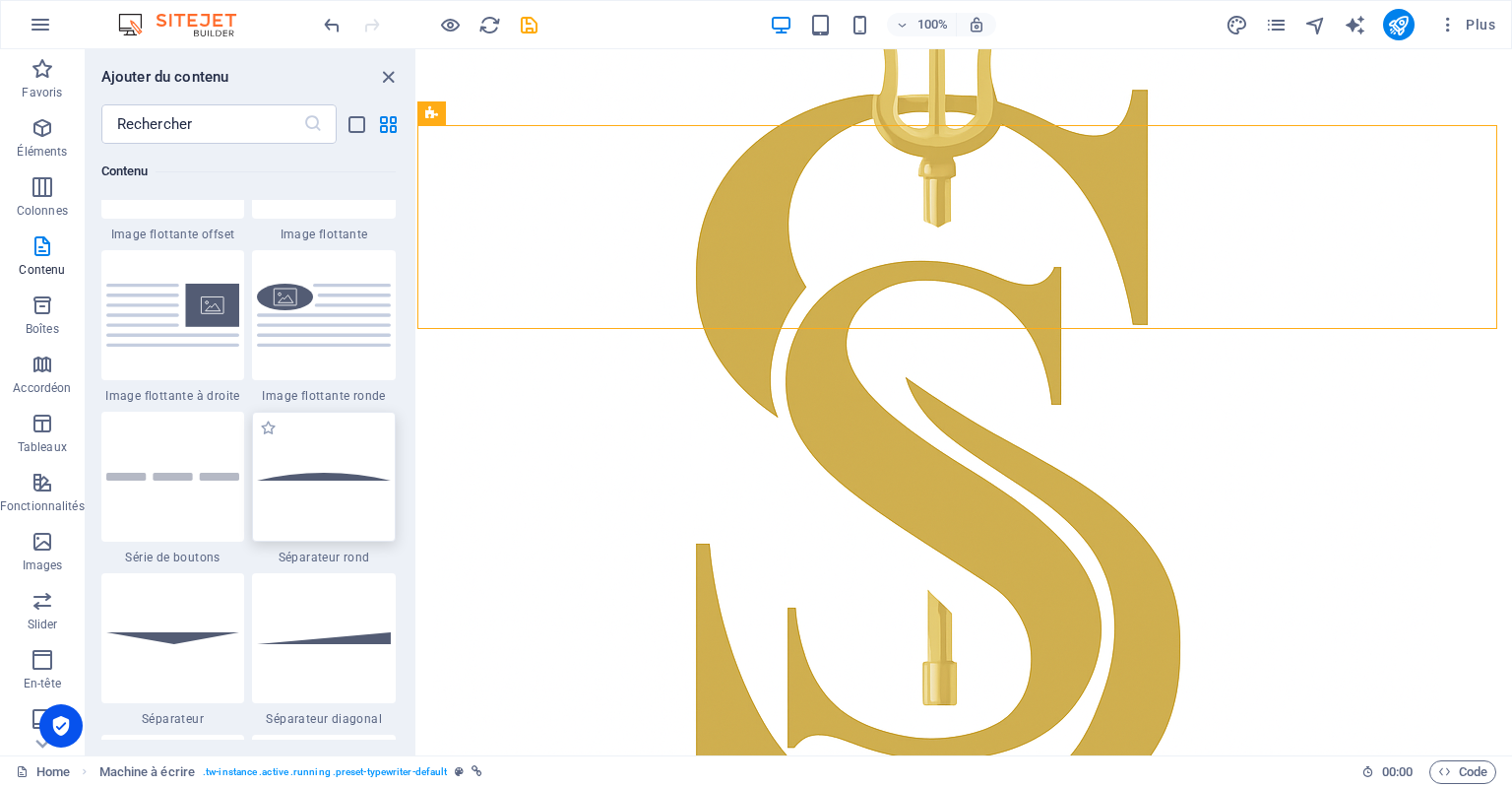 click at bounding box center [324, 477] 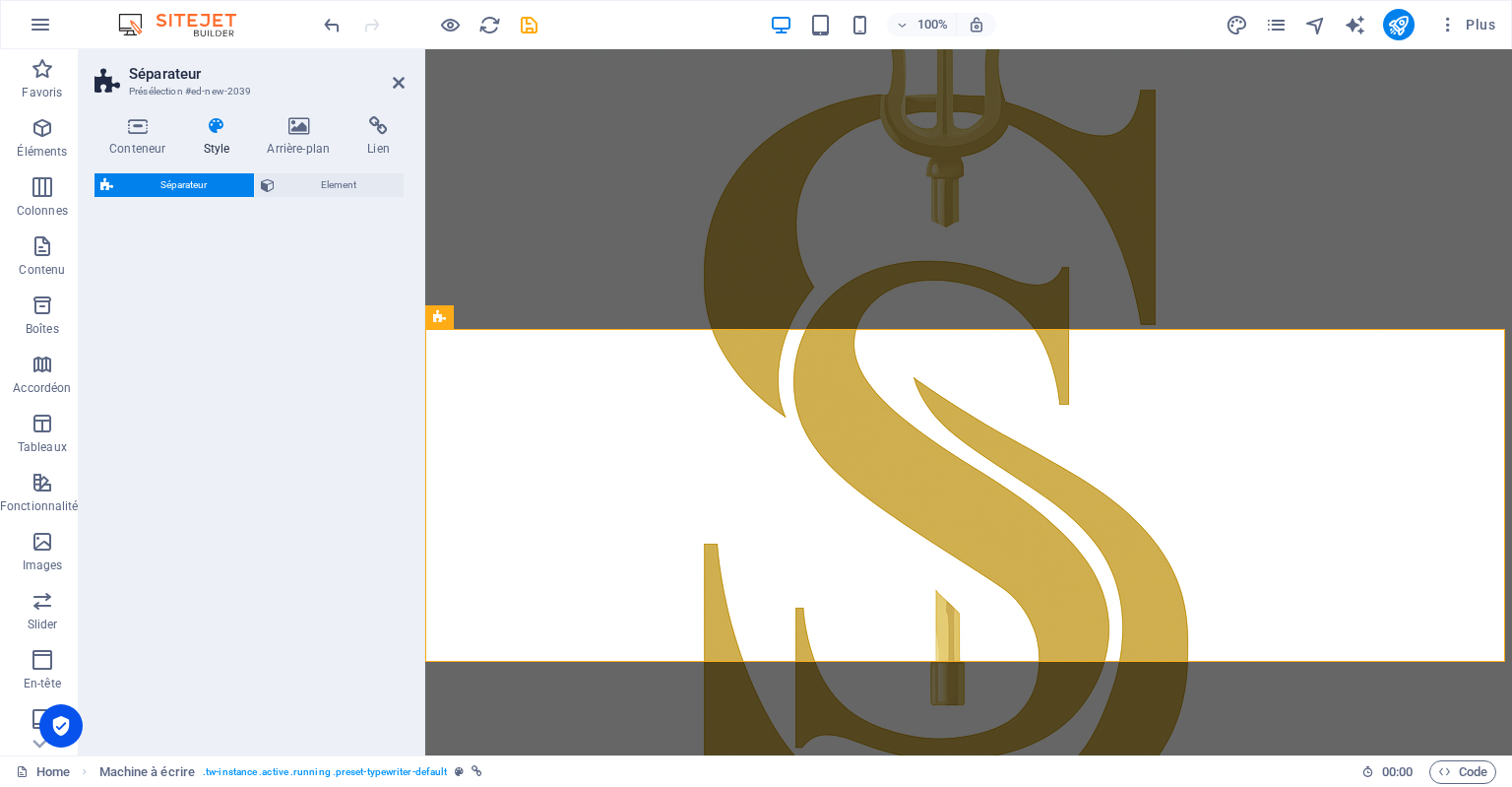 select on "circle" 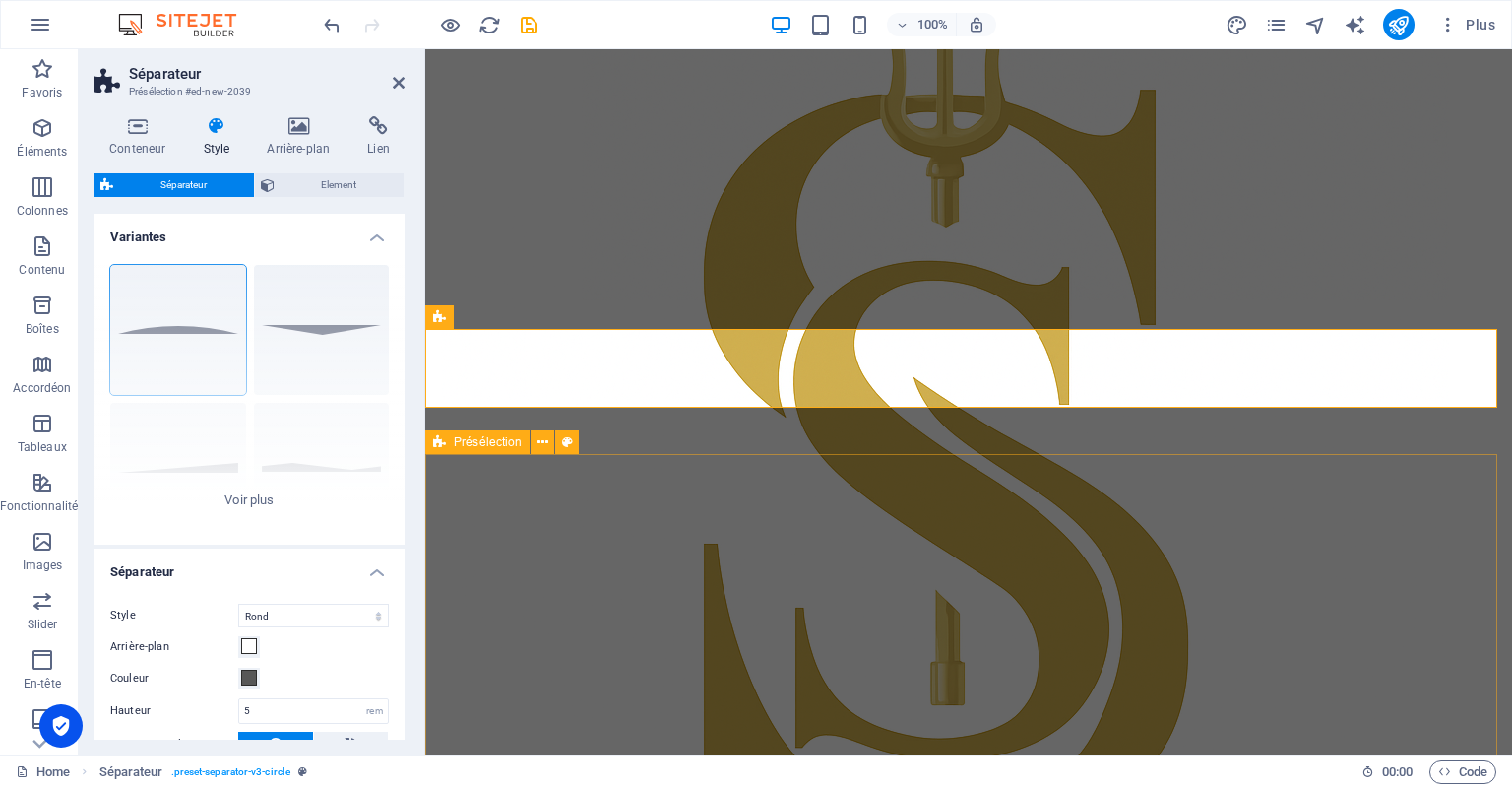 click on "notre vision SIVATHI RH  accompagne les entreprises dans l’organisation et la maîtrise de leur gestion administrative du personnel, en proposant des solutions externalisées, sur mesure, conformes aux obligations sociales et adaptées à chaque structure. [DEMOGRAPHIC_DATA] : Libérer du temps aux dirigeants et services RH. Nous prenons en charge l’ensemble des démarches administratives liées à la gestion du personnel et de la paie, pour permettre aux dirigeants de se recentrer sur leur cœur de métier, en toute sérénité, et se consacrer pleinement à la croissance et à la performance de leur entreprise. Déposer le contenu ici ou  Ajouter les éléments  Coller le presse-papiers" at bounding box center [969, 2876] 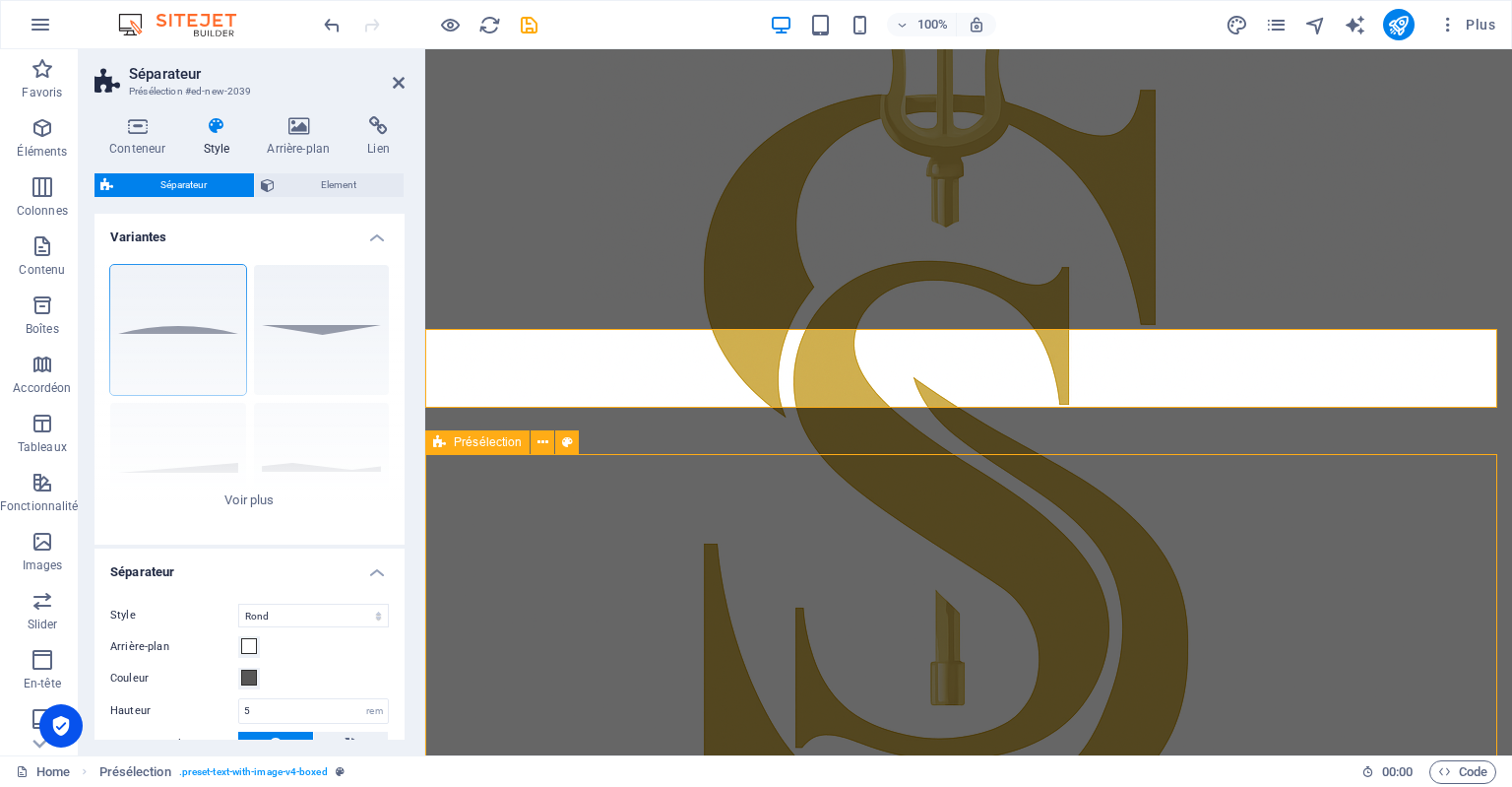 scroll, scrollTop: 1173, scrollLeft: 0, axis: vertical 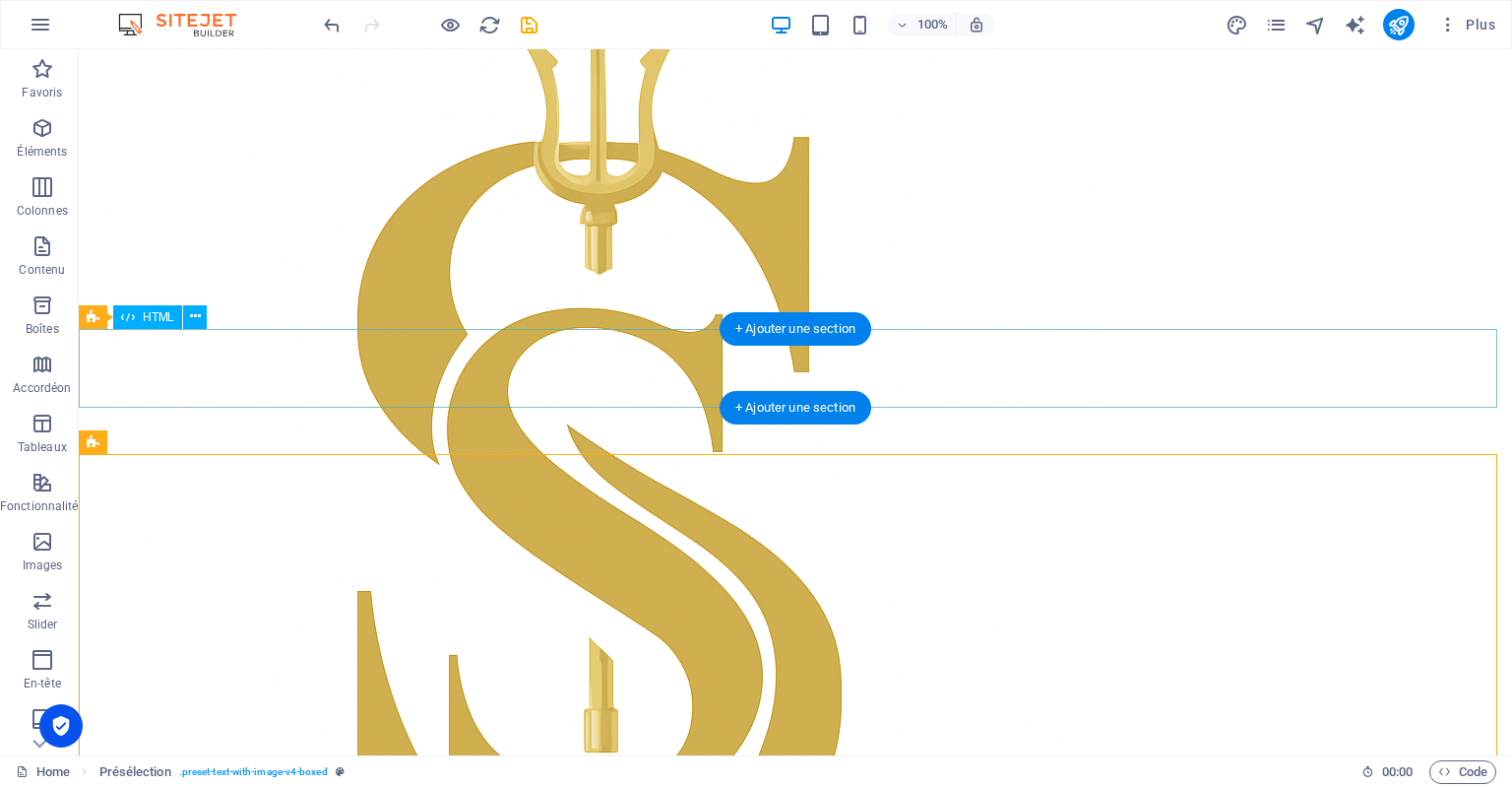 click at bounding box center [795, 2370] 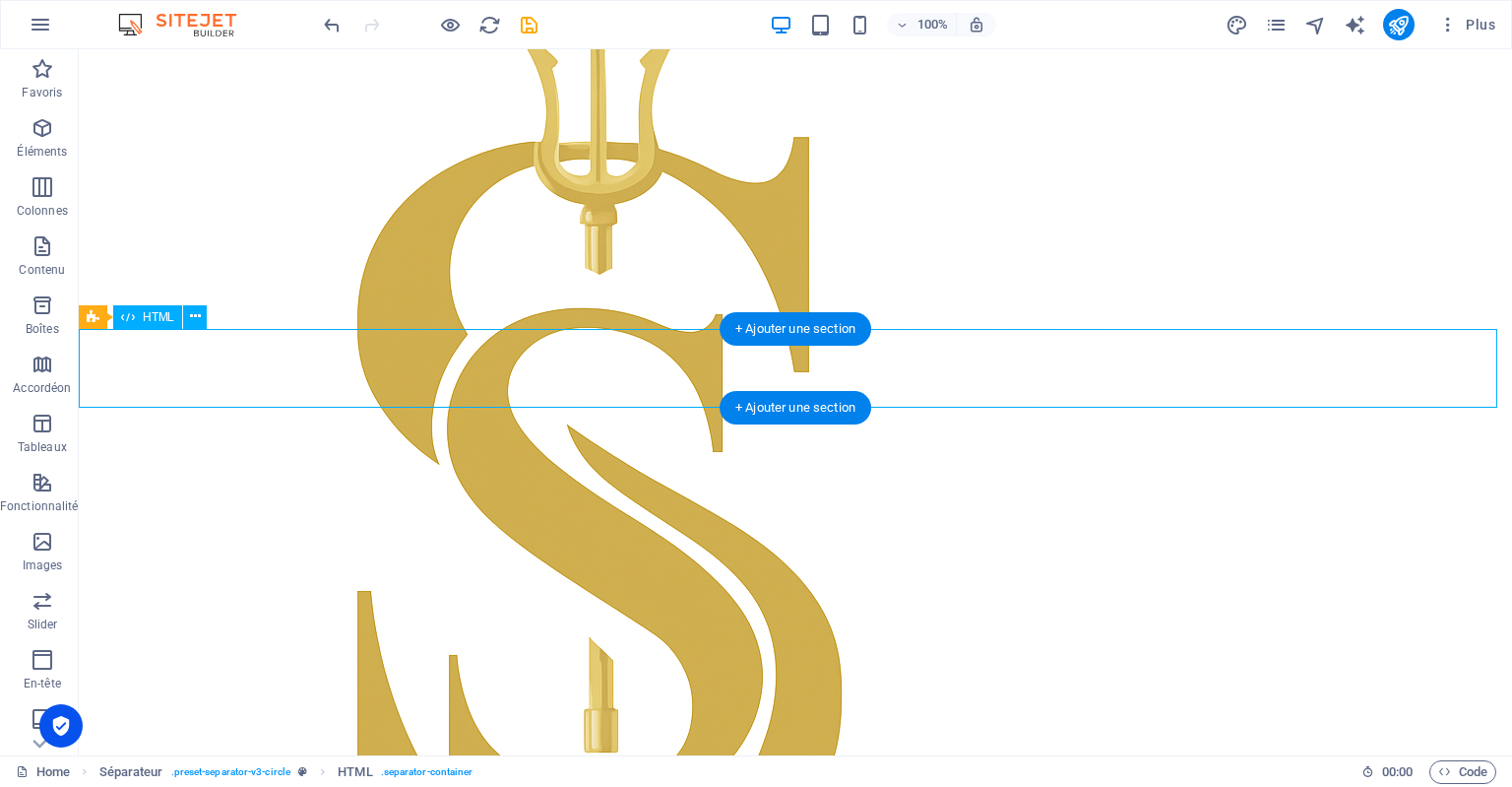 click at bounding box center [795, 2370] 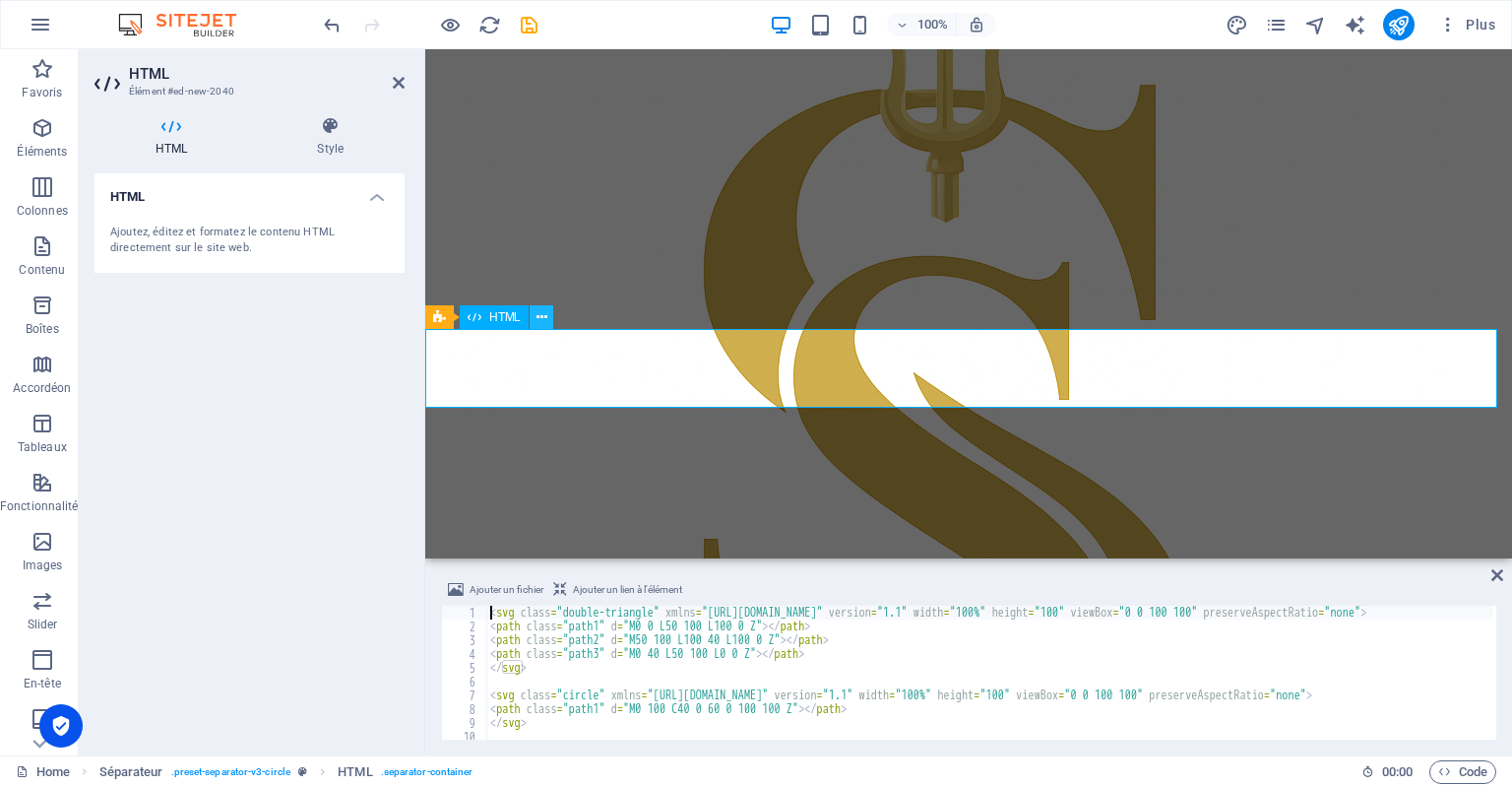 click at bounding box center (541, 317) 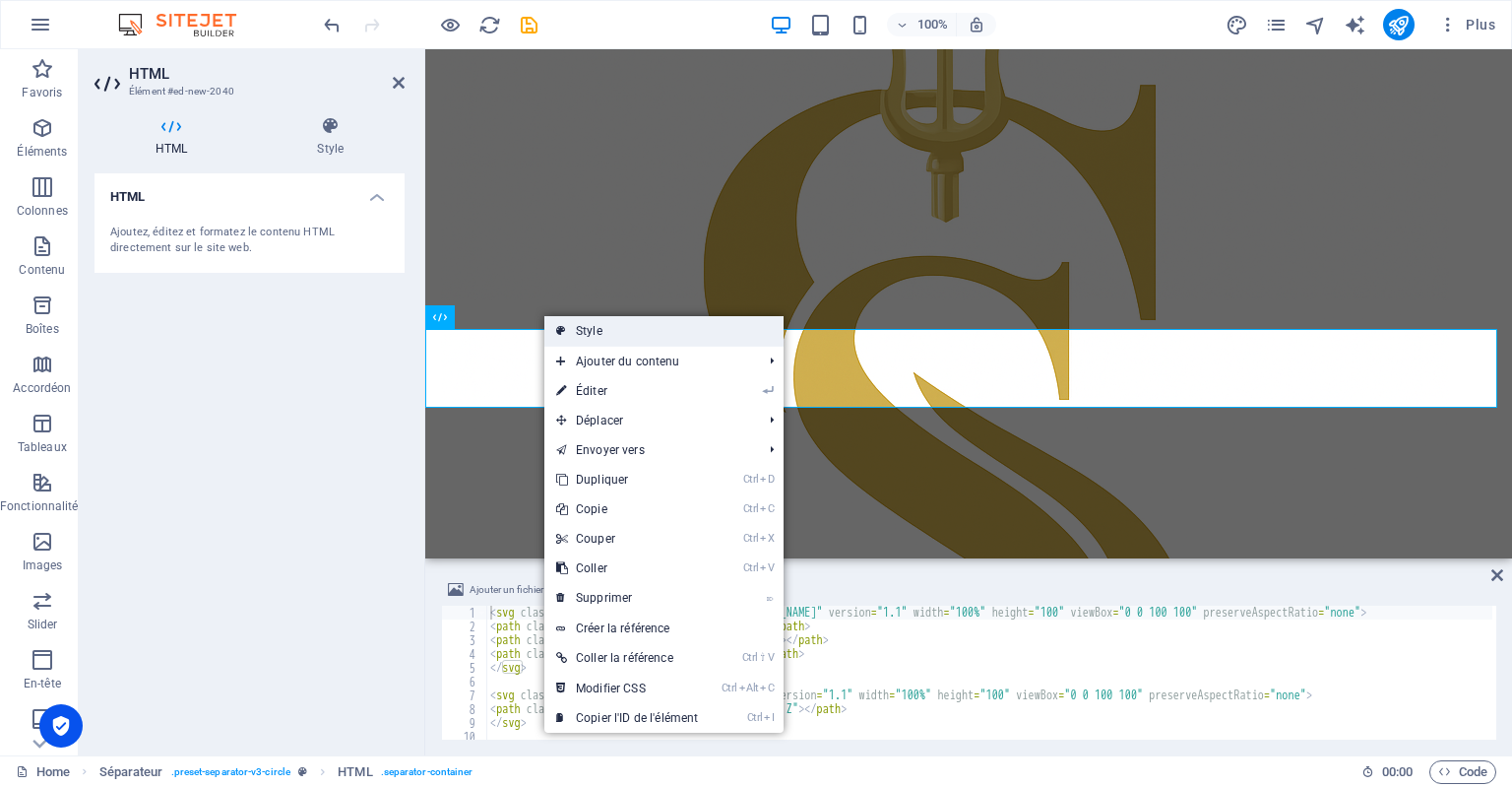 click at bounding box center (561, 331) 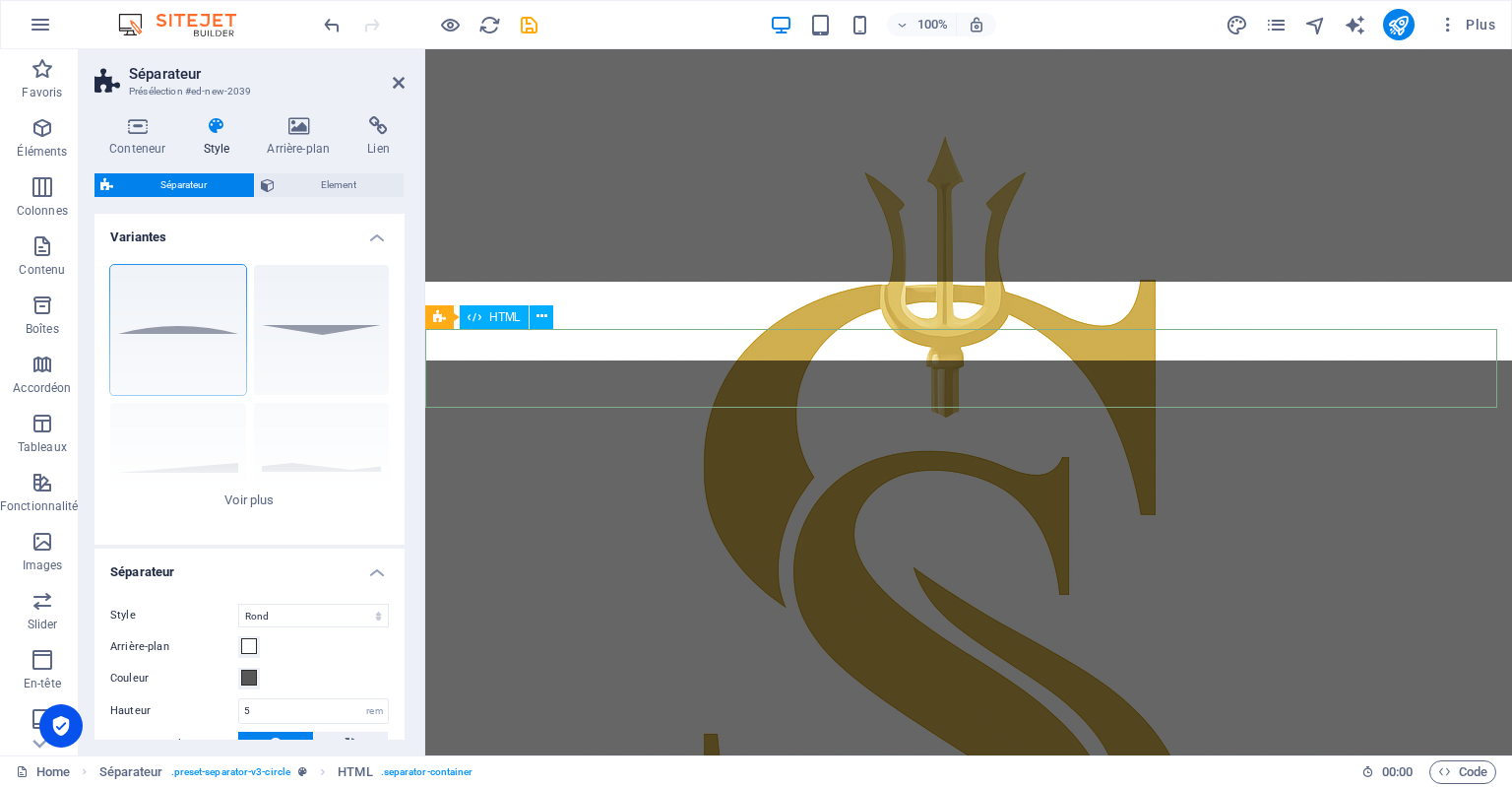 scroll, scrollTop: 1220, scrollLeft: 0, axis: vertical 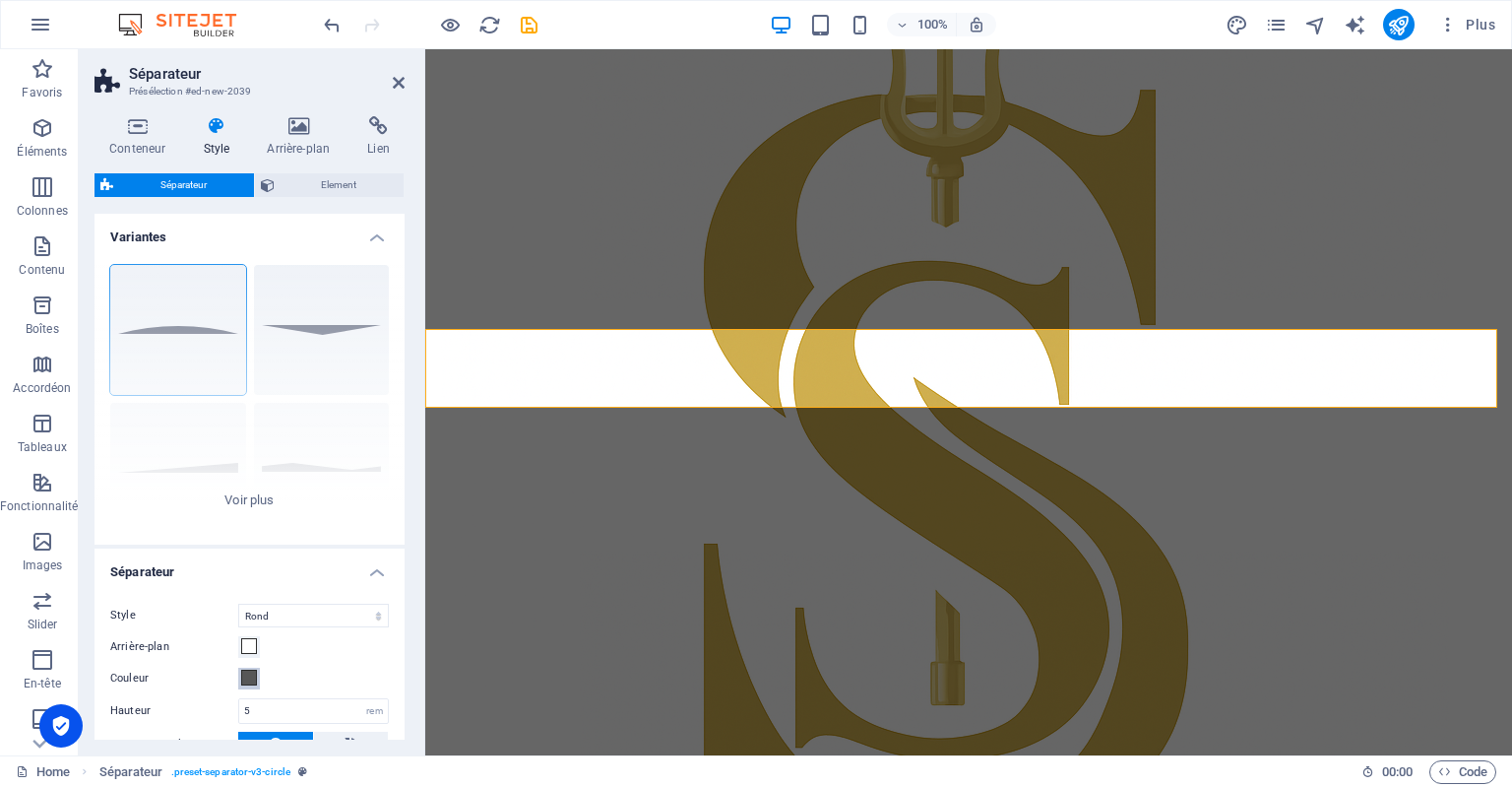 click at bounding box center (249, 678) 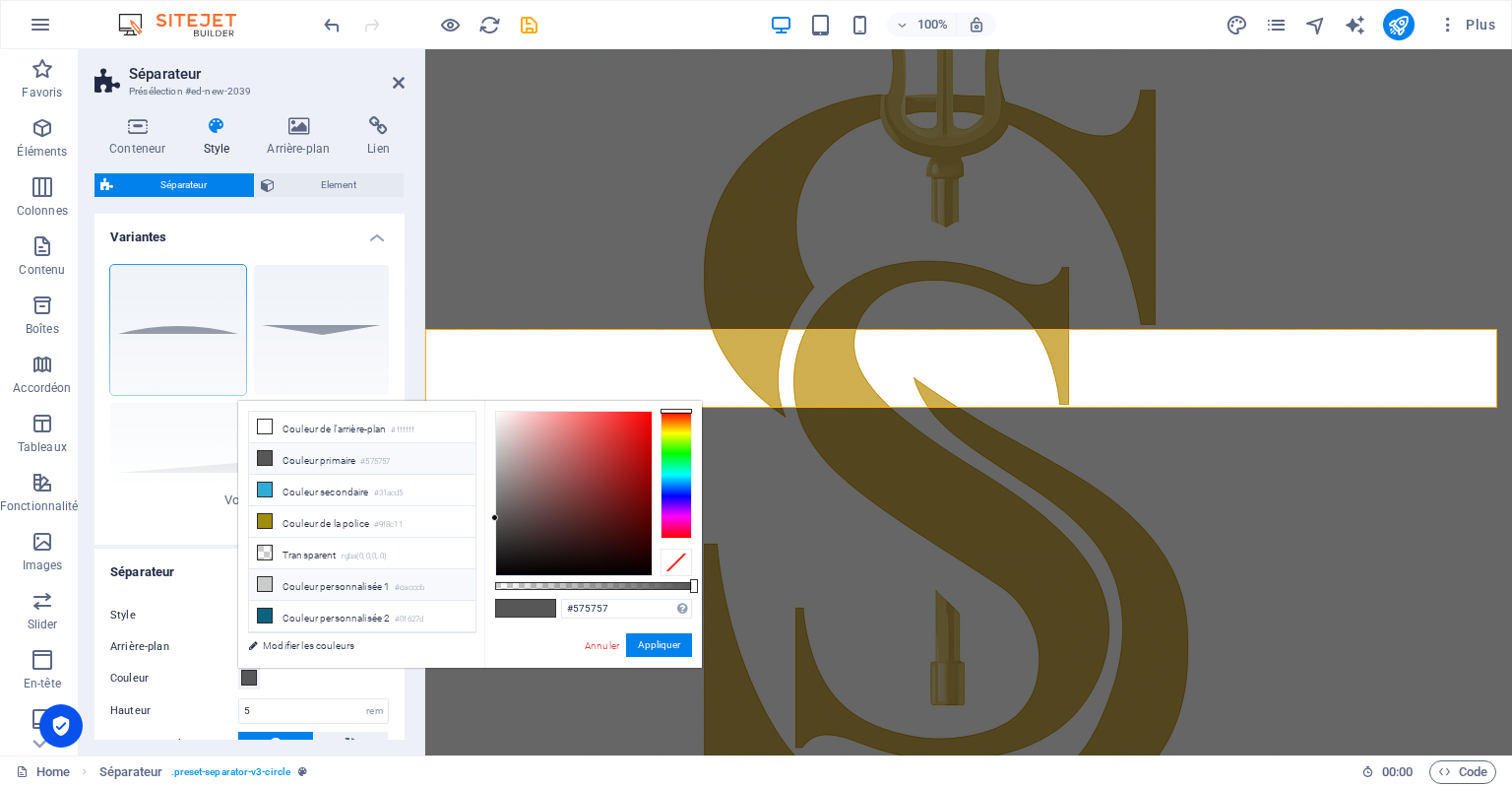 click on "Couleur personnalisée 1
#cacccb" at bounding box center (362, 585) 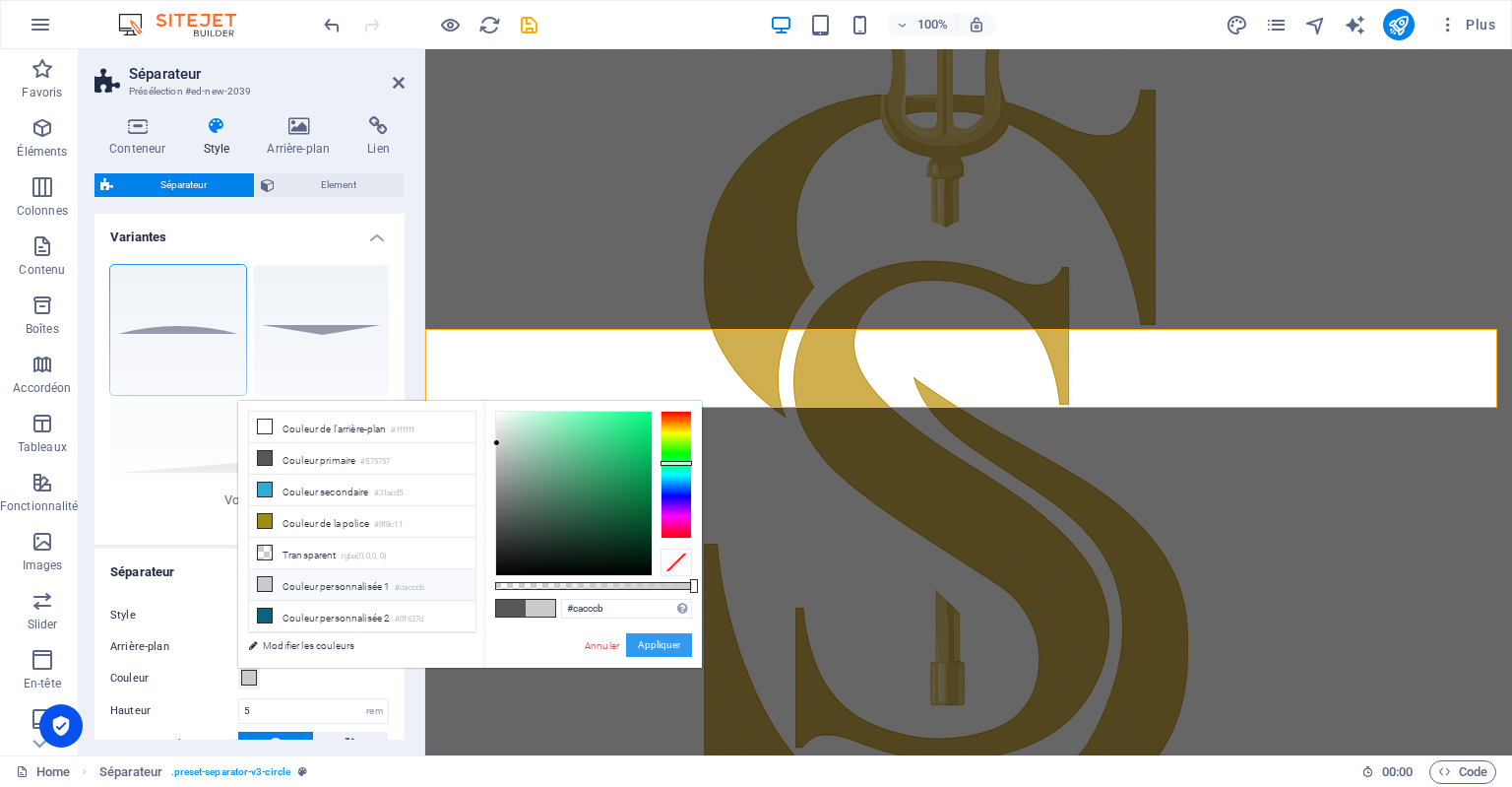 click on "Appliquer" at bounding box center (659, 645) 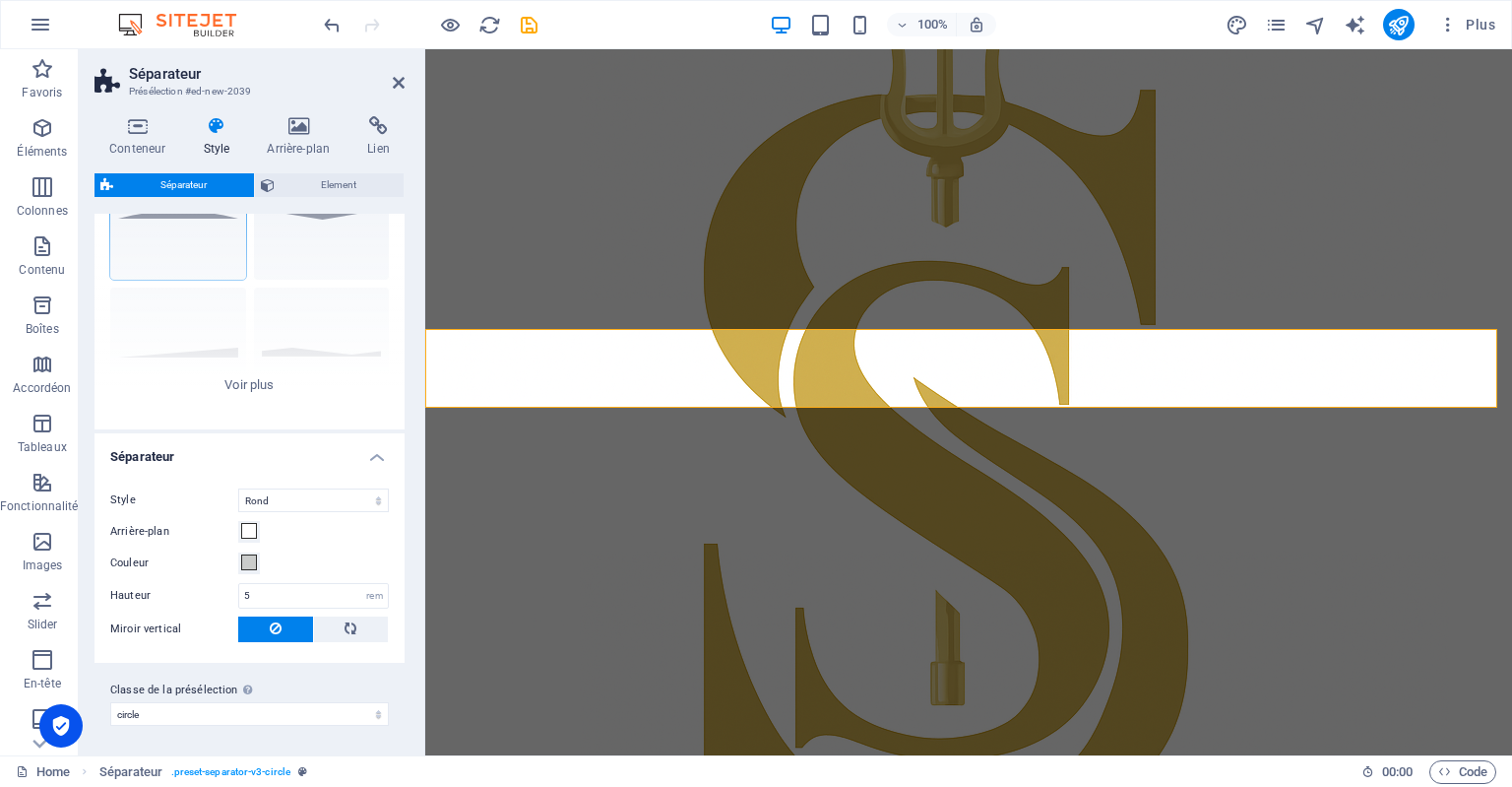 scroll, scrollTop: 0, scrollLeft: 0, axis: both 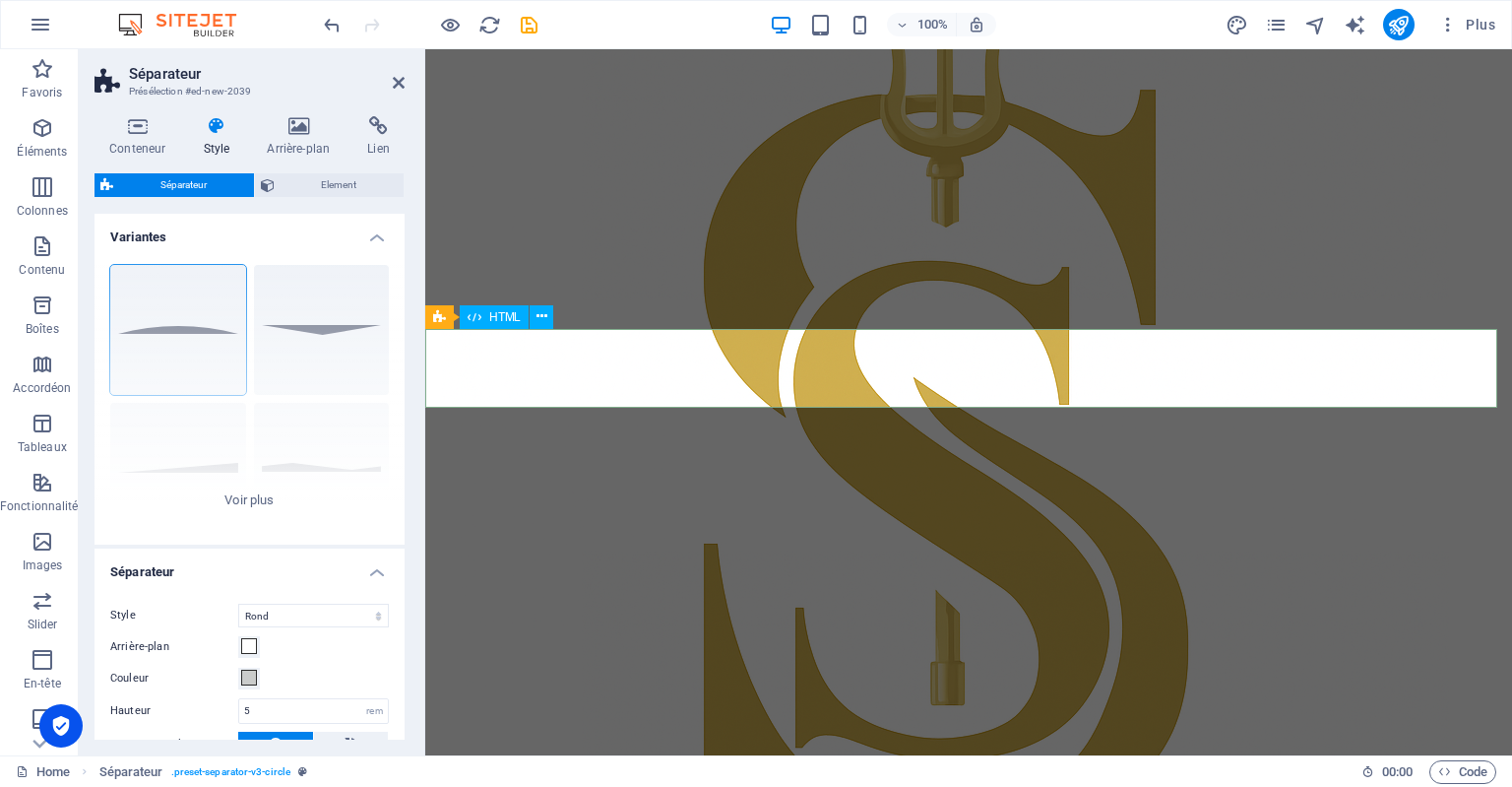click at bounding box center [969, 2370] 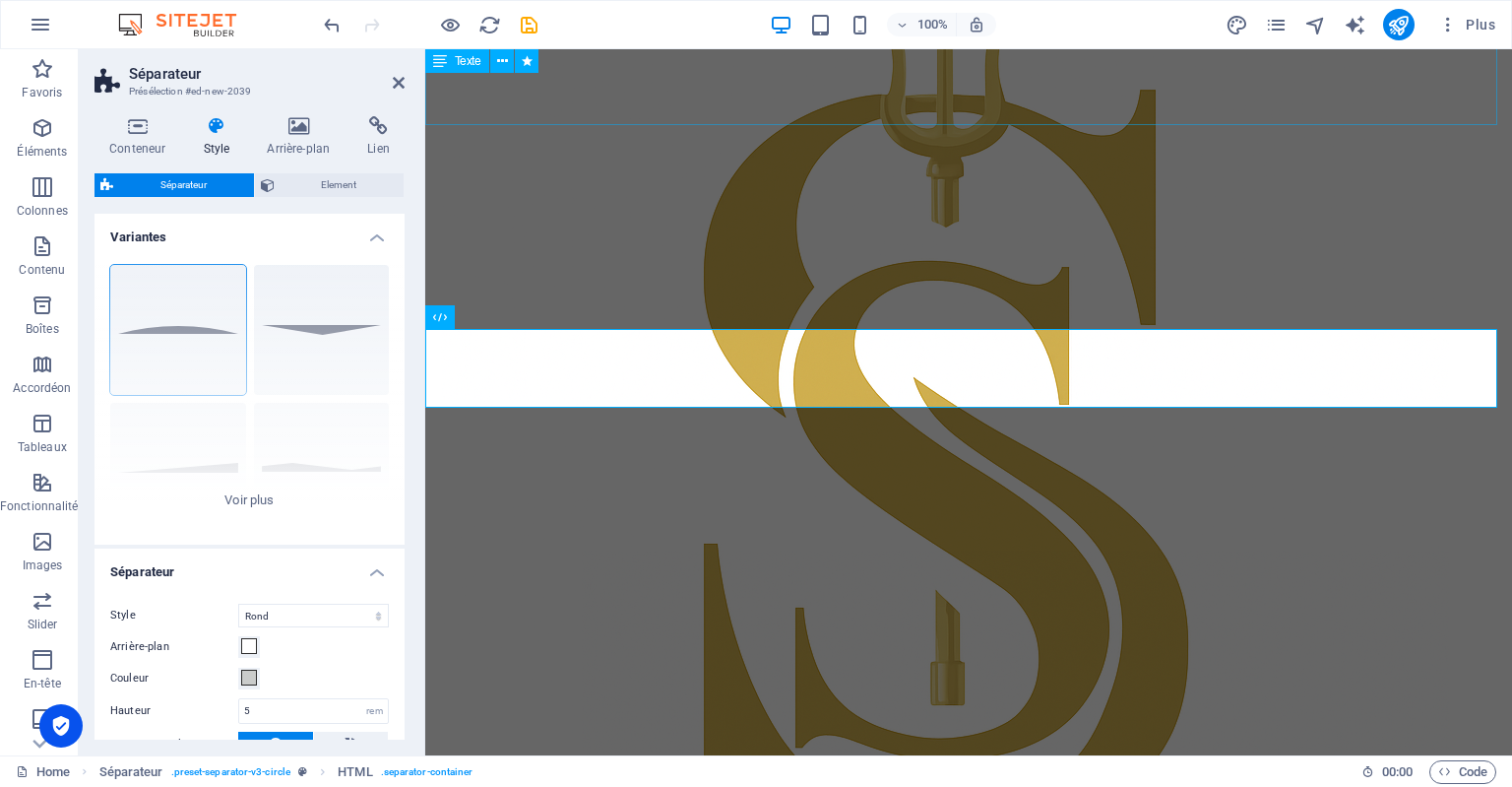 click on "Bienvenue chez SIVATHI Recrutement & RH externalisée – avec une vision SUR LE terrain. Chez  SIVATHI , vous n’êtes pas un simple client : vous êtes un partenaire. Je vous accompagne, en tant que  consultante indépendante , dans vos  recrutements  et  dossiers RH , avec un regard extérieur, une écoute active et une approche sur mesure. Recruter , ce n’est pas juste remplir un poste : c’est faire le bon choix humain, au bon moment. Je deviens vos  yeux et vos oreilles à distance , pour détecter les bons profils, évaluer leur compatibilité avec vos valeurs, et vous faire gagner en temps, en sérénité et en qualité Recrutement de profils qualifiés Gestion RH externalisée (administration du personnel, contrats, intégration) Conseil RH ponctuel ou régulier Formules adaptées à vos besoins, sans engagement contraignant Vous êtes dirigeant, DRH, indépendant ou en pleine croissance ? Faites appel à une expertise souple, humaine et efficace. 📩 Parlons de vos besoins dès [DATE] !" at bounding box center (969, 1940) 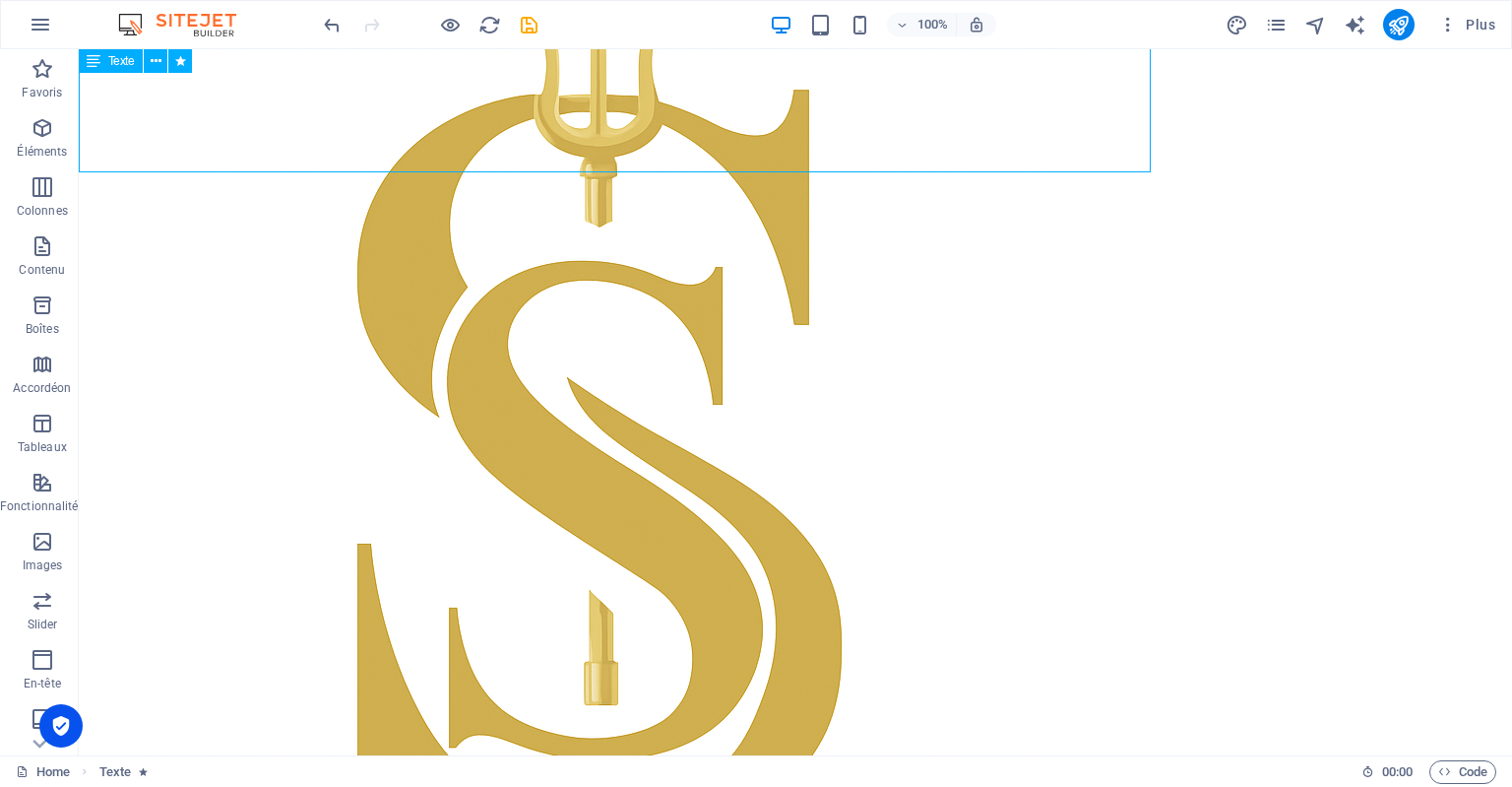 scroll, scrollTop: 1173, scrollLeft: 0, axis: vertical 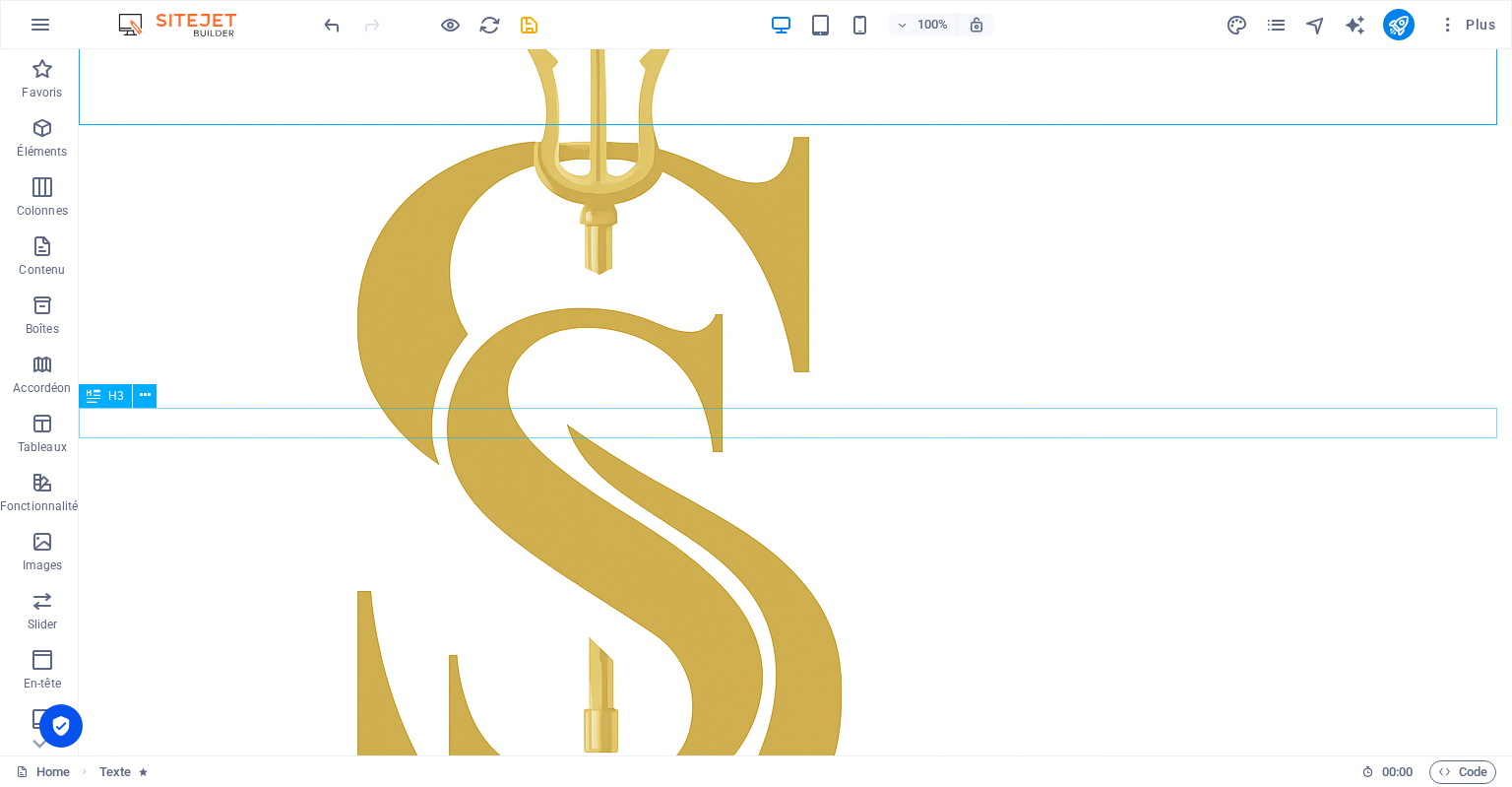 click on "accueil" at bounding box center (795, 2424) 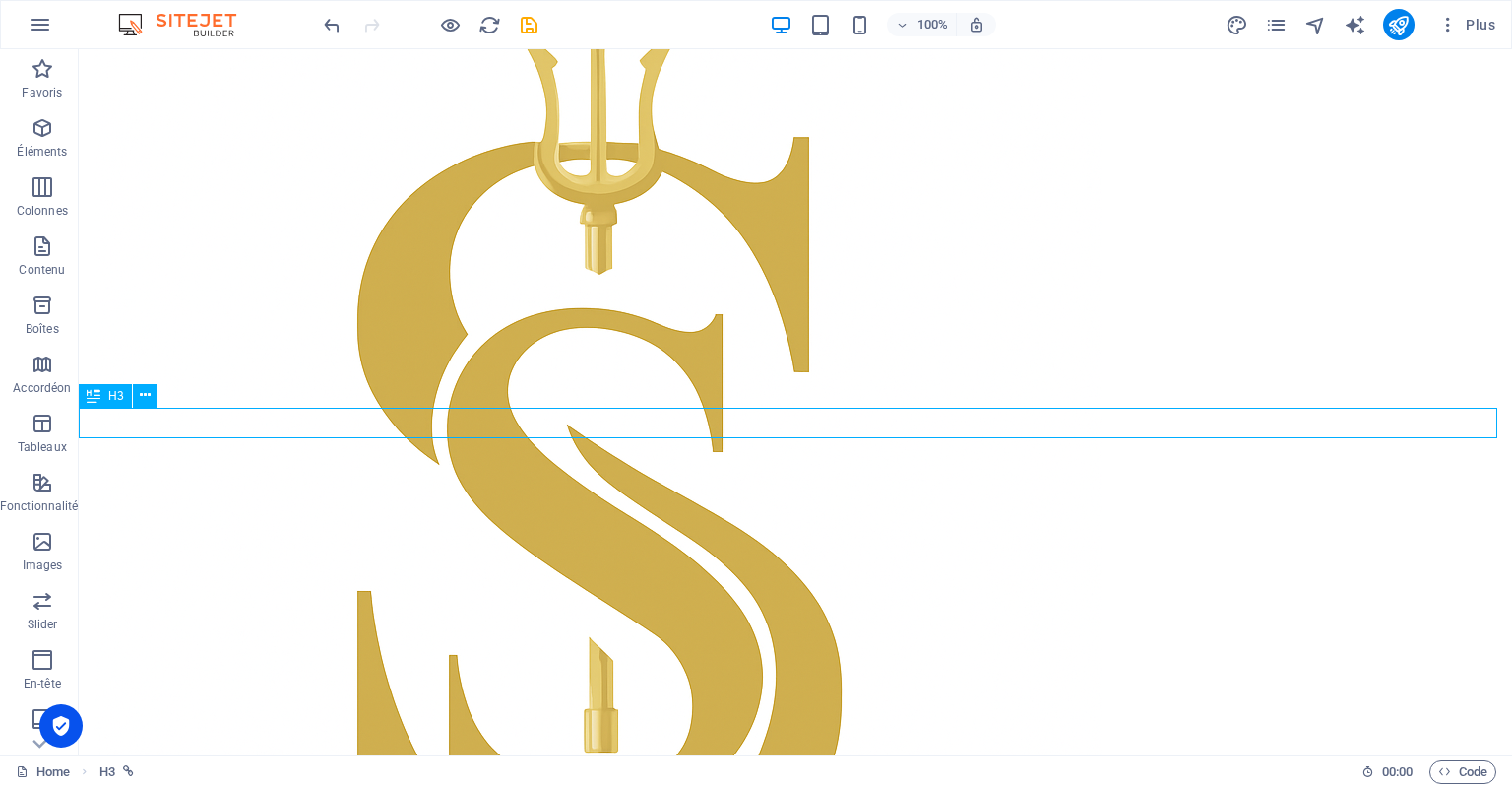 click on "accueil" at bounding box center [795, 2424] 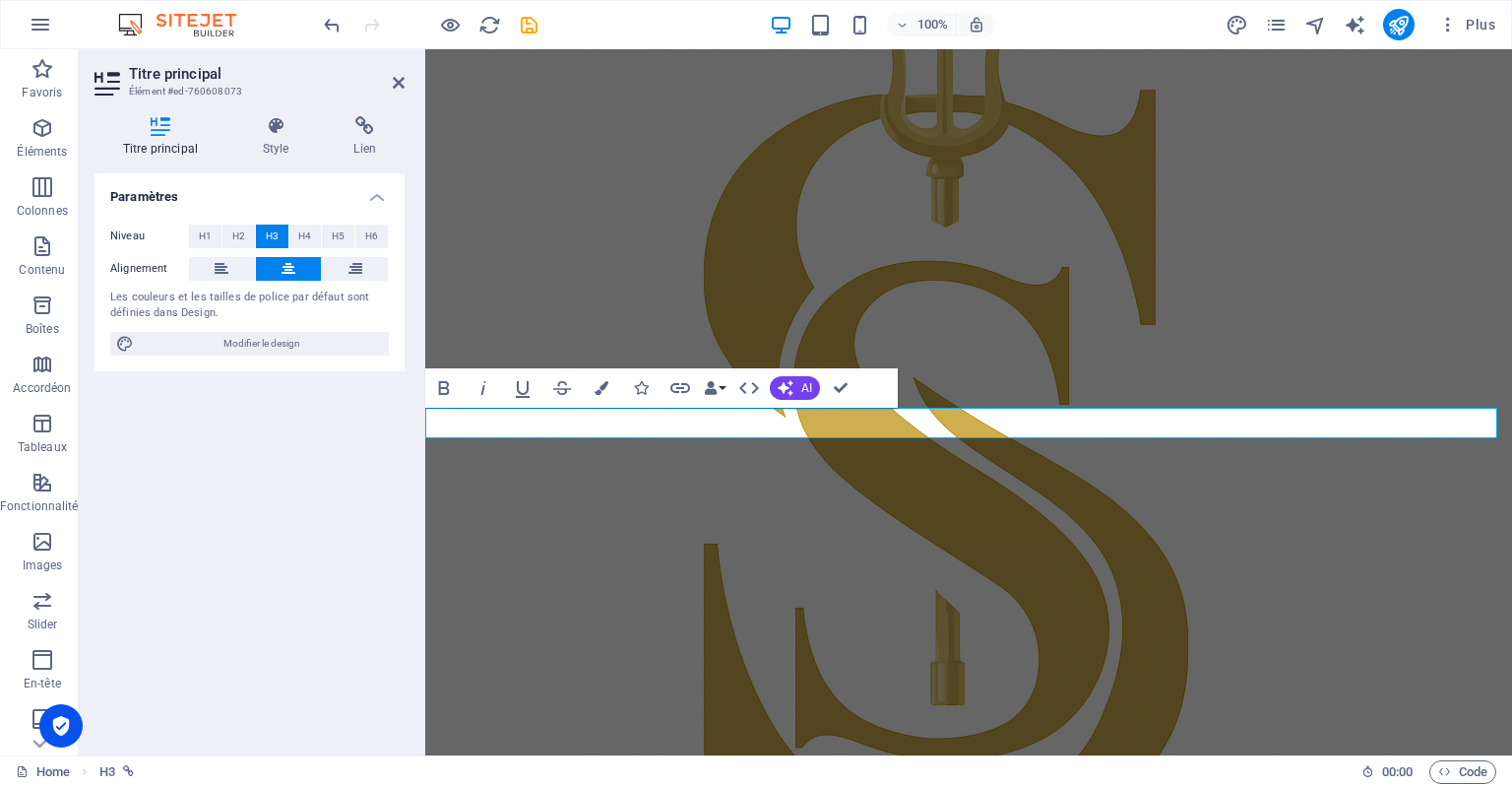 click on "accueil" at bounding box center (969, 2424) 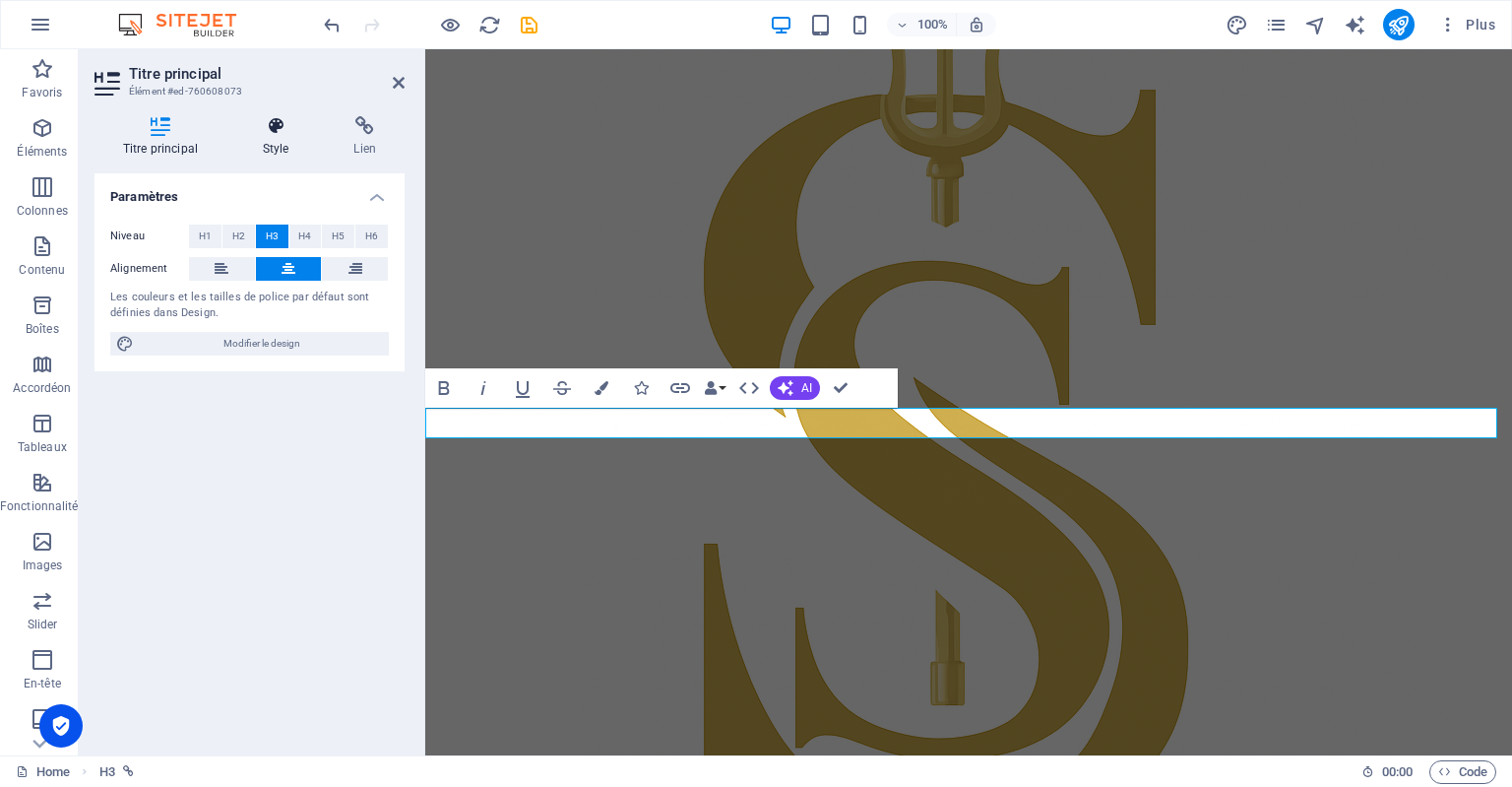 click at bounding box center [276, 126] 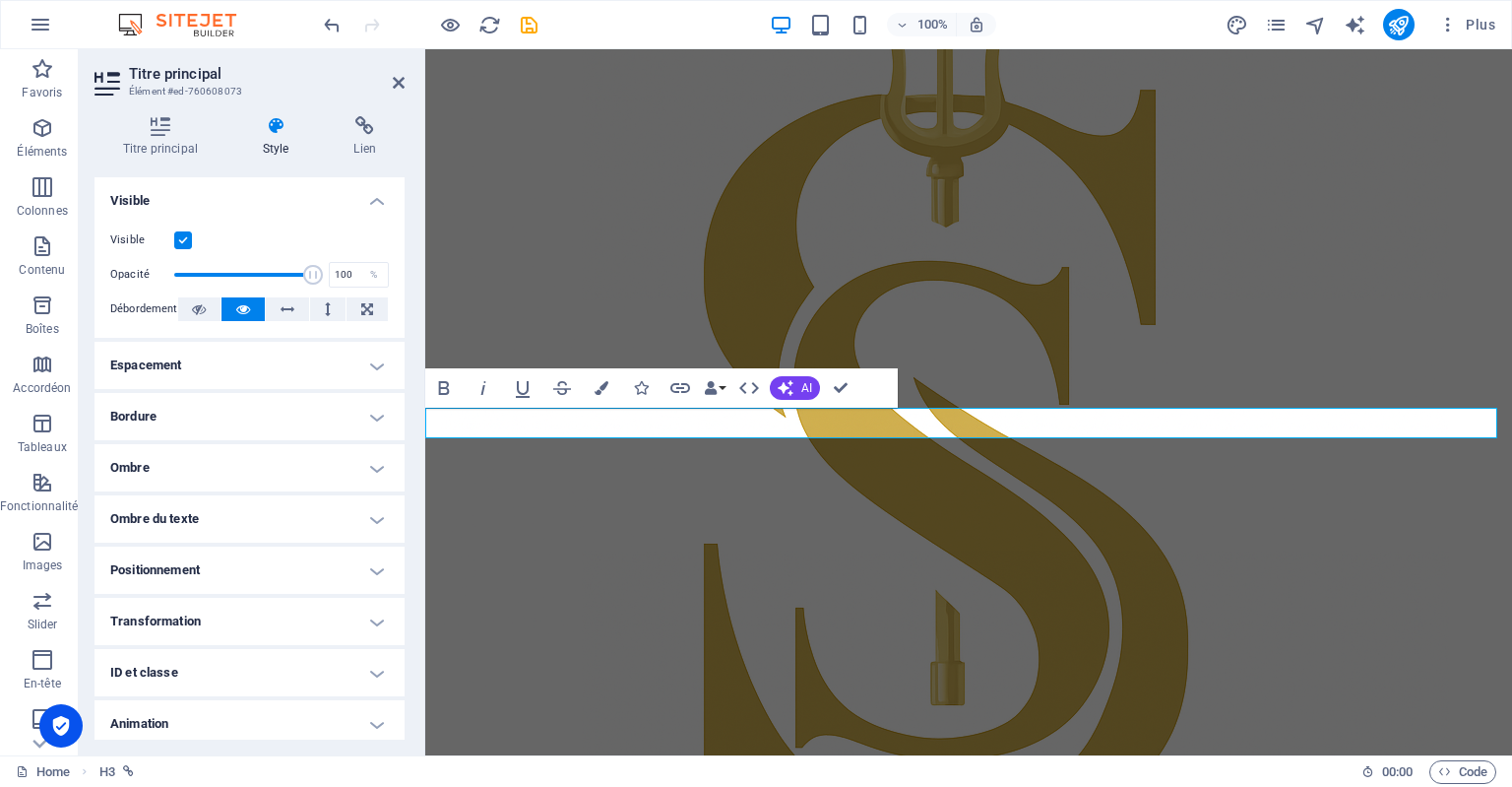 drag, startPoint x: 400, startPoint y: 287, endPoint x: 410, endPoint y: 329, distance: 43.17407 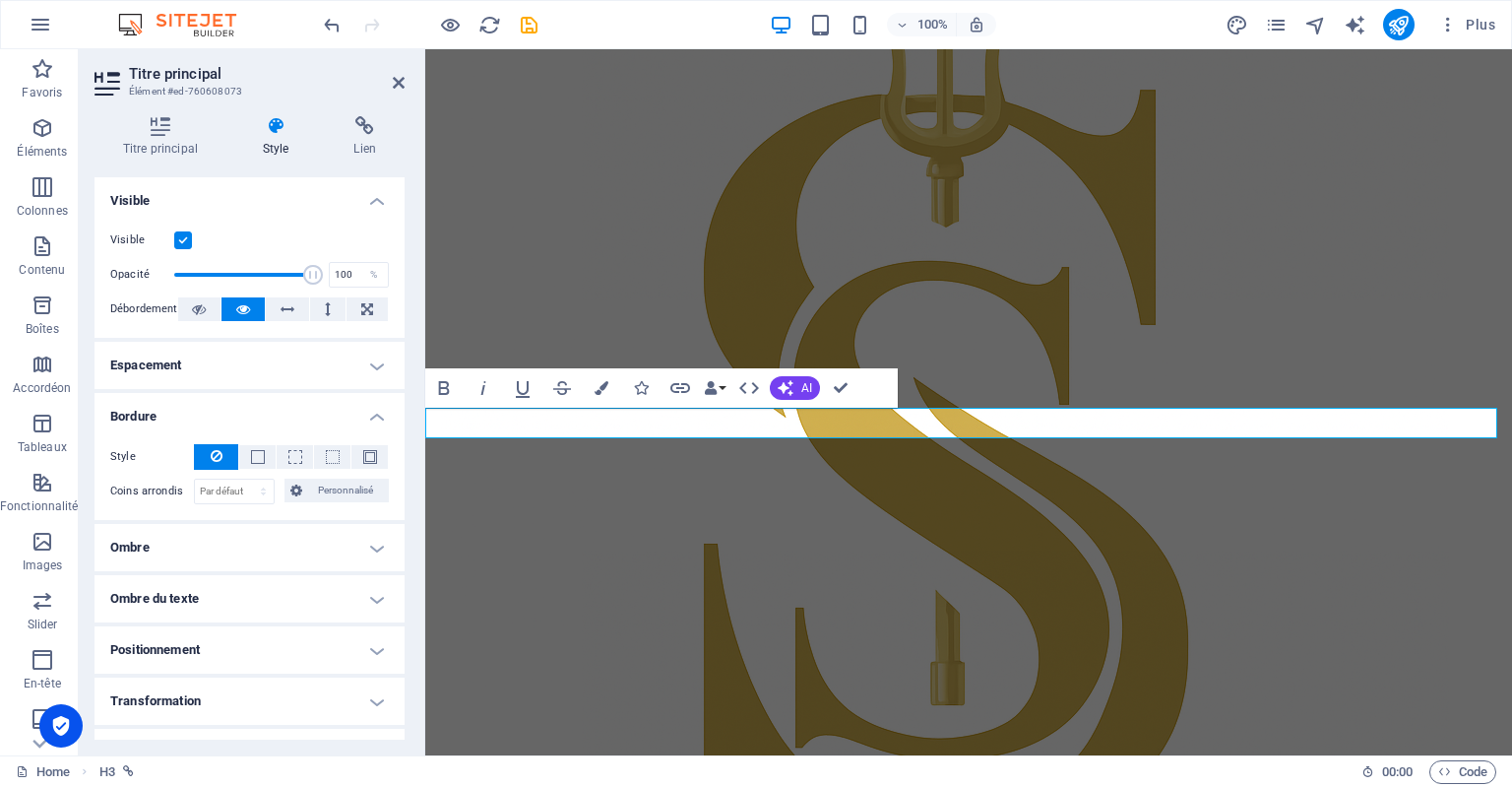 click on "Espacement" at bounding box center [249, 365] 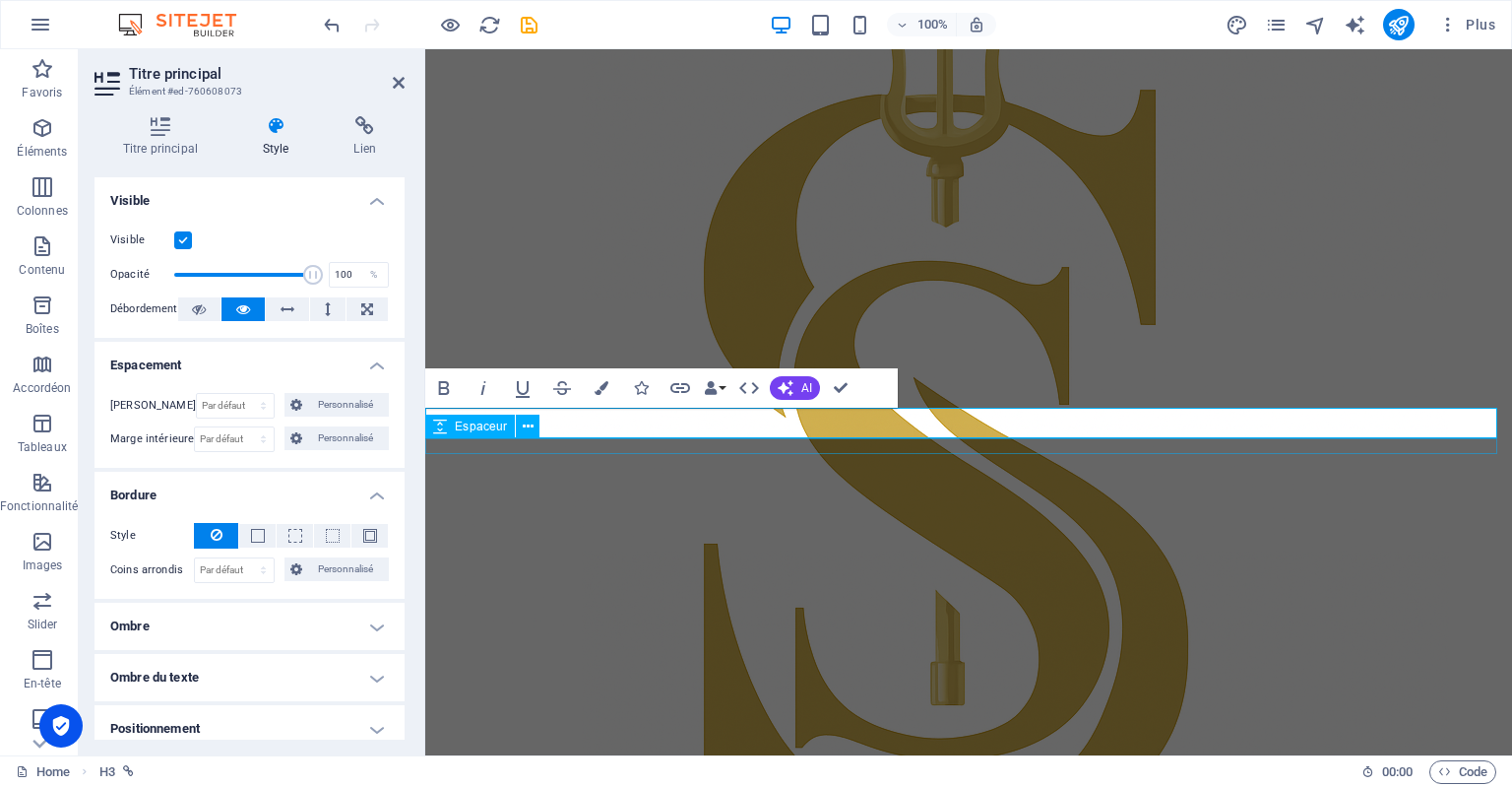 drag, startPoint x: 823, startPoint y: 338, endPoint x: 430, endPoint y: 451, distance: 408.923 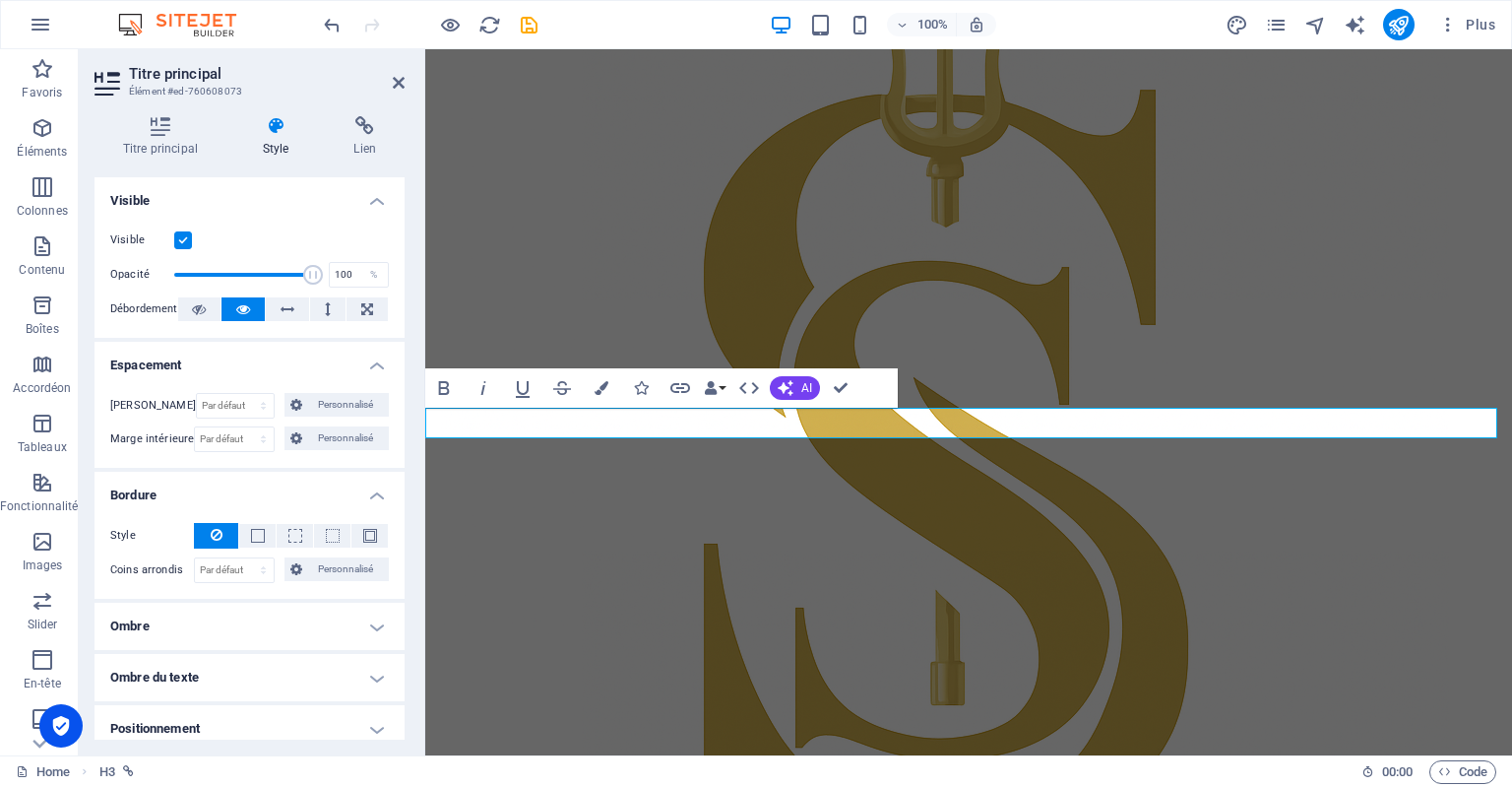 click on "Ombre" at bounding box center [249, 626] 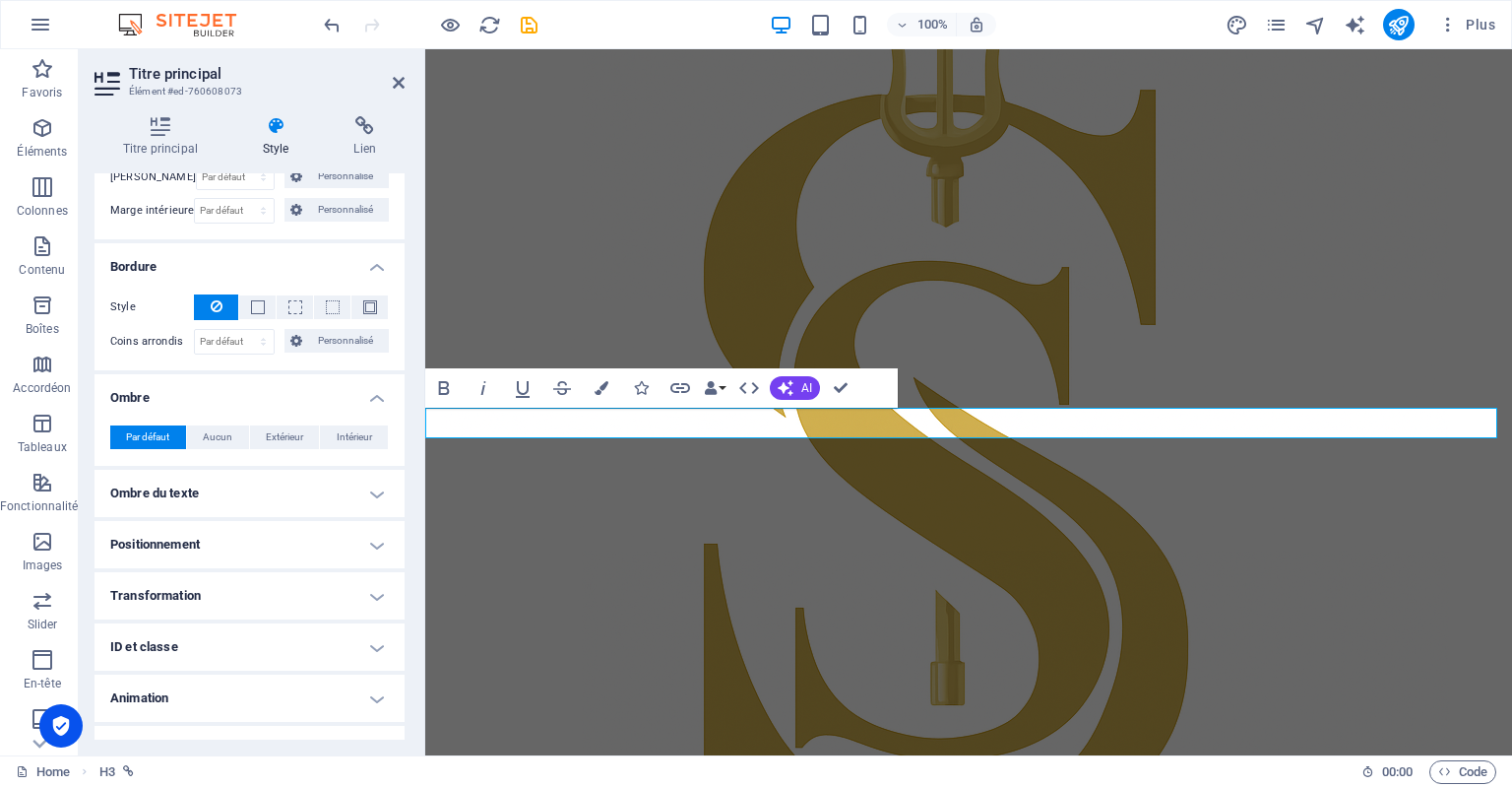 scroll, scrollTop: 259, scrollLeft: 0, axis: vertical 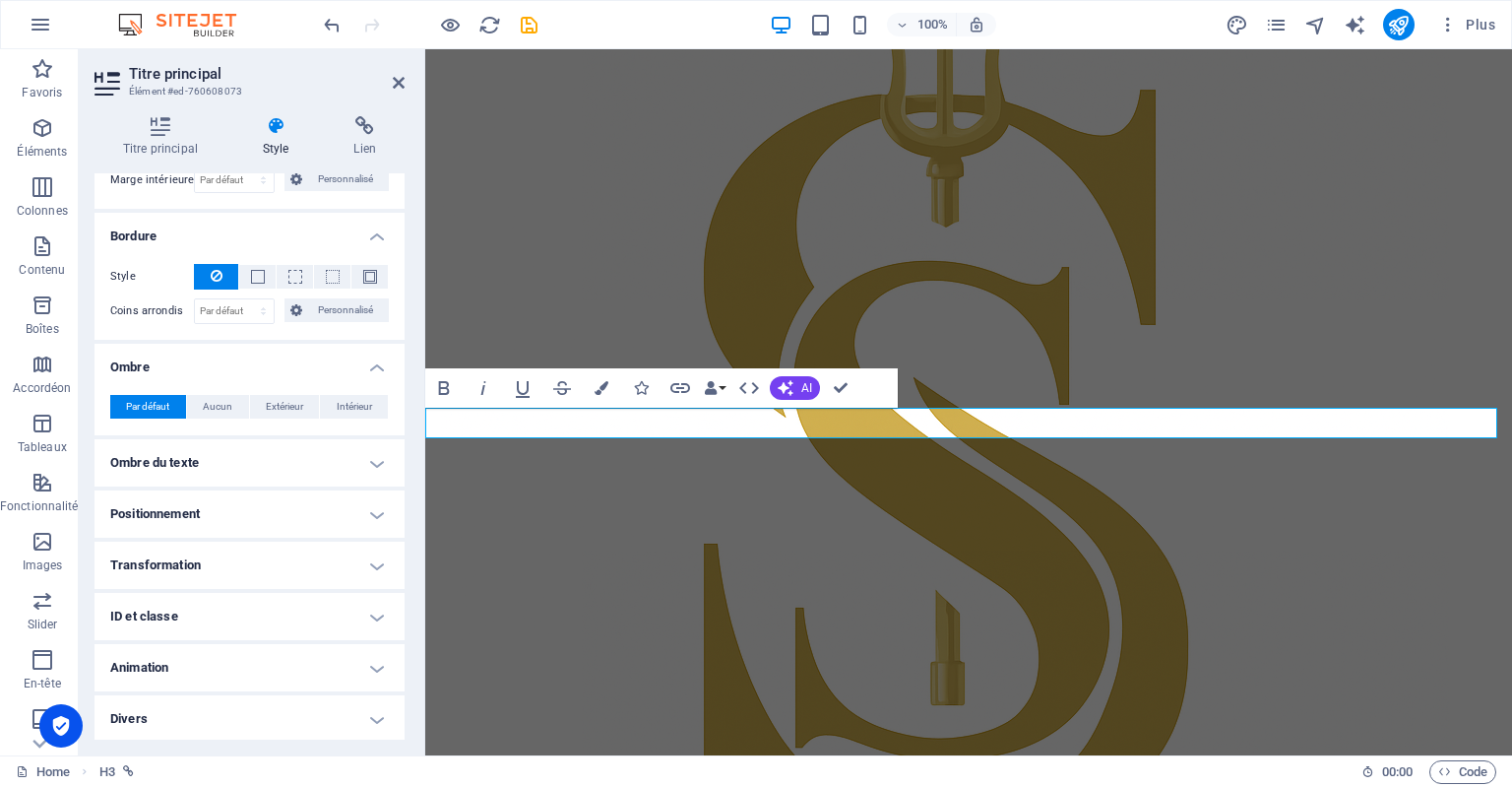drag, startPoint x: 403, startPoint y: 535, endPoint x: 20, endPoint y: 695, distance: 415.0771 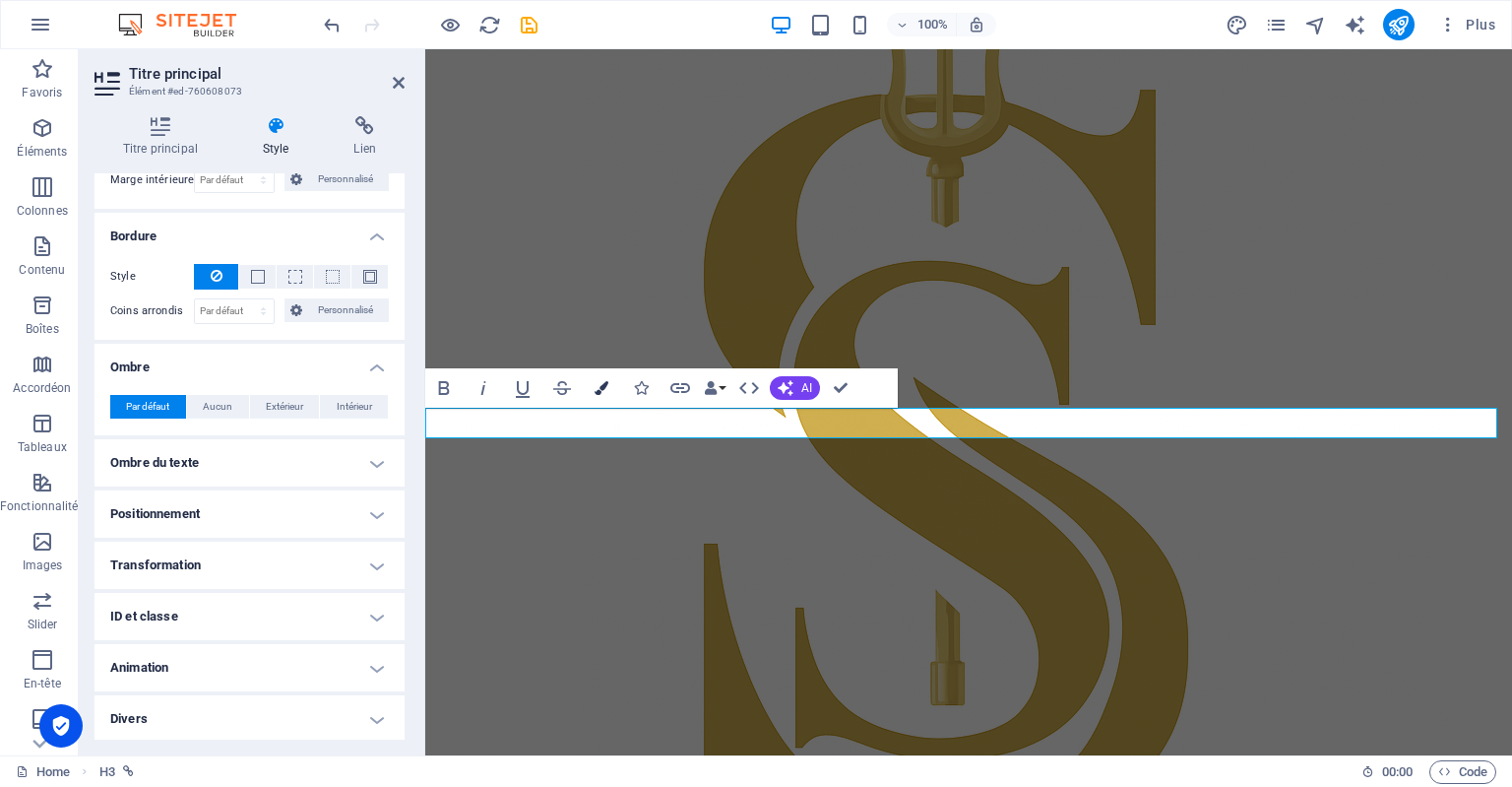 click at bounding box center (601, 388) 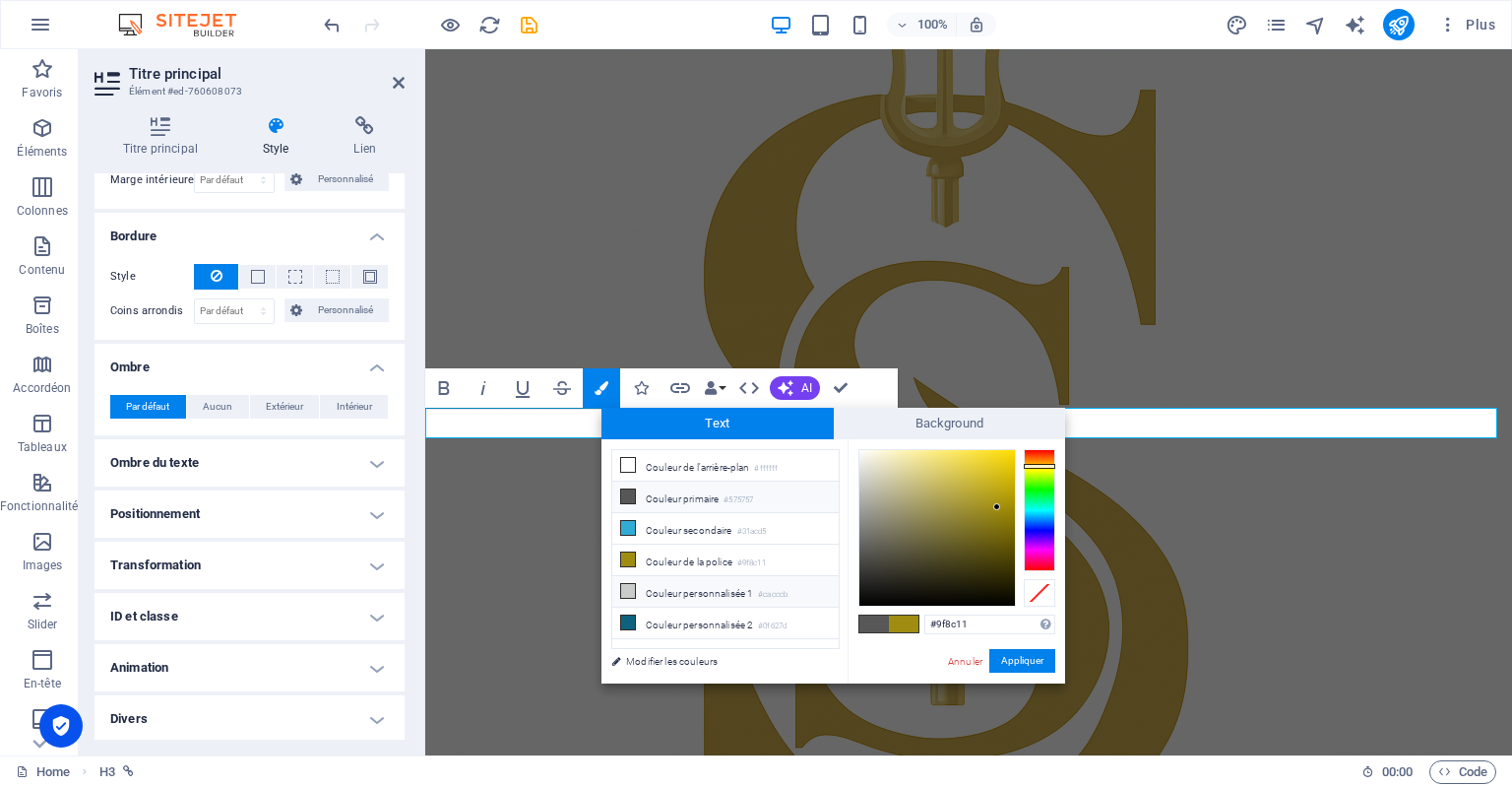 click on "Couleur personnalisée 1
#cacccb" at bounding box center (725, 592) 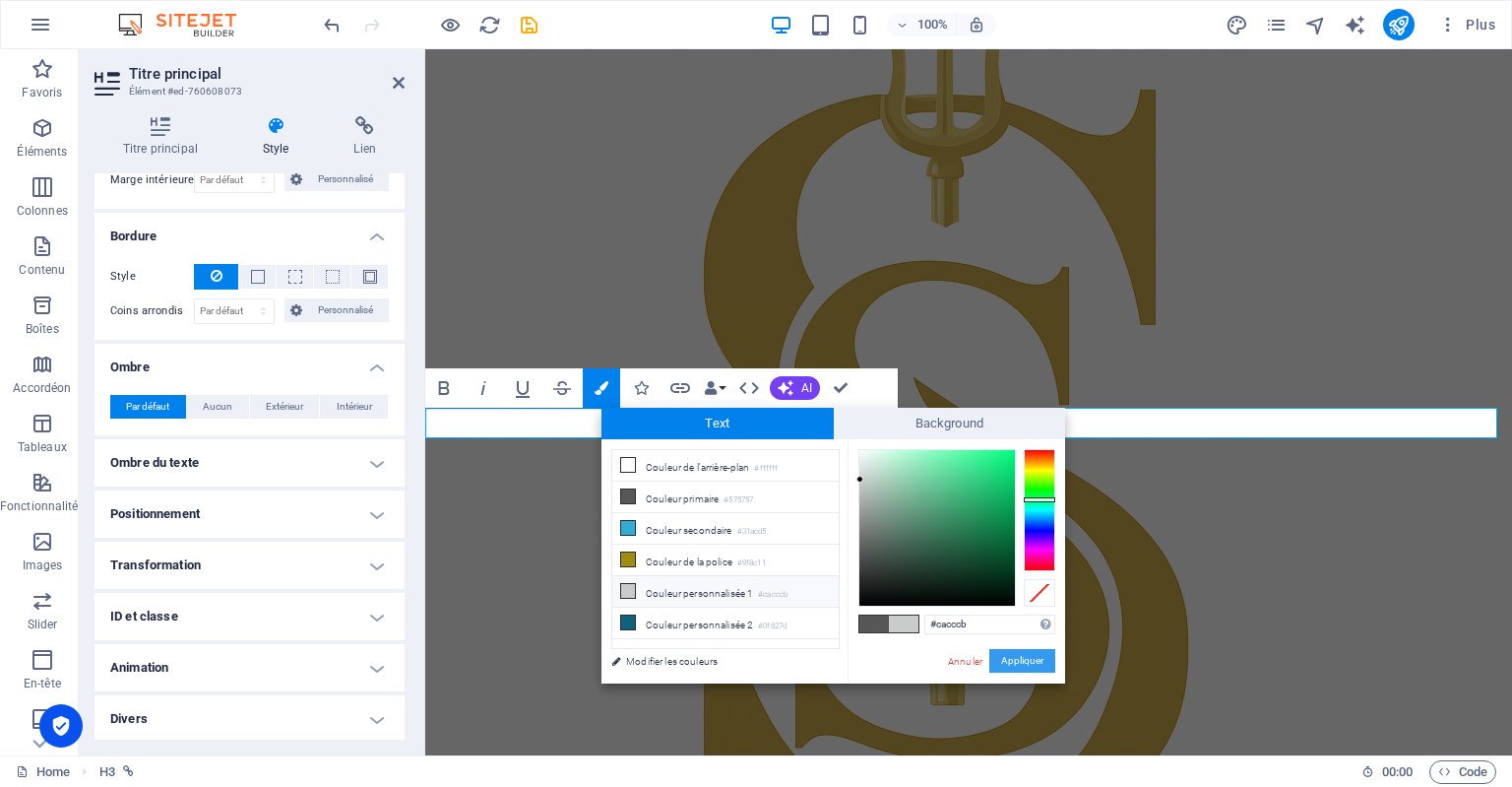 click on "Appliquer" at bounding box center (1022, 661) 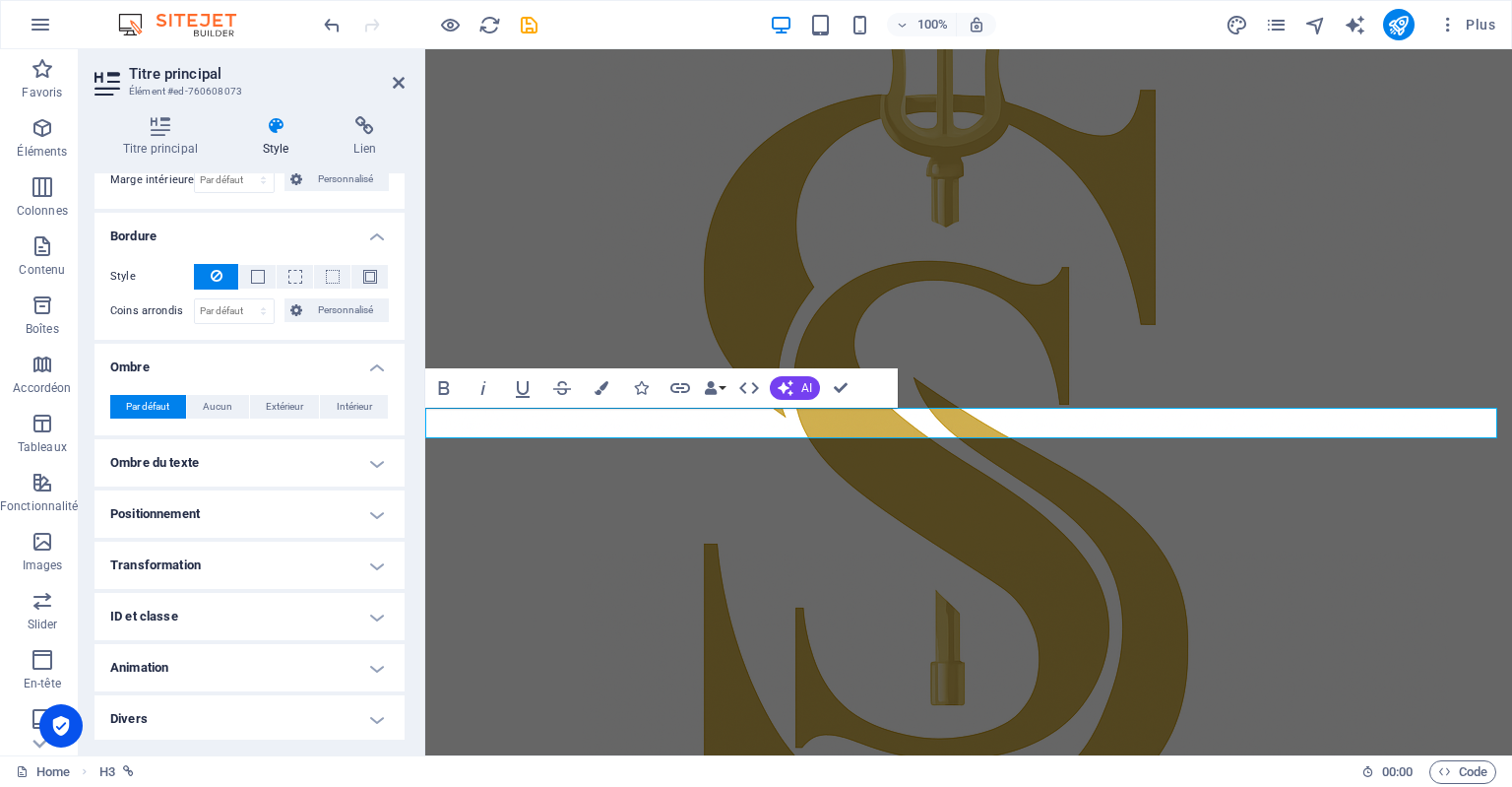 click on "a​ ​ ccueil" at bounding box center [969, 2424] 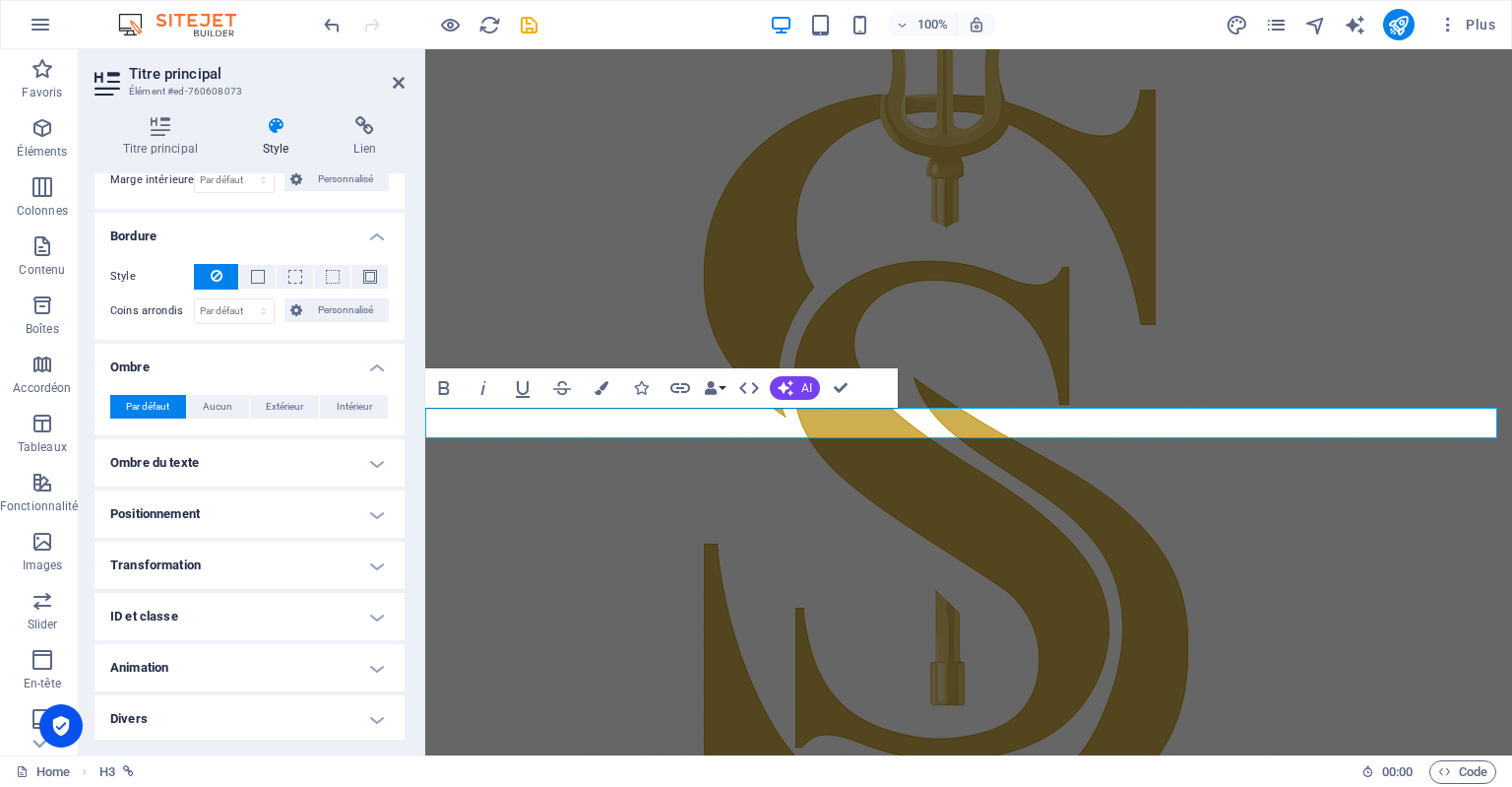 drag, startPoint x: 1036, startPoint y: 418, endPoint x: 825, endPoint y: 415, distance: 211.02133 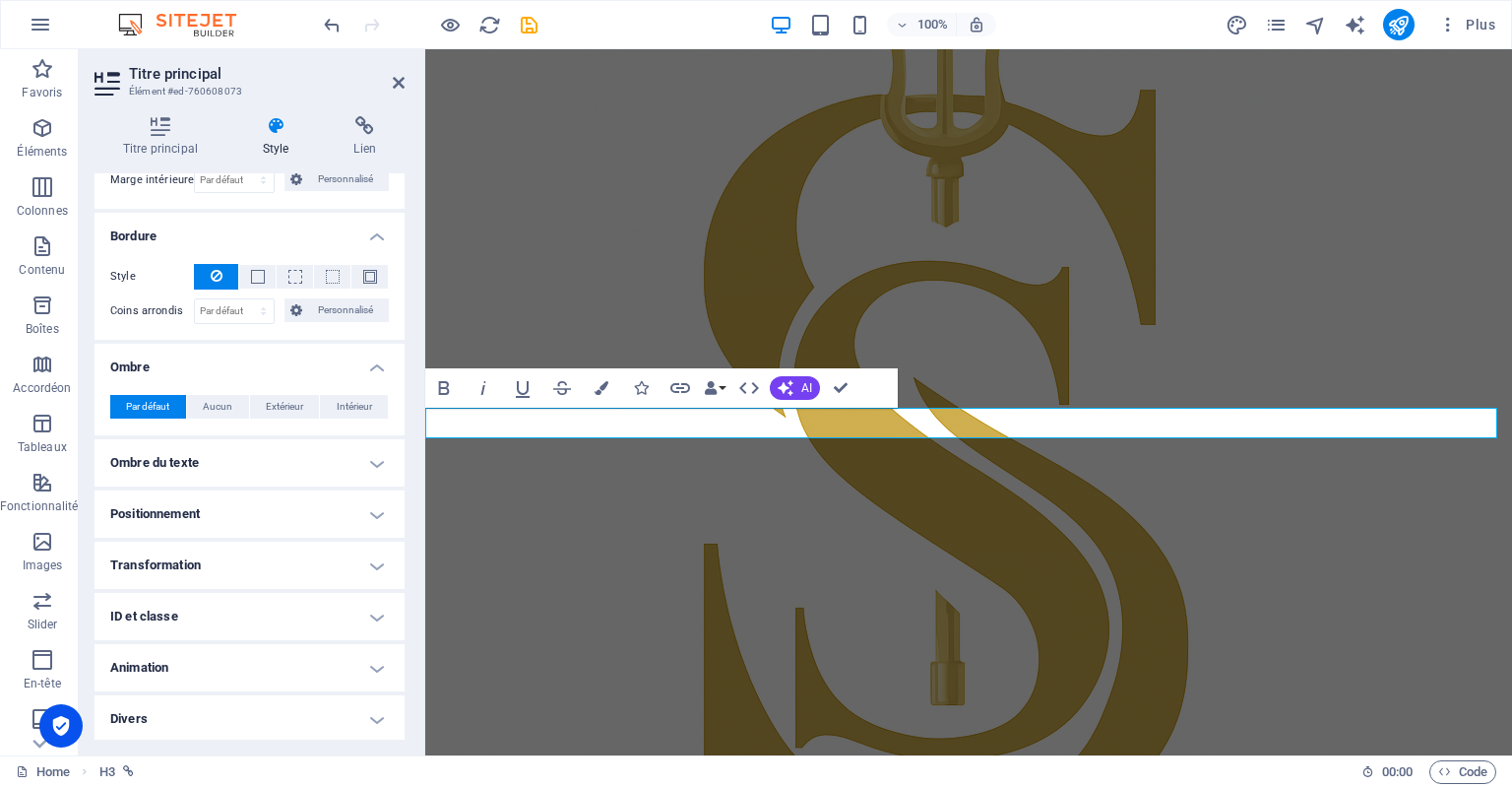 click on "a​ ​ ccueil" at bounding box center (969, 2424) 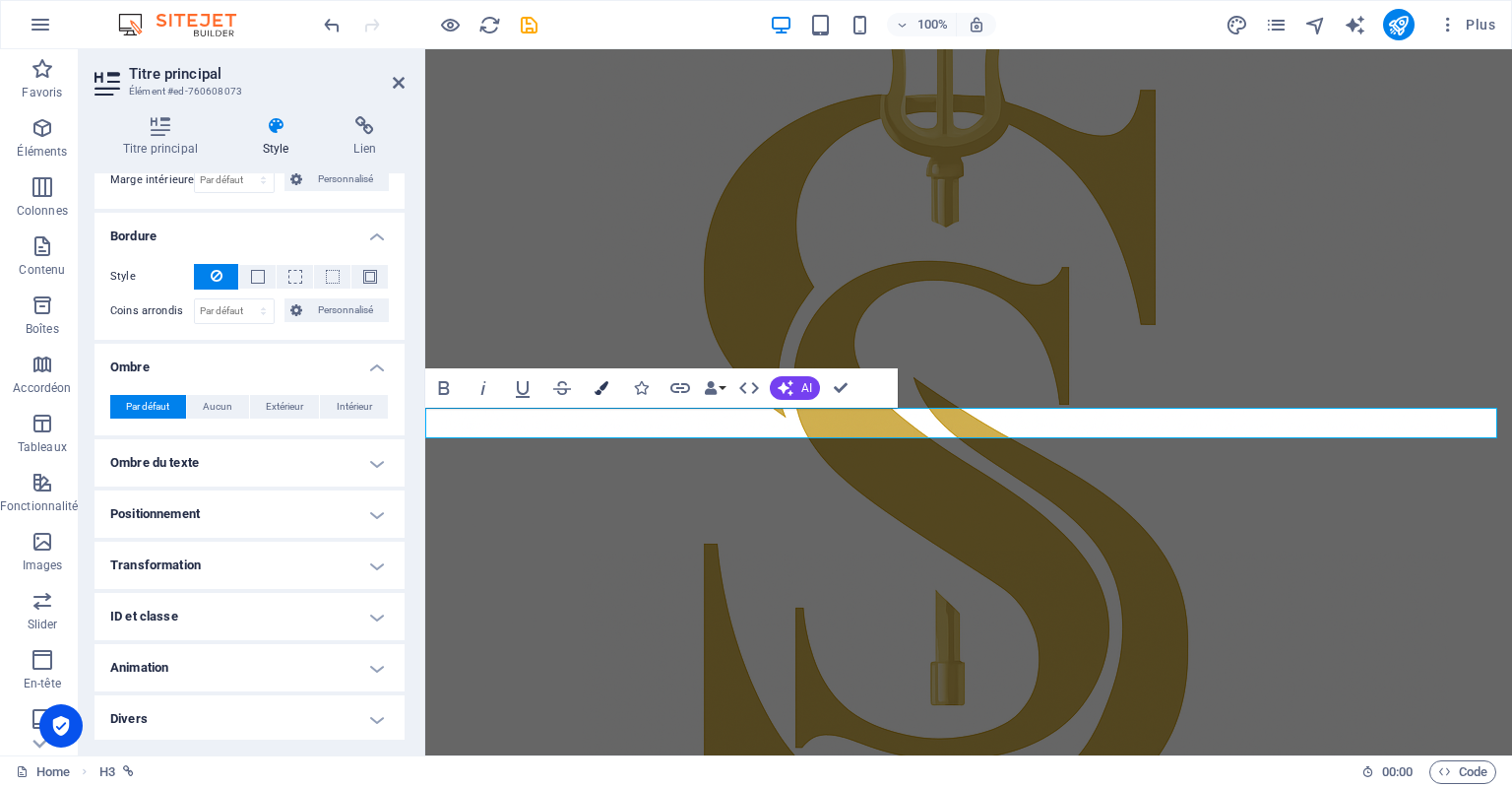 click at bounding box center (601, 388) 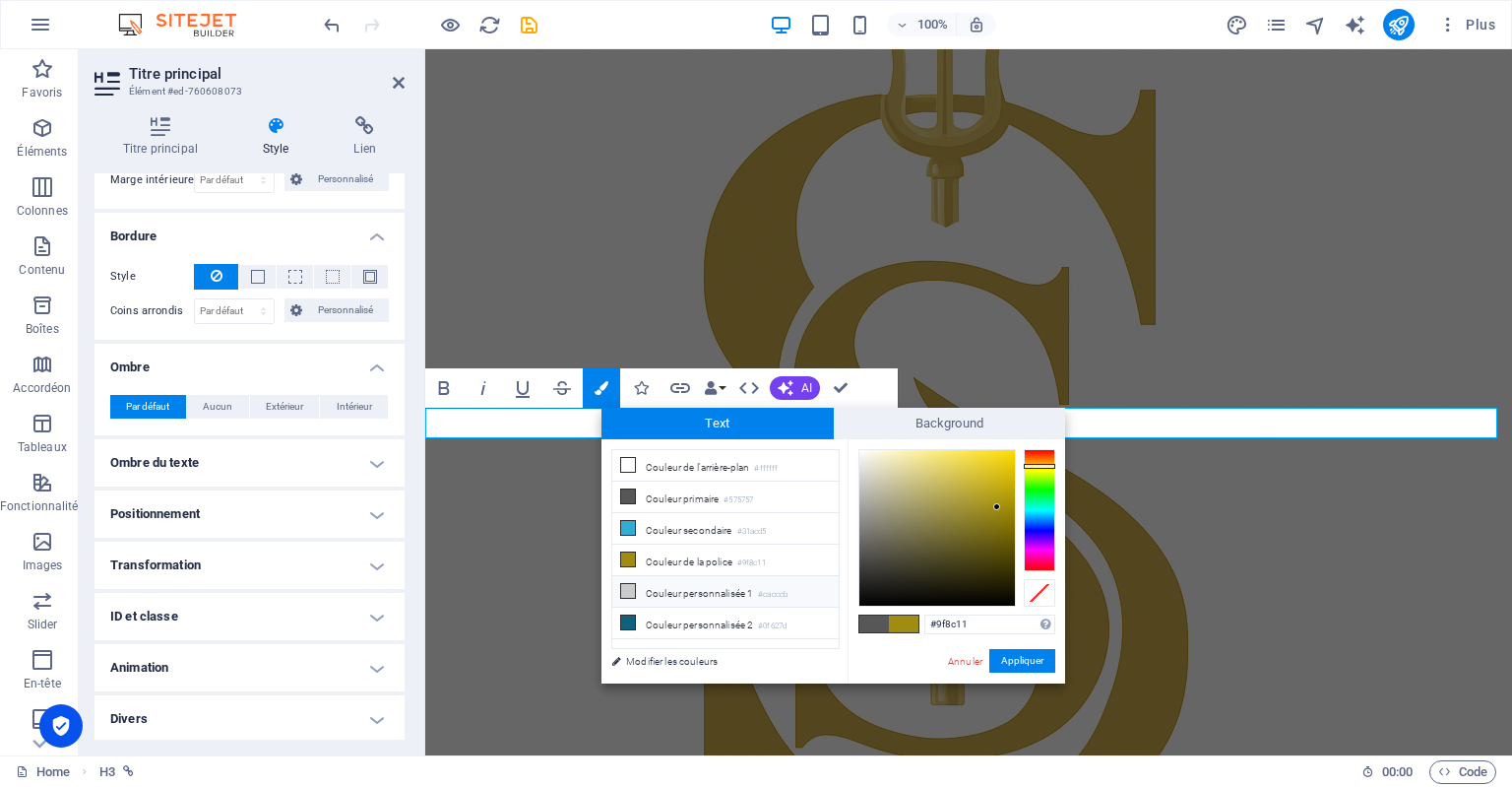 click on "Couleur personnalisée 1
#cacccb" at bounding box center [725, 592] 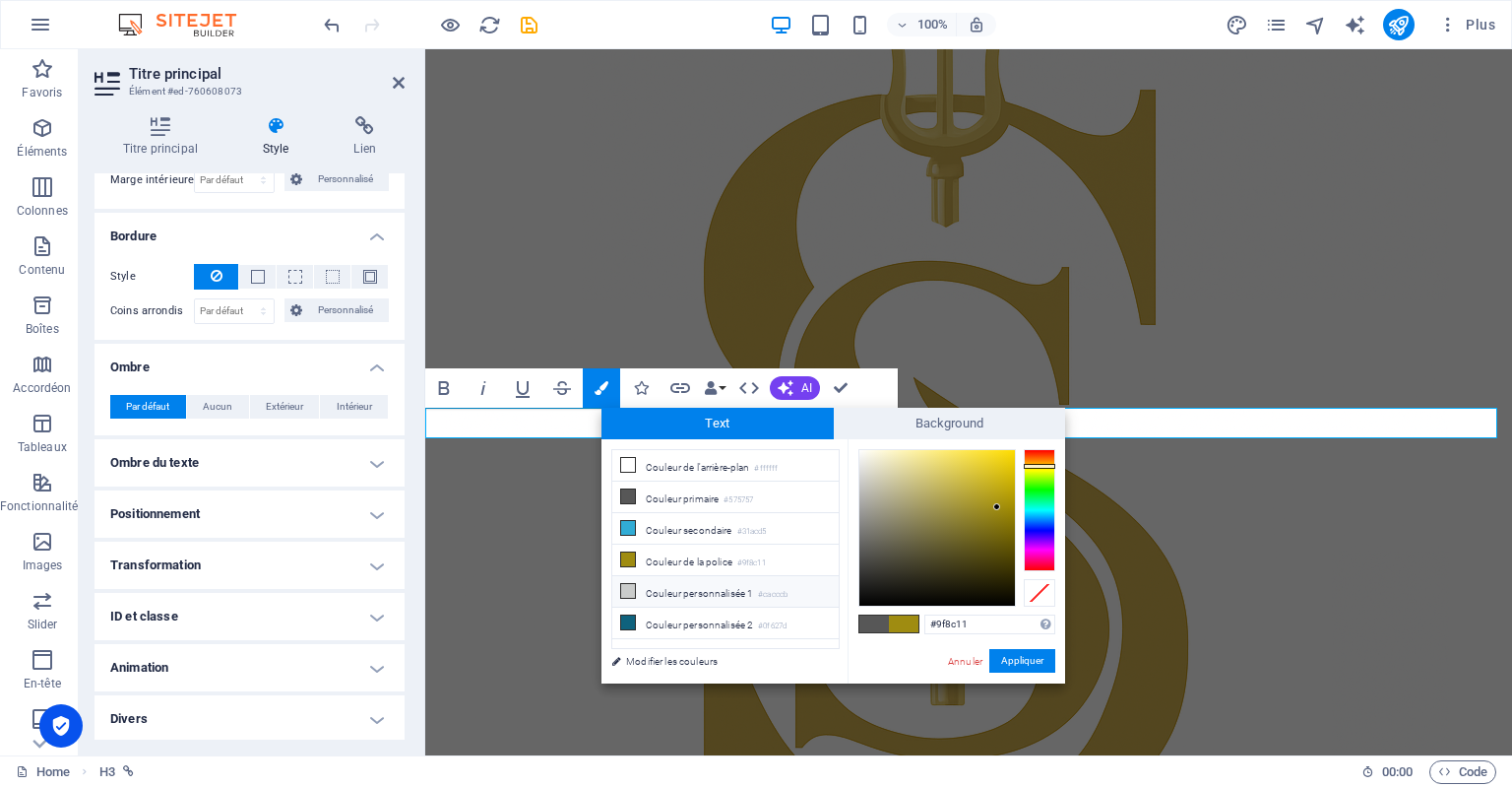 type on "#cacccb" 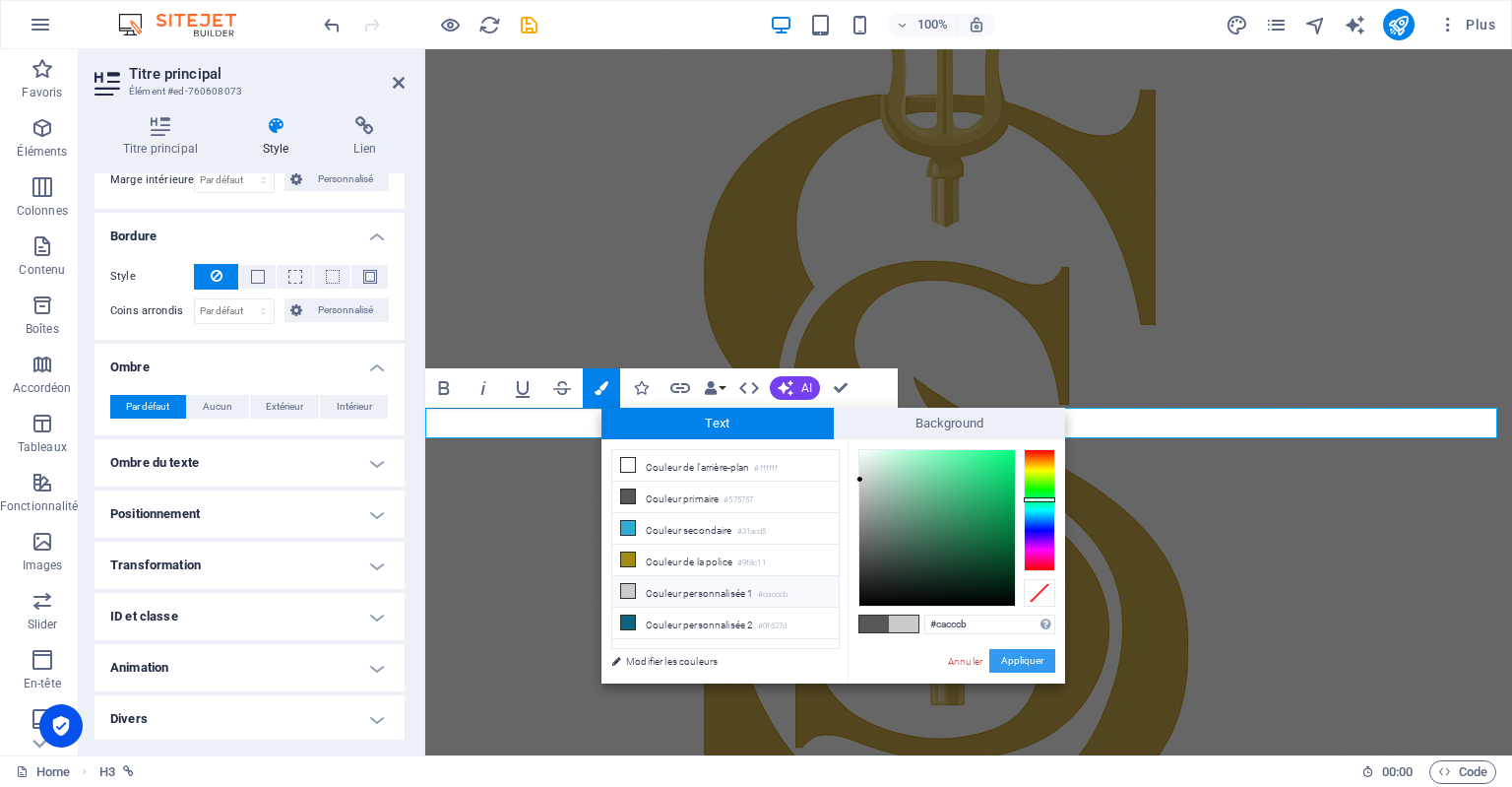 click on "Appliquer" at bounding box center [1022, 661] 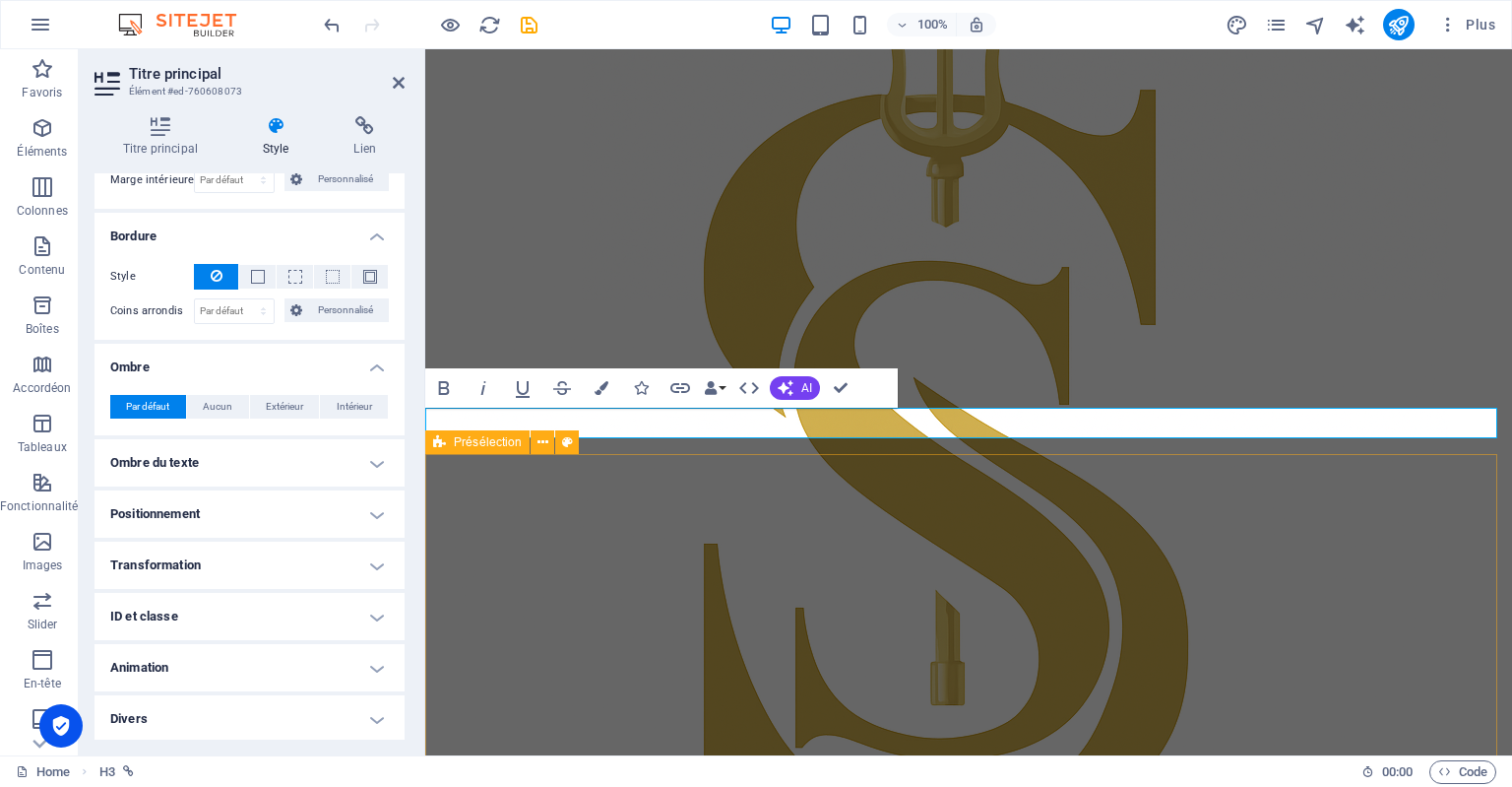 click on "notre vision SIVATHI RH  accompagne les entreprises dans l’organisation et la maîtrise de leur gestion administrative du personnel, en proposant des solutions externalisées, sur mesure, conformes aux obligations sociales et adaptées à chaque structure. [DEMOGRAPHIC_DATA] : Libérer du temps aux dirigeants et services RH. Nous prenons en charge l’ensemble des démarches administratives liées à la gestion du personnel et de la paie, pour permettre aux dirigeants de se recentrer sur leur cœur de métier, en toute sérénité, et se consacrer pleinement à la croissance et à la performance de leur entreprise. Déposer le contenu ici ou  Ajouter les éléments  Coller le presse-papiers" at bounding box center [969, 2876] 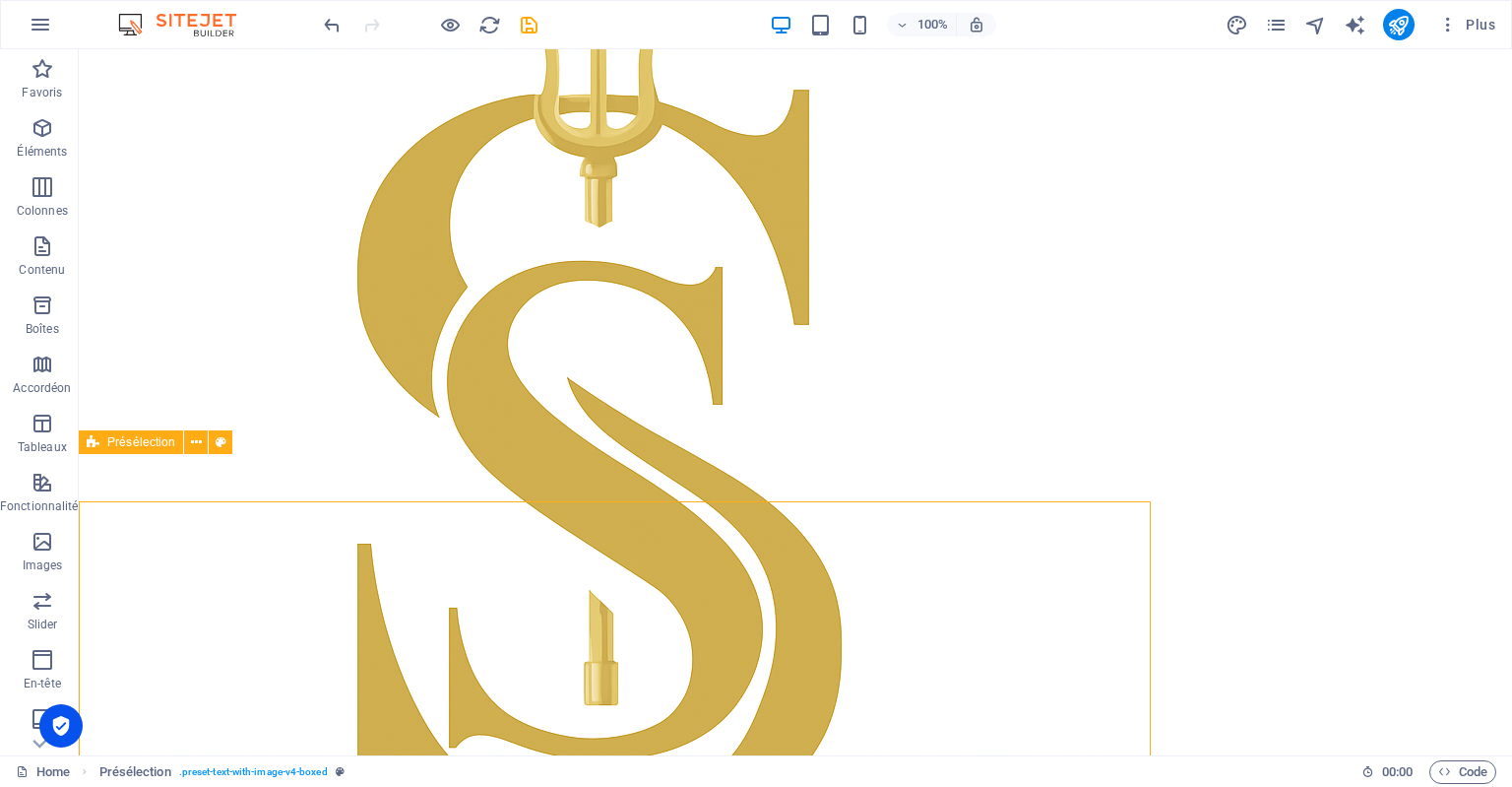 scroll, scrollTop: 1173, scrollLeft: 0, axis: vertical 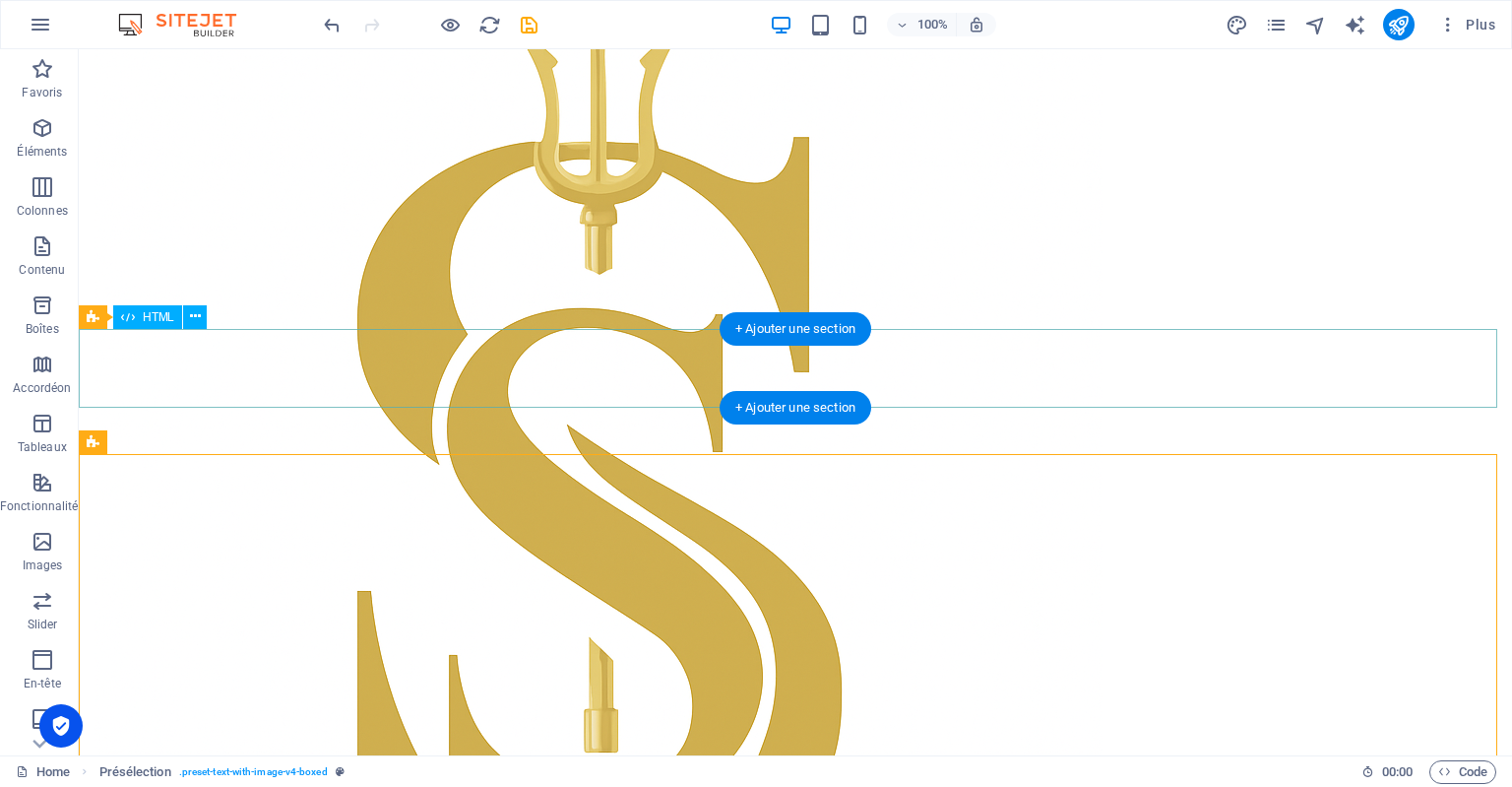 click at bounding box center (795, 2370) 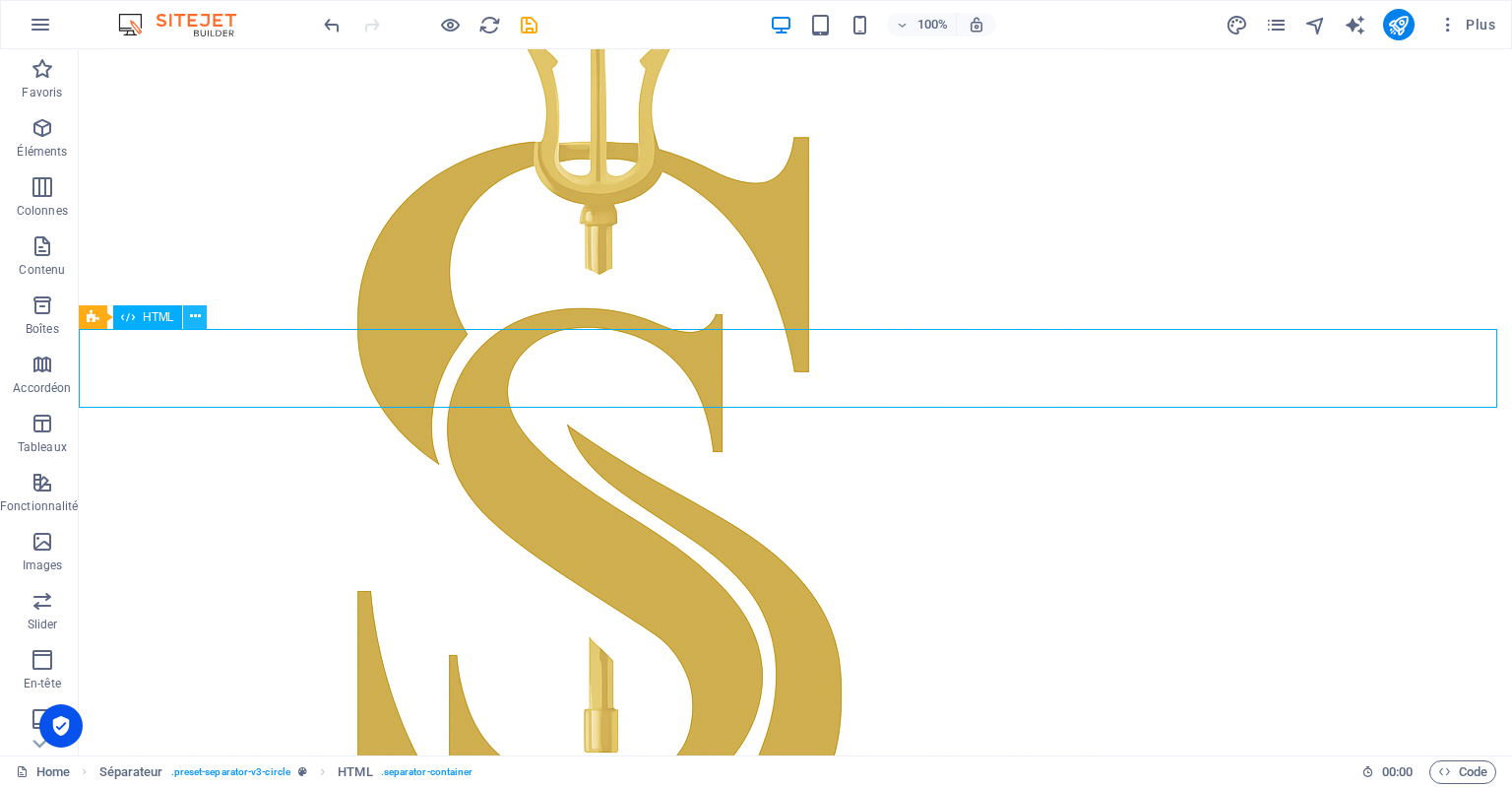click at bounding box center (195, 316) 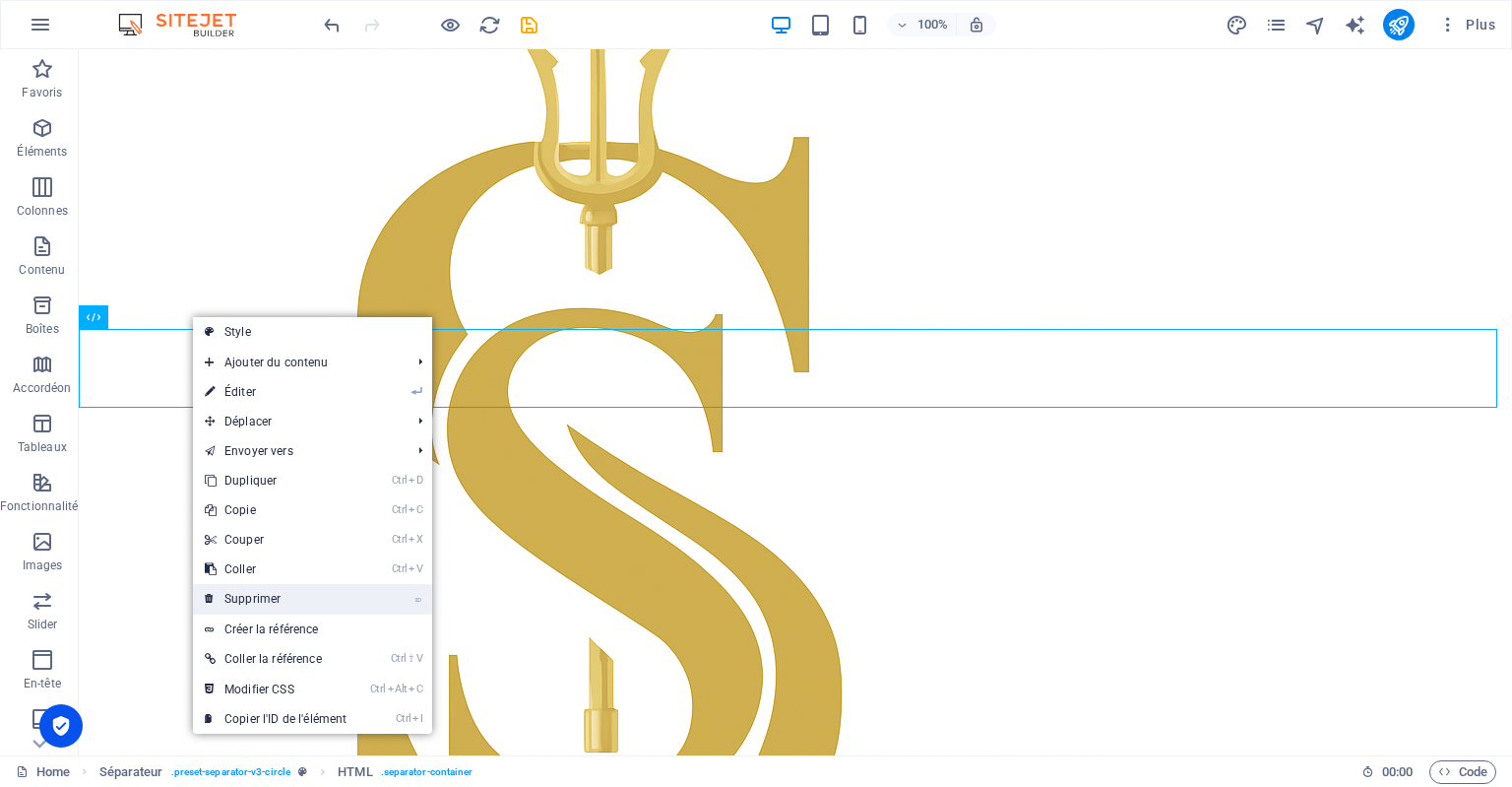 click on "⌦  Supprimer" at bounding box center [276, 599] 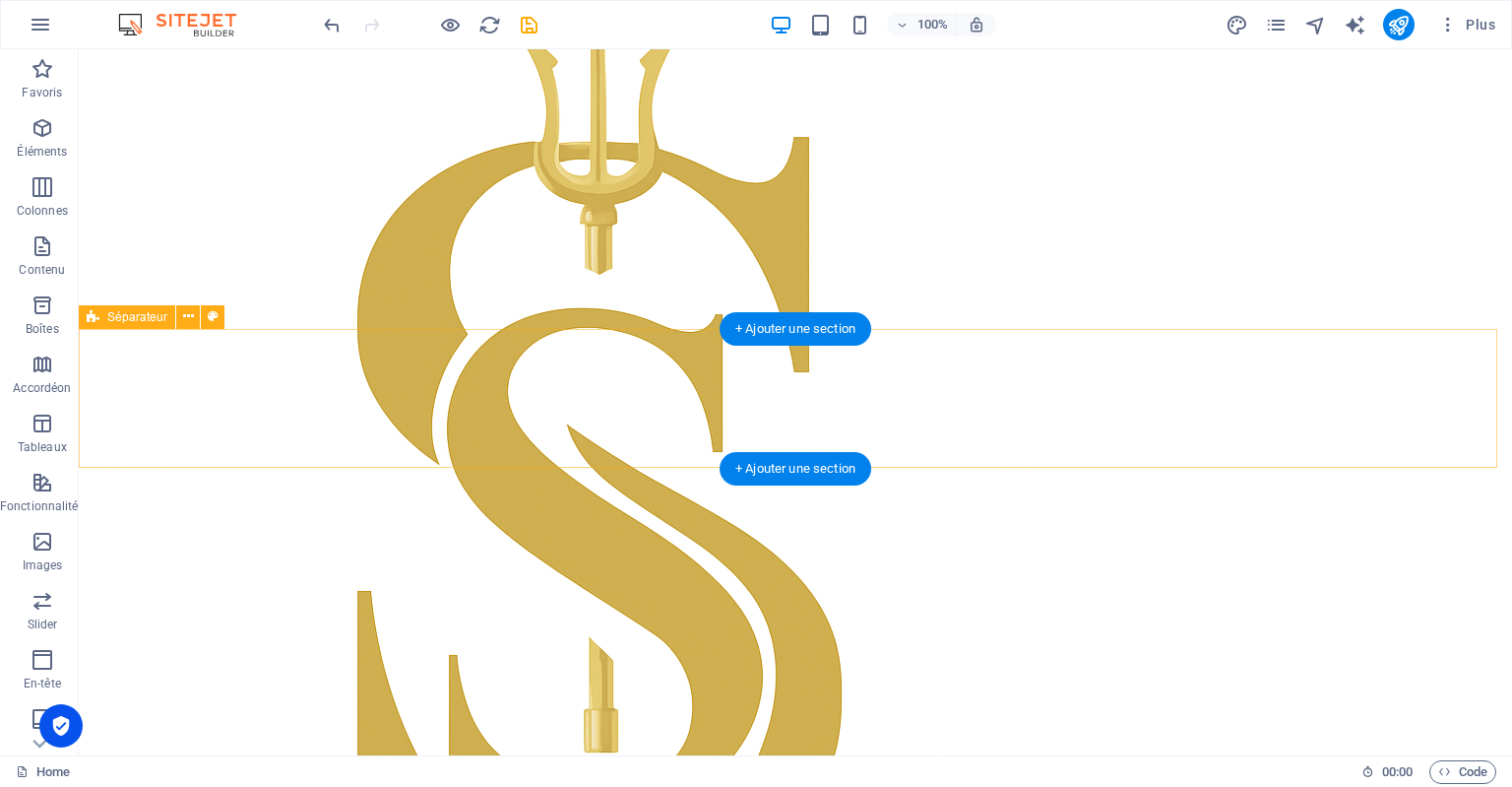 click on "Ajouter les éléments" at bounding box center (713, 2430) 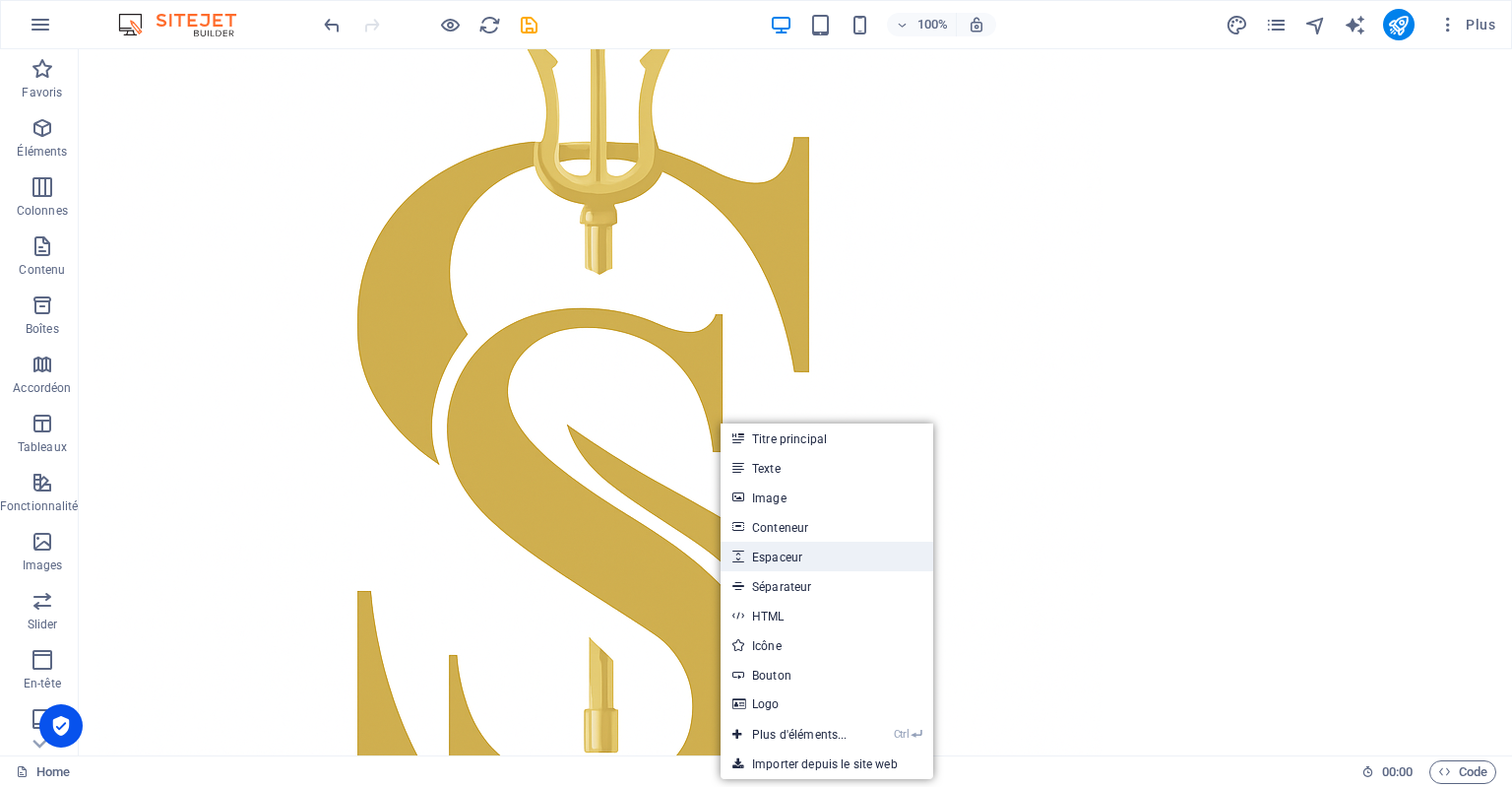 click on "Espaceur" at bounding box center [827, 557] 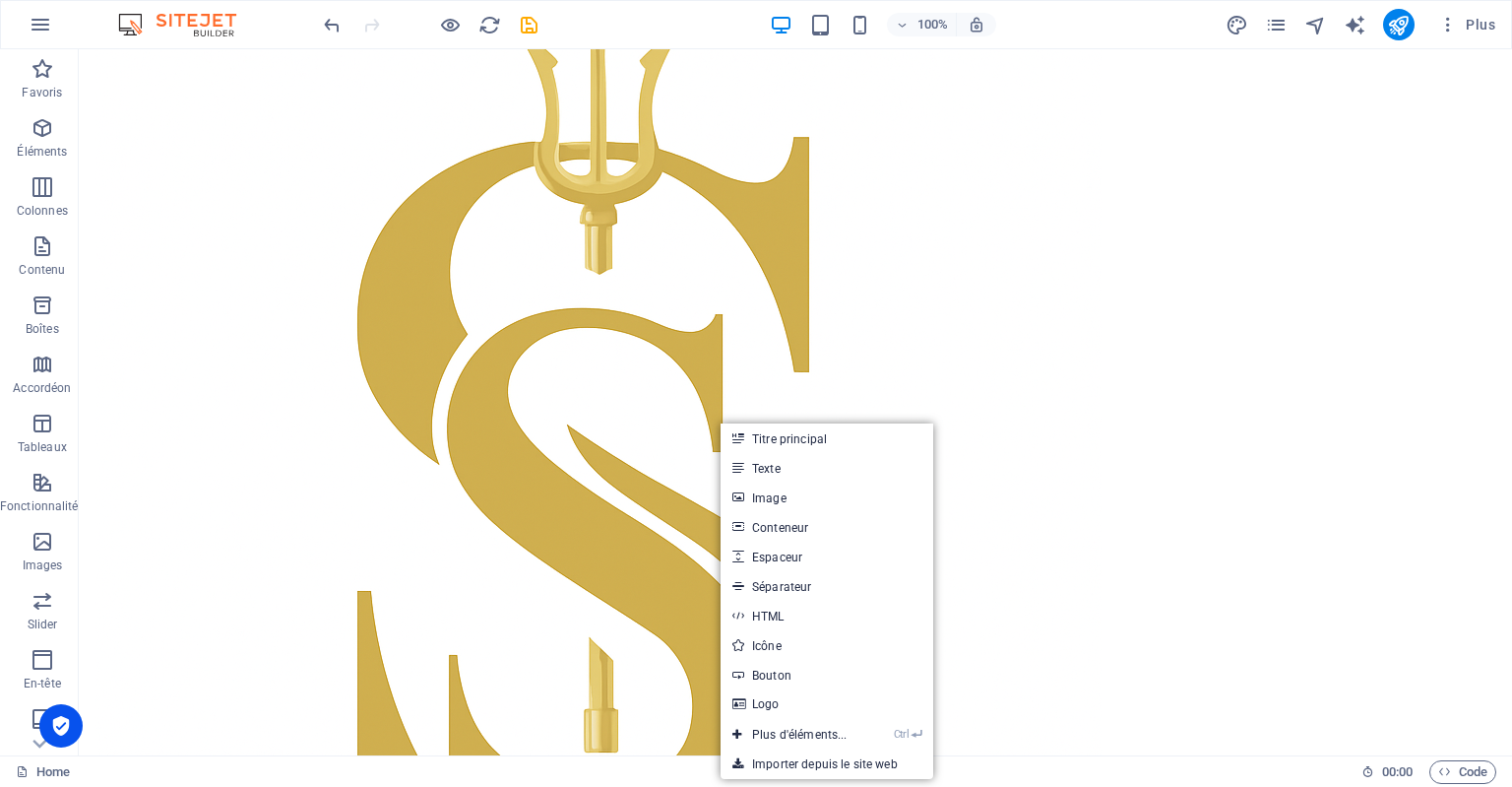 scroll, scrollTop: 1220, scrollLeft: 0, axis: vertical 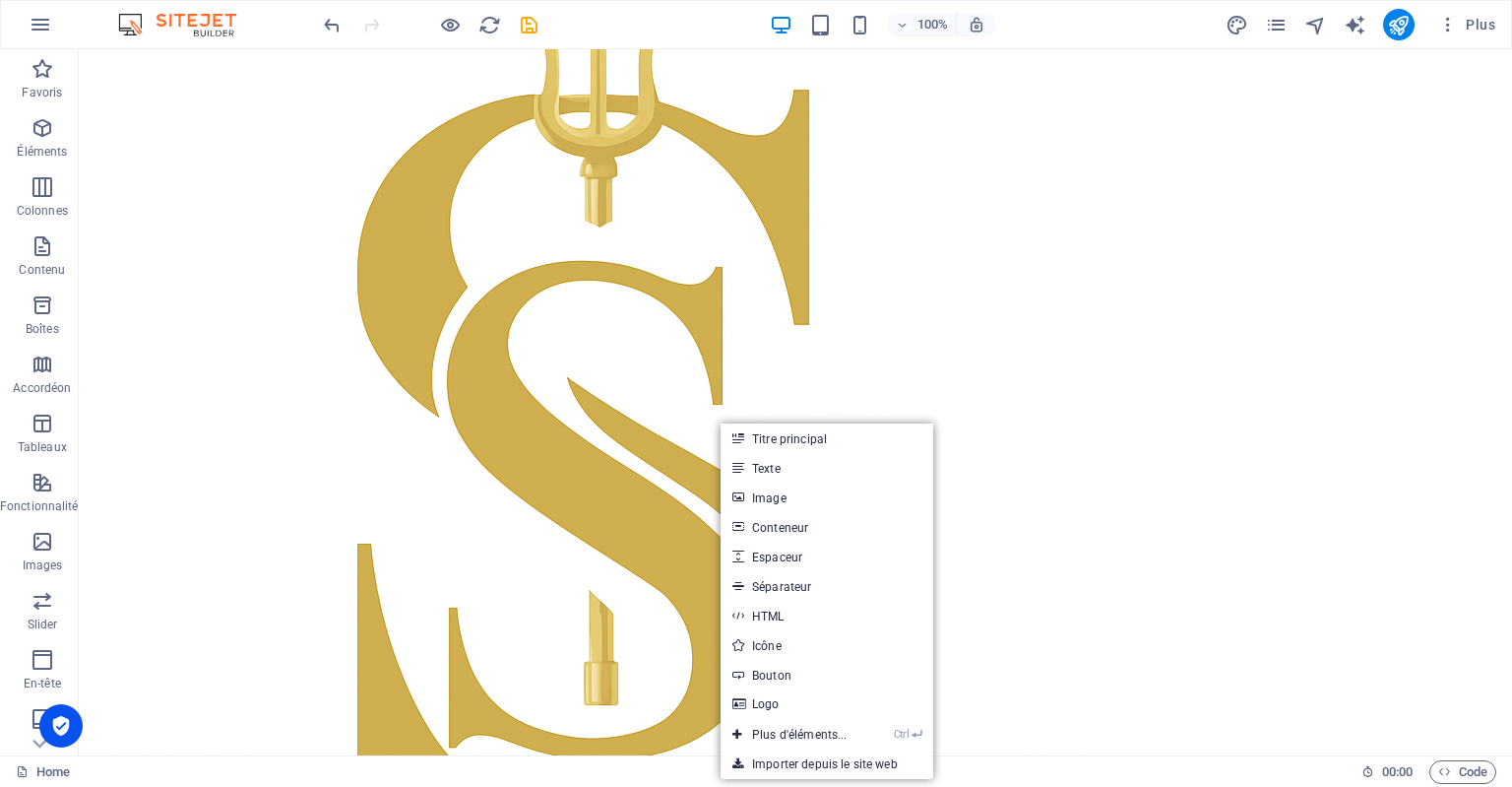 select on "px" 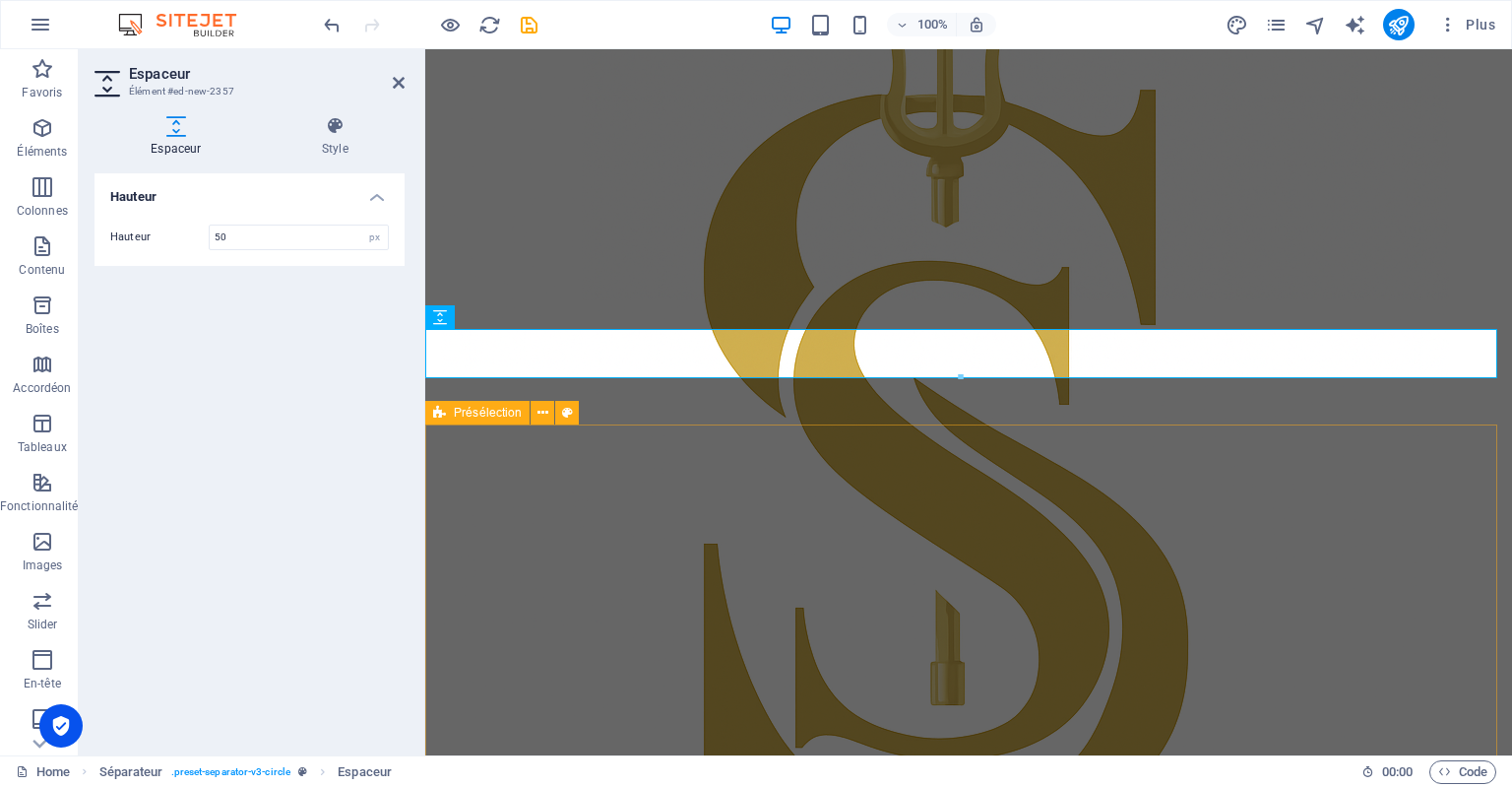click on "notre vision SIVATHI RH  accompagne les entreprises dans l’organisation et la maîtrise de leur gestion administrative du personnel, en proposant des solutions externalisées, sur mesure, conformes aux obligations sociales et adaptées à chaque structure. [DEMOGRAPHIC_DATA] : Libérer du temps aux dirigeants et services RH. Nous prenons en charge l’ensemble des démarches administratives liées à la gestion du personnel et de la paie, pour permettre aux dirigeants de se recentrer sur leur cœur de métier, en toute sérénité, et se consacrer pleinement à la croissance et à la performance de leur entreprise. Déposer le contenu ici ou  Ajouter les éléments  Coller le presse-papiers" at bounding box center (969, 2847) 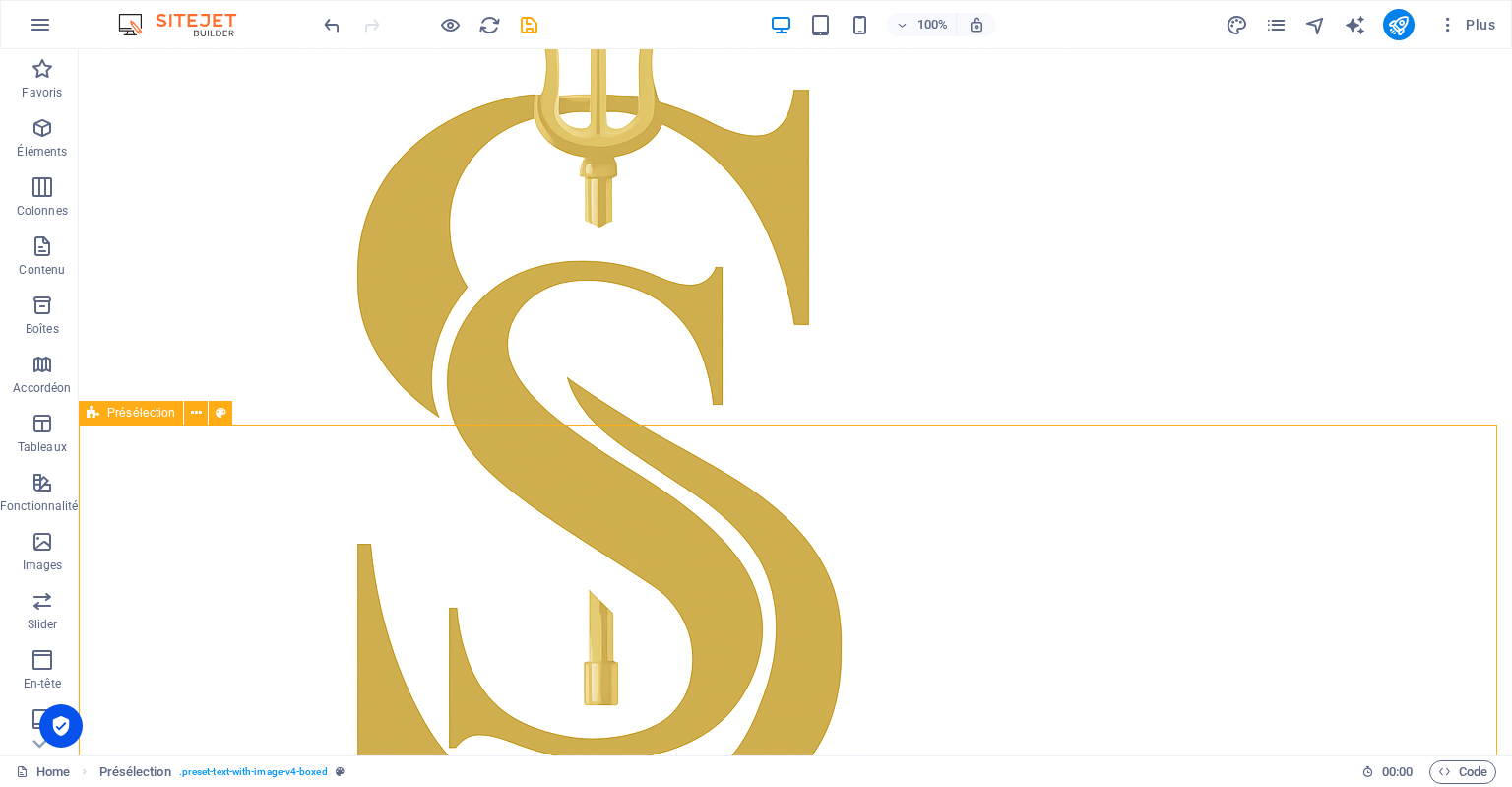 scroll, scrollTop: 1173, scrollLeft: 0, axis: vertical 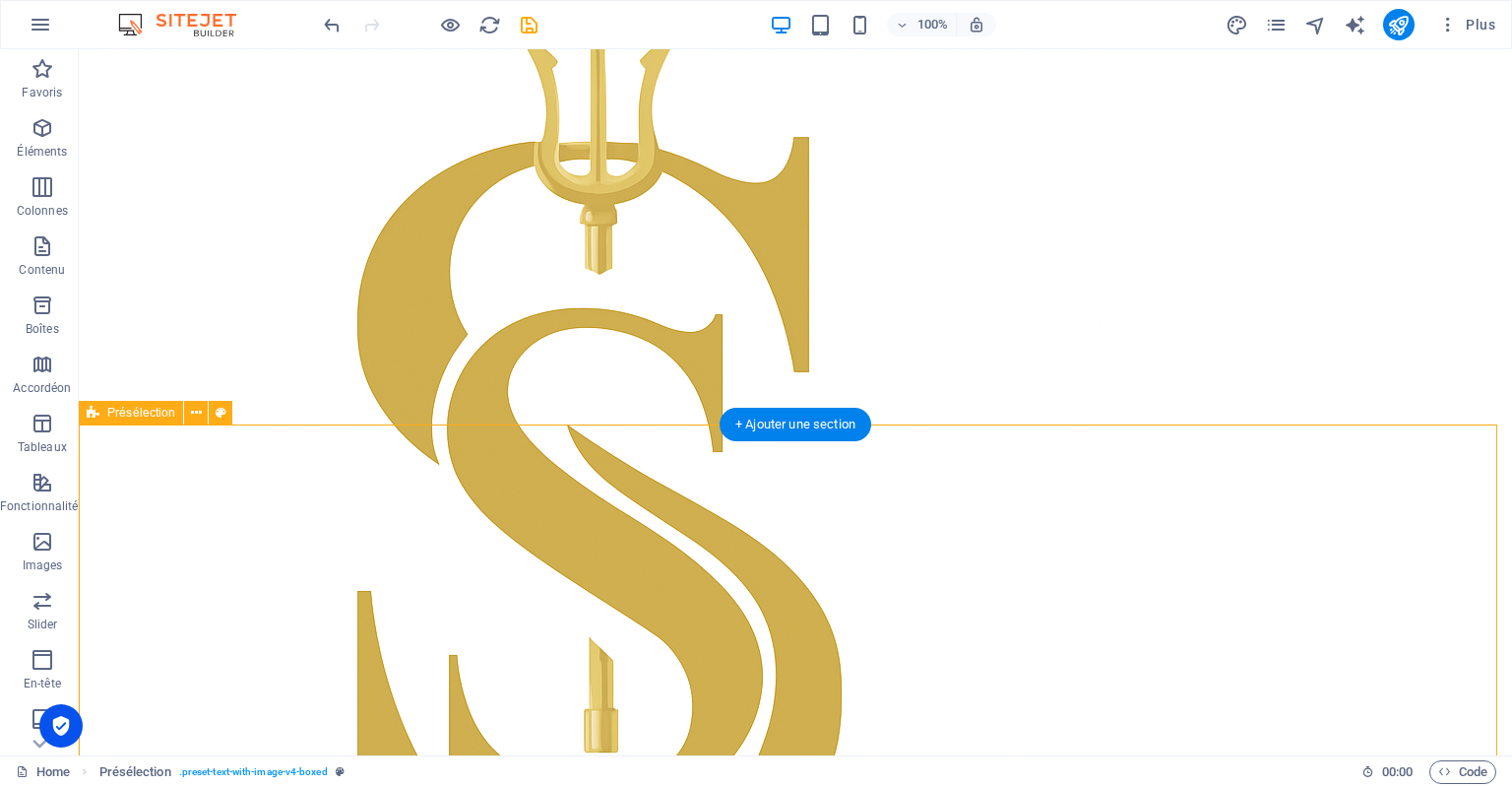 click on "notre vision SIVATHI RH  accompagne les entreprises dans l’organisation et la maîtrise de leur gestion administrative du personnel, en proposant des solutions externalisées, sur mesure, conformes aux obligations sociales et adaptées à chaque structure. [DEMOGRAPHIC_DATA] : Libérer du temps aux dirigeants et services RH. Nous prenons en charge l’ensemble des démarches administratives liées à la gestion du personnel et de la paie, pour permettre aux dirigeants de se recentrer sur leur cœur de métier, en toute sérénité, et se consacrer pleinement à la croissance et à la performance de leur entreprise. Déposer le contenu ici ou  Ajouter les éléments  Coller le presse-papiers" at bounding box center [795, 2816] 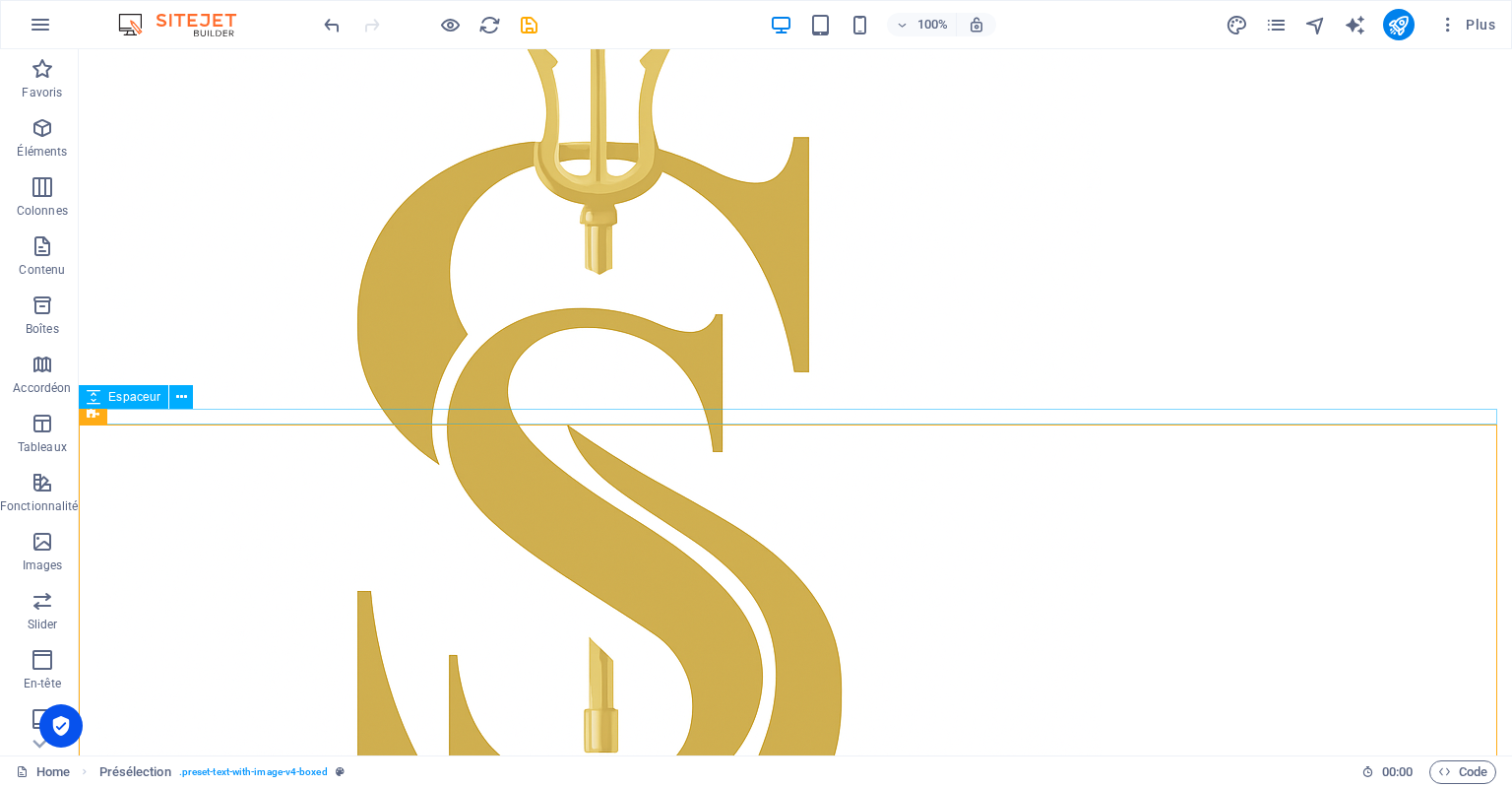 click at bounding box center [795, 2418] 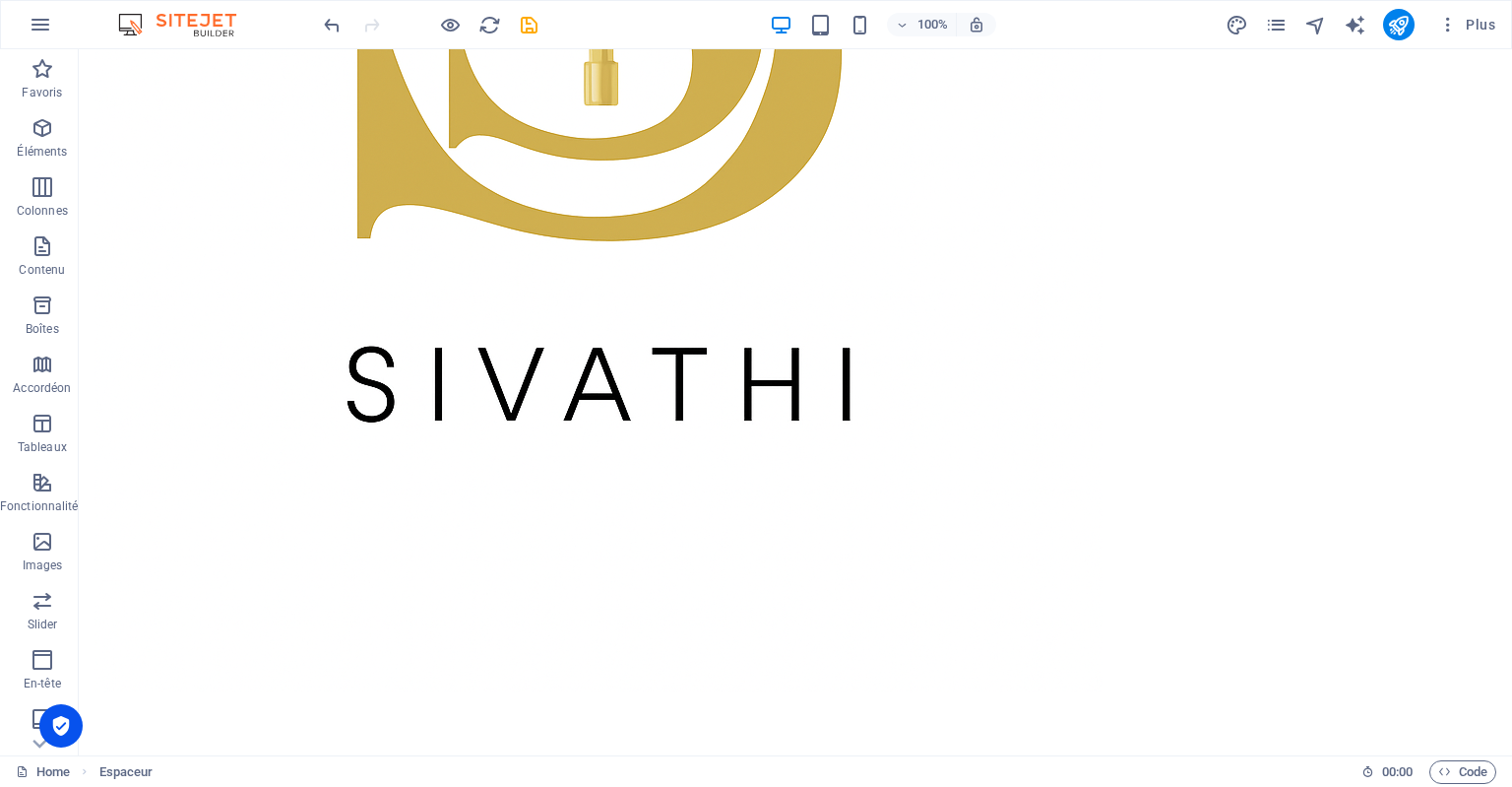scroll, scrollTop: 1816, scrollLeft: 0, axis: vertical 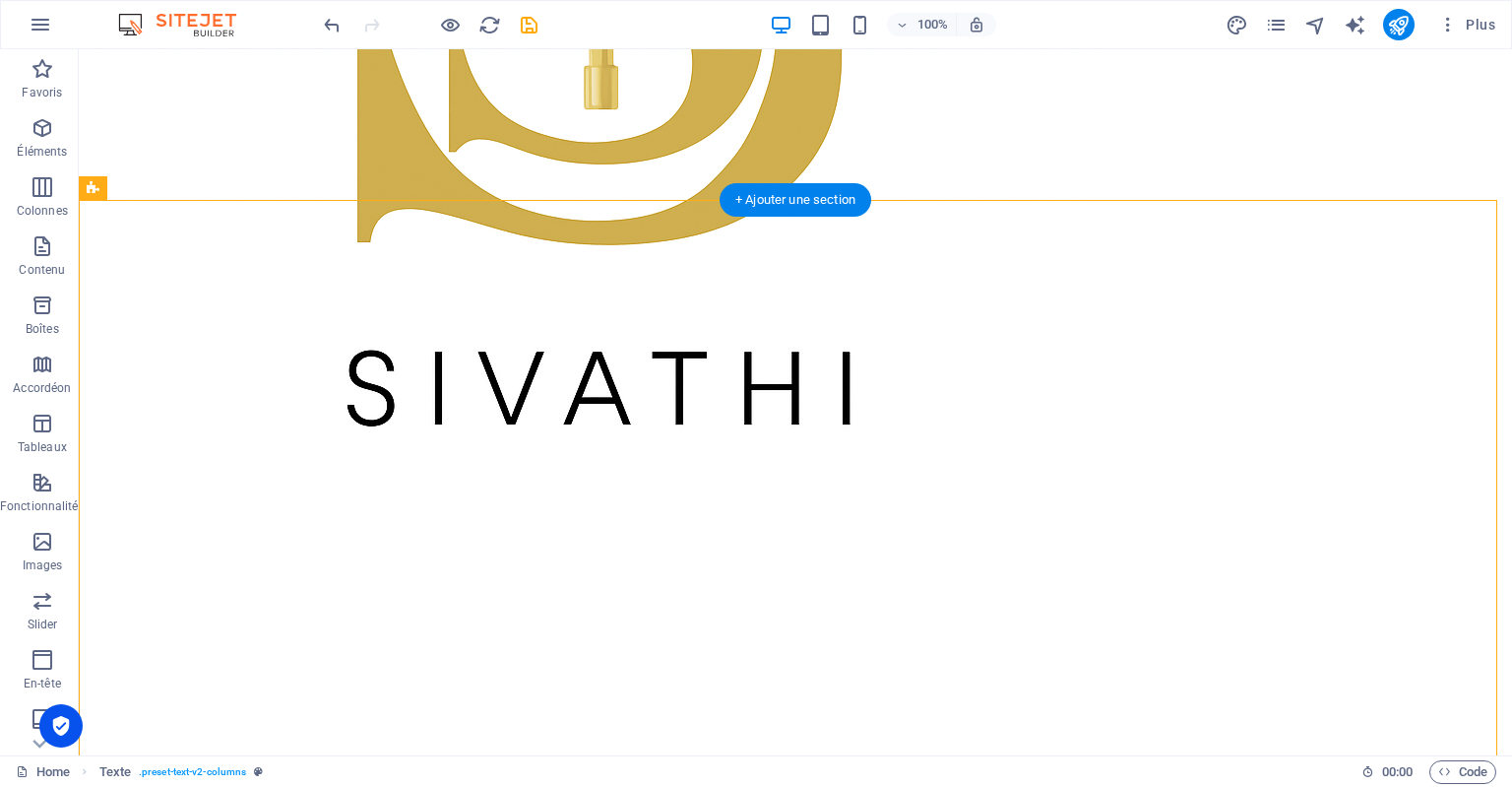 drag, startPoint x: 813, startPoint y: 295, endPoint x: 813, endPoint y: 258, distance: 37 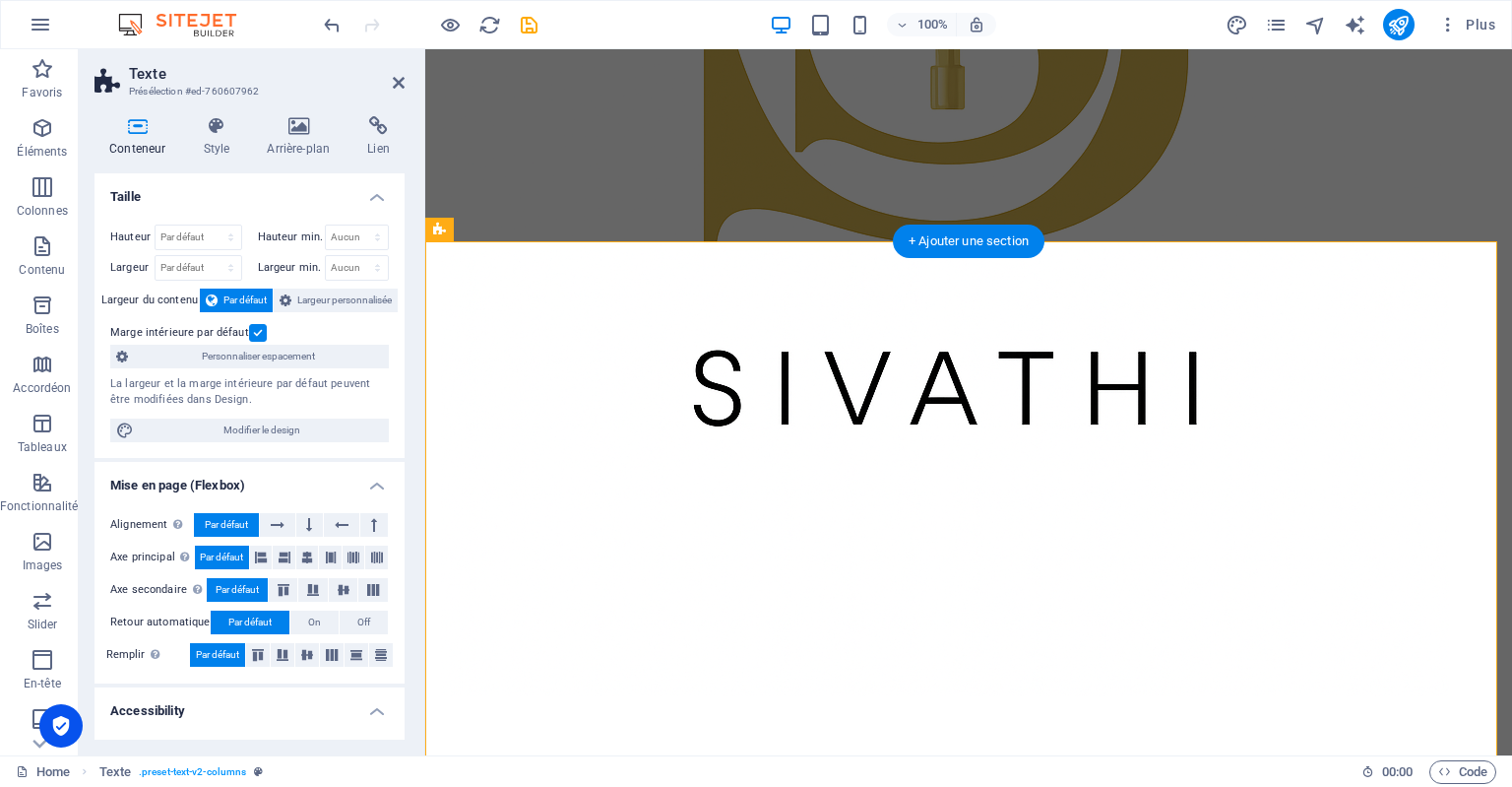 scroll, scrollTop: 1885, scrollLeft: 0, axis: vertical 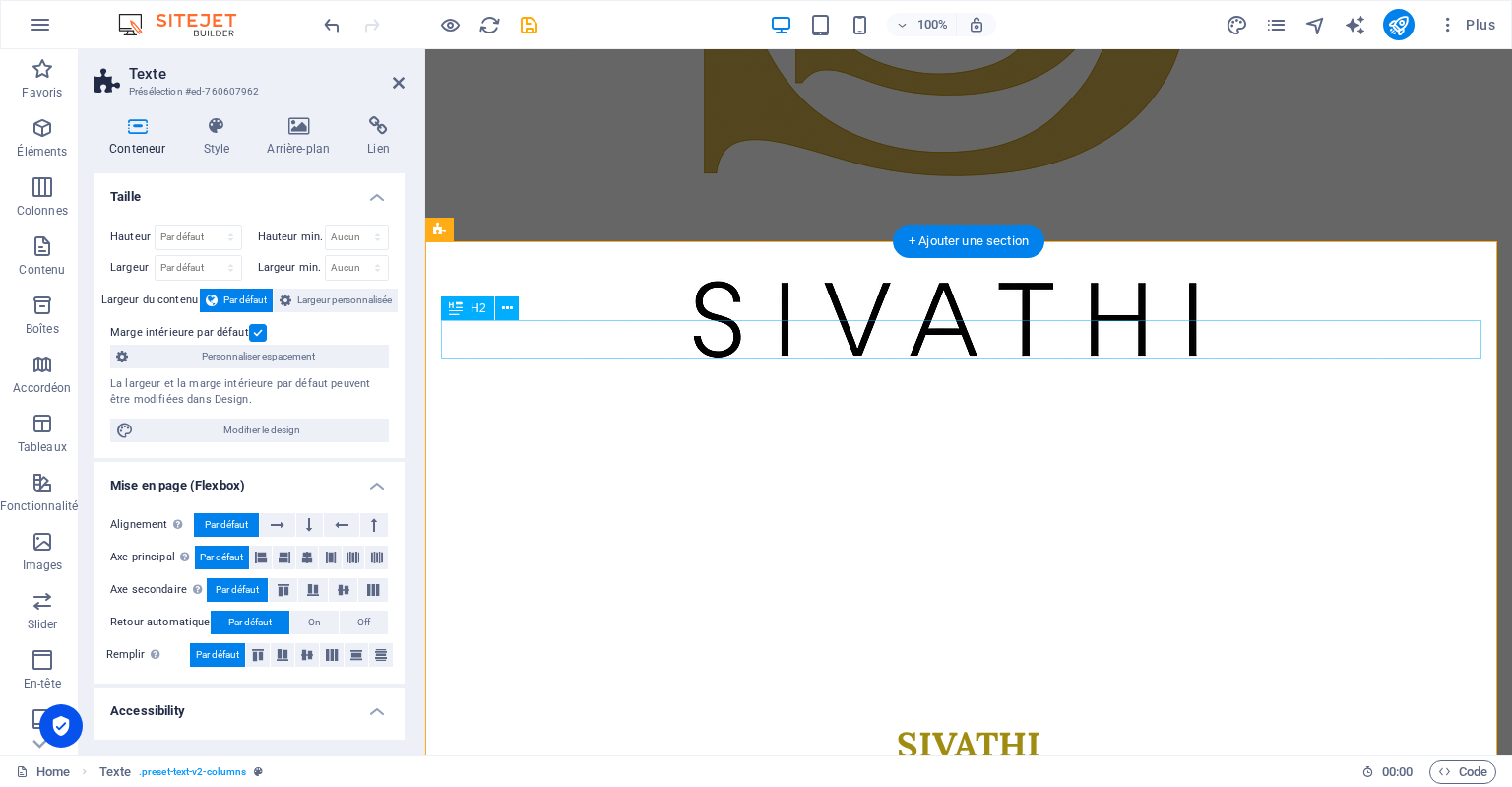 click on "A PROPOS" at bounding box center (969, 2701) 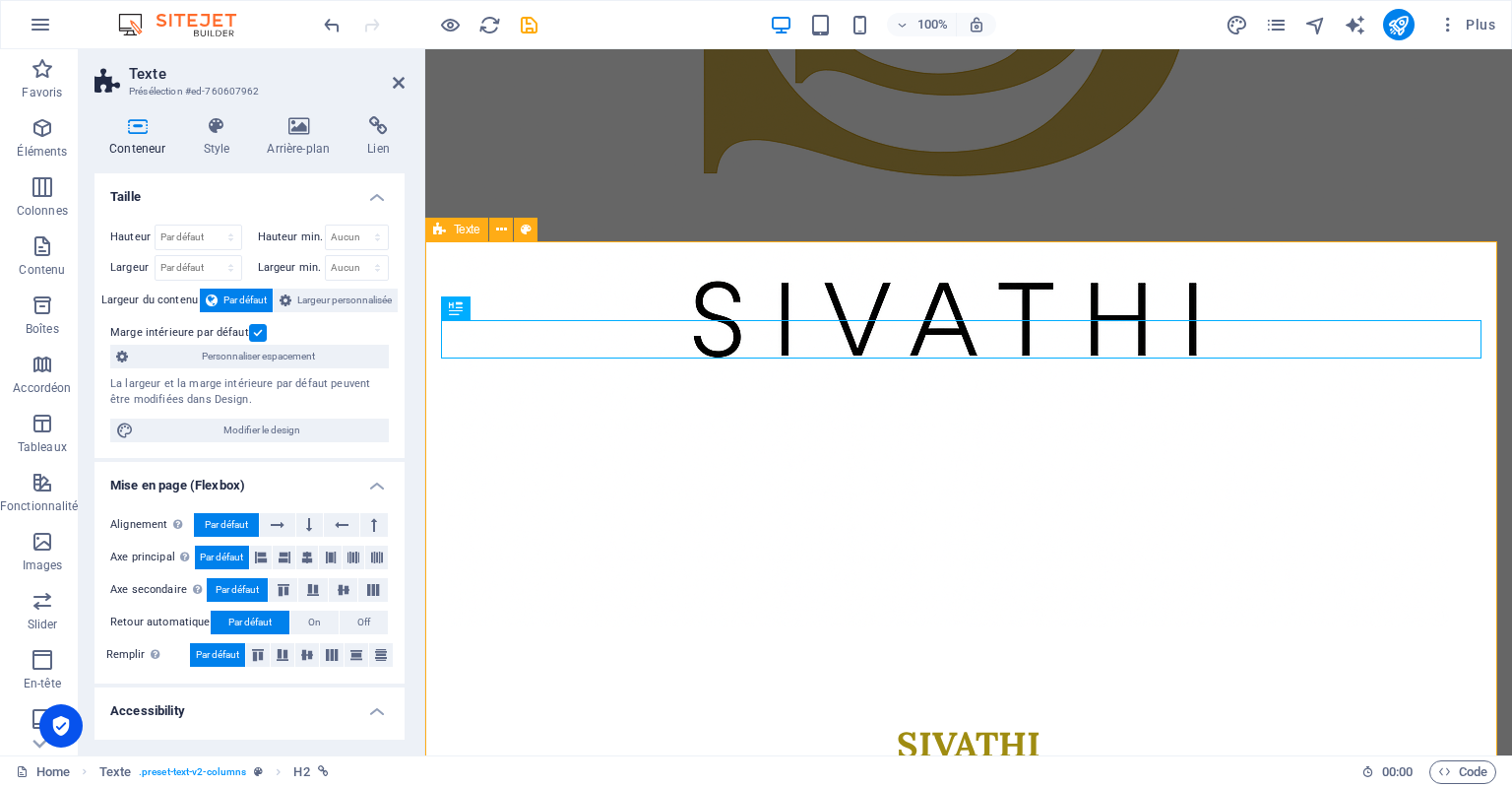 click on "A PROPOS UNE APPROCHE HUMAINE, UN REGARD ENGAGÉ SUR VOS RECRUTEMENTS Je suis  [PERSON_NAME] , consultante indépendante en recrutement et fondatrice de SIVATHI, une structure à taille humaine dédiée à l’accompagnement RH des entreprises. Mon parcours m’a menée de la gestion RH sur le terrain, en passant par la retraite complémentaire et l’administration du personnel. Ces expériences m’ont forgé une vision complète, opérationnelle et réaliste des besoins des TPE, PME et structures en croissance. [DATE], j’interviens comme partenaire externe pour aider les entreprises à recruter les bons profils, structurer leur gestion RH et rester concentrées sur leur cœur de métier. Mon objectif : vous faire bénéficier d’un regard extérieur, neutre et engagé, en étant vos yeux et vos oreilles sur le terrain. Chaque mission est sur mesure, avec une approche 100 % humaine et une exigence de qualité. MES VALEURS :" at bounding box center [969, 2971] 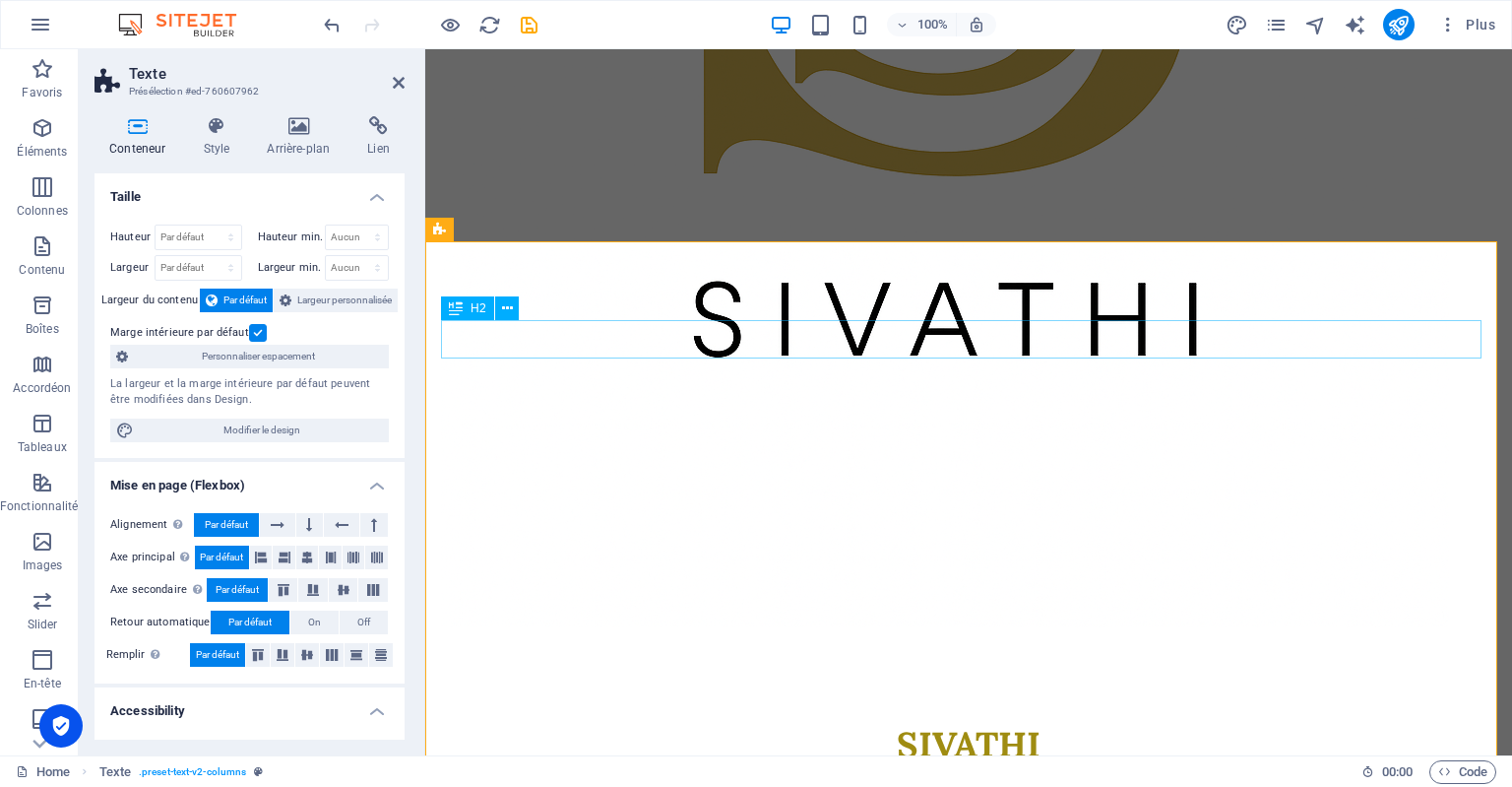 click on "A PROPOS" at bounding box center (969, 2701) 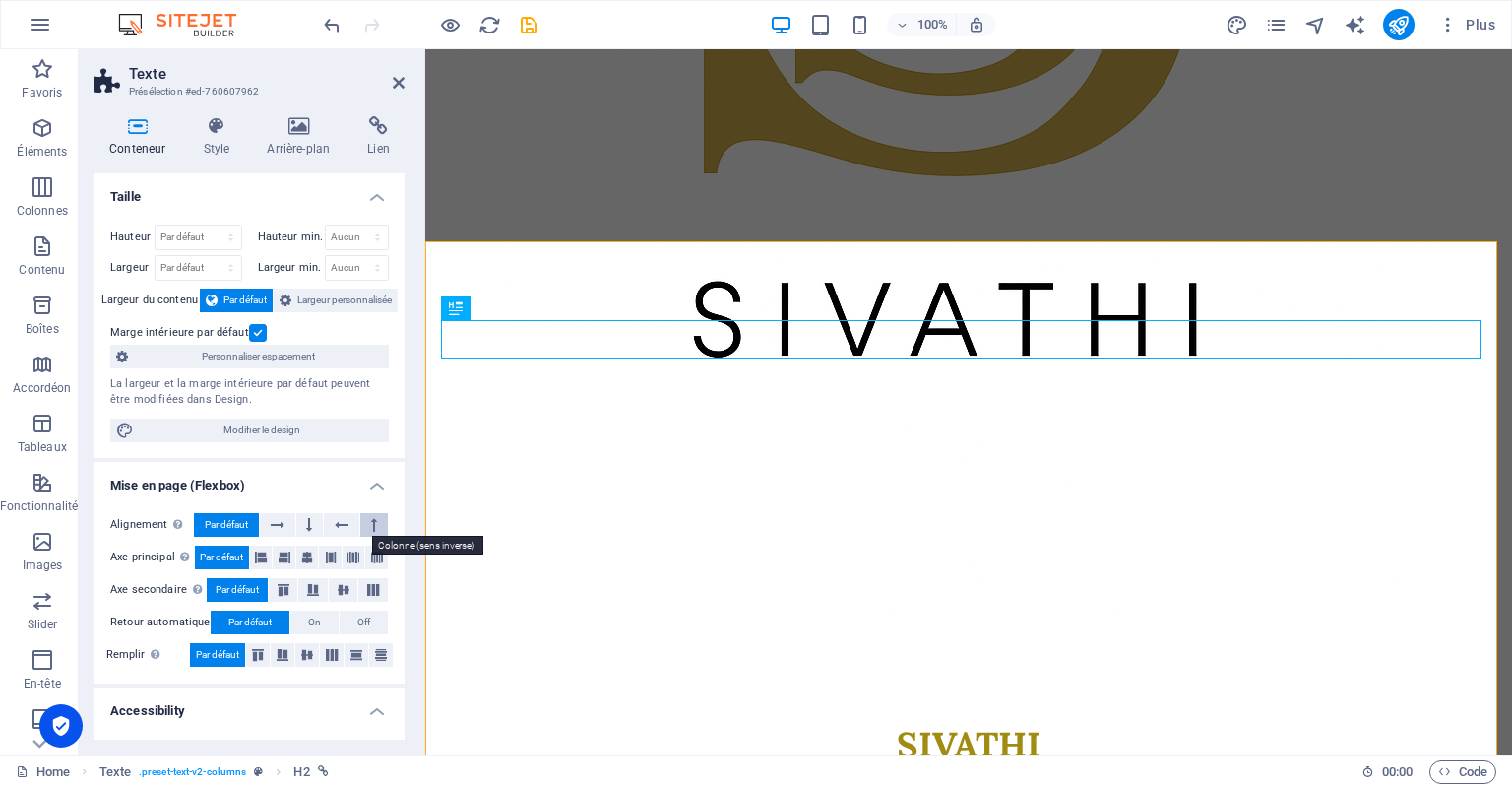 click at bounding box center (374, 525) 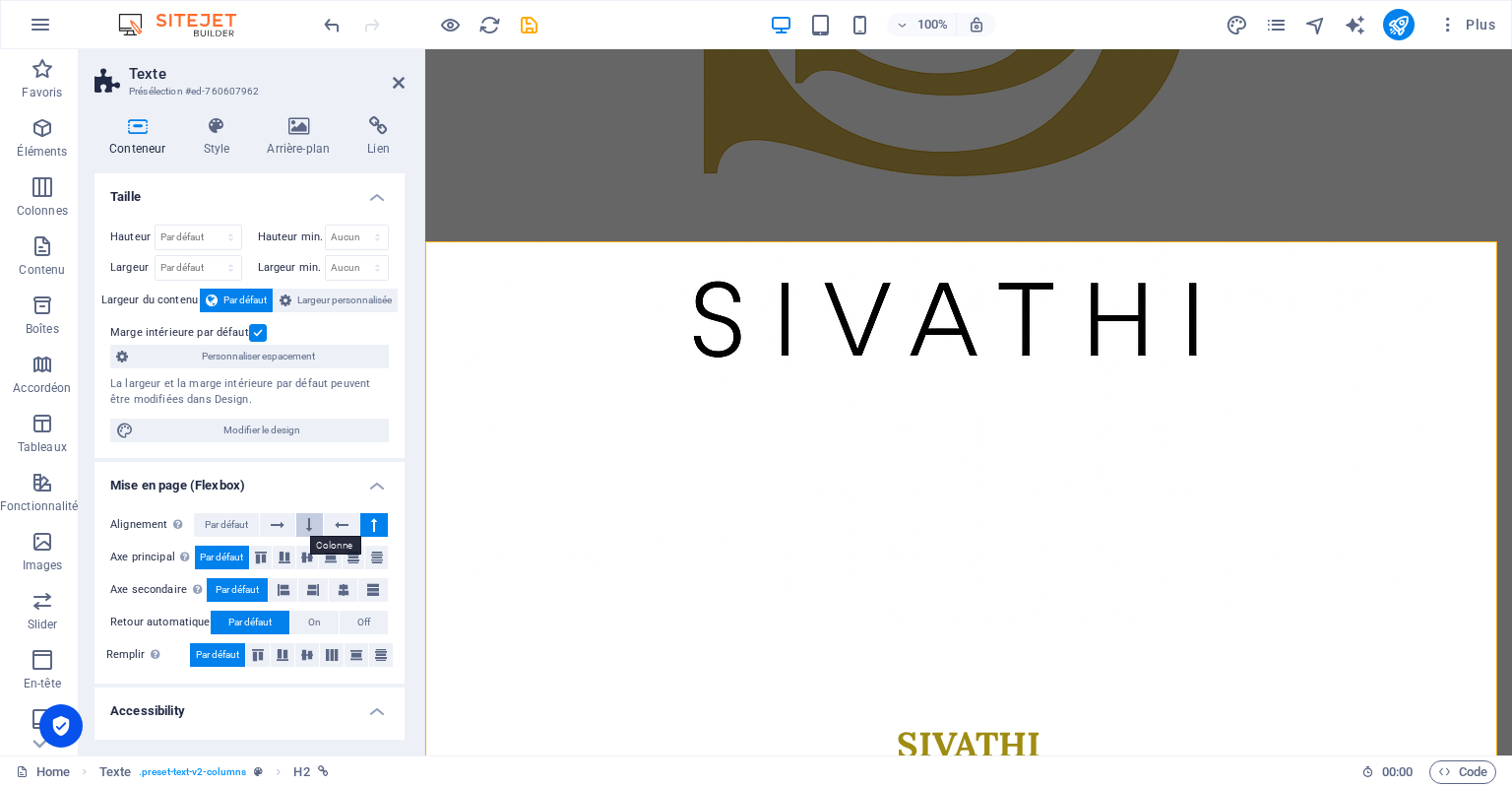 click at bounding box center (310, 525) 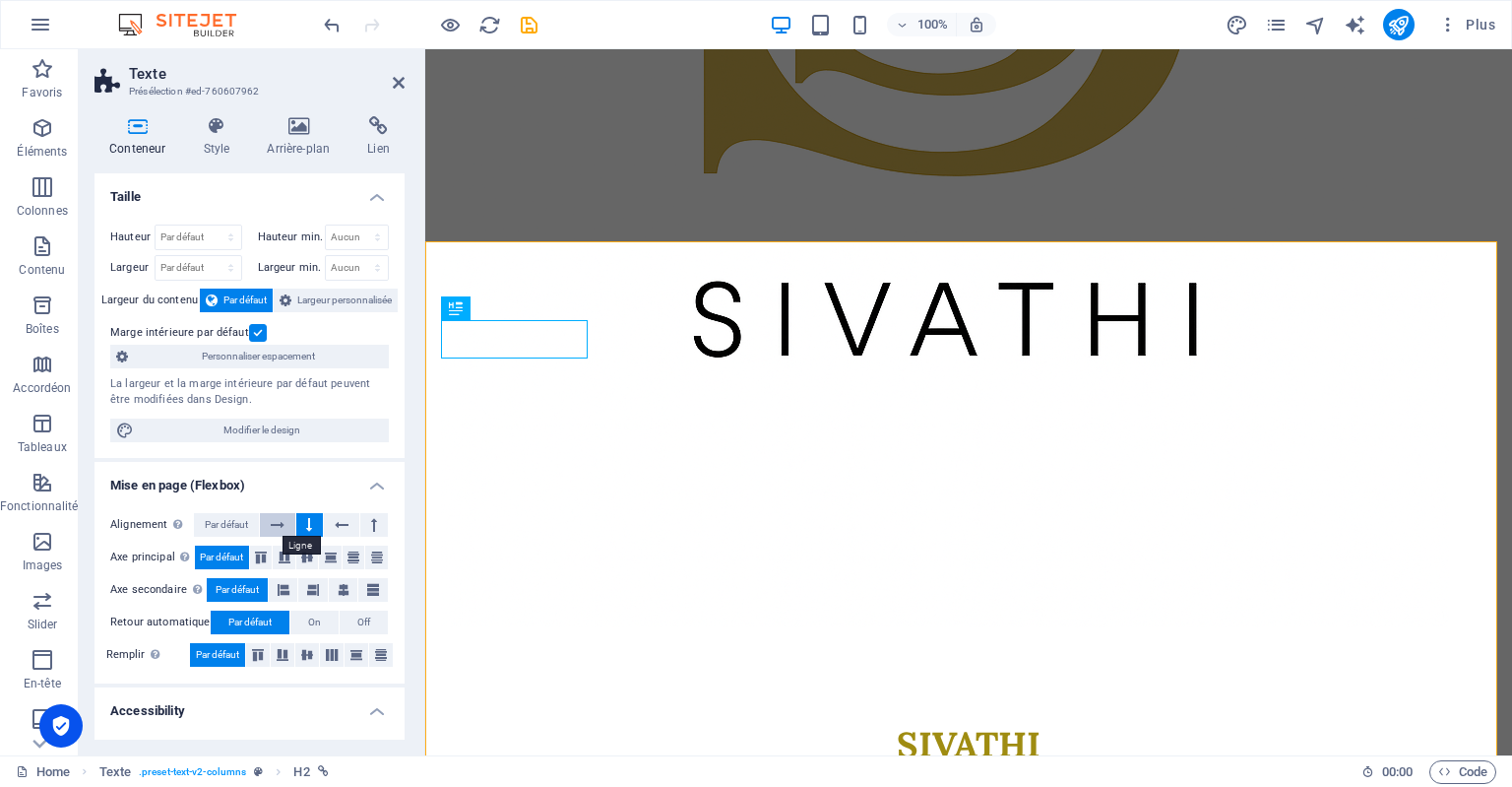 click at bounding box center (278, 525) 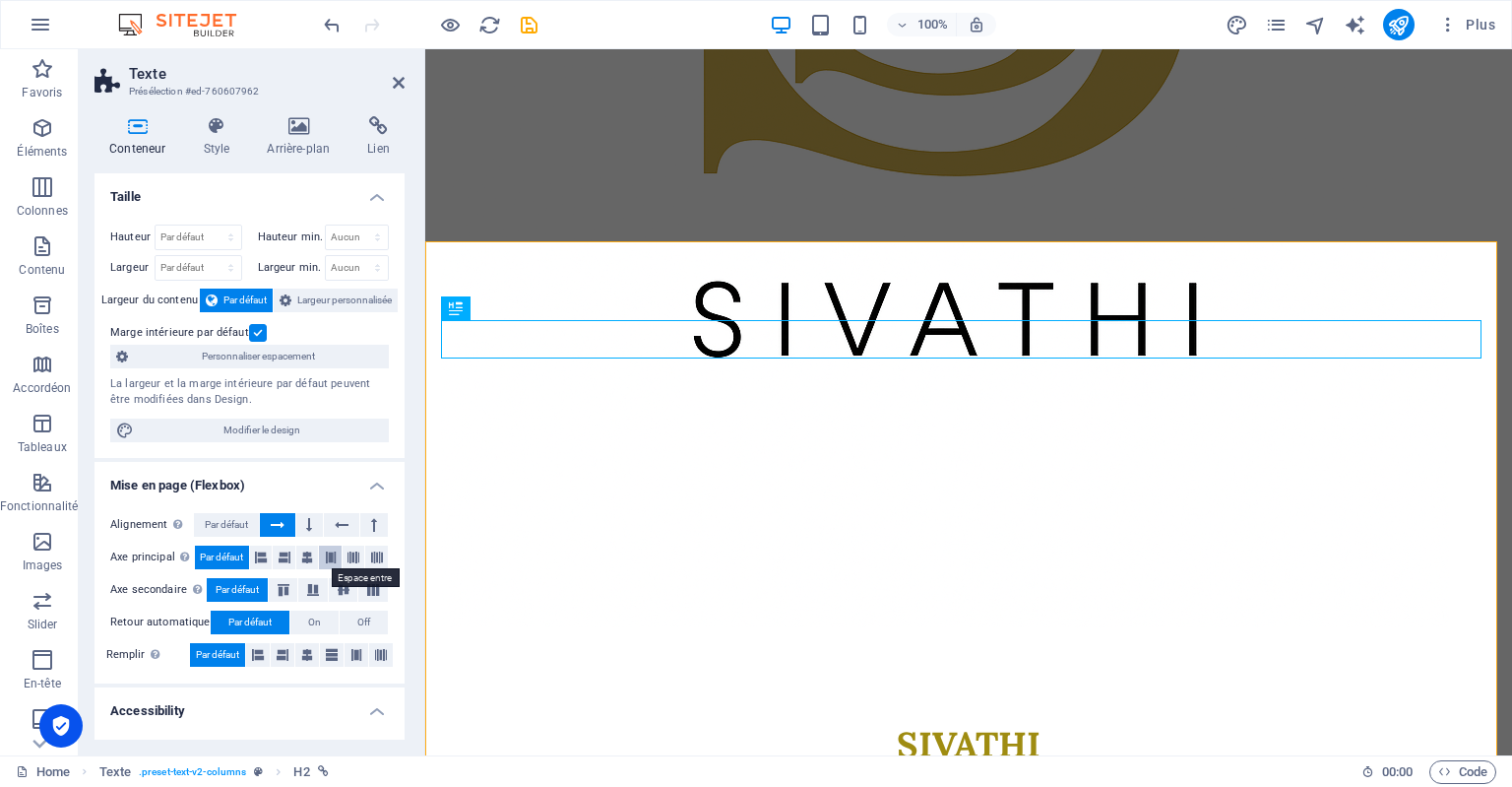 click at bounding box center [331, 557] 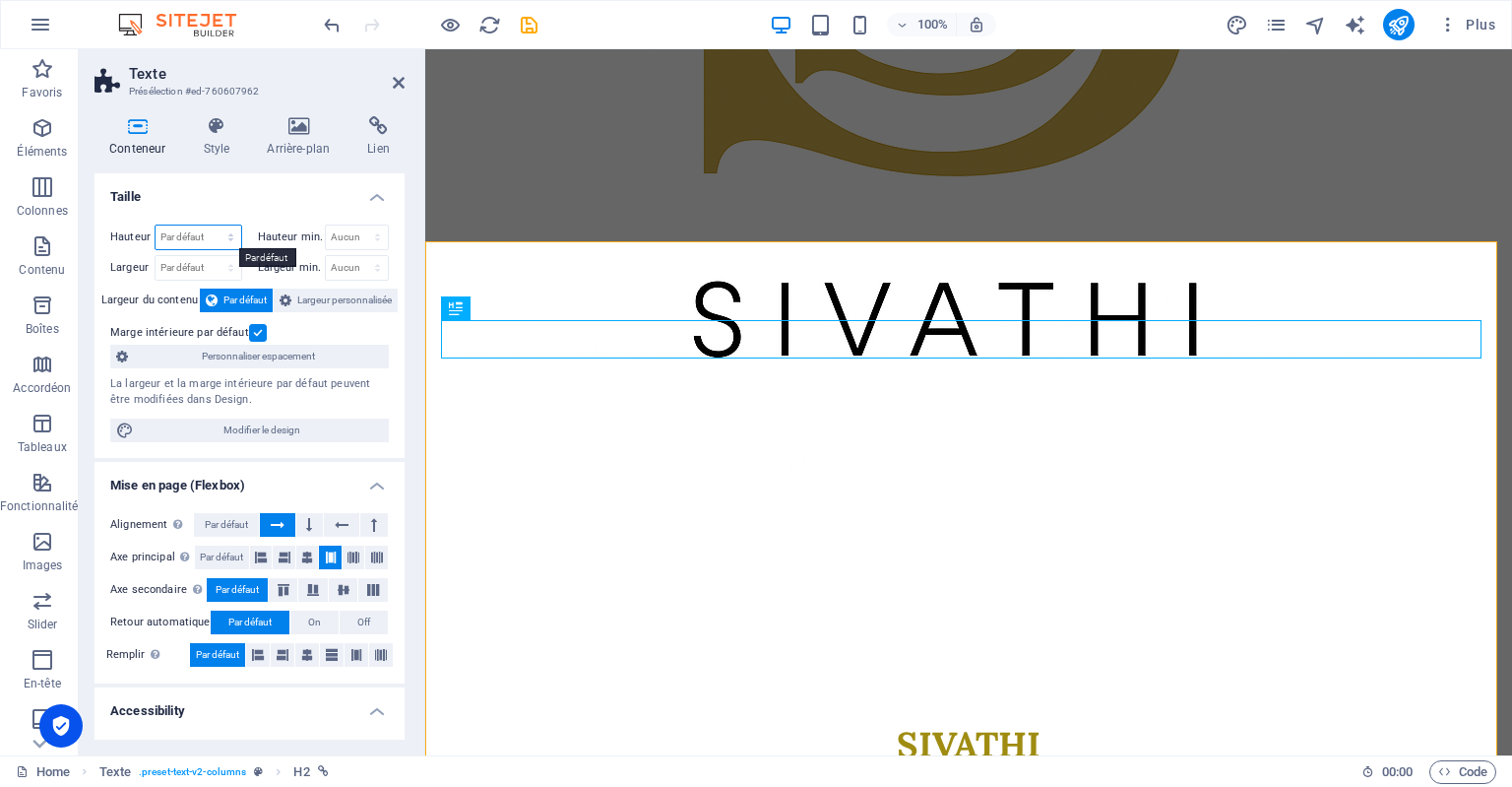 click on "Par défaut px rem % vh vw" at bounding box center [198, 237] 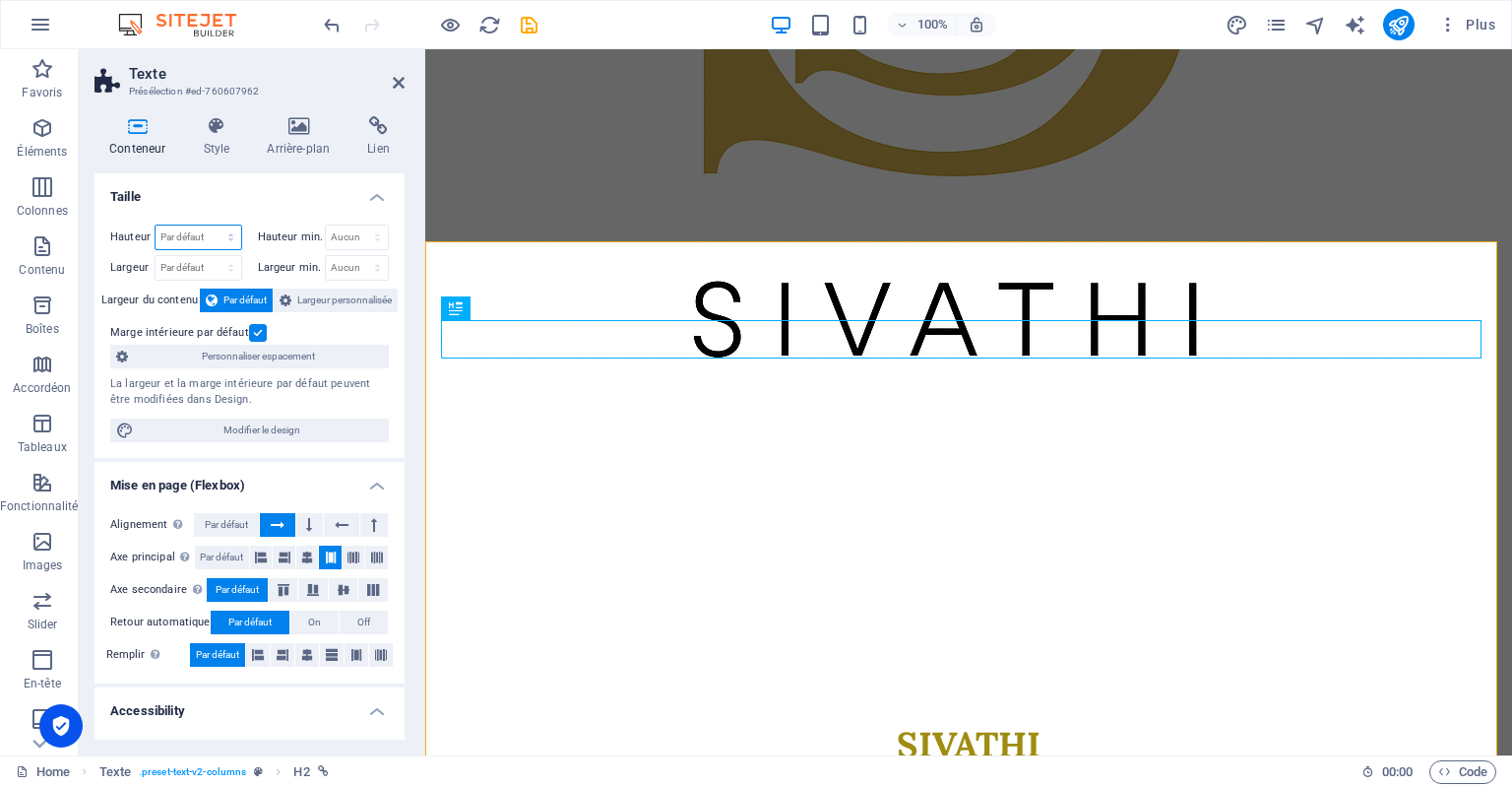 click on "Par défaut px rem % vh vw" at bounding box center [198, 237] 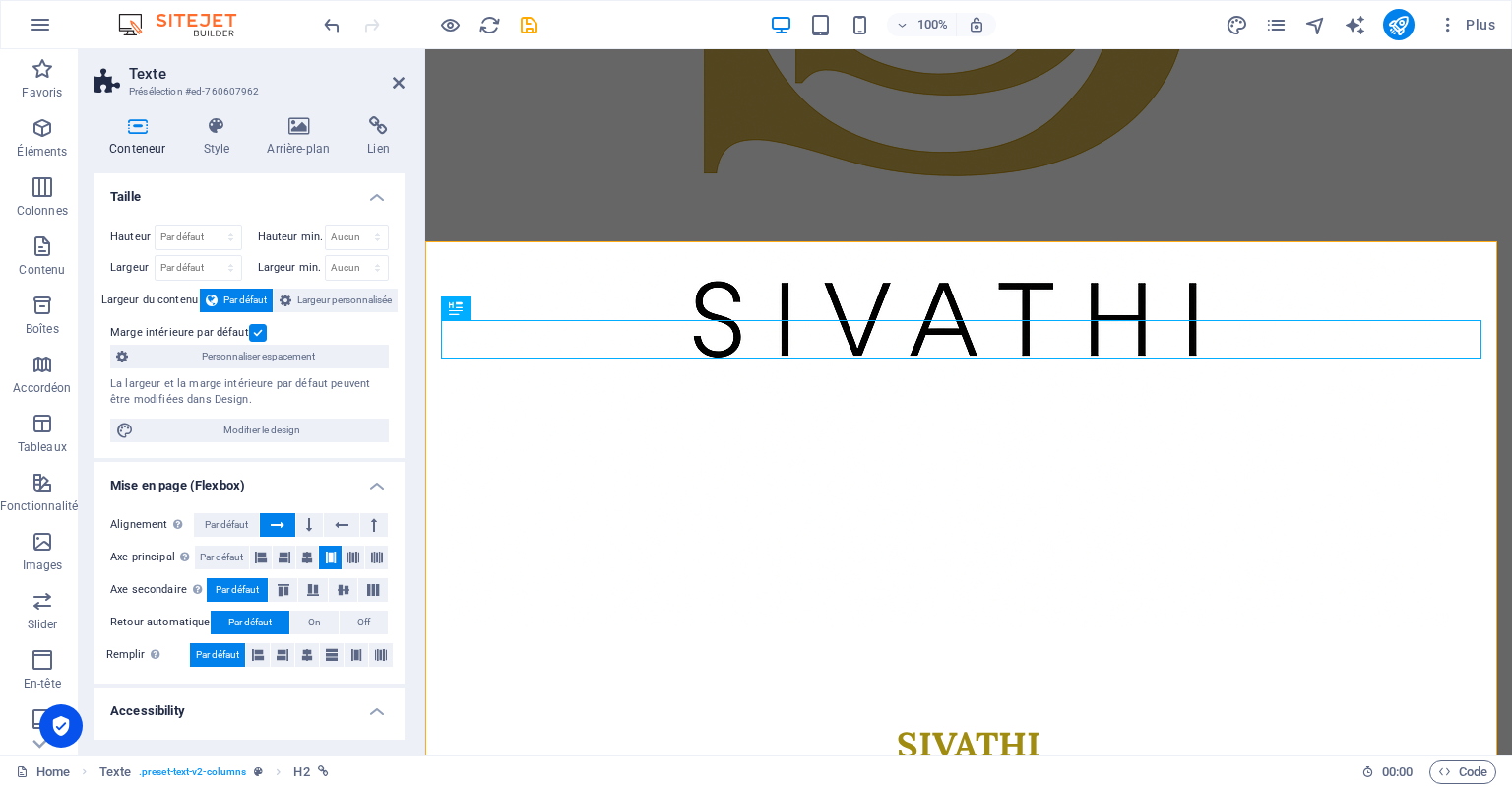 drag, startPoint x: 399, startPoint y: 337, endPoint x: 406, endPoint y: 425, distance: 88.27797 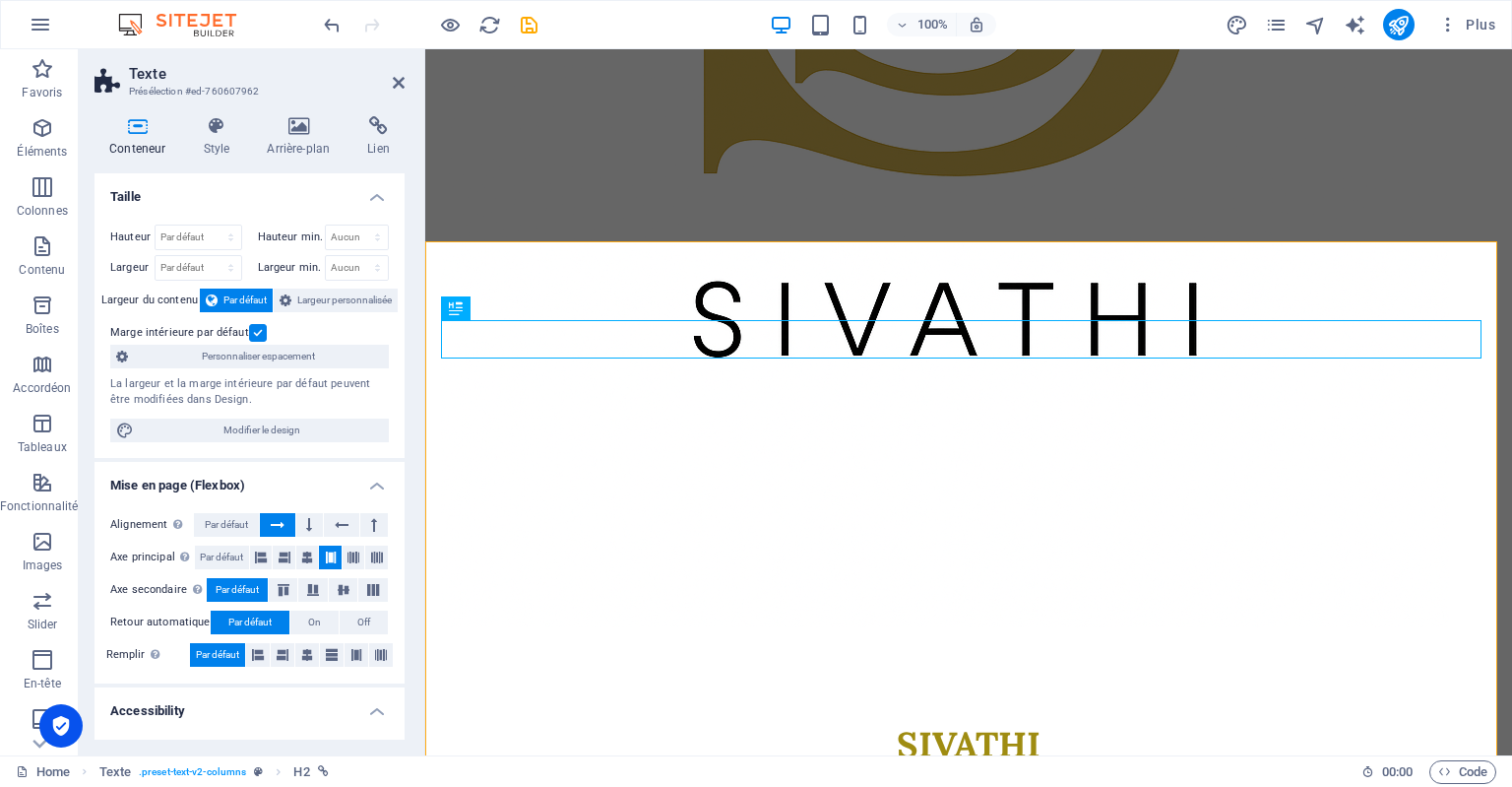 click on "Conteneur Style Arrière-plan Lien Taille Hauteur Par défaut px rem % vh vw Hauteur min. Aucun px rem % vh vw Largeur Par défaut px rem % em vh vw Largeur min. Aucun px rem % vh vw Largeur du contenu Par défaut Largeur personnalisée Largeur Par défaut px rem % em vh vw Largeur min. Aucun px rem % vh vw Marge intérieure par défaut Personnaliser espacement La largeur et la marge intérieure par défaut peuvent être modifiées dans Design. Modifier le design Mise en page (Flexbox) Alignement Détermine la direction de l'axe (flex). Par défaut Axe principal Détermine comment les éléments doivent se comporter le long de l'axe principal de ce conteneur (justify content) Par défaut Axe secondaire Contrôle la direction verticale de l'élément à l'intérieur du conteneur (align-items). Par défaut Retour automatique Par défaut On Off Remplir Contrôle les distances et la direction des éléments sur l'axe Y sur plusieurs lignes (align-content). Par défaut Accessibility Role Aucun 100" at bounding box center (249, 427) 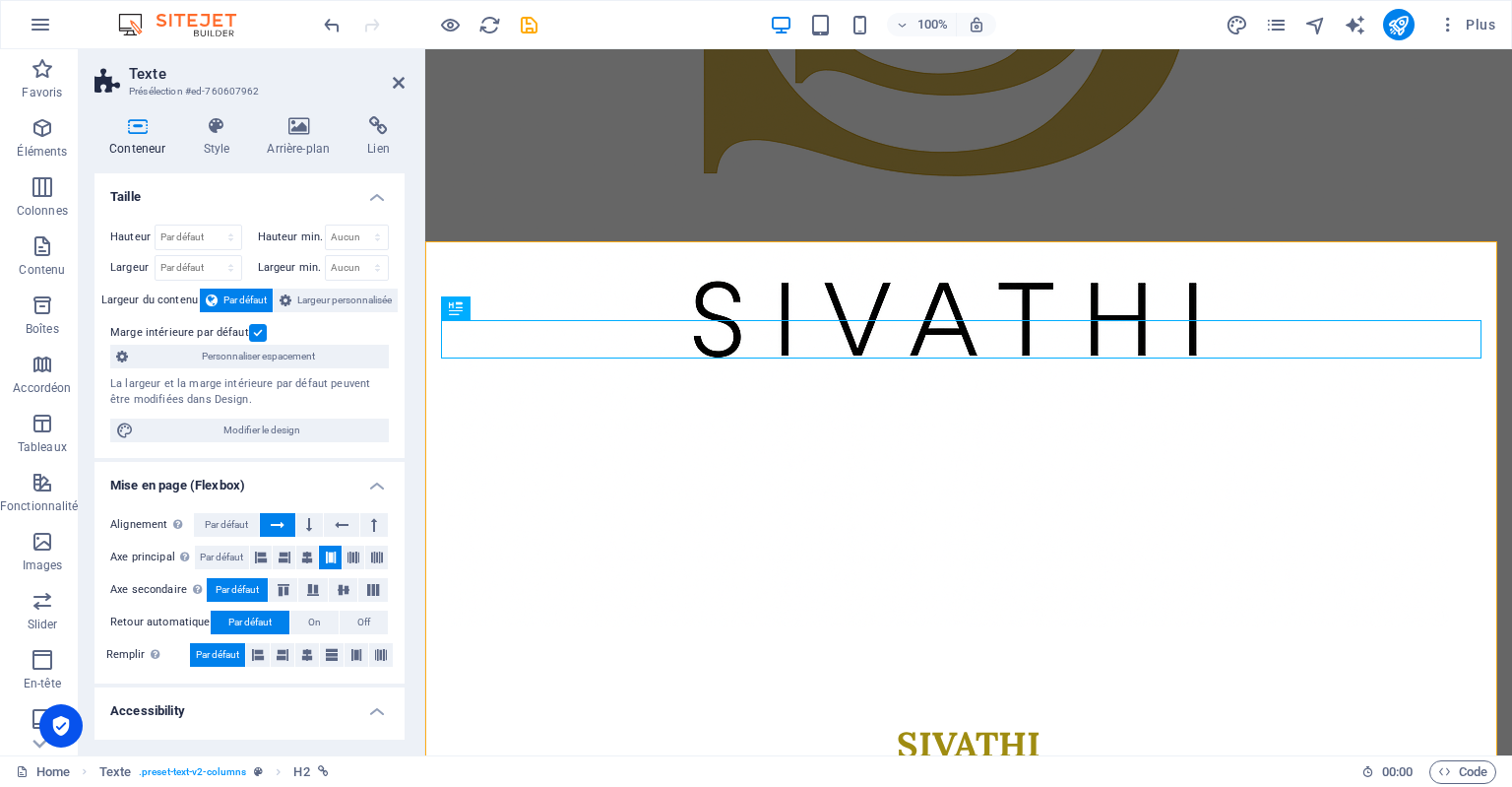 click on "Accessibility" at bounding box center [249, 705] 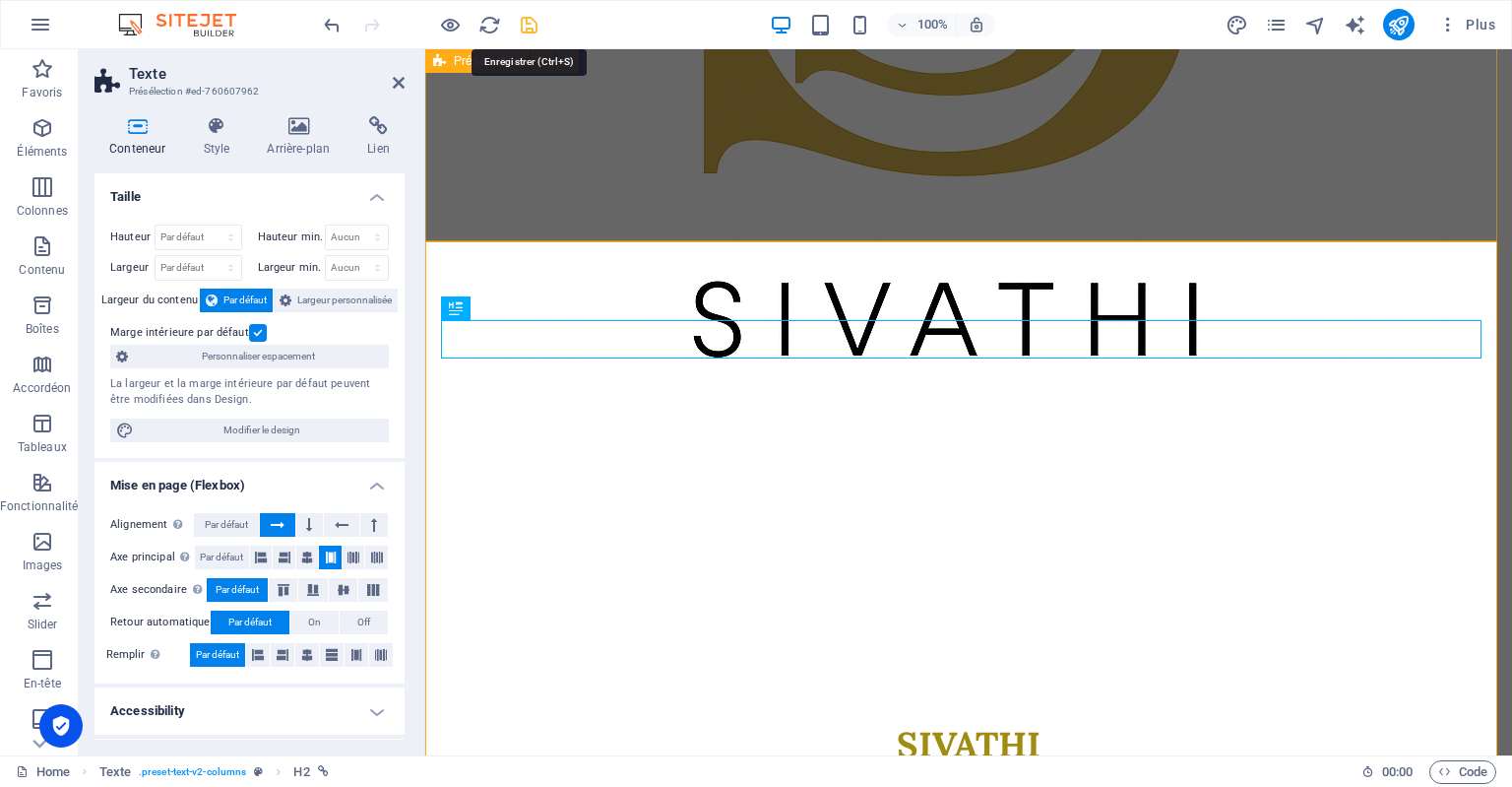 click at bounding box center (529, 25) 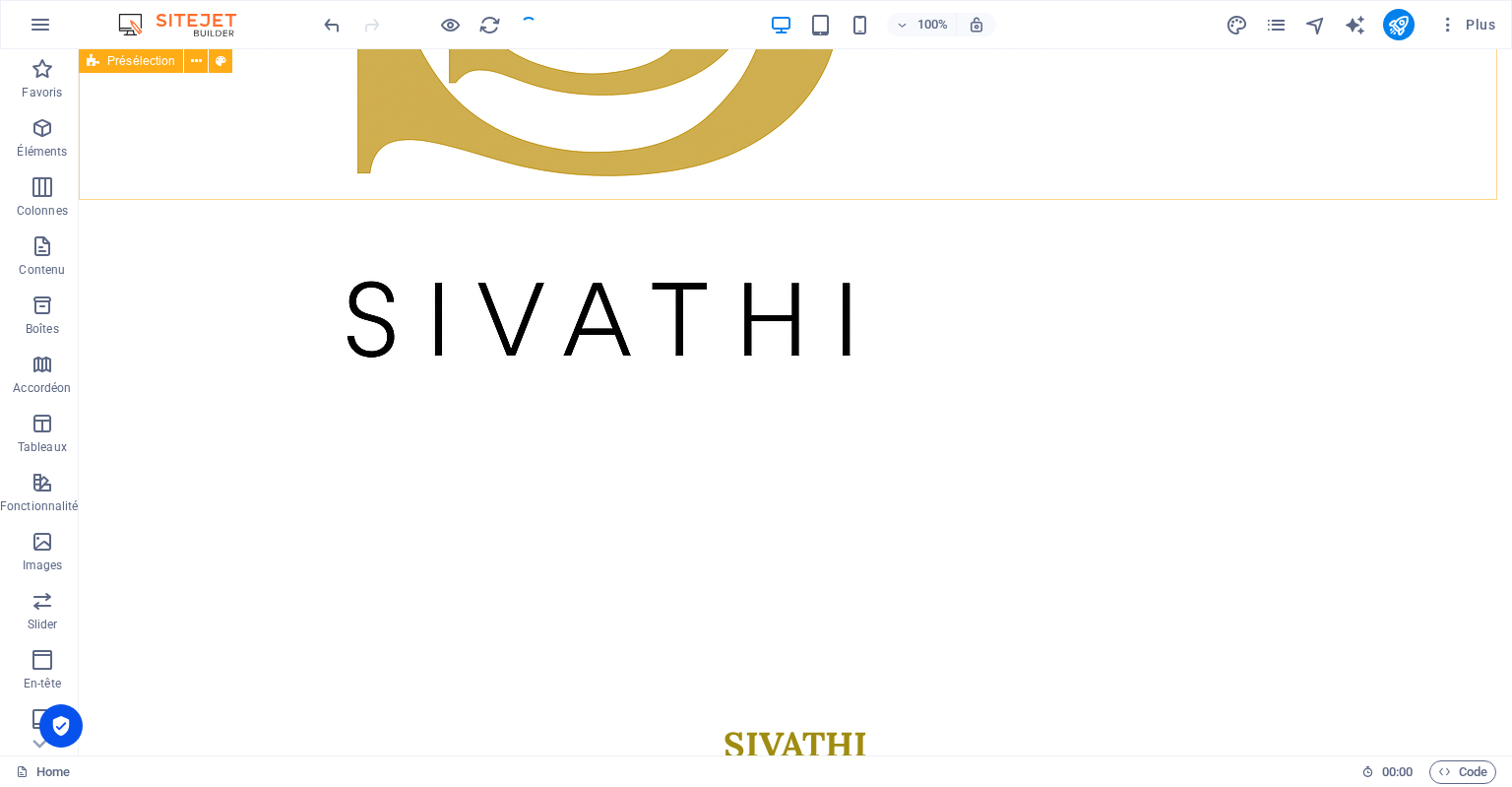 scroll, scrollTop: 1816, scrollLeft: 0, axis: vertical 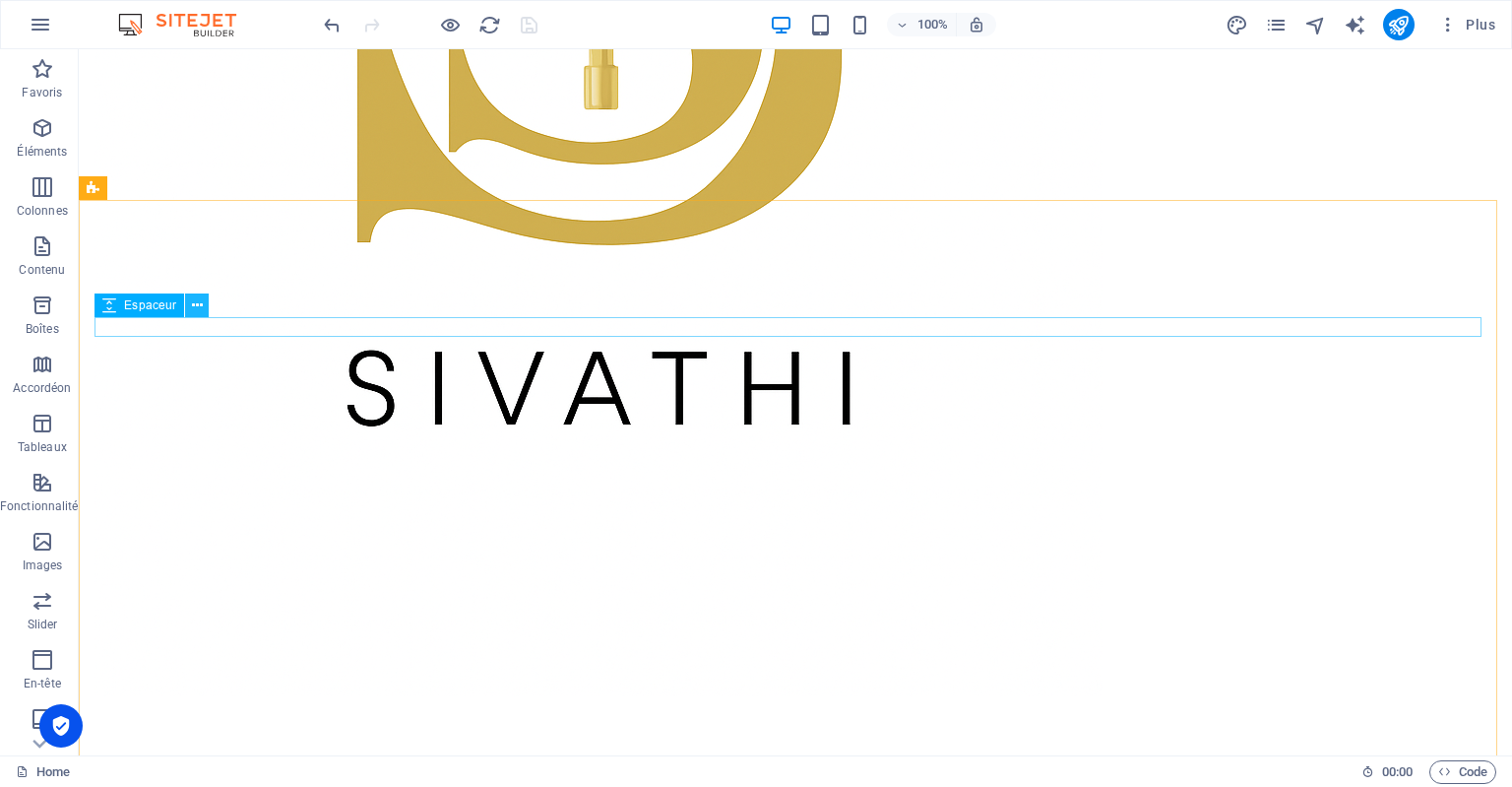 click at bounding box center (197, 305) 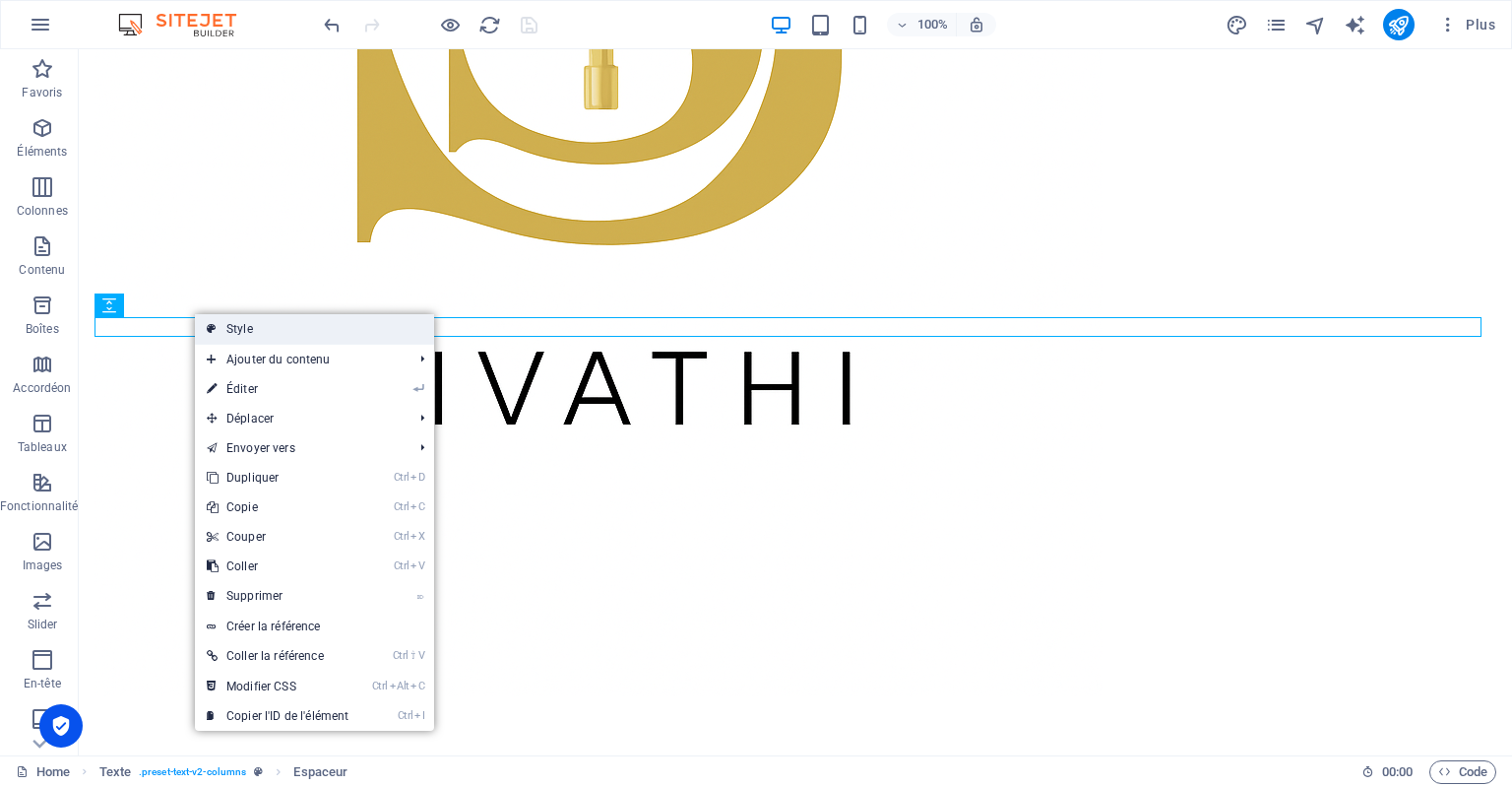 click on "Style" at bounding box center (314, 329) 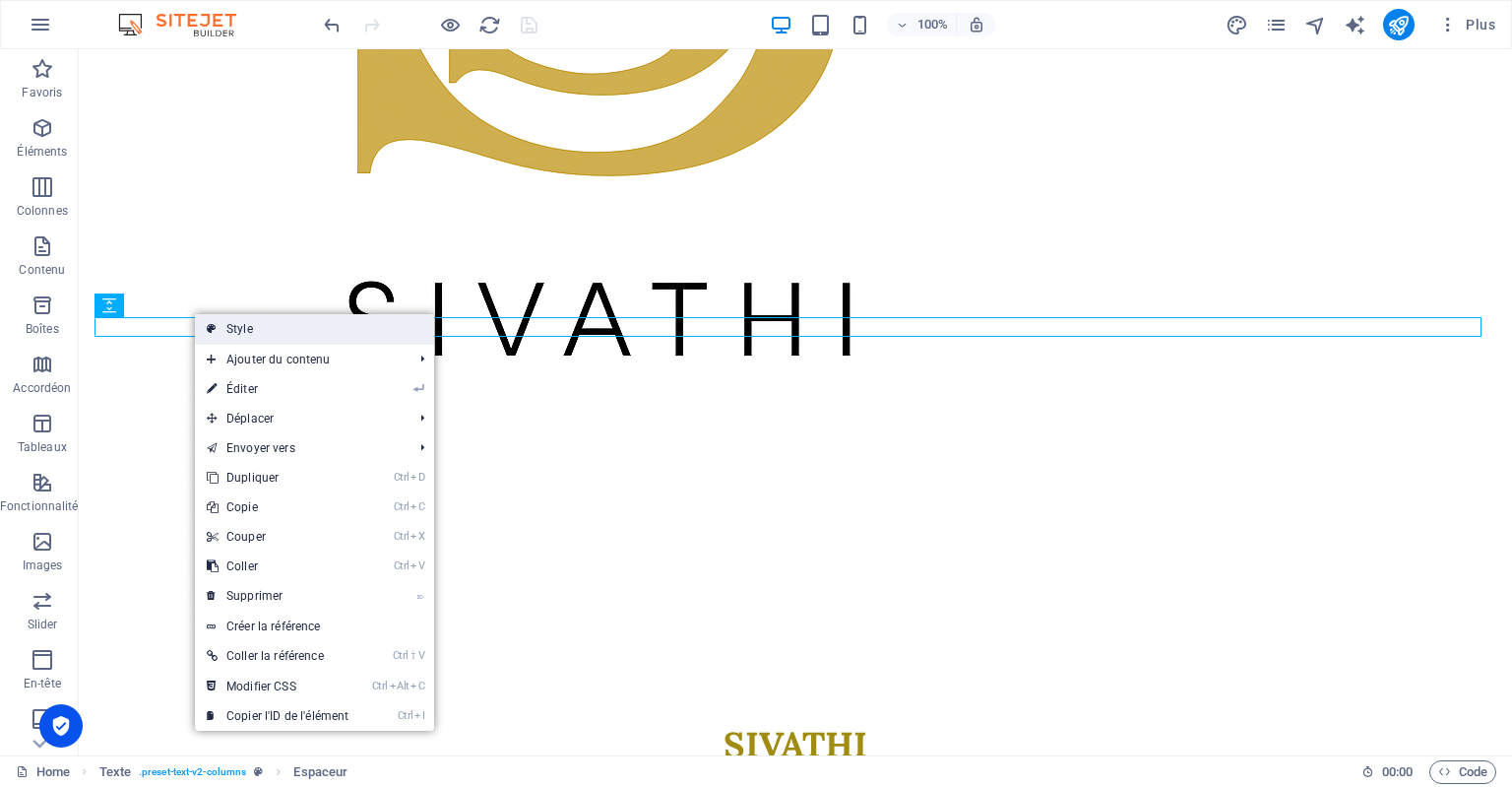 select on "rem" 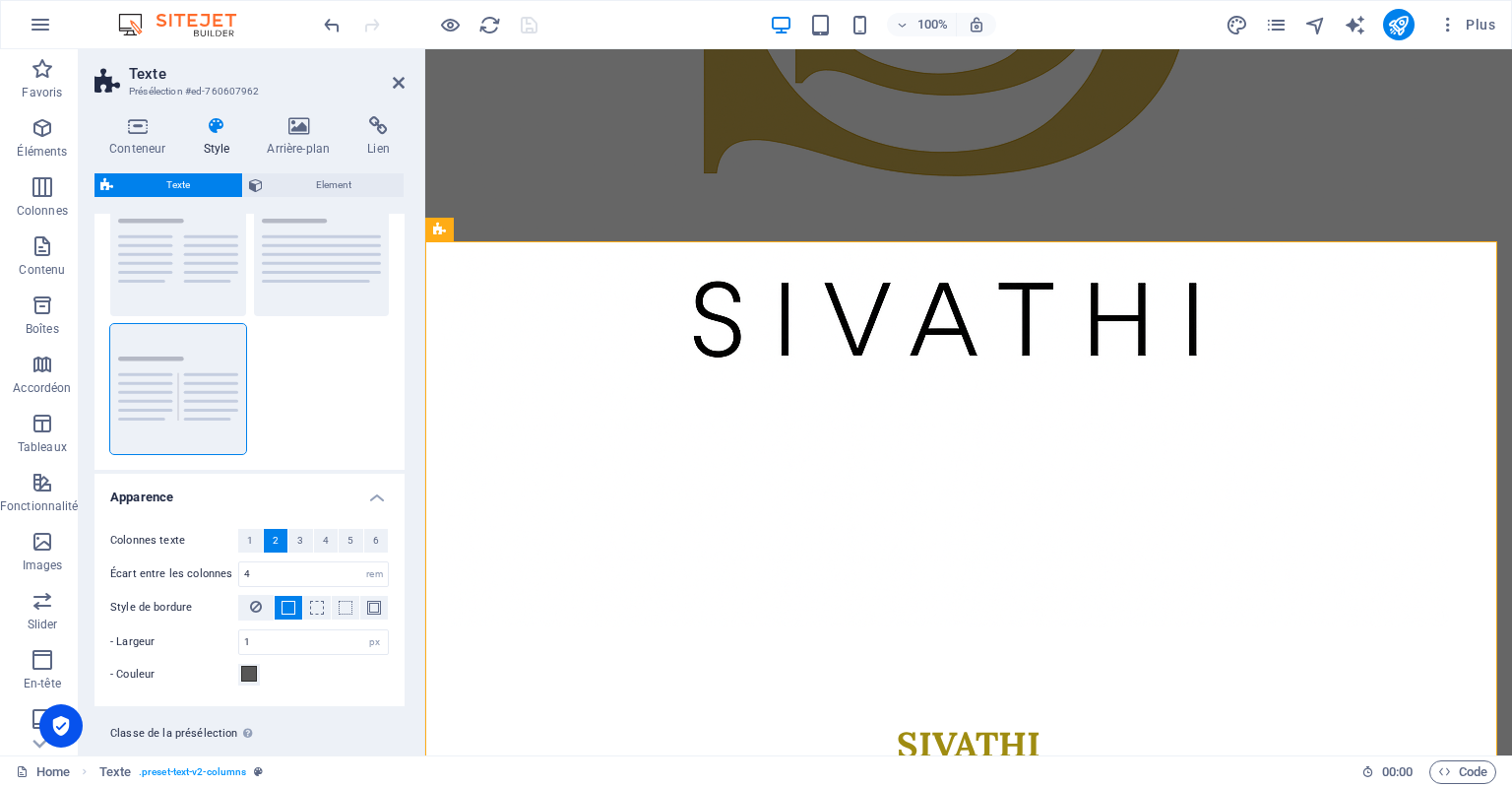 scroll, scrollTop: 121, scrollLeft: 0, axis: vertical 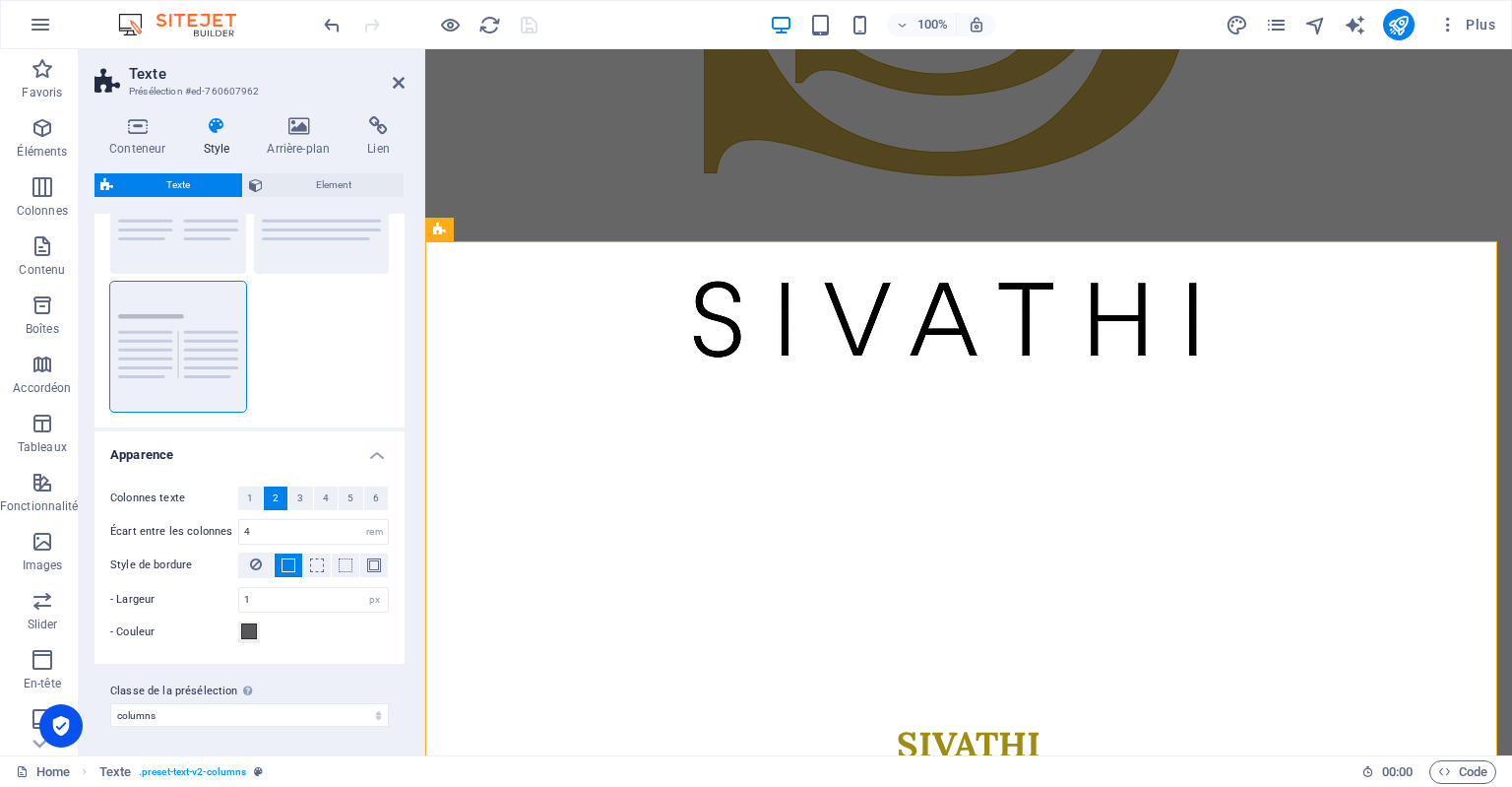 drag, startPoint x: 402, startPoint y: 539, endPoint x: 16, endPoint y: 650, distance: 401.643 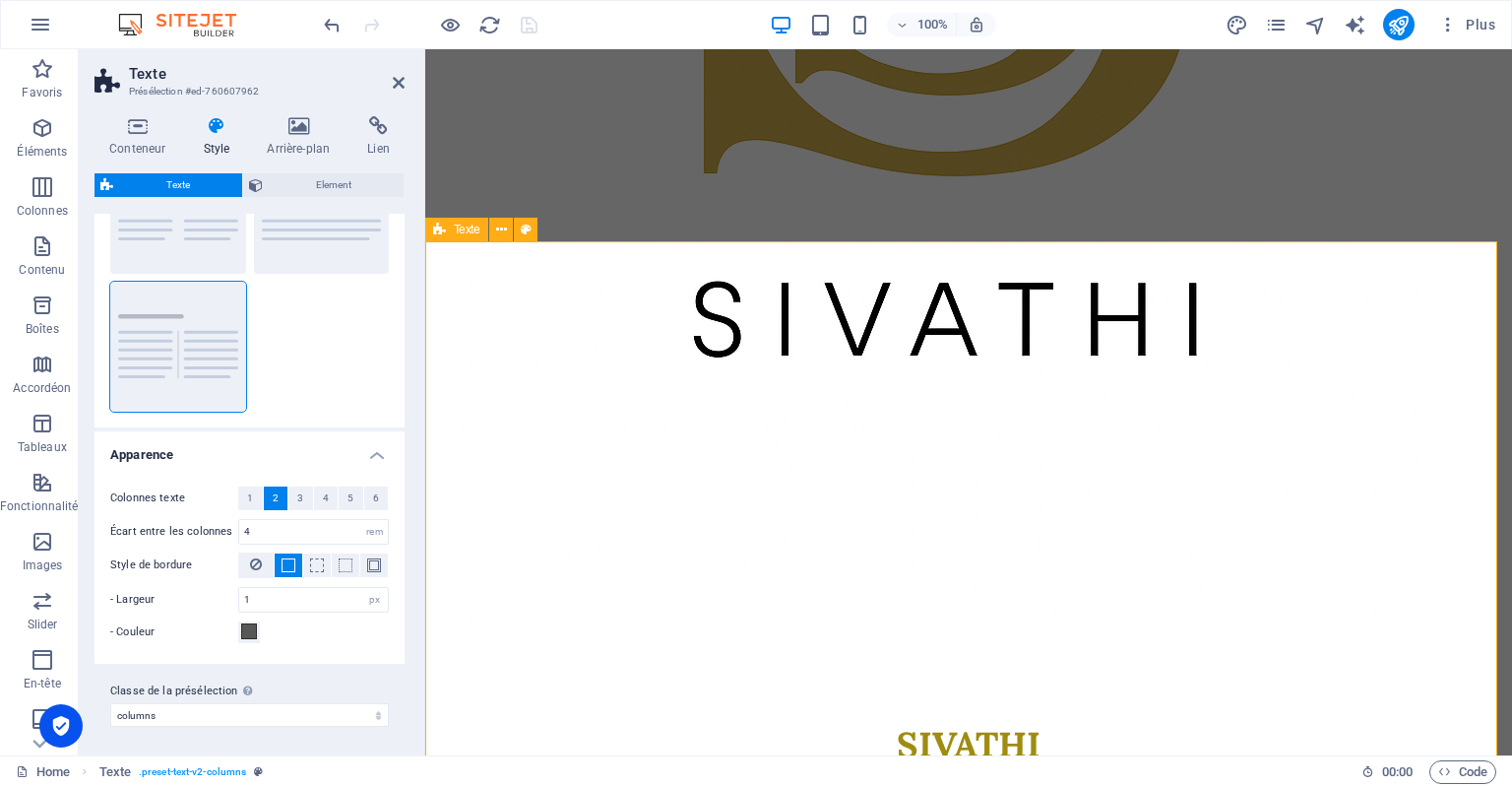 click on "A PROPOS UNE APPROCHE HUMAINE, UN REGARD ENGAGÉ SUR VOS RECRUTEMENTS Je suis  [PERSON_NAME] , consultante indépendante en recrutement et fondatrice de SIVATHI, une structure à taille humaine dédiée à l’accompagnement RH des entreprises. Mon parcours m’a menée de la gestion RH sur le terrain, en passant par la retraite complémentaire et l’administration du personnel. Ces expériences m’ont forgé une vision complète, opérationnelle et réaliste des besoins des TPE, PME et structures en croissance. [DATE], j’interviens comme partenaire externe pour aider les entreprises à recruter les bons profils, structurer leur gestion RH et rester concentrées sur leur cœur de métier. Mon objectif : vous faire bénéficier d’un regard extérieur, neutre et engagé, en étant vos yeux et vos oreilles sur le terrain. Chaque mission est sur mesure, avec une approche 100 % humaine et une exigence de qualité. MES VALEURS :" at bounding box center [969, 2971] 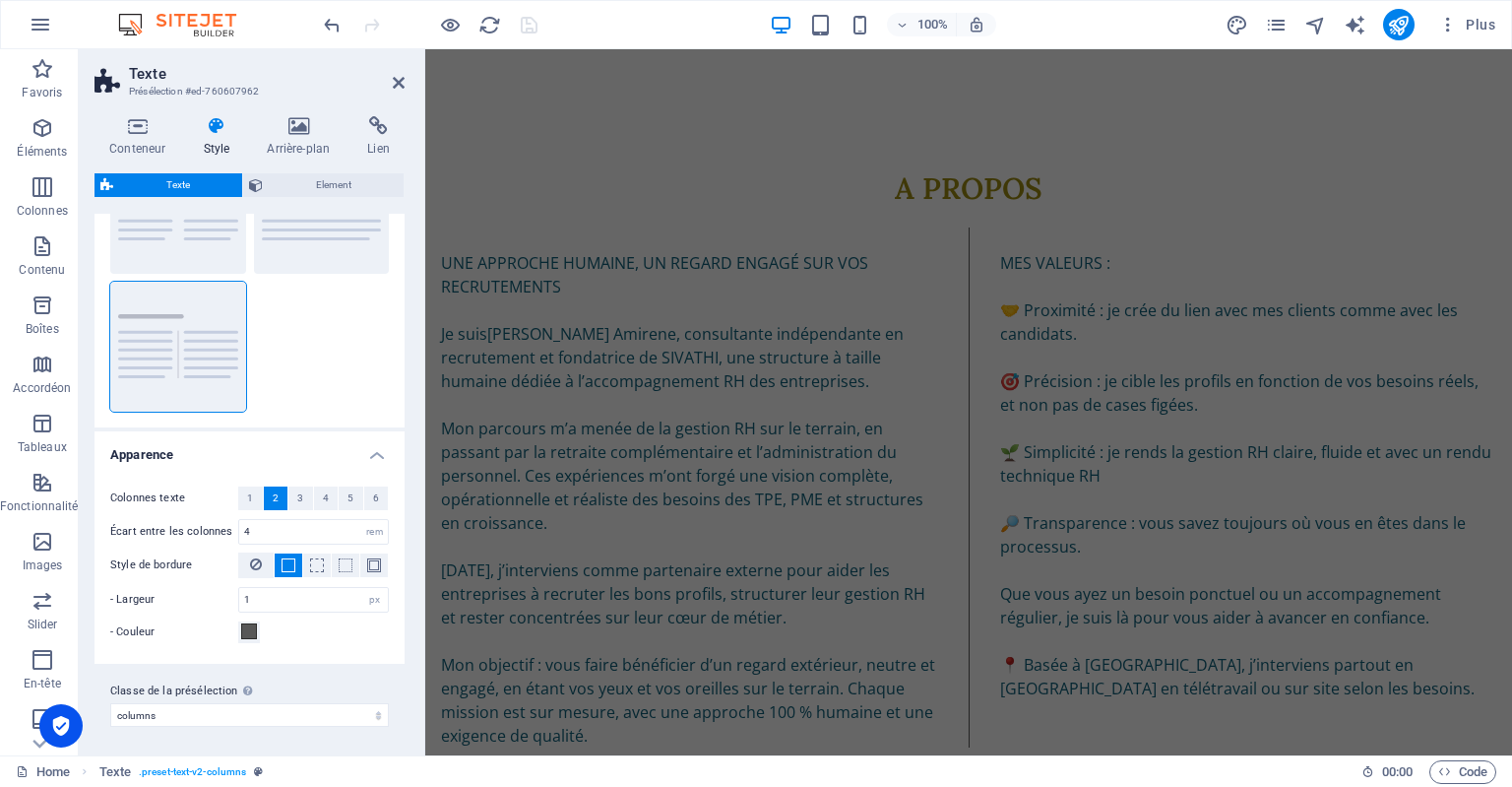 scroll, scrollTop: 5001, scrollLeft: 0, axis: vertical 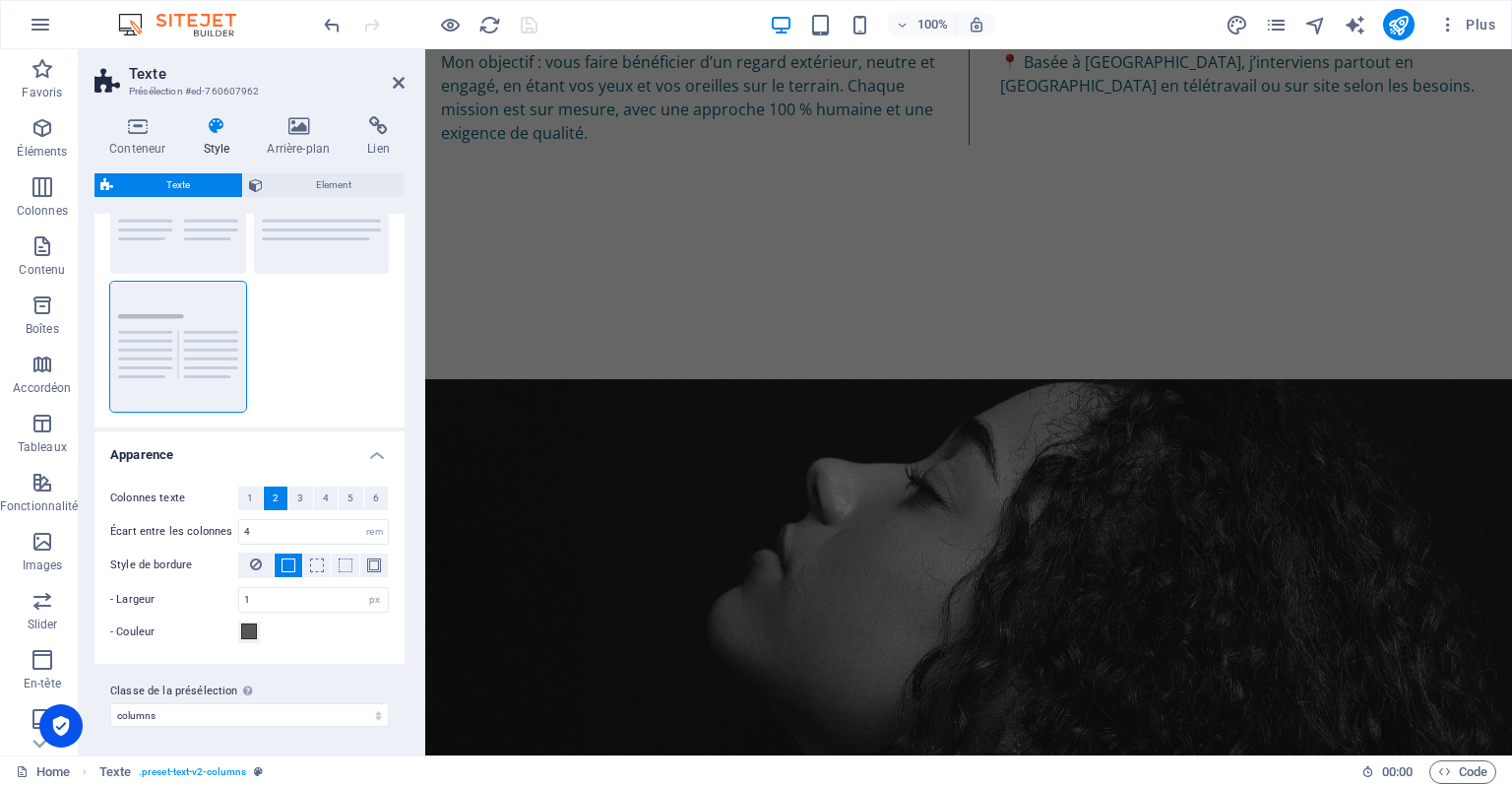 click on "Skip to main content
ACCUEIL A PROPOS Services DEVIS Contact CANDIDAT Sivathi RECRUTEMENT RH ET PAIE [PHONE_NUMBER]  [EMAIL_ADDRESS][DOMAIN_NAME]|  [GEOGRAPHIC_DATA] - ILE DE LA REUNION Bienvenue chez SIVATHI Recrutement & RH externalisée – avec une vision SUR LE terrain. Chez  SIVATHI , vous n’êtes pas un simple client : vous êtes un partenaire. Je vous accompagne, en tant que  consultante indépendante , dans vos  recrutements  et  dossiers RH , avec un regard extérieur, une écoute active et une approche sur mesure. Recruter , ce n’est pas juste remplir un poste : c’est faire le bon choix humain, au bon moment. Je deviens vos  yeux et vos oreilles à distance , pour détecter les bons profils, évaluer leur compatibilité avec vos valeurs, et vous faire gagner en temps, en sérénité et en qualité Recrutement de profils qualifiés Gestion RH externalisée (administration du personnel, contrats, intégration) Conseil RH ponctuel ou régulier Faites appel à une expertise souple, humaine et efficace." at bounding box center (969, 2531) 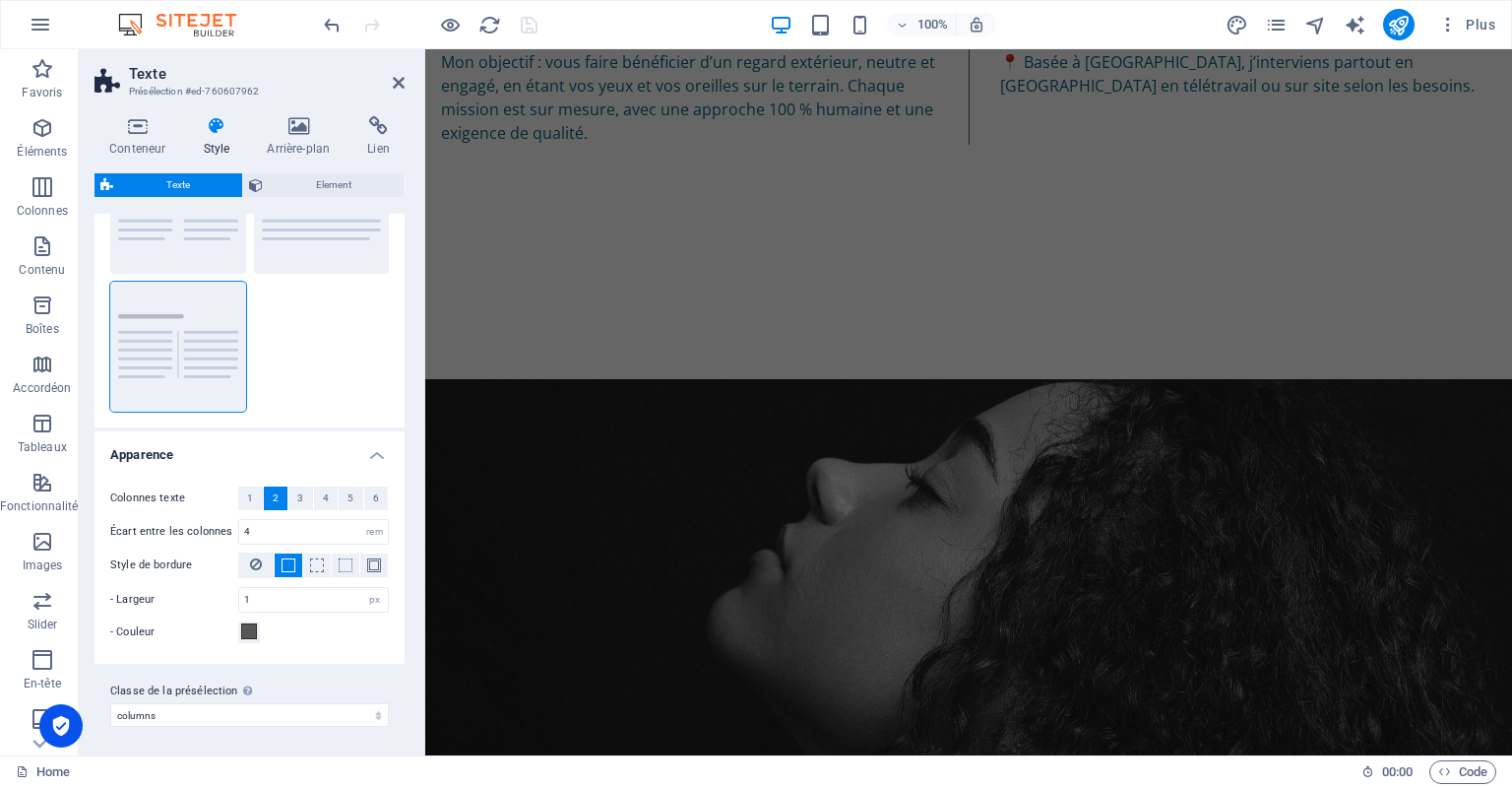 click on "Skip to main content
ACCUEIL A PROPOS Services DEVIS Contact CANDIDAT Sivathi RECRUTEMENT RH ET PAIE [PHONE_NUMBER]  [EMAIL_ADDRESS][DOMAIN_NAME]|  [GEOGRAPHIC_DATA] - ILE DE LA REUNION Bienvenue chez SIVATHI Recrutement & RH externalisée – avec une vision SUR LE terrain. Chez  SIVATHI , vous n’êtes pas un simple client : vous êtes un partenaire. Je vous accompagne, en tant que  consultante indépendante , dans vos  recrutements  et  dossiers RH , avec un regard extérieur, une écoute active et une approche sur mesure. Recruter , ce n’est pas juste remplir un poste : c’est faire le bon choix humain, au bon moment. Je deviens vos  yeux et vos oreilles à distance , pour détecter les bons profils, évaluer leur compatibilité avec vos valeurs, et vous faire gagner en temps, en sérénité et en qualité Recrutement de profils qualifiés Gestion RH externalisée (administration du personnel, contrats, intégration) Conseil RH ponctuel ou régulier Faites appel à une expertise souple, humaine et efficace." at bounding box center (969, 2531) 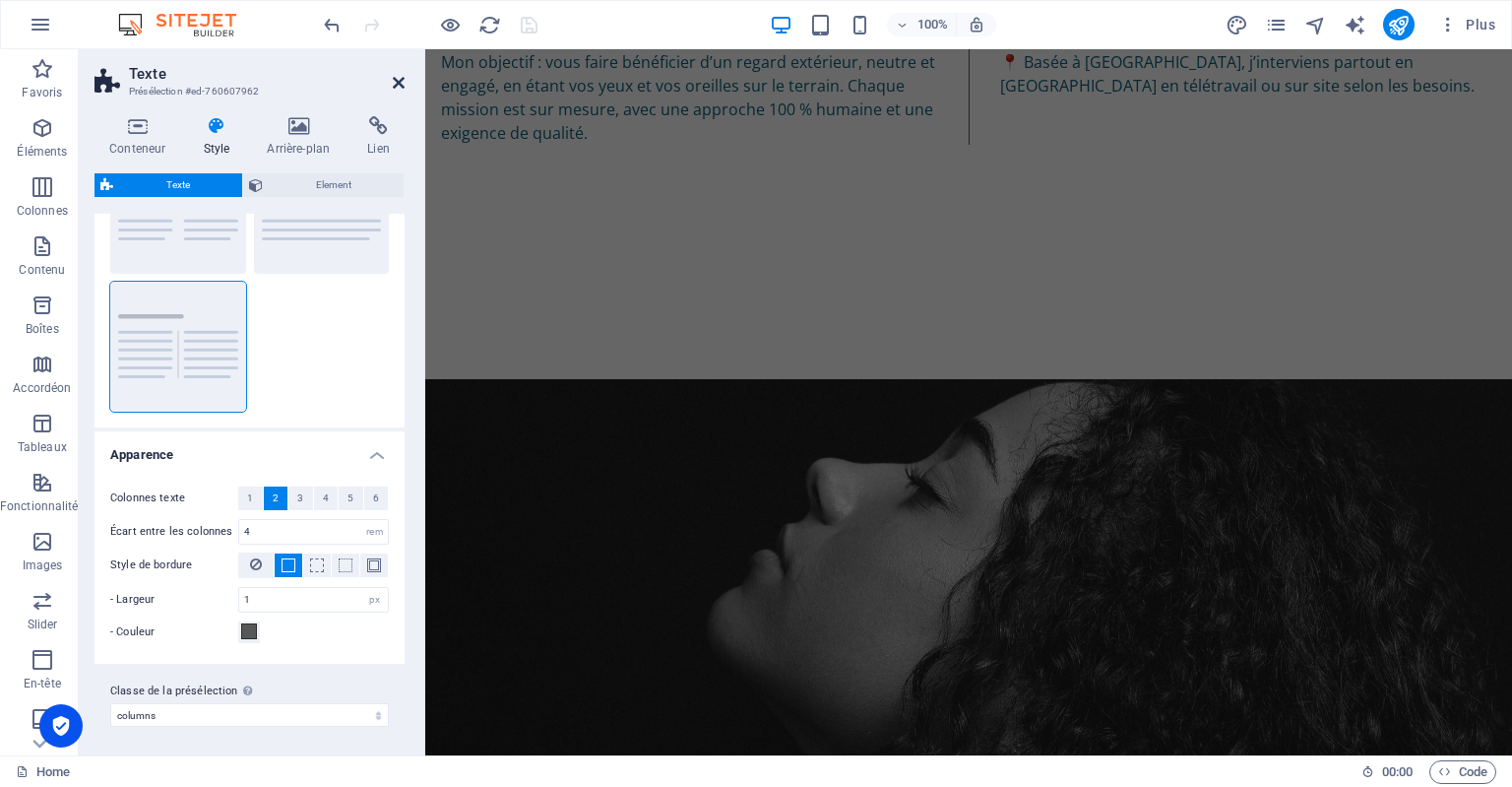 click at bounding box center (399, 83) 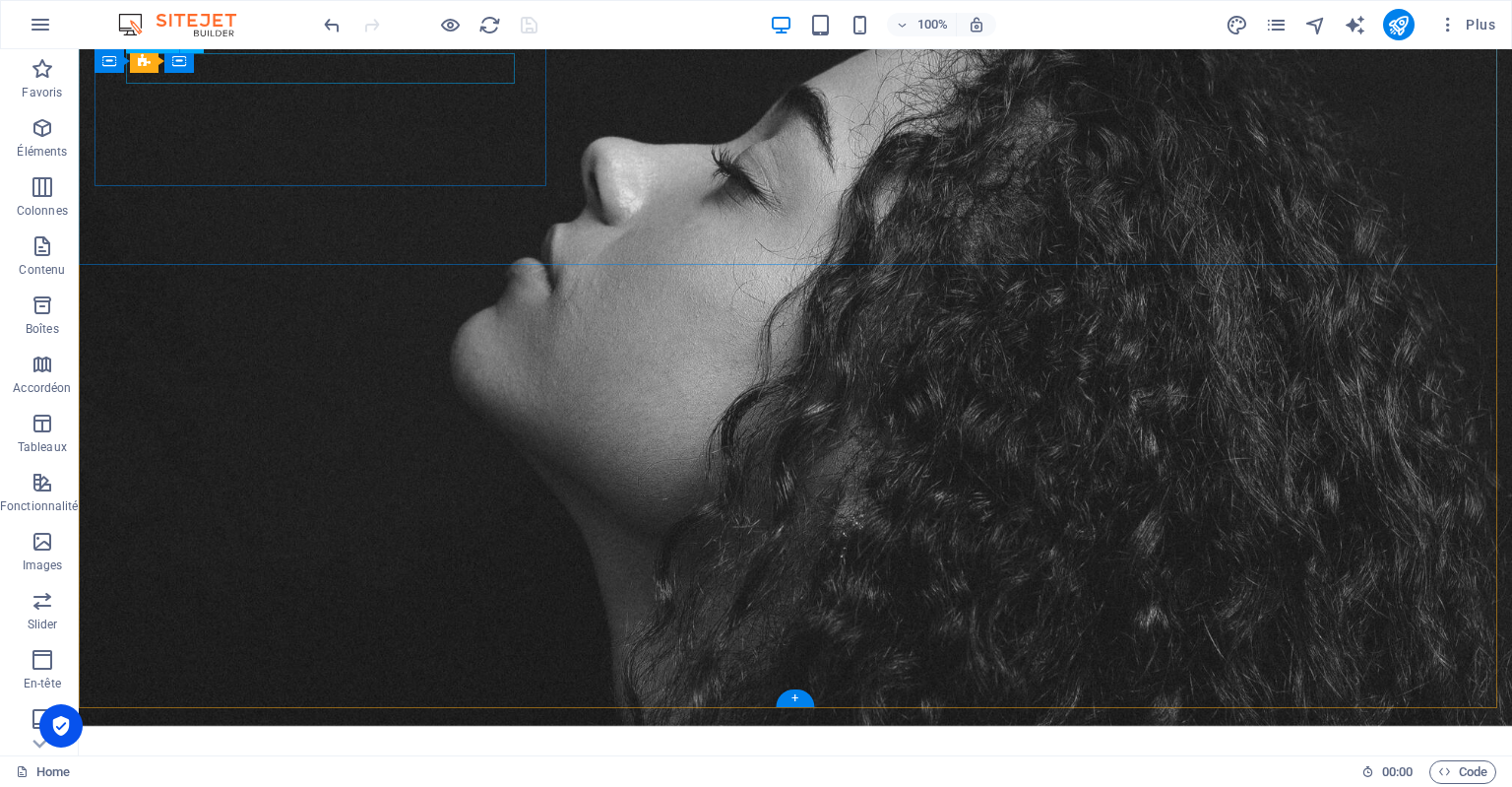 scroll, scrollTop: 4780, scrollLeft: 0, axis: vertical 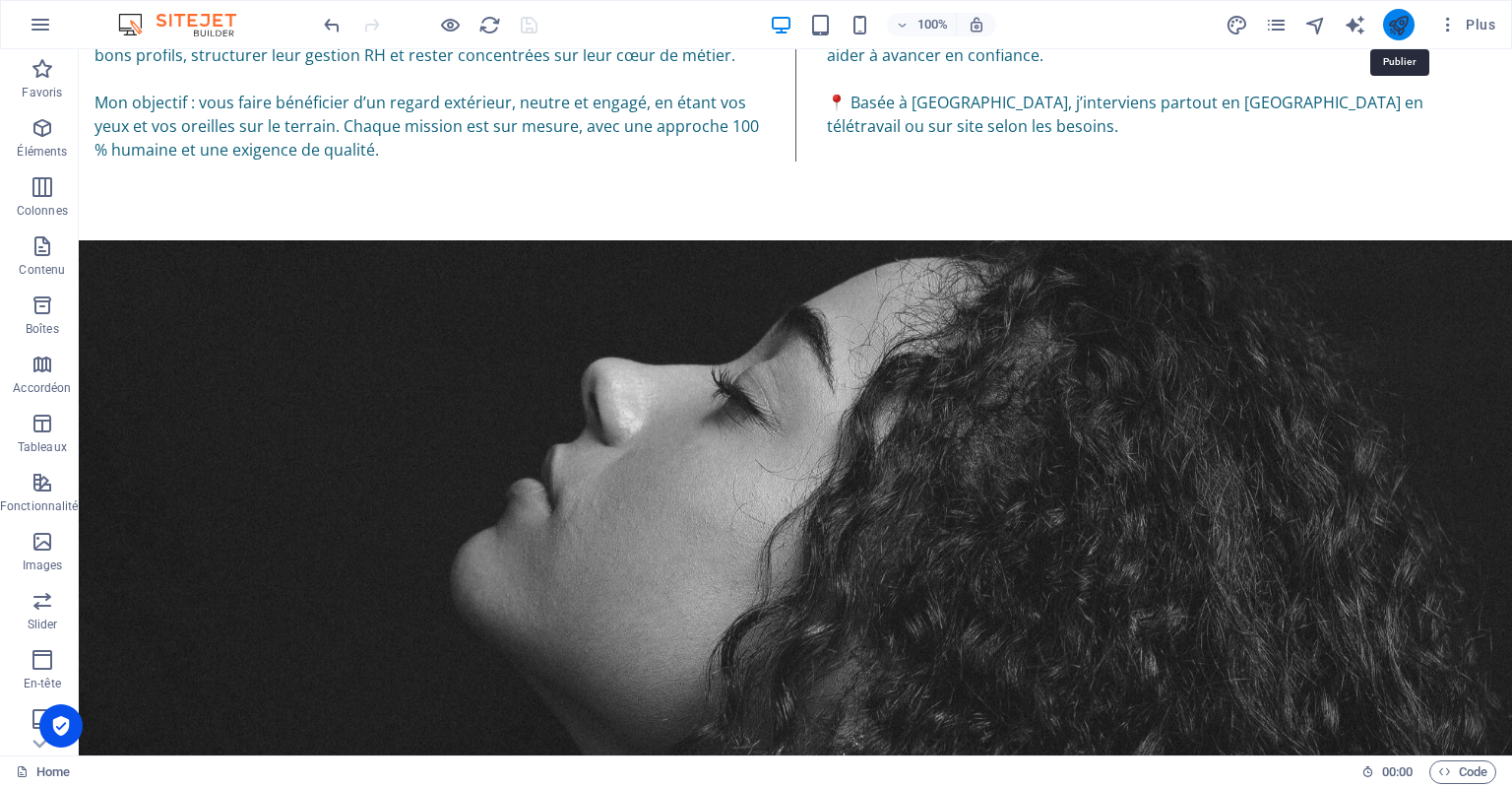 click at bounding box center (1398, 25) 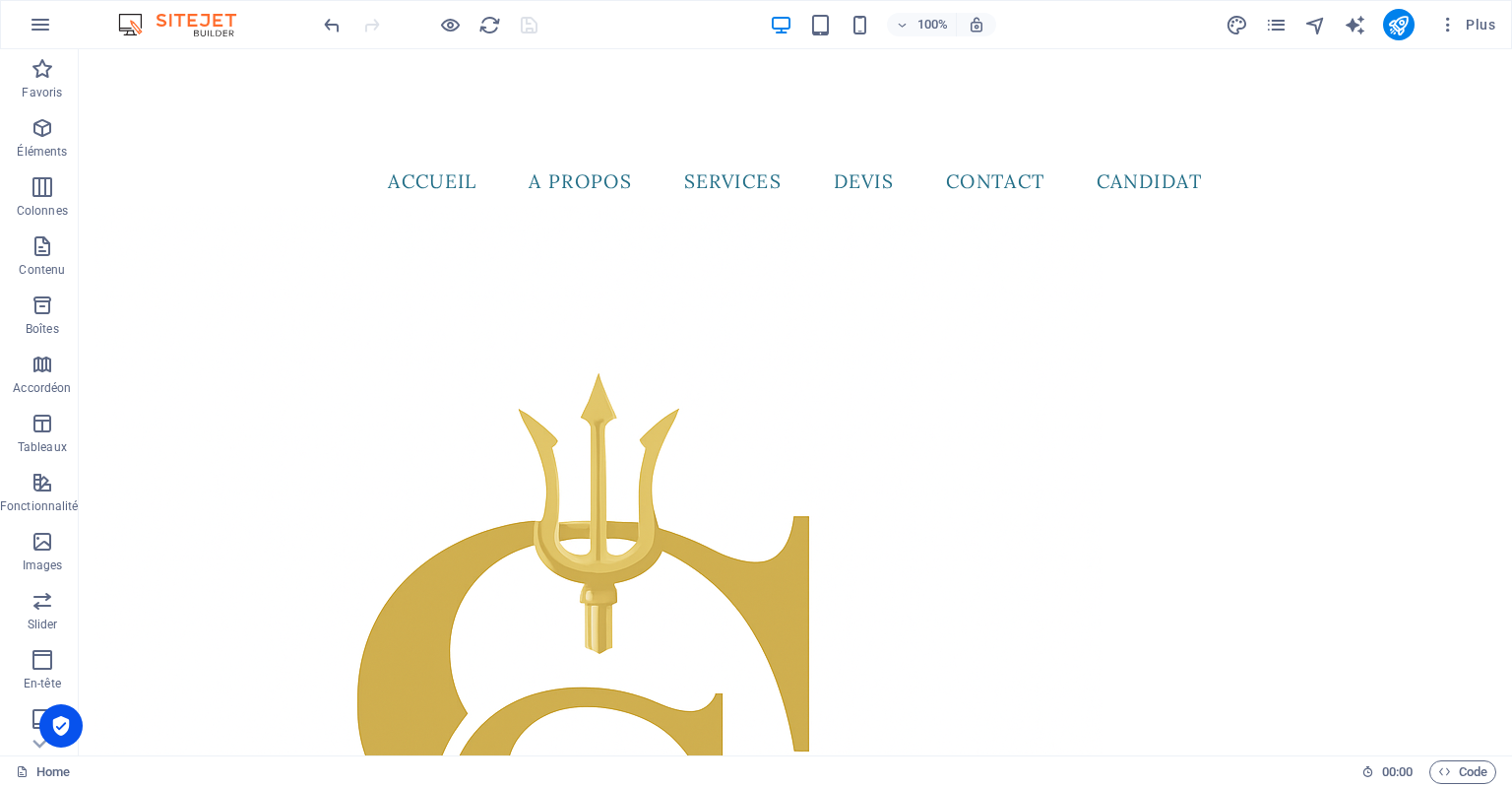 scroll, scrollTop: 0, scrollLeft: 0, axis: both 